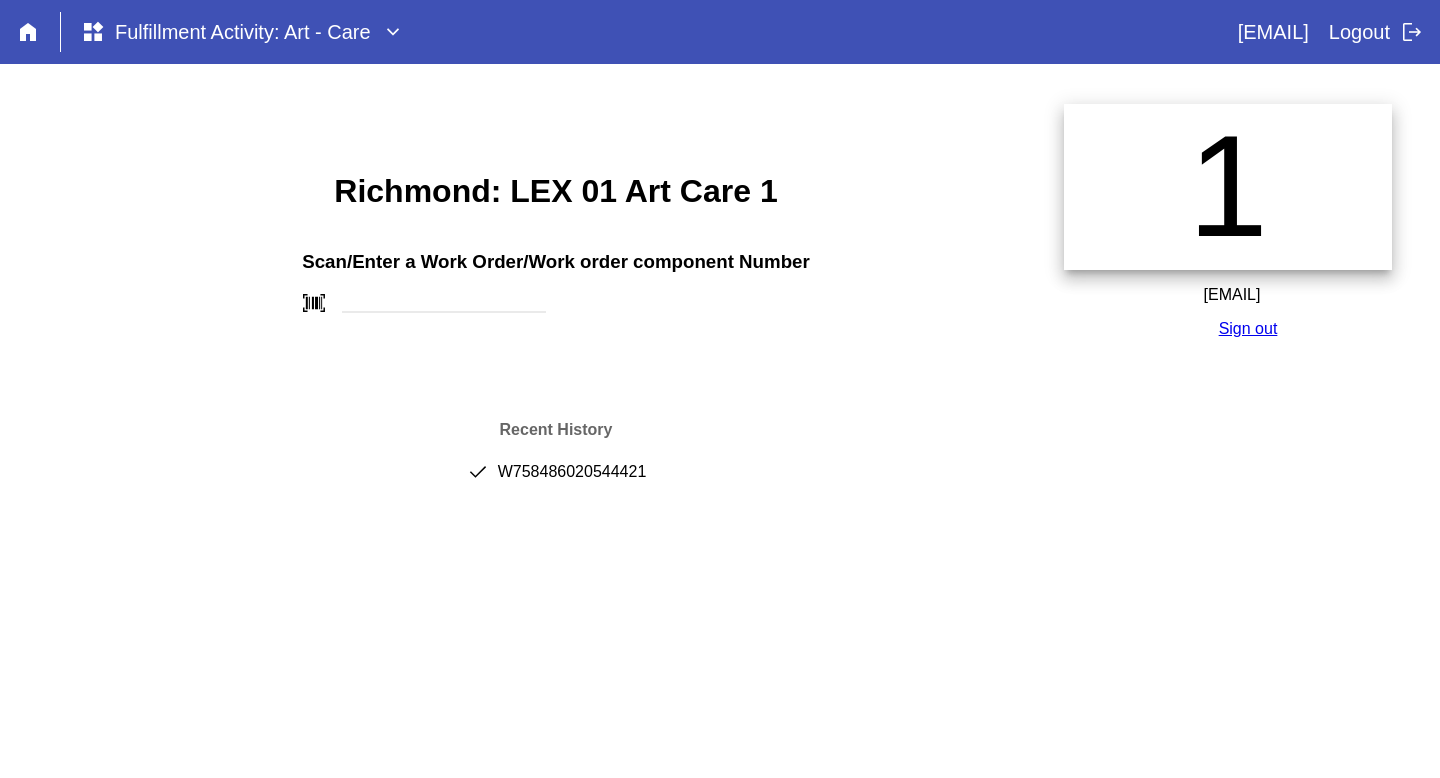 scroll, scrollTop: 0, scrollLeft: 0, axis: both 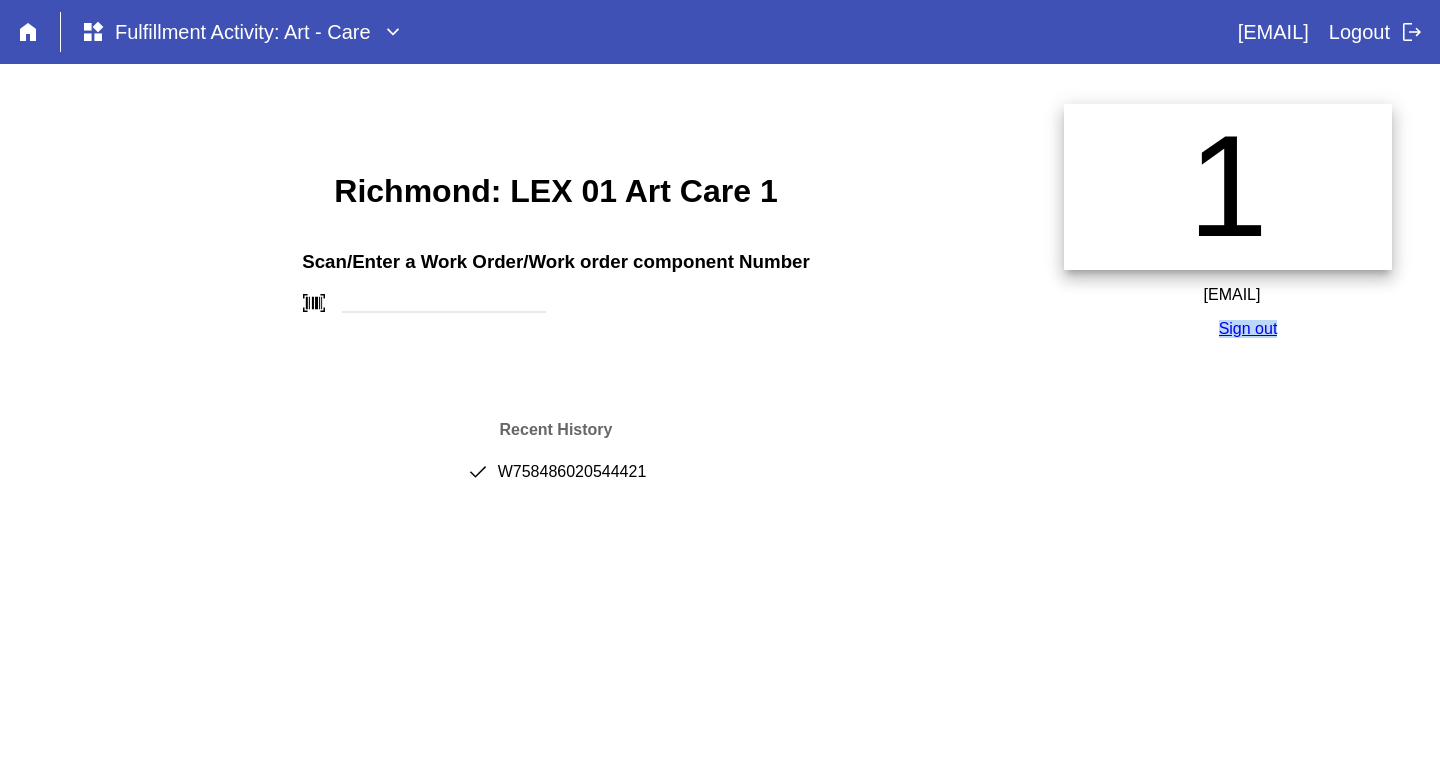 click on "Sign out" at bounding box center (1248, 328) 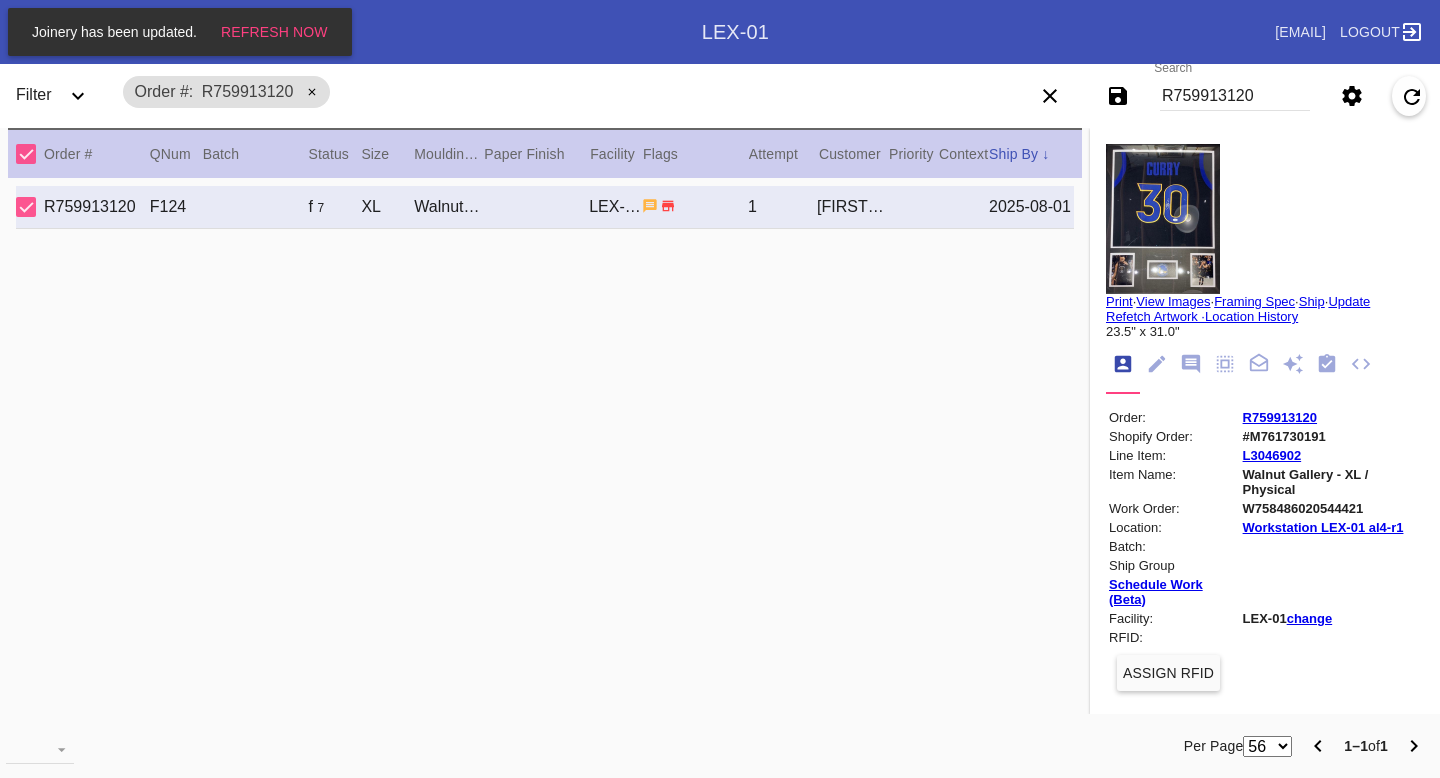 scroll, scrollTop: 0, scrollLeft: 0, axis: both 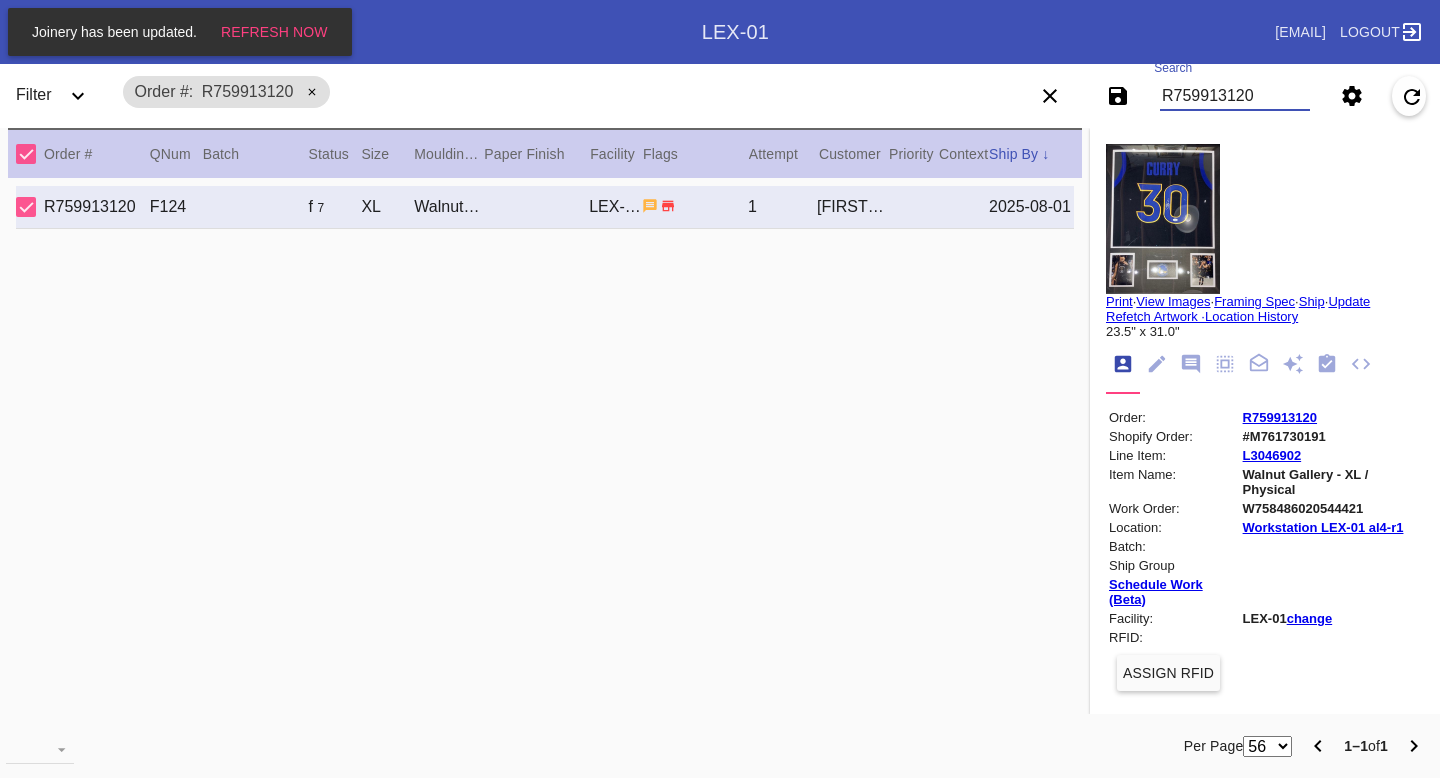 click on "R759913120" at bounding box center [1235, 96] 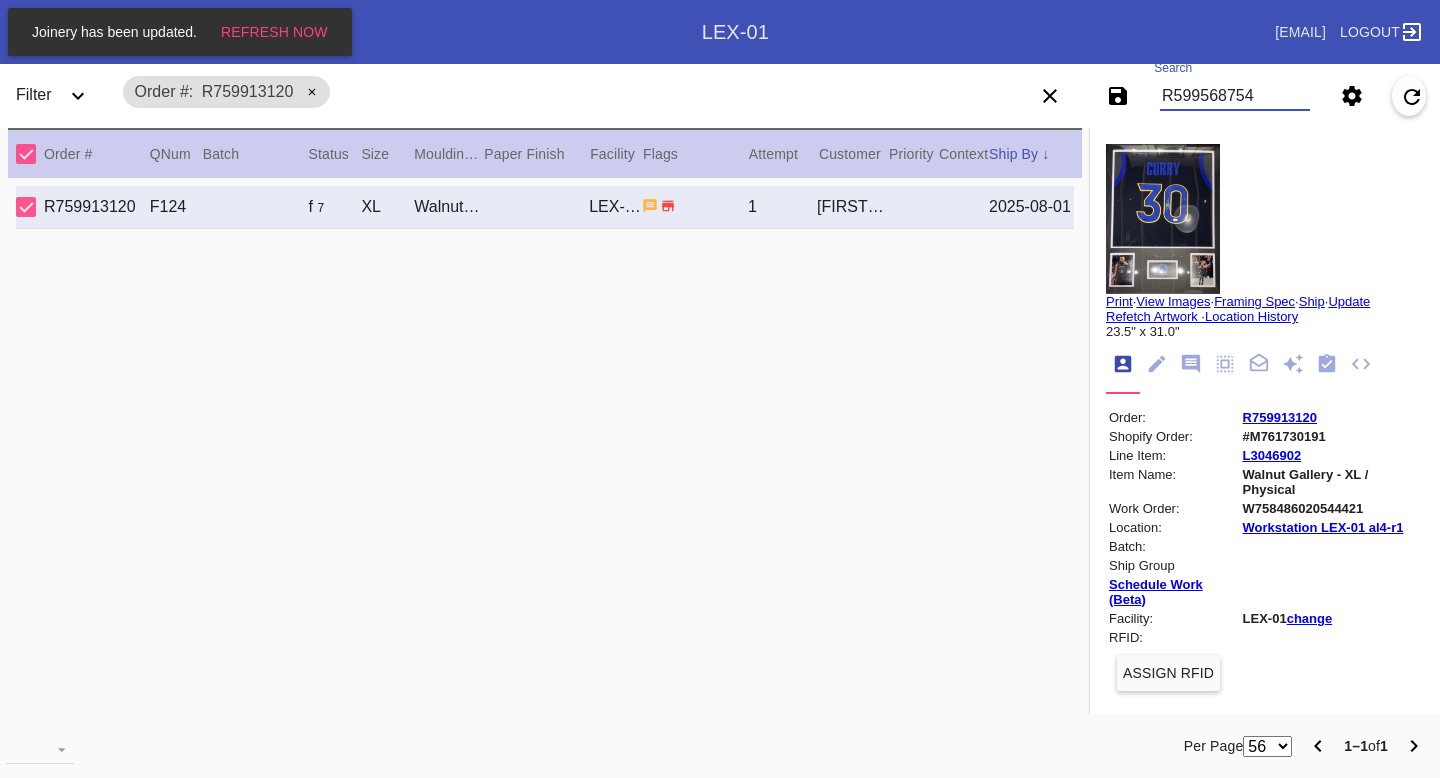 type on "R599568754" 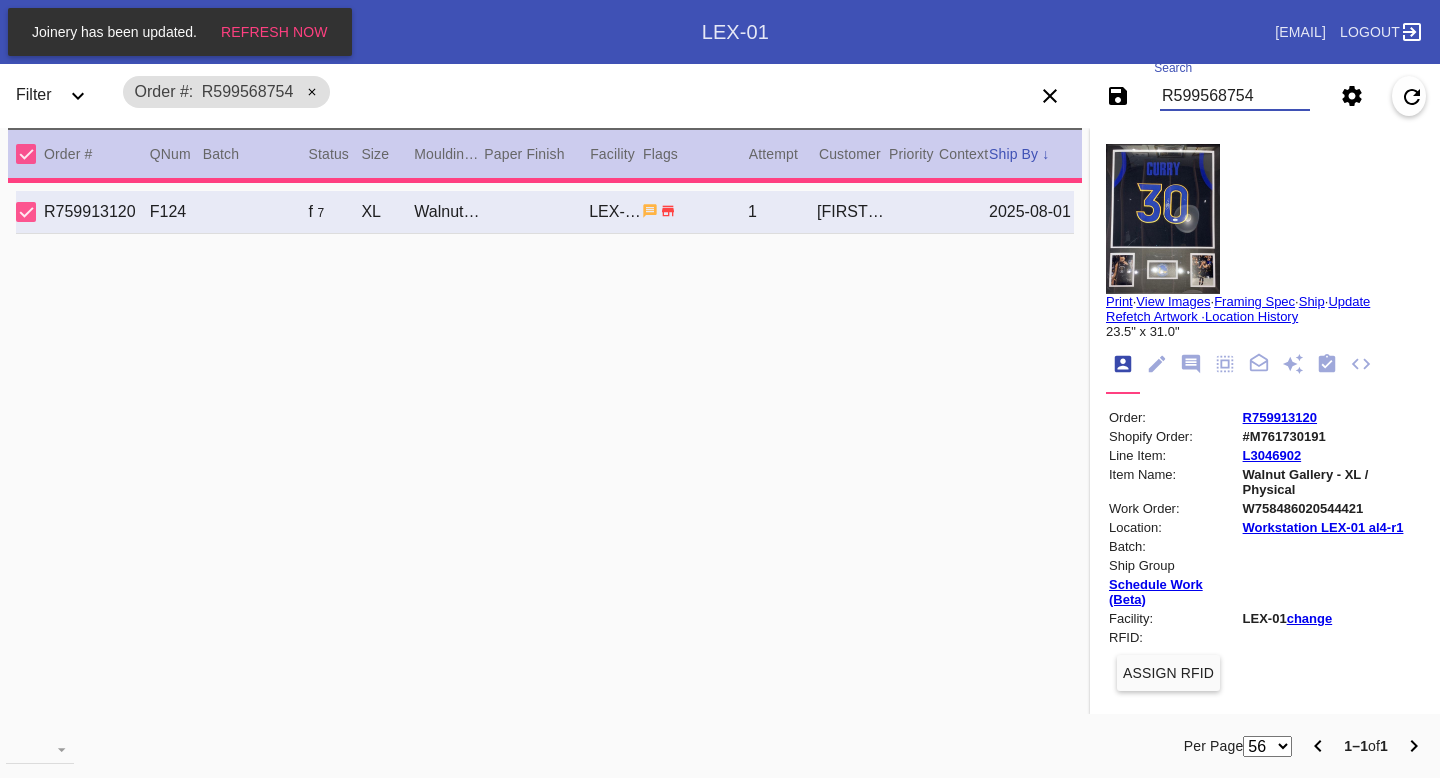type on "PRO NOTE: No replacement, please proceed with the damage. CM 8/4" 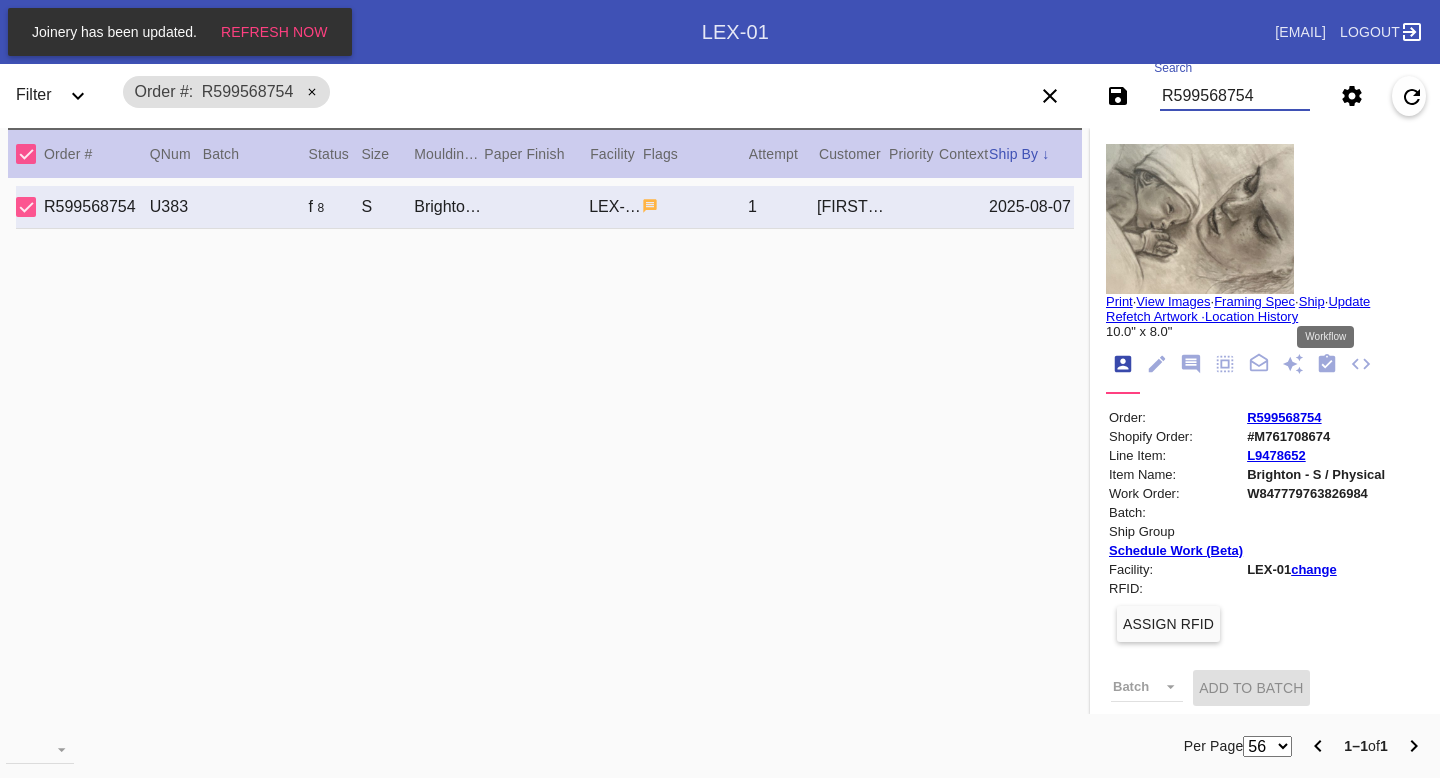 click 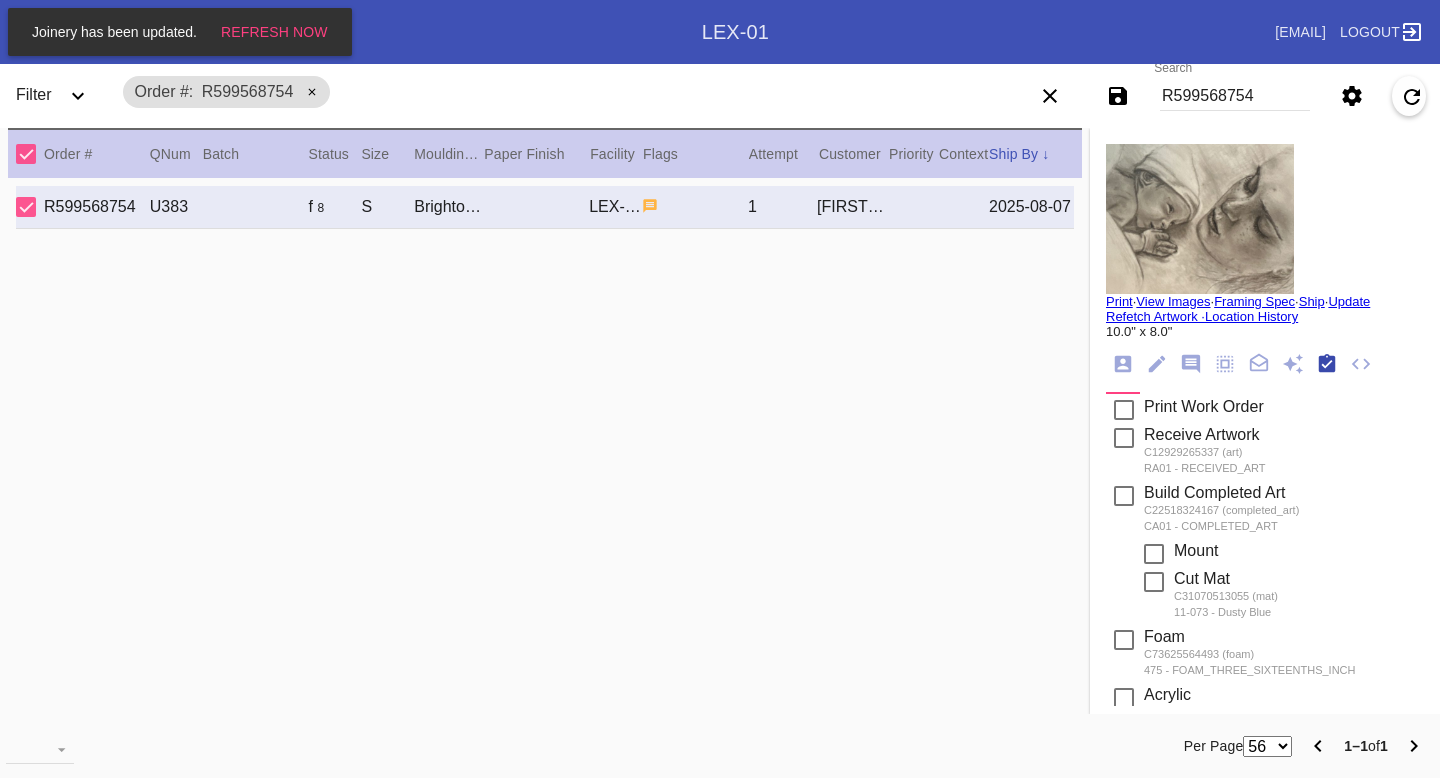 scroll, scrollTop: 320, scrollLeft: 0, axis: vertical 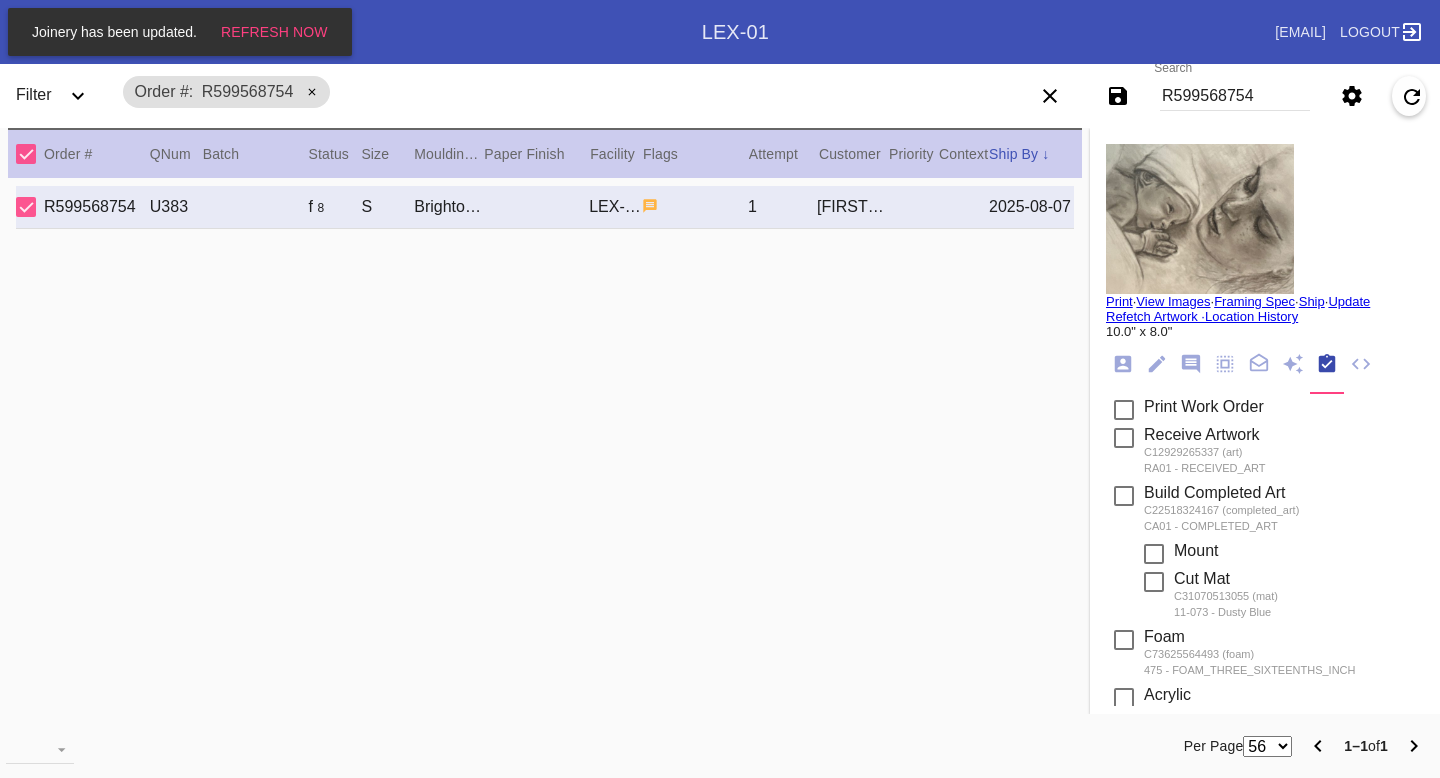 click on "Print" at bounding box center (1119, 301) 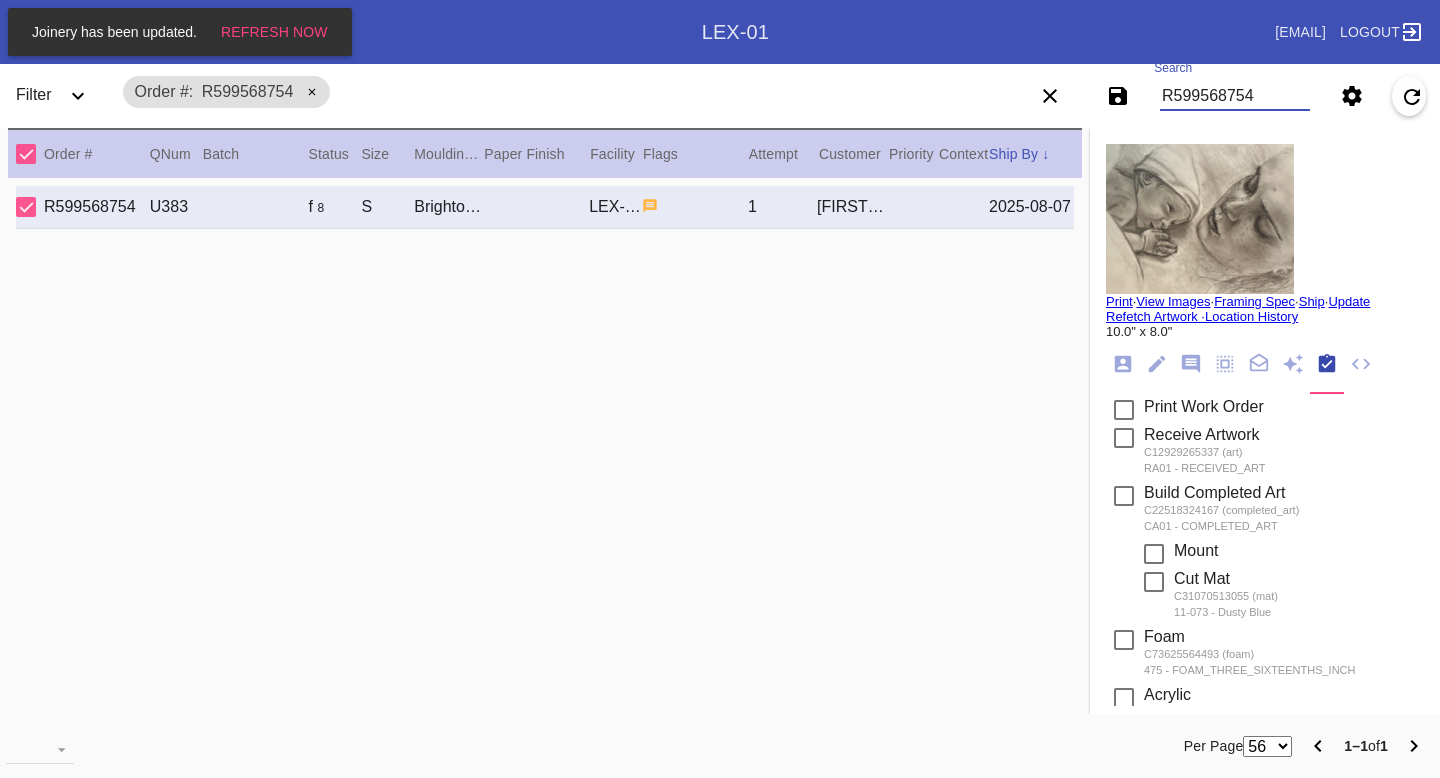 click on "R599568754" at bounding box center [1235, 96] 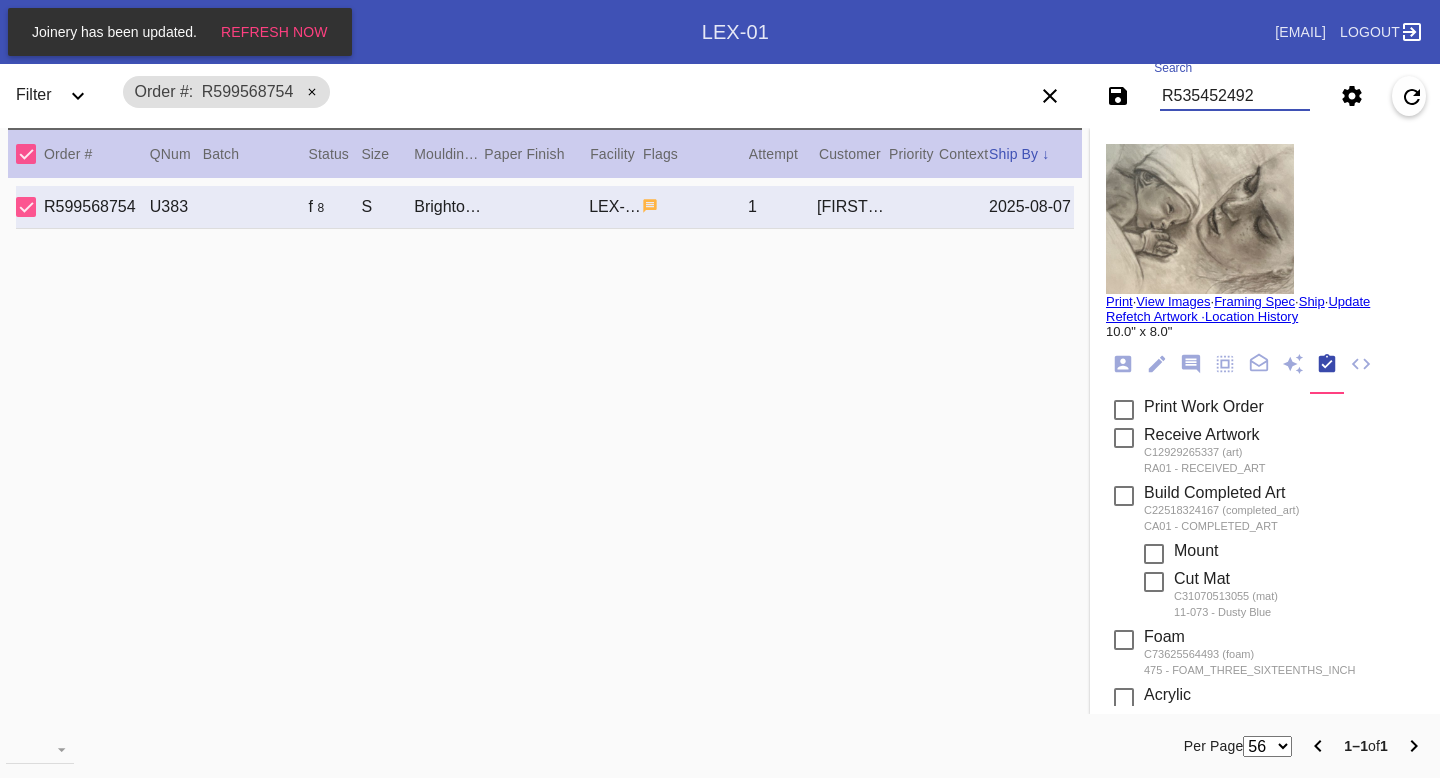 type on "R535452492" 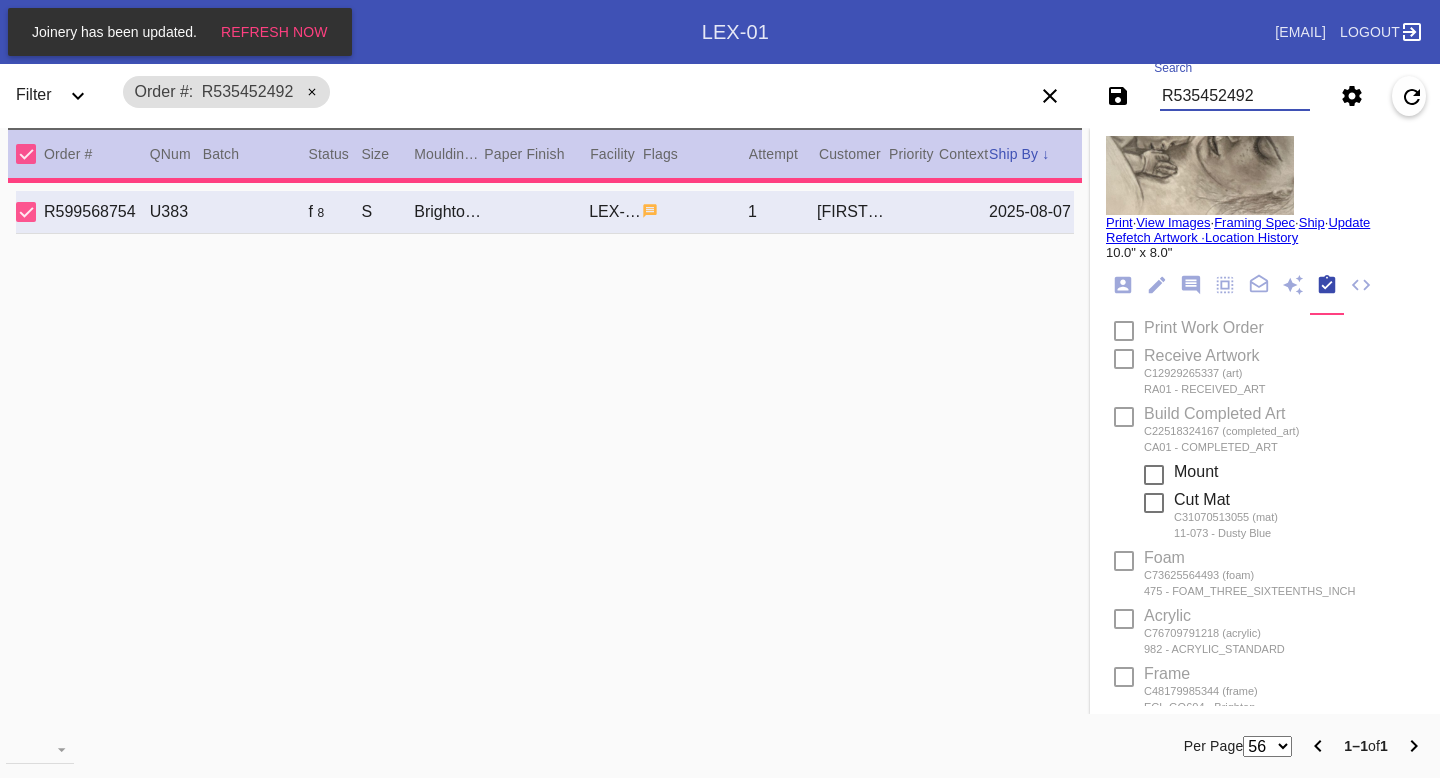 scroll, scrollTop: 84, scrollLeft: 0, axis: vertical 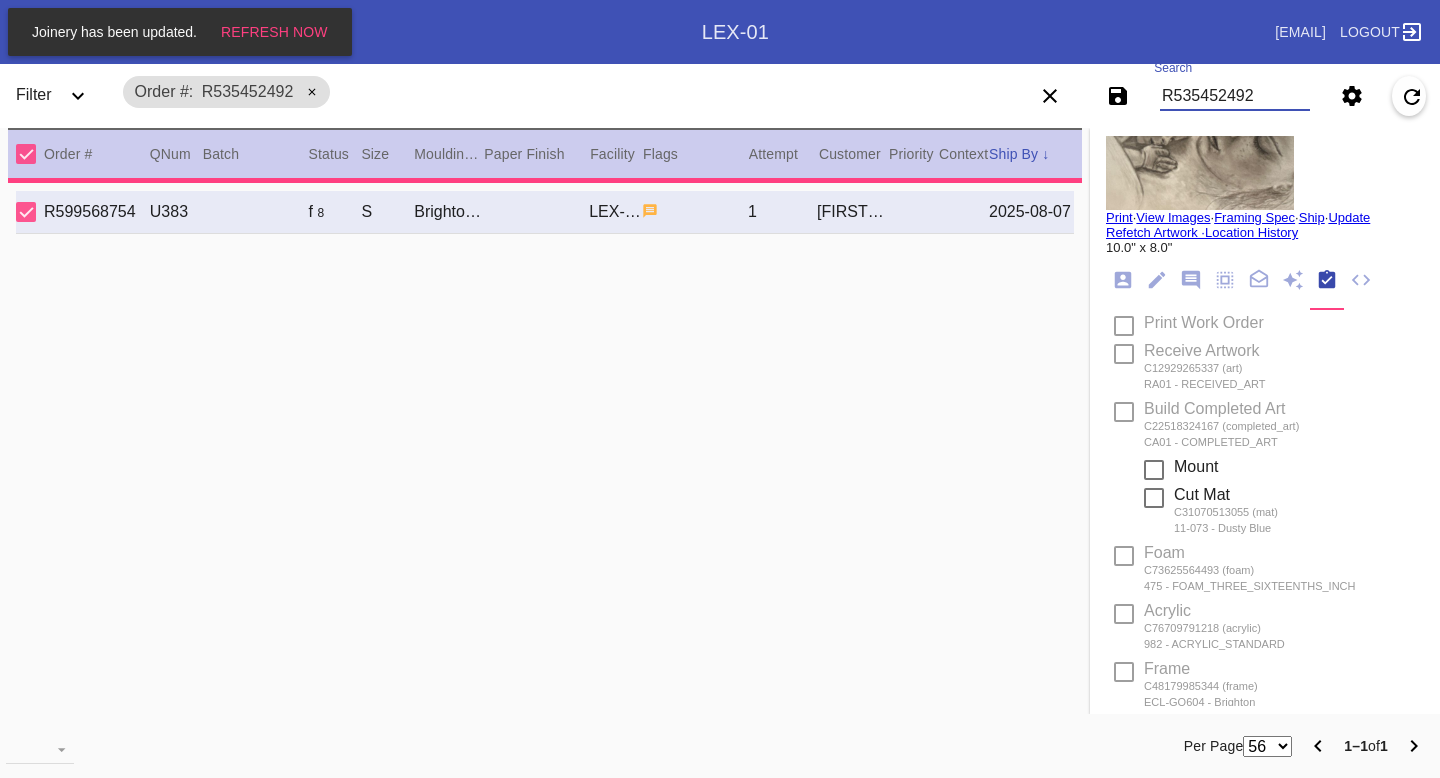 type 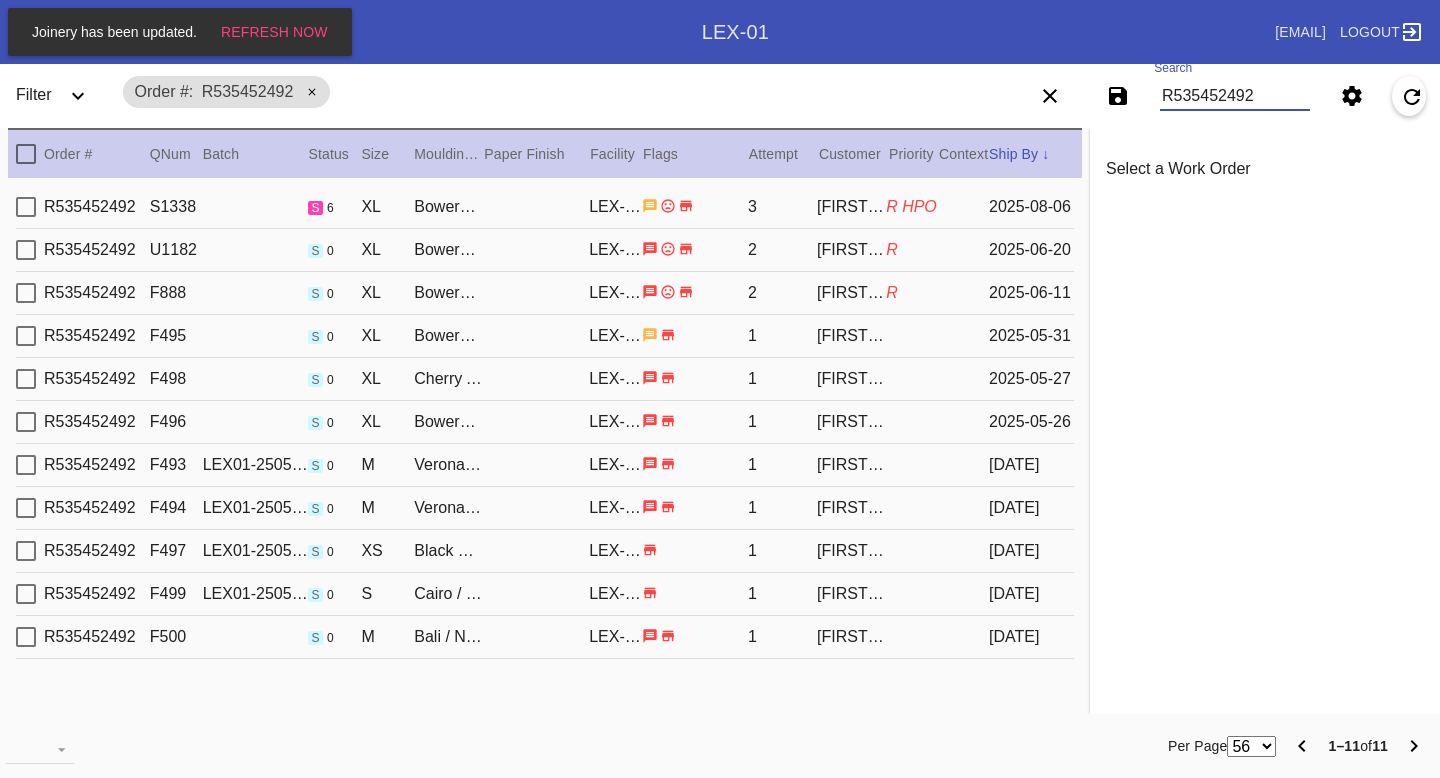 scroll, scrollTop: 0, scrollLeft: 0, axis: both 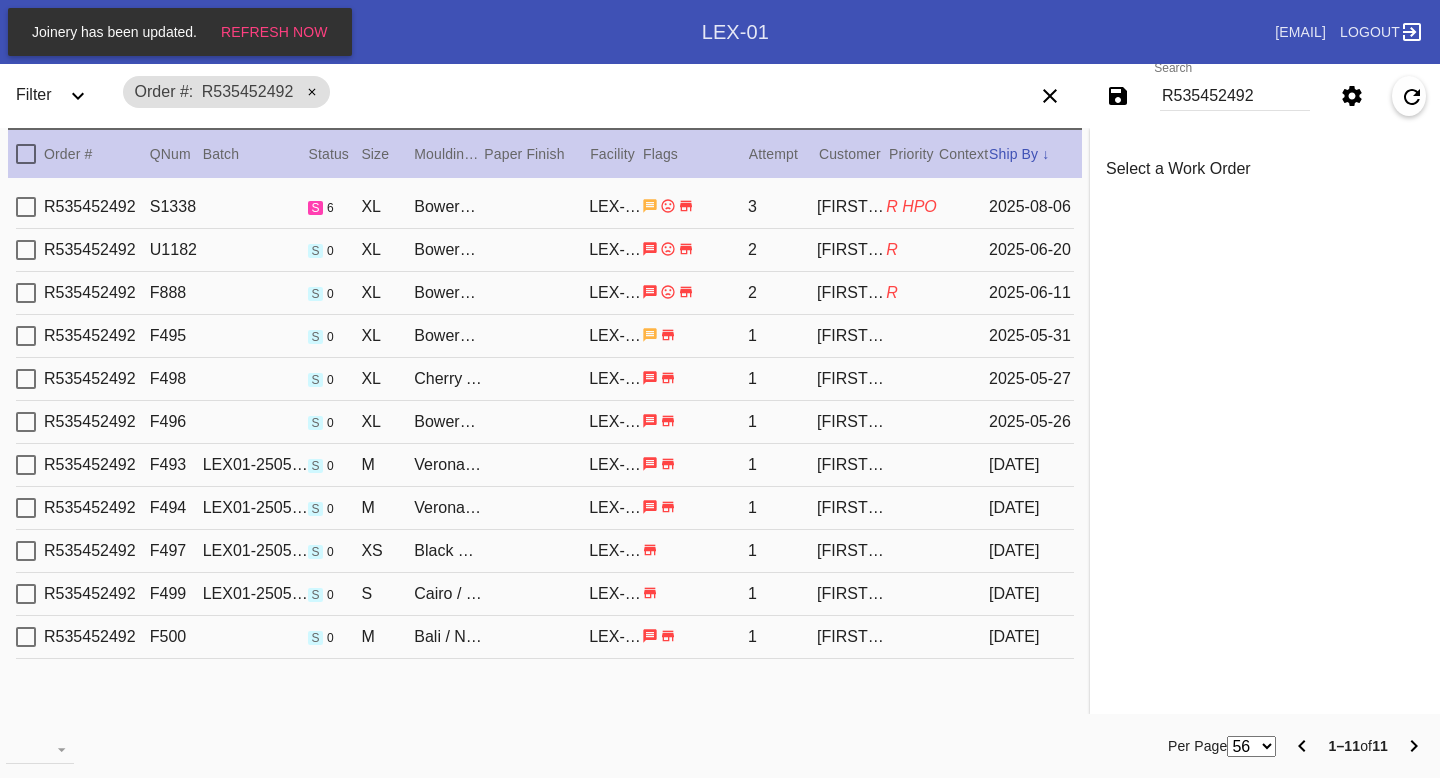click on "R535452492 S1338 s   6 XL Bowery / No Mat LEX-01 3 Lindsay Jackson
R
HPO
2025-08-06" at bounding box center [545, 207] 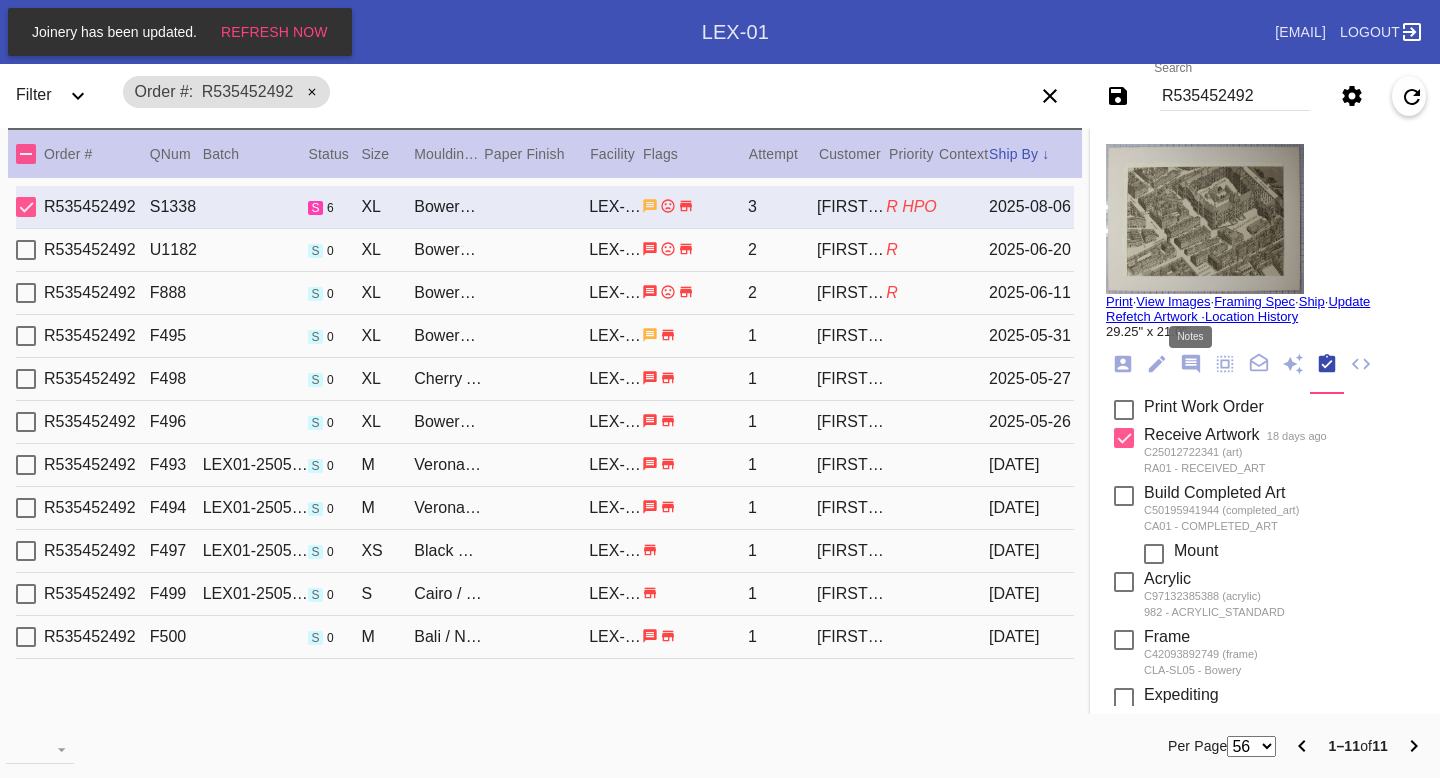 click 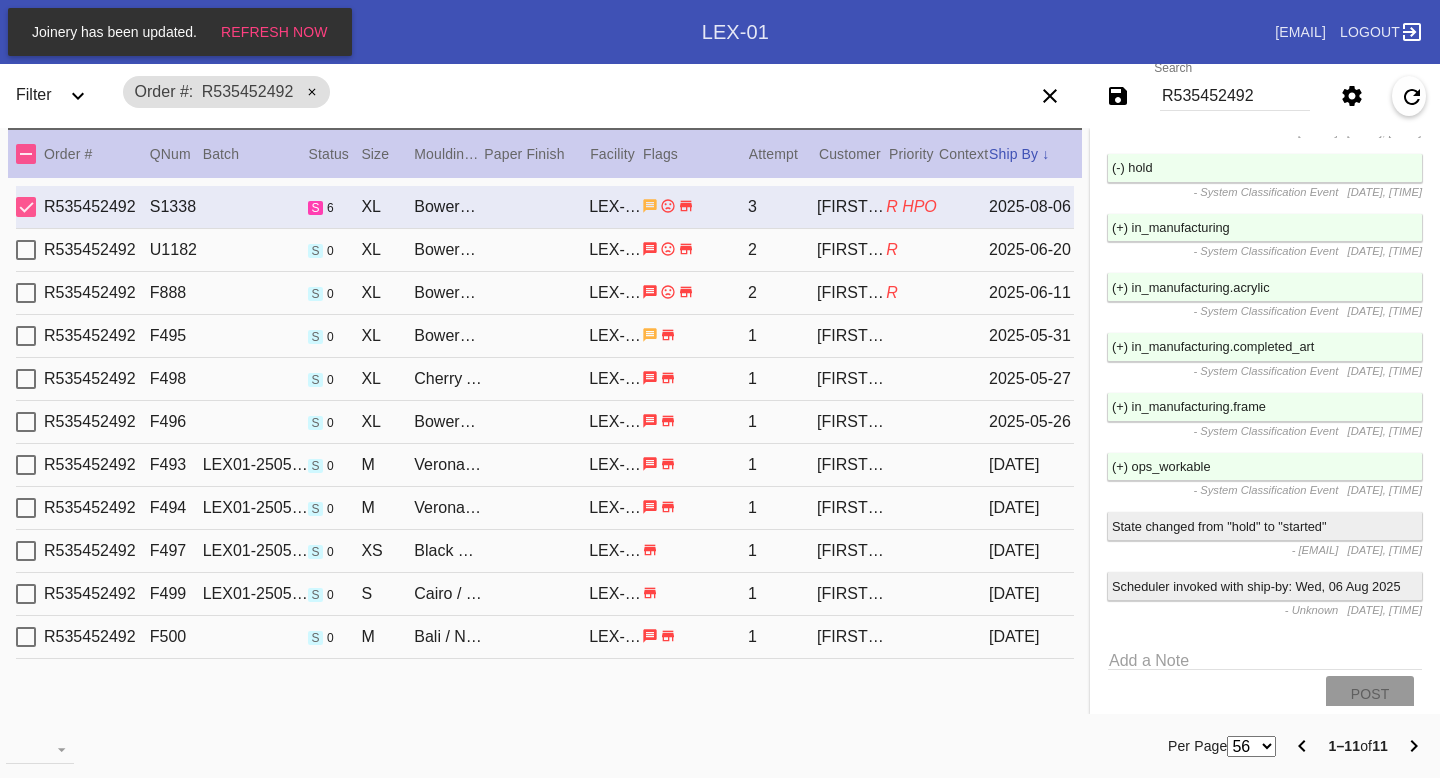 scroll, scrollTop: 4806, scrollLeft: 0, axis: vertical 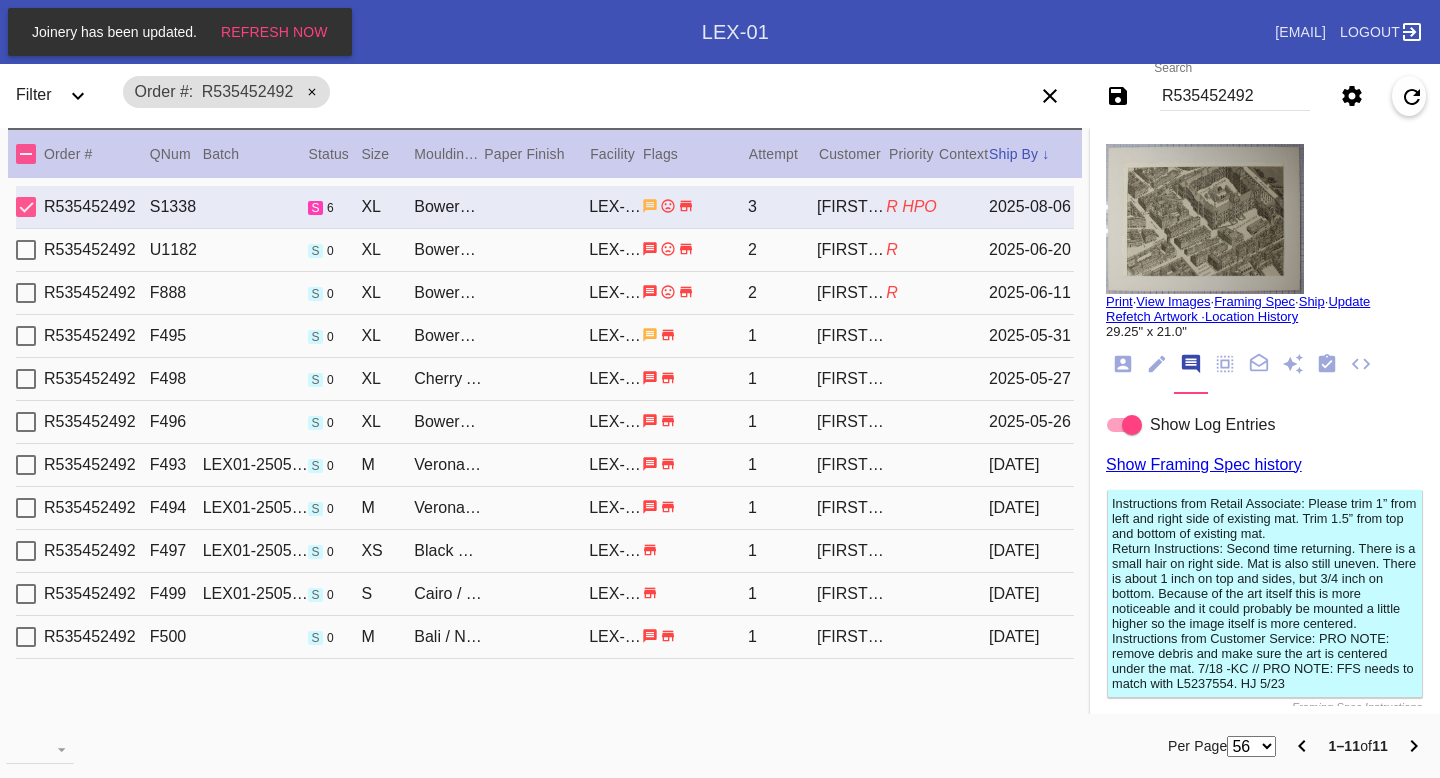 click on "R535452492" at bounding box center (1235, 96) 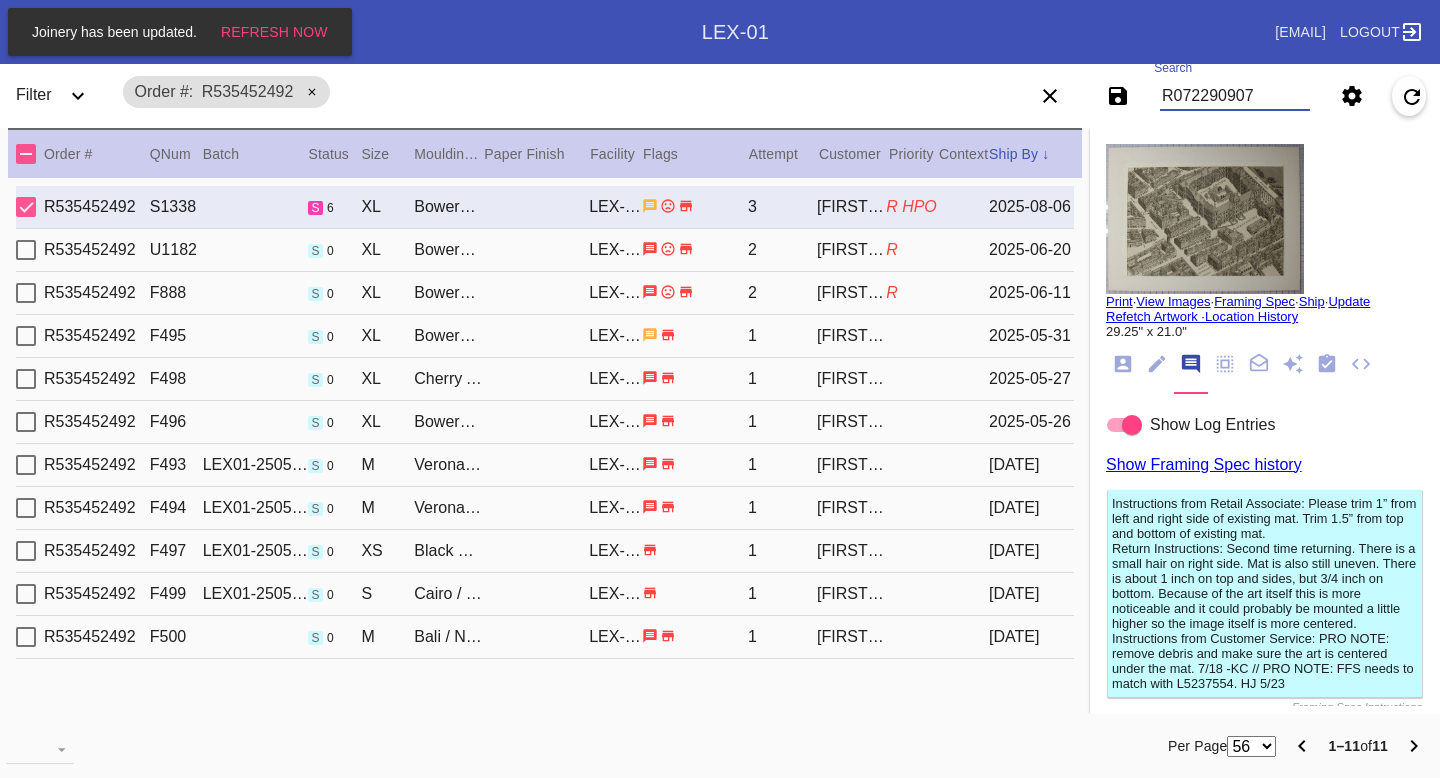 type on "R072290907" 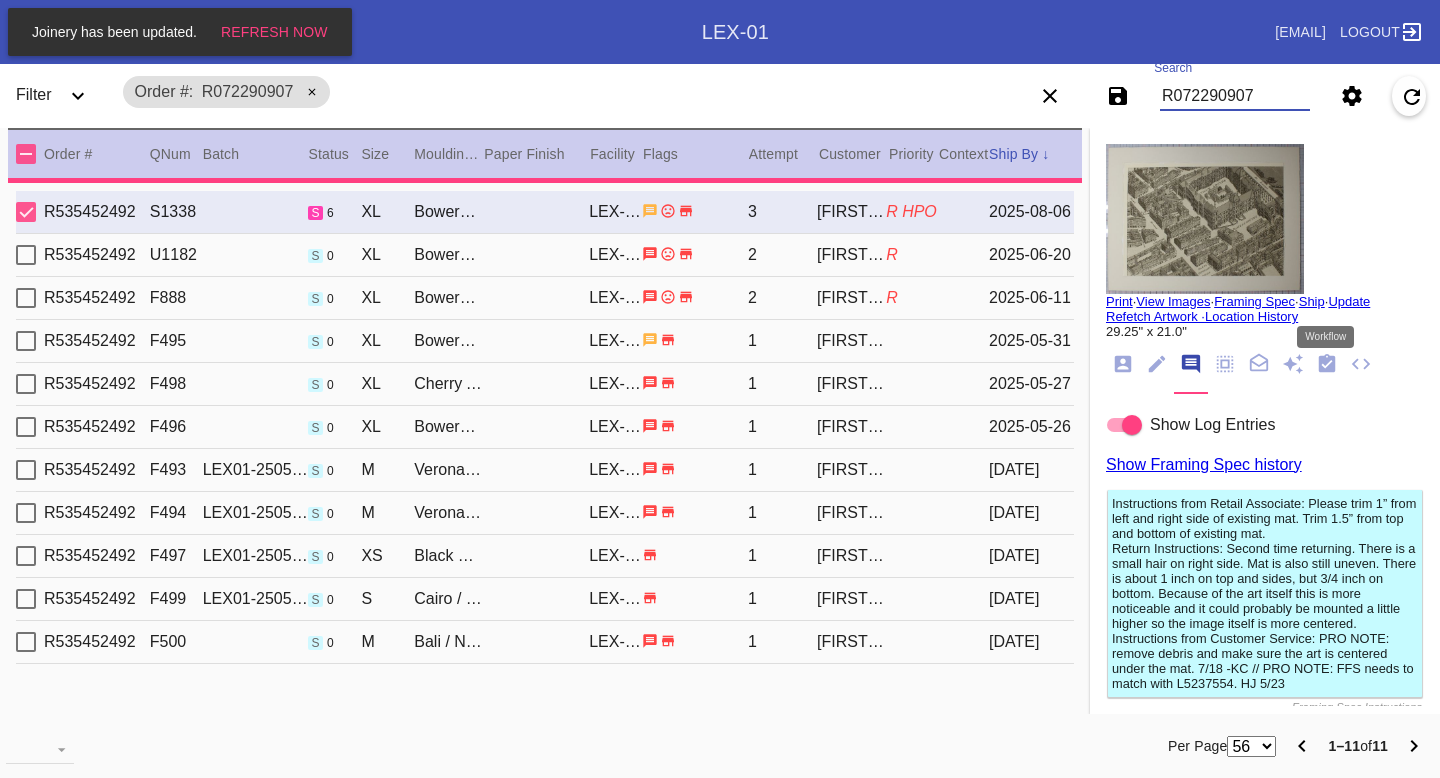 type 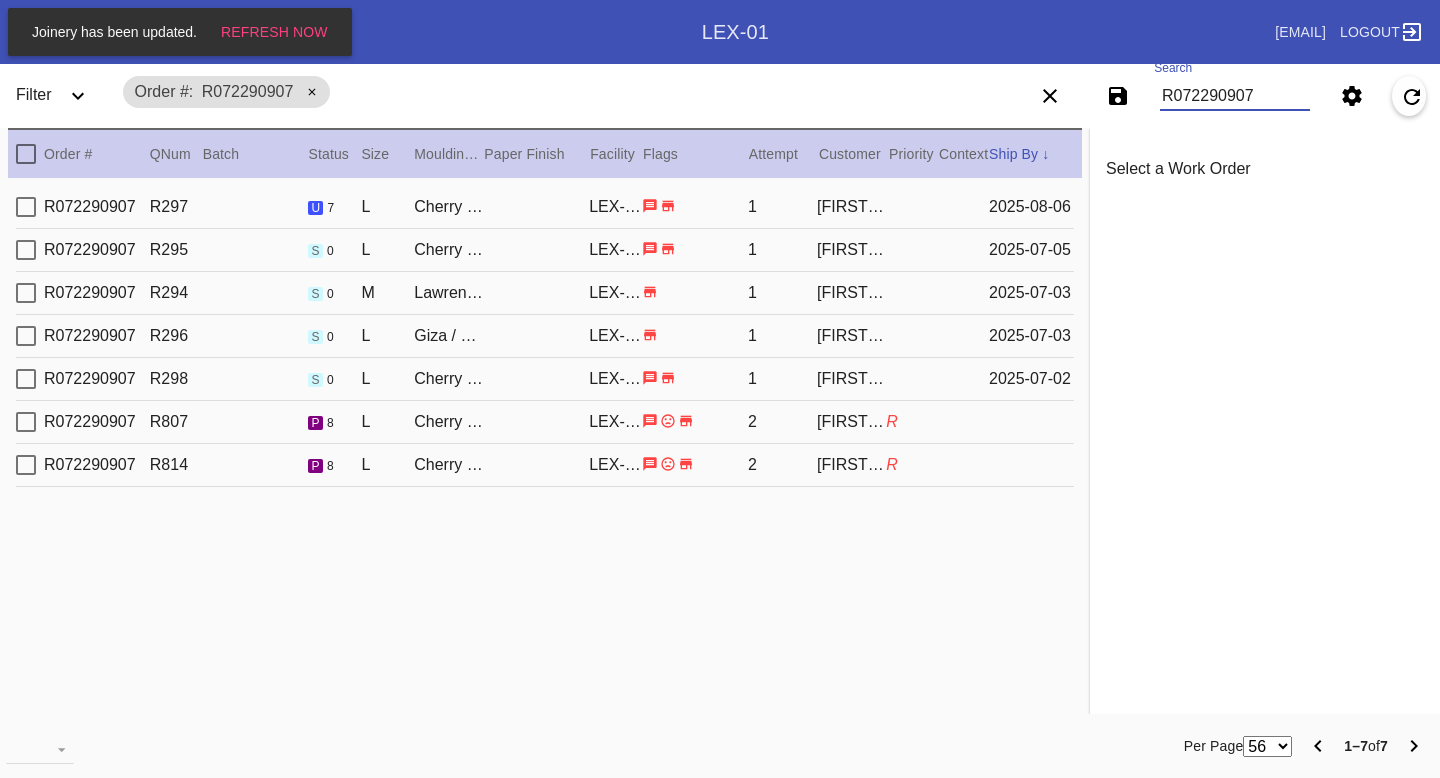 click on "1" at bounding box center [782, 207] 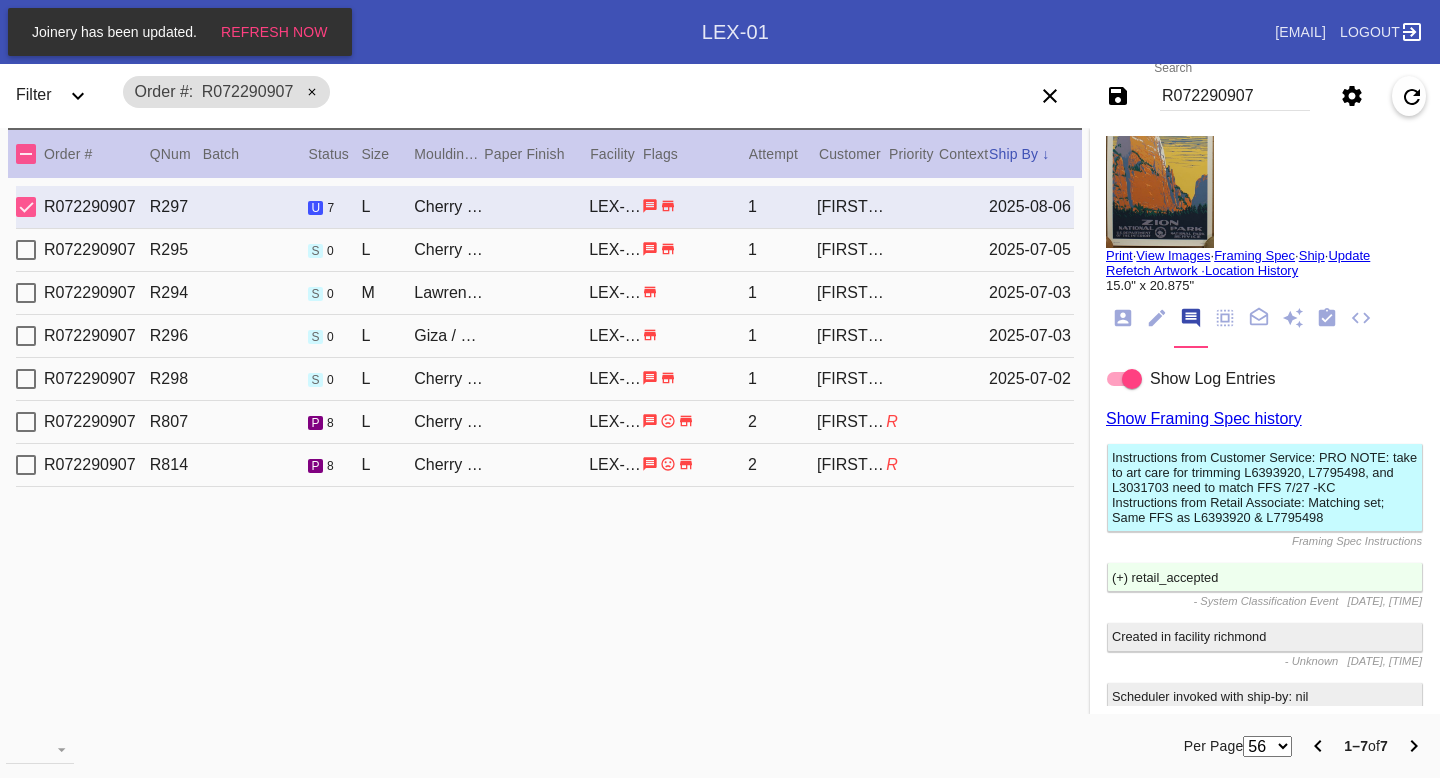 scroll, scrollTop: 0, scrollLeft: 0, axis: both 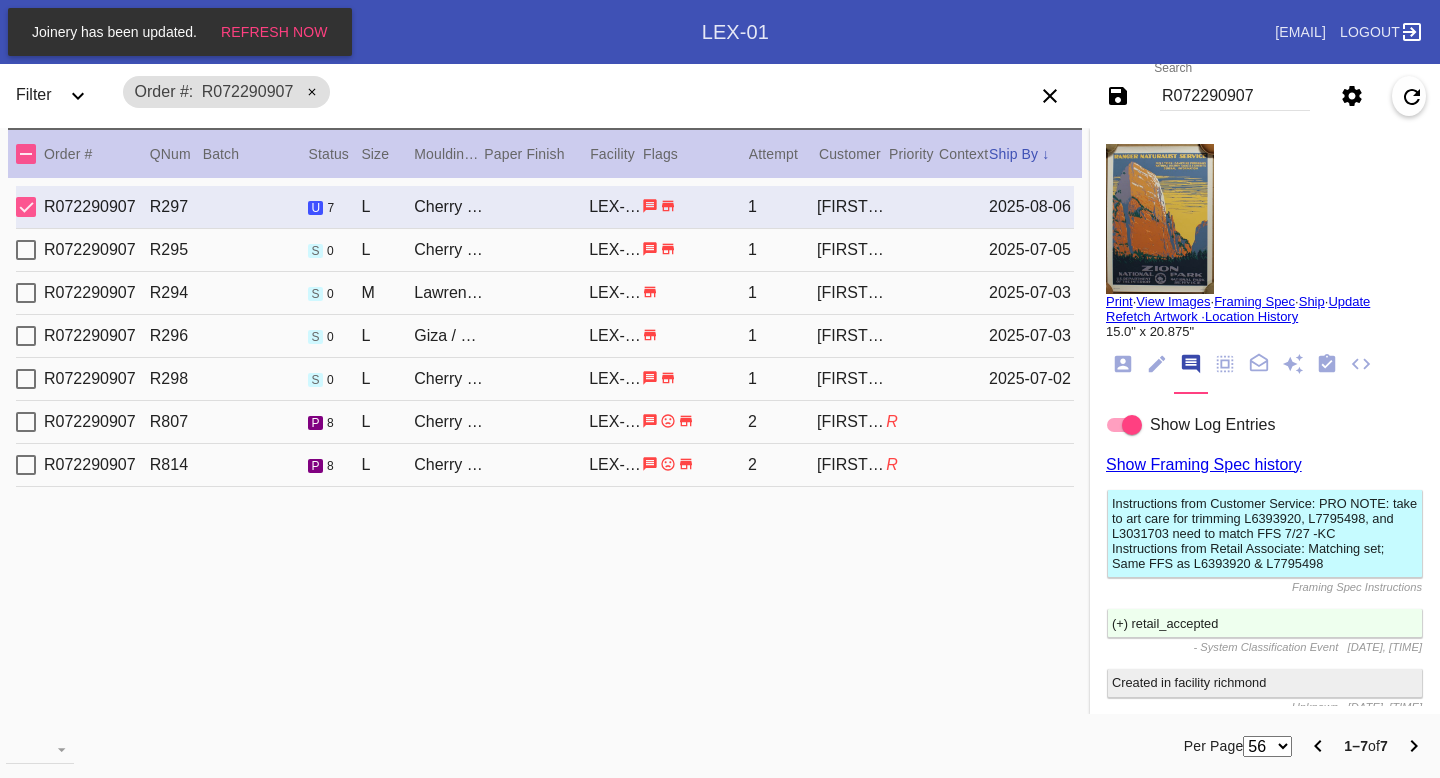 click on "R072290907" at bounding box center (1235, 96) 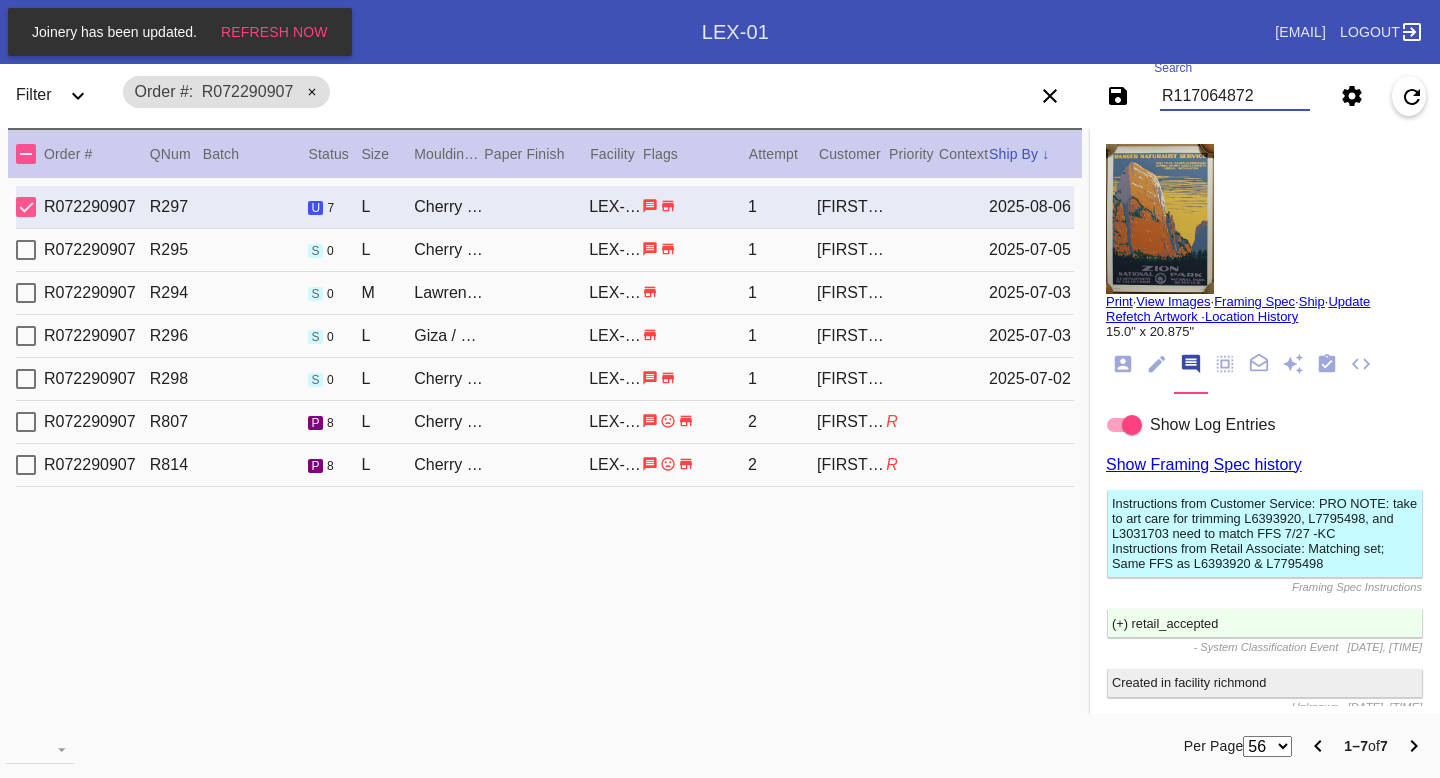 type on "R117064872" 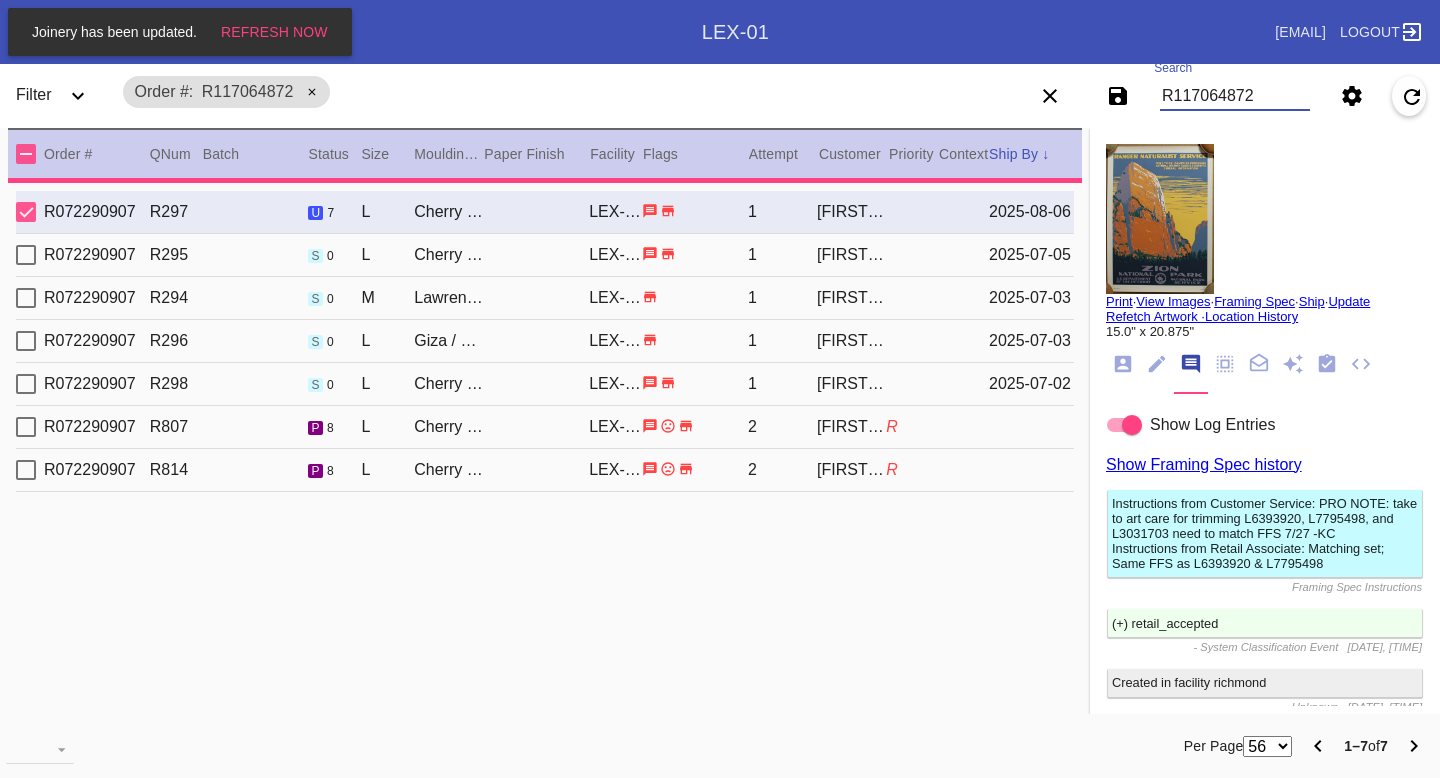 type on "PRO NOTE: Frame damaged piece as is, customer is aware of damage. CM 7/30" 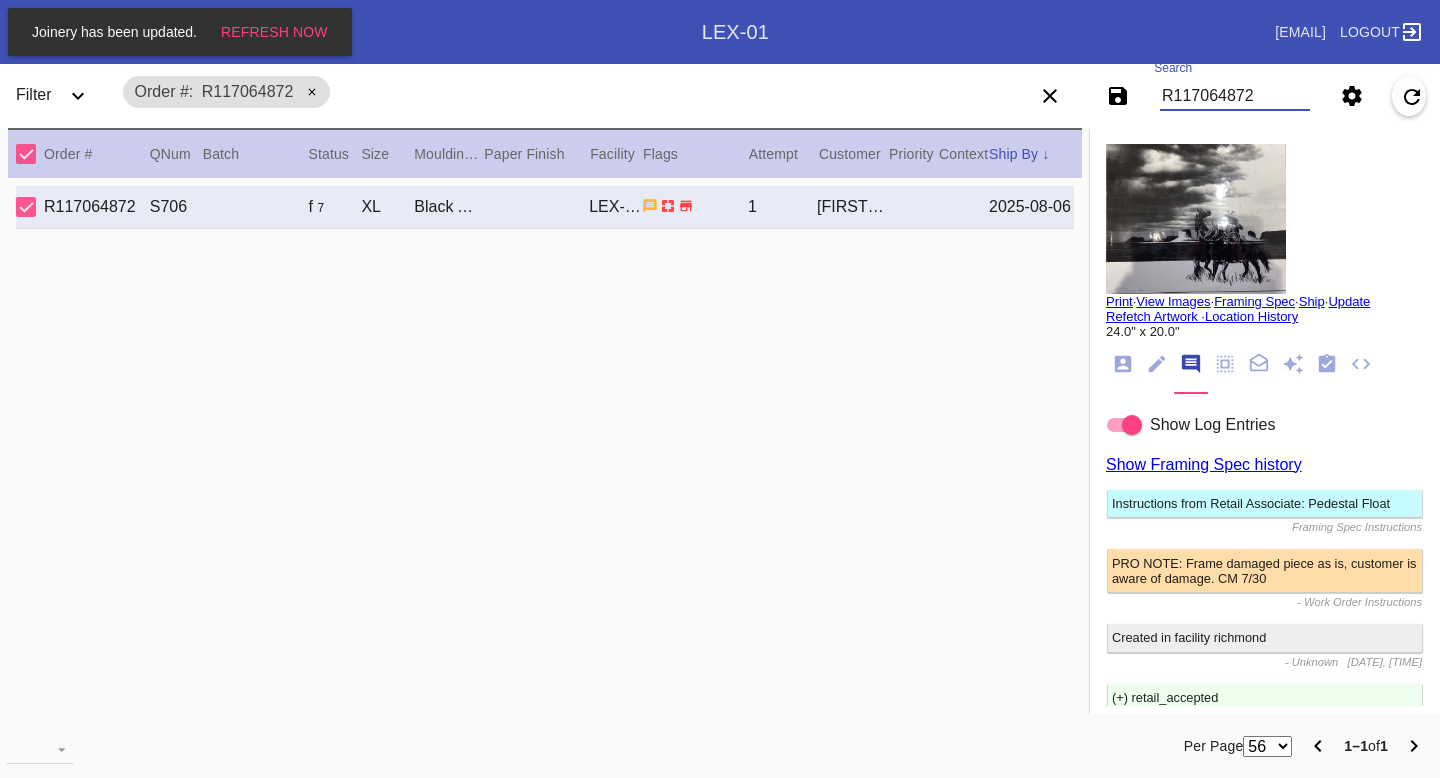 click on "Print" at bounding box center (1119, 301) 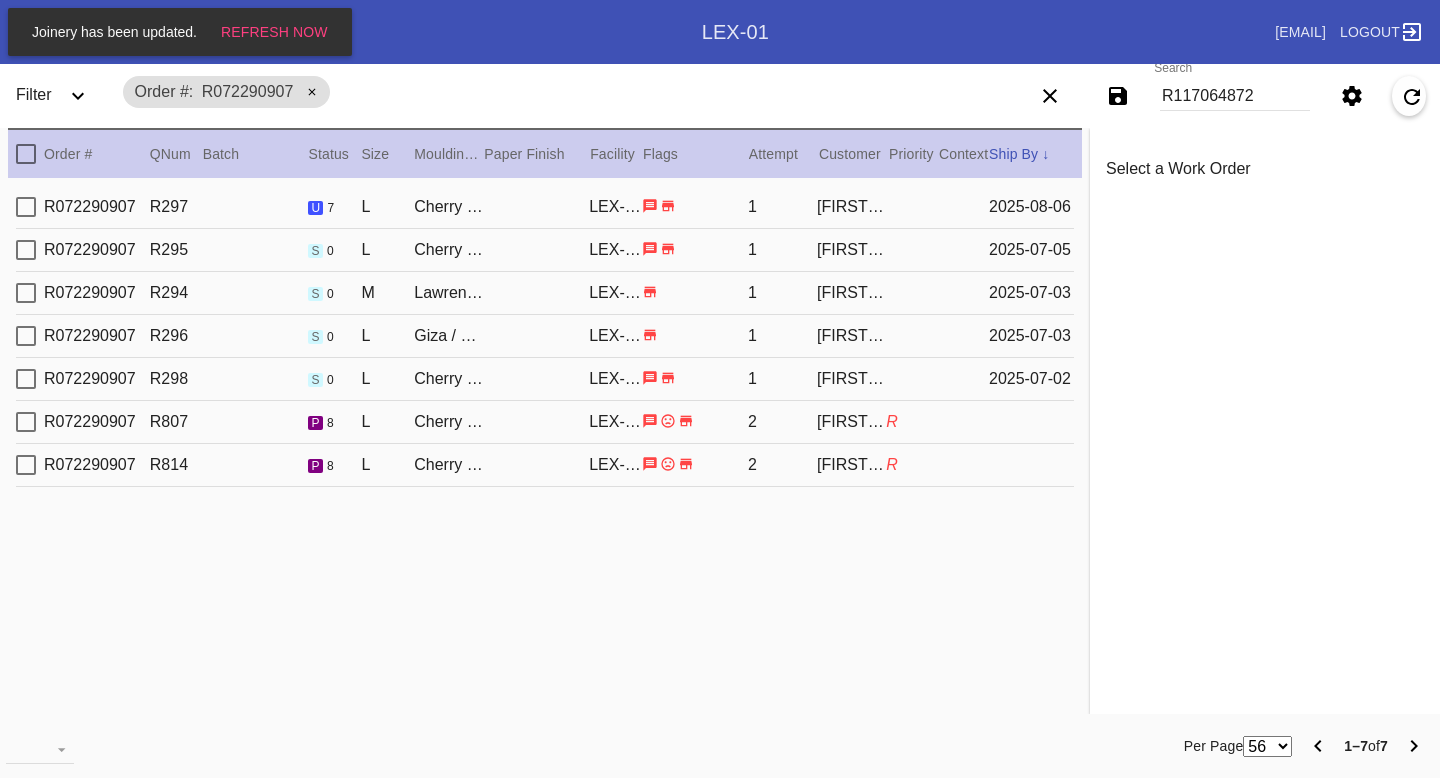 click on "R072290907 R297 u   7 L Cherry Round / No Mat LEX-01 1 Paige Tyler
2025-08-06 R072290907 R295 s   0 L Cherry Round / No Mat LEX-01 1 Paige Tyler
2025-07-05 R072290907 R294 s   0 M Lawrence / Vanilla LEX-01 1 Paige Tyler
2025-07-03 R072290907 R296 s   0 L Giza / No Mat LEX-01 1 Paige Tyler
2025-07-03 R072290907 R298 s   0 L Cherry Round / No Mat LEX-01 1 Paige Tyler
2025-07-02 R072290907 R807 p   8 L Cherry Round / No Mat LEX-01 2 Paige Tyler
R
R072290907 R814 p   8 L Cherry Round / No Mat LEX-01 2 Paige Tyler
R" at bounding box center [545, 449] 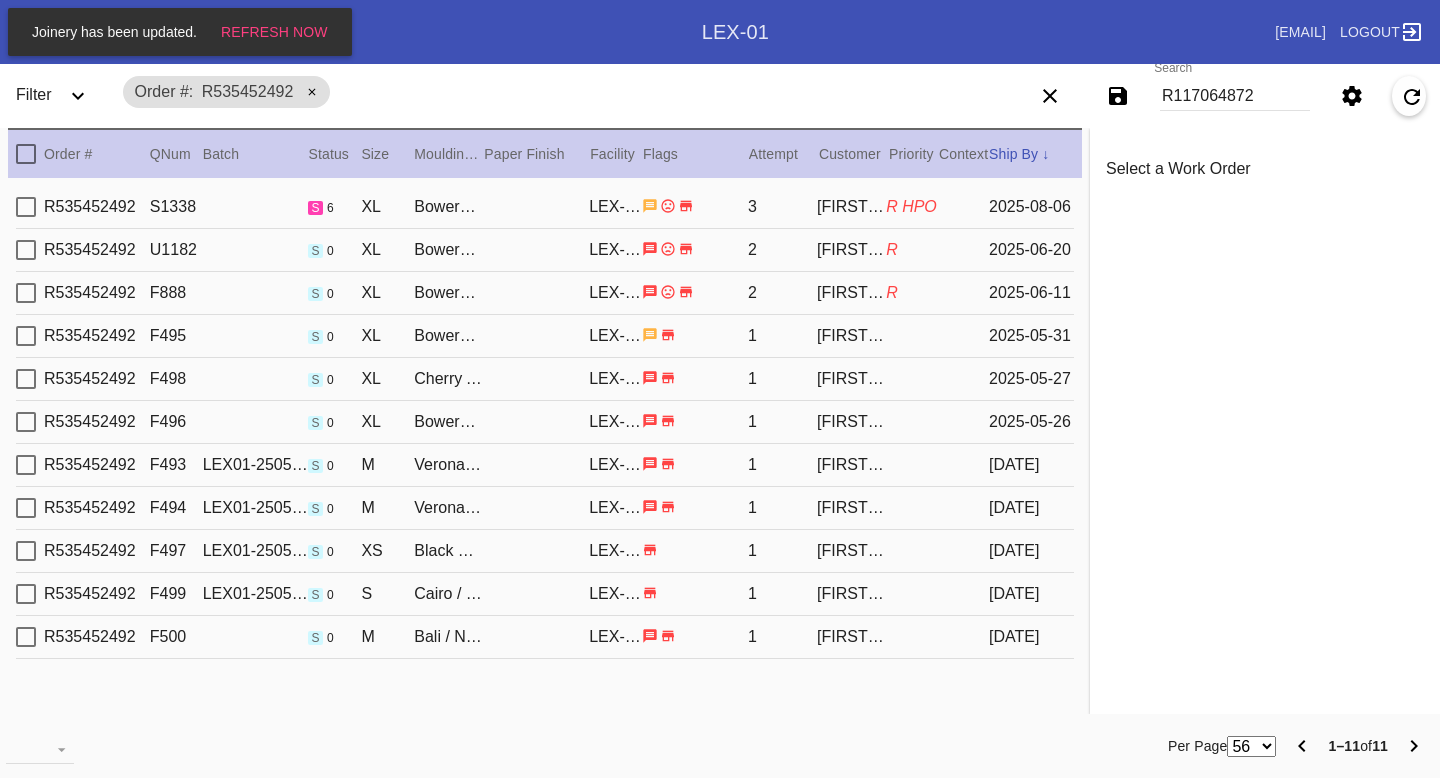 click on "R535452492 S1338 s   6 XL Bowery / No Mat LEX-01 3 Lindsay Jackson
R
HPO
2025-08-06" at bounding box center (545, 207) 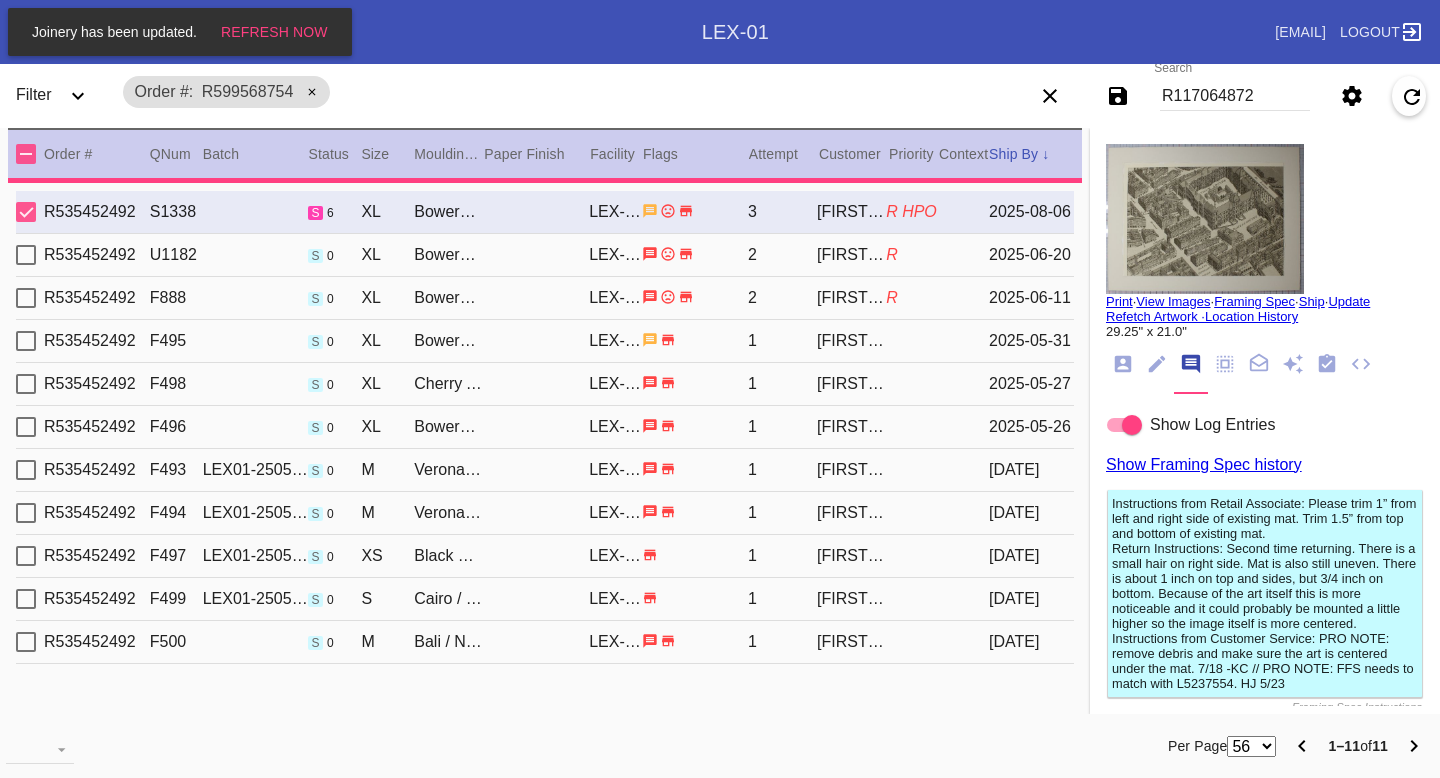 type on "PRO NOTE: No replacement, please proceed with the damage. CM 8/4" 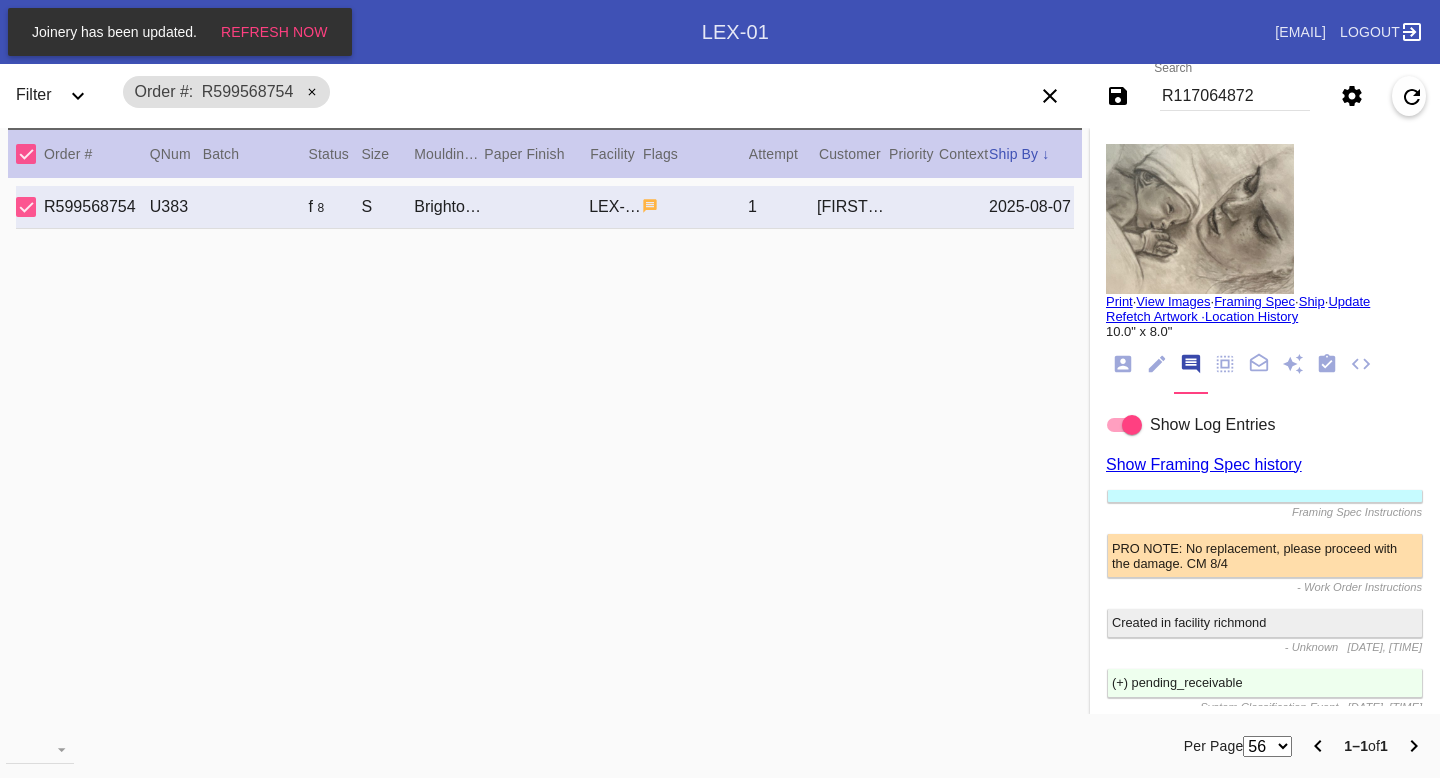 click on "Print" at bounding box center (1119, 301) 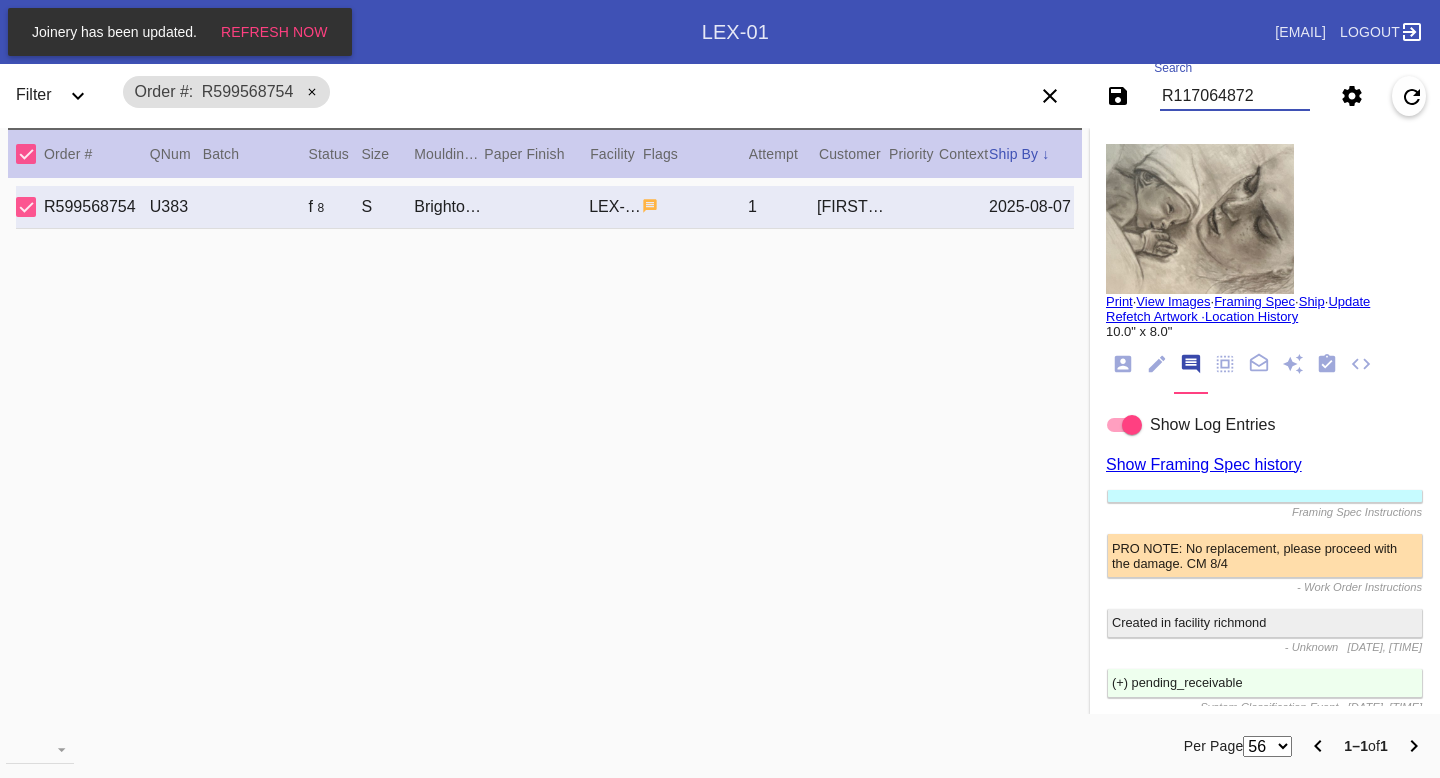 click on "R117064872" at bounding box center (1235, 96) 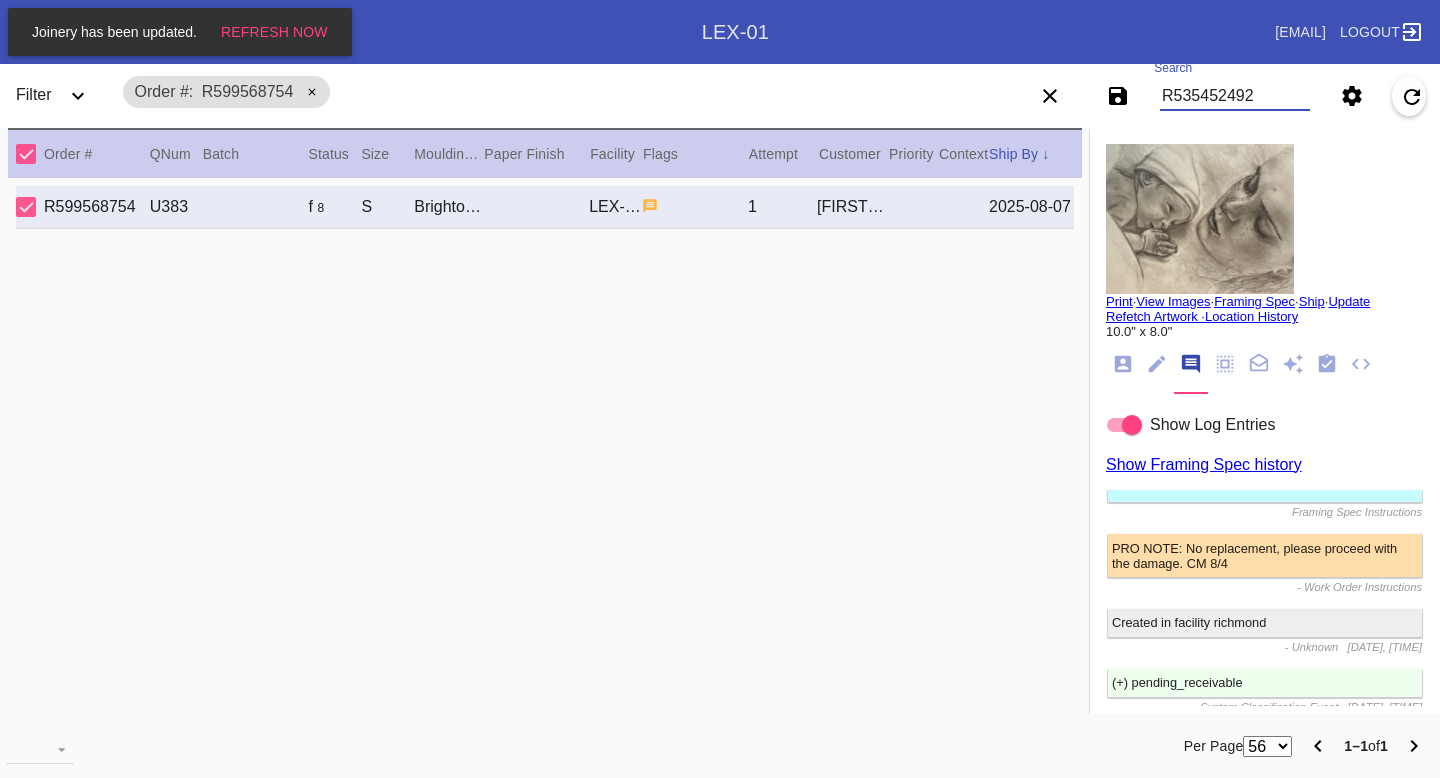 type on "R535452492" 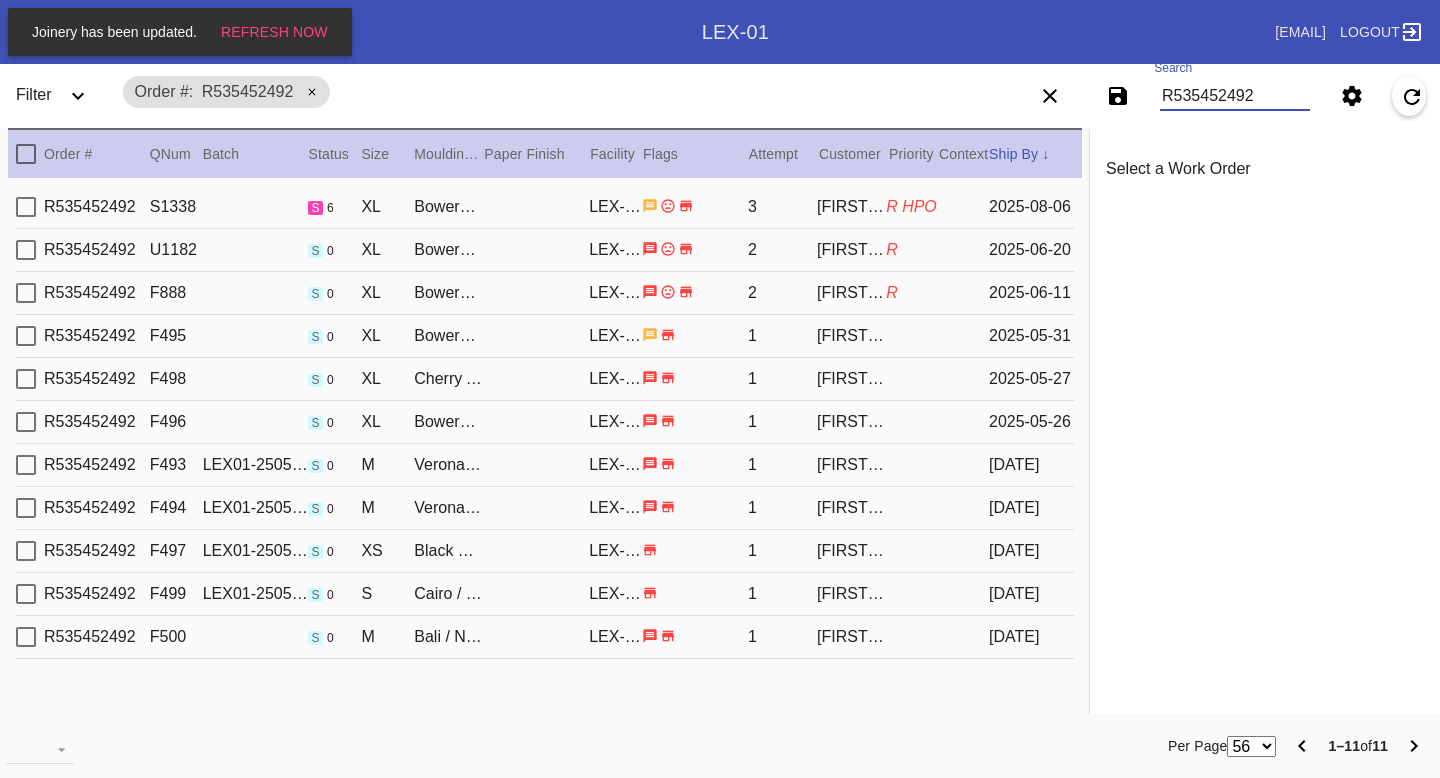 click on "R535452492 U1182 s   0 XL Bowery / No Mat LEX-01 2 Lindsay Jackson
R
2025-06-20" at bounding box center (545, 250) 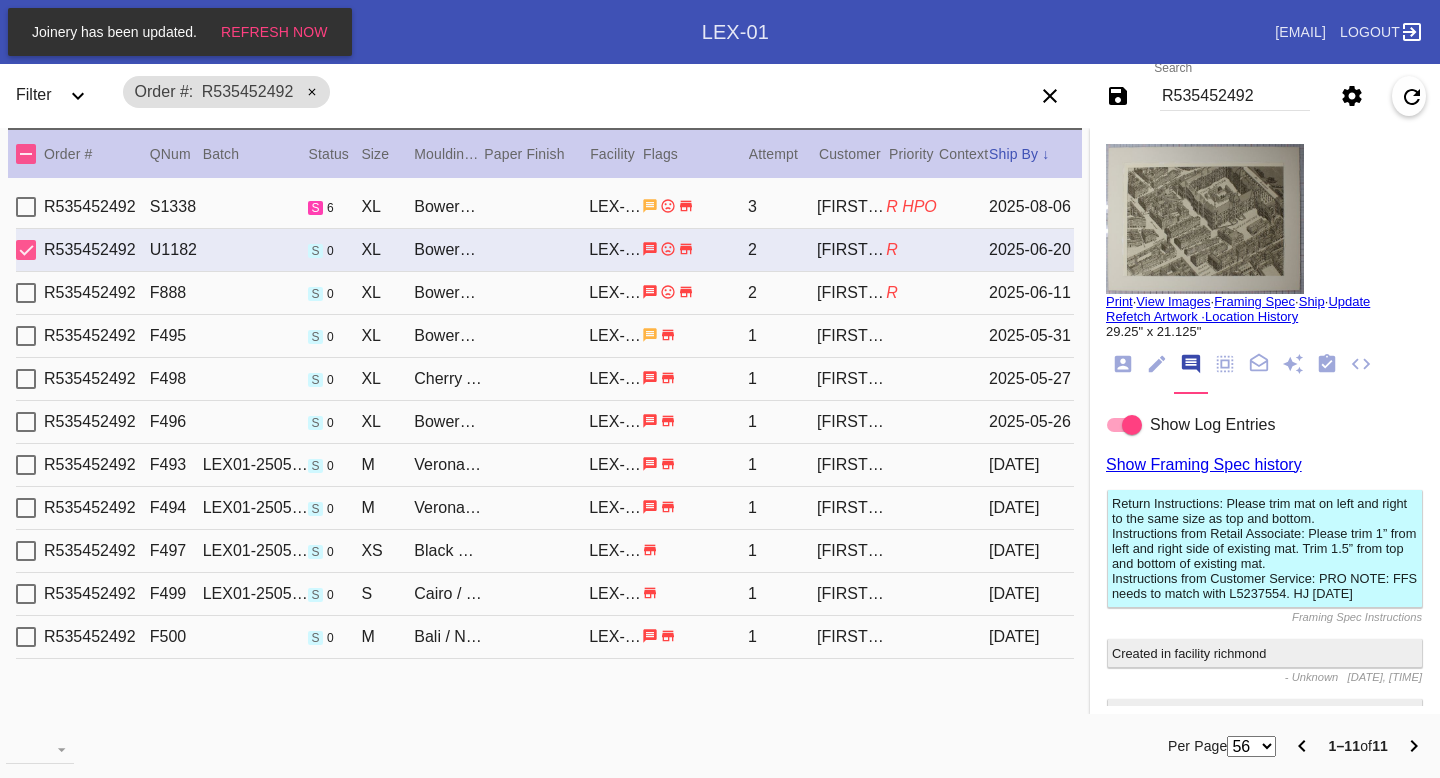 click on "2025-08-06" at bounding box center [1031, 207] 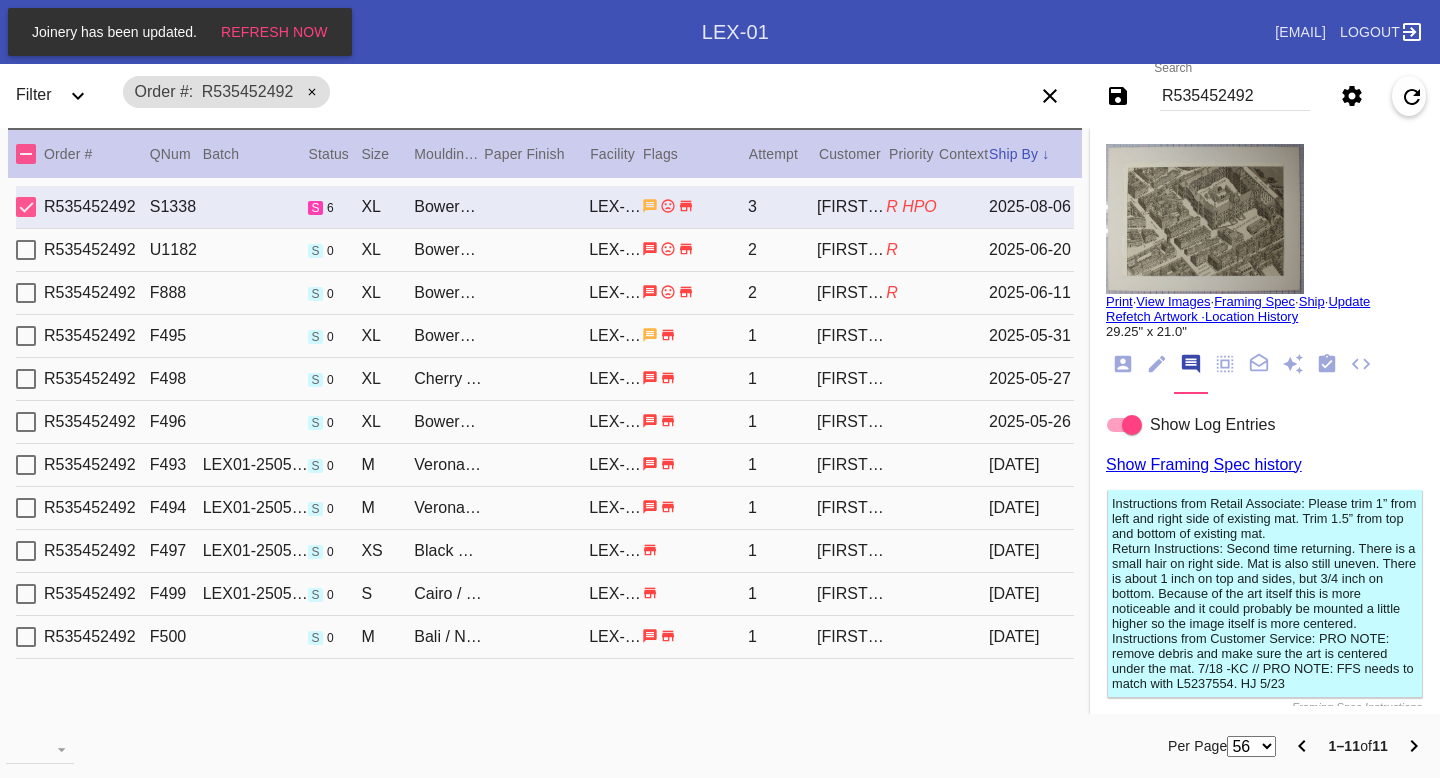 click 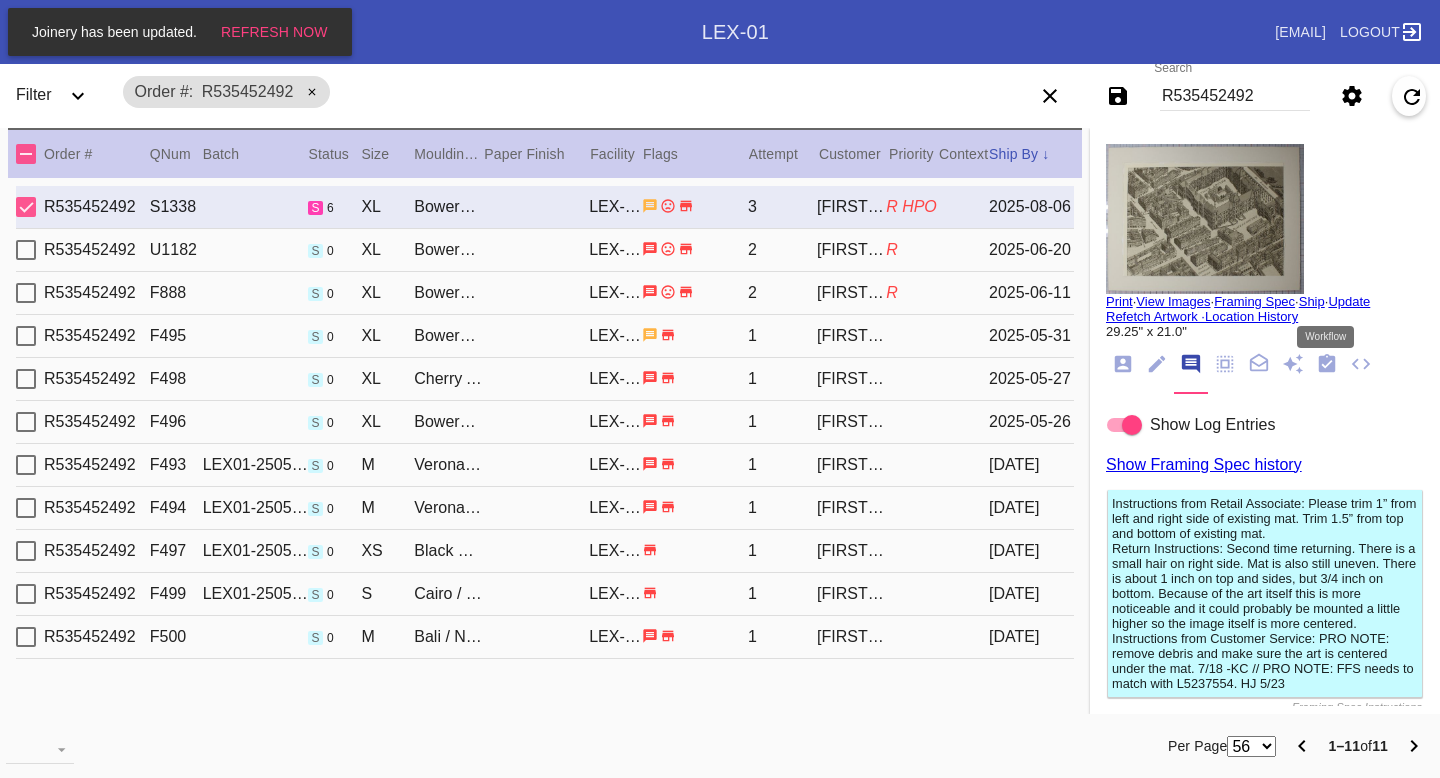 click 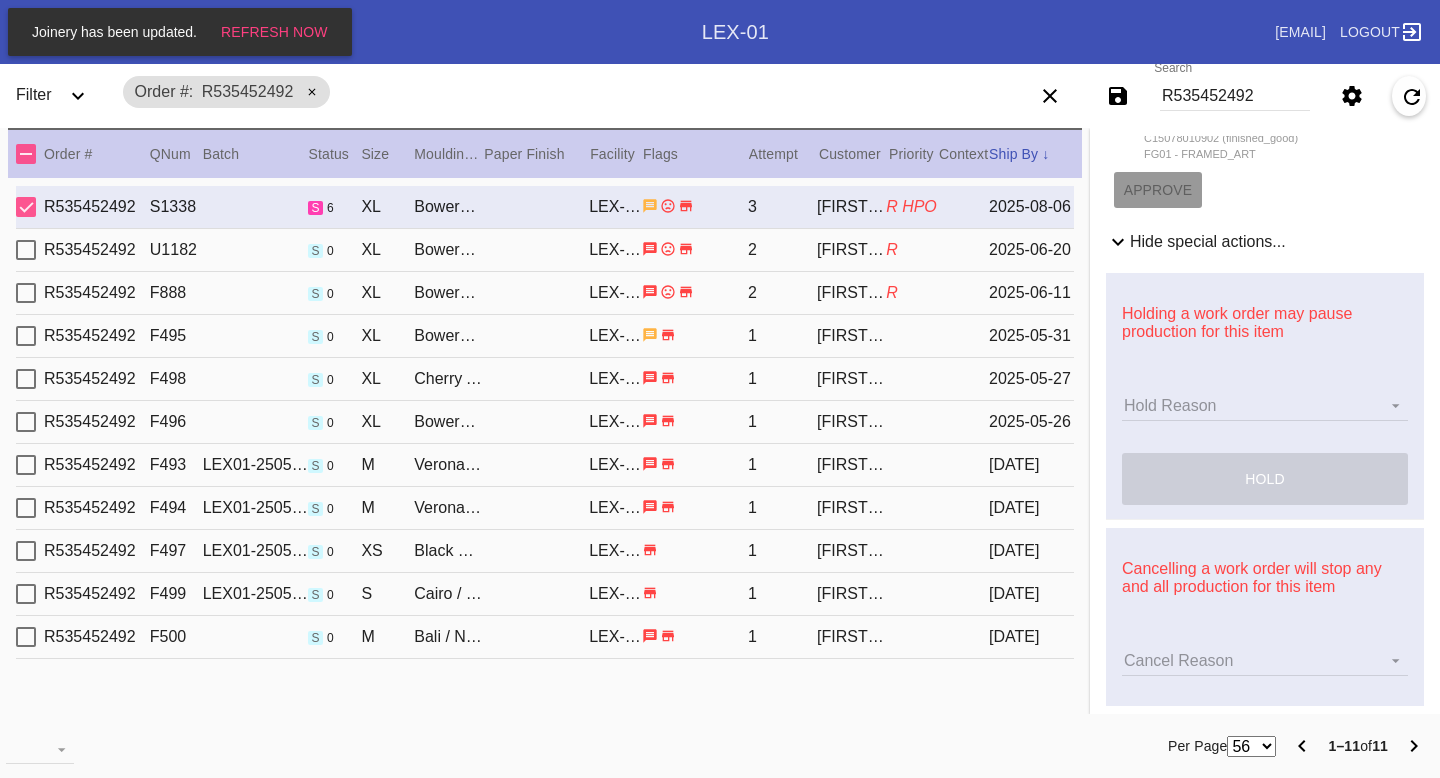 scroll, scrollTop: 780, scrollLeft: 0, axis: vertical 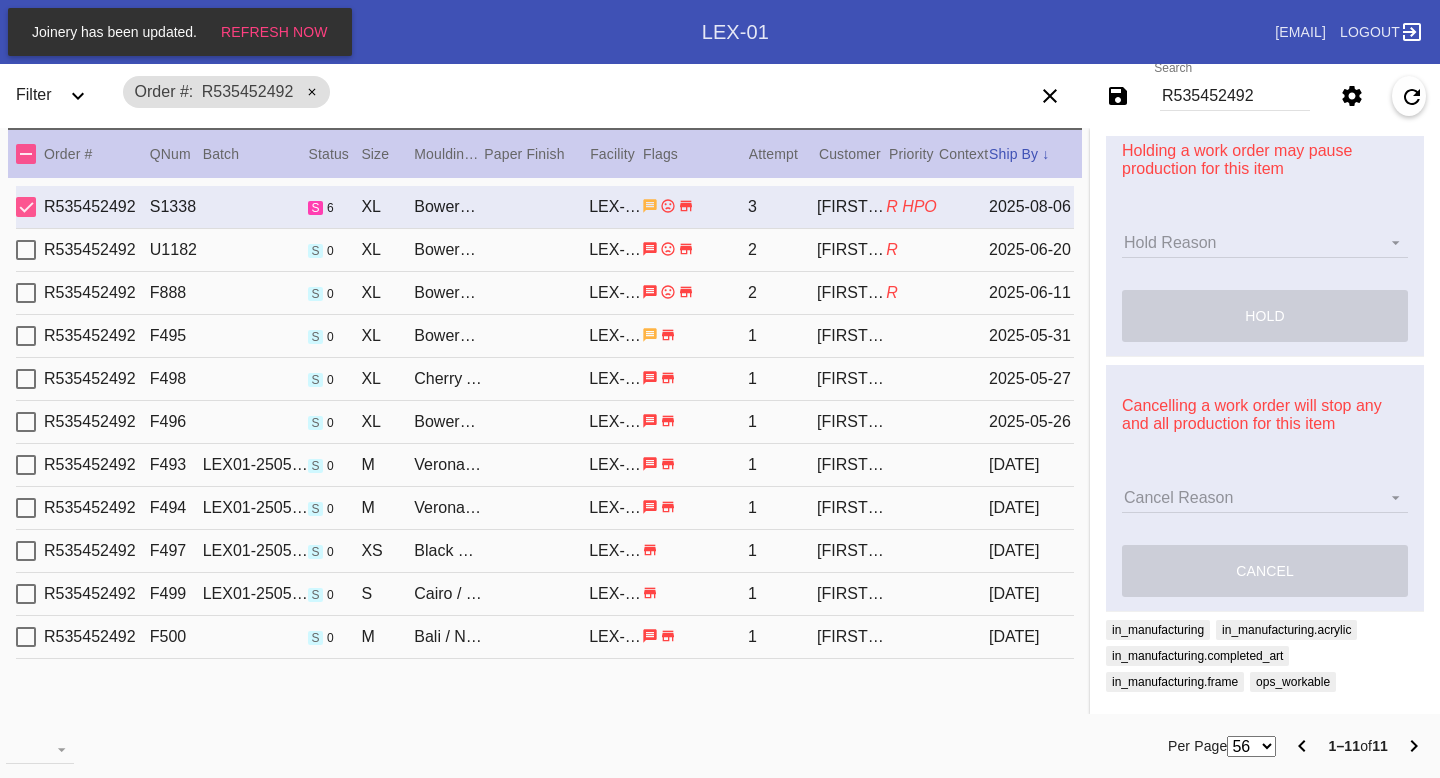 click on "Holding a work order may pause production for this item Hold Reason Hold Reason Artcare Artwork Review CA Proactive Outreach CX Artwork Review CX Asset Protection Review Embedded Mat Plaque F4B Order Update FB Internal Sample Facility Out of Stock HPO Not Received Ops Question Submitted Order Change Request Out of Stock Pull for Production Replacement Ordered Retail NSOGW Search and Rescue Update Work Order hold" at bounding box center [1265, 233] 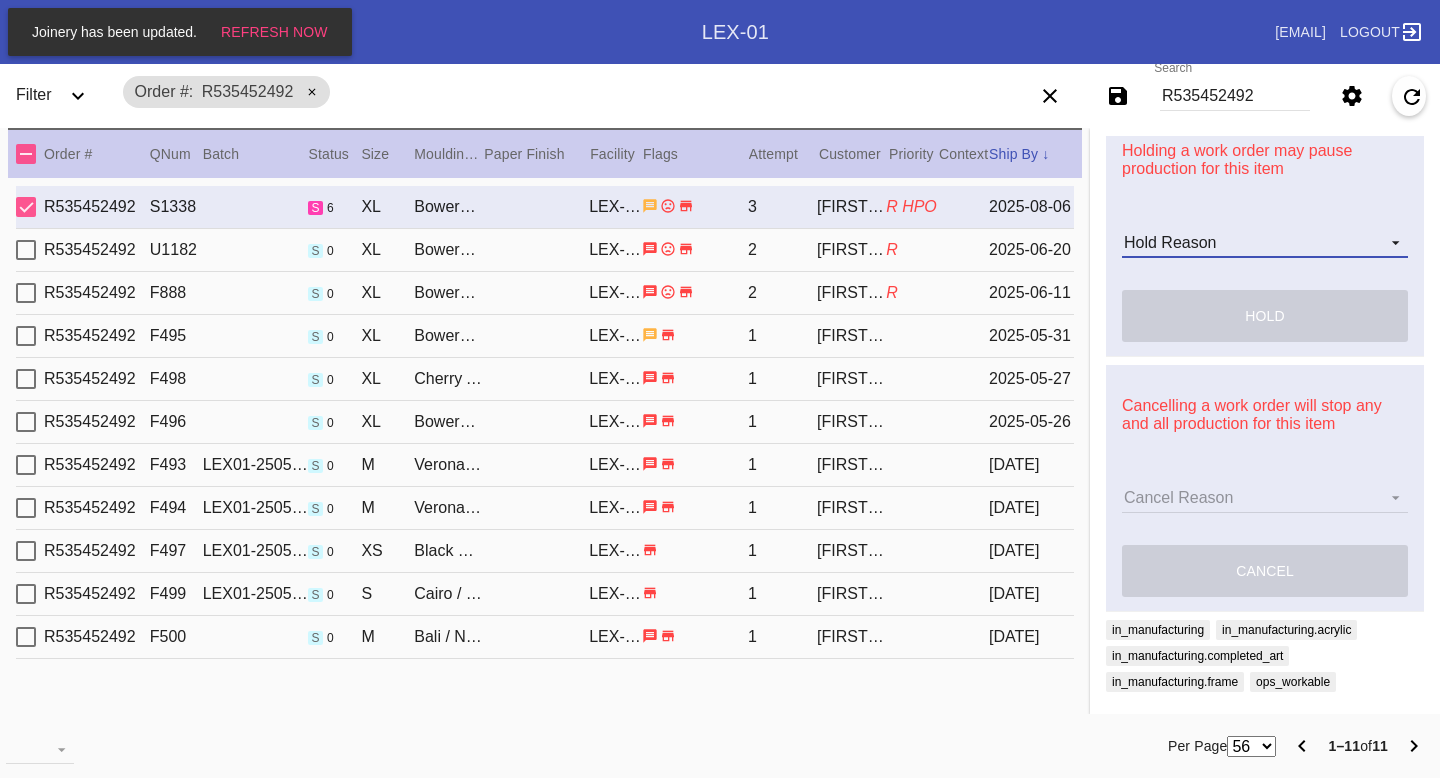 click on "Hold Reason Artcare Artwork Review CA Proactive Outreach CX Artwork Review CX Asset Protection Review Embedded Mat Plaque F4B Order Update FB Internal Sample Facility Out of Stock HPO Not Received Ops Question Submitted Order Change Request Out of Stock Pull for Production Replacement Ordered Retail NSOGW Search and Rescue Update Work Order" at bounding box center [1265, 243] 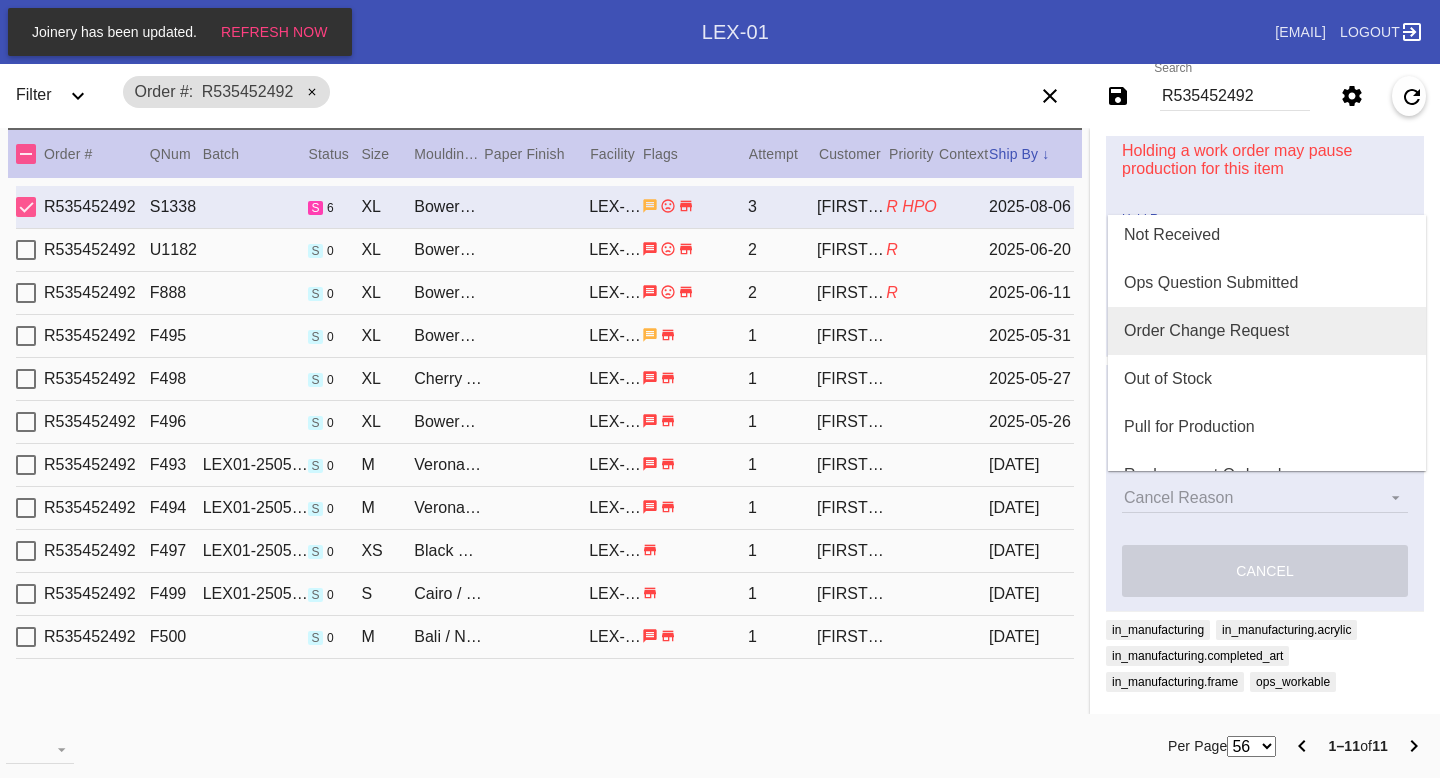 scroll, scrollTop: 438, scrollLeft: 0, axis: vertical 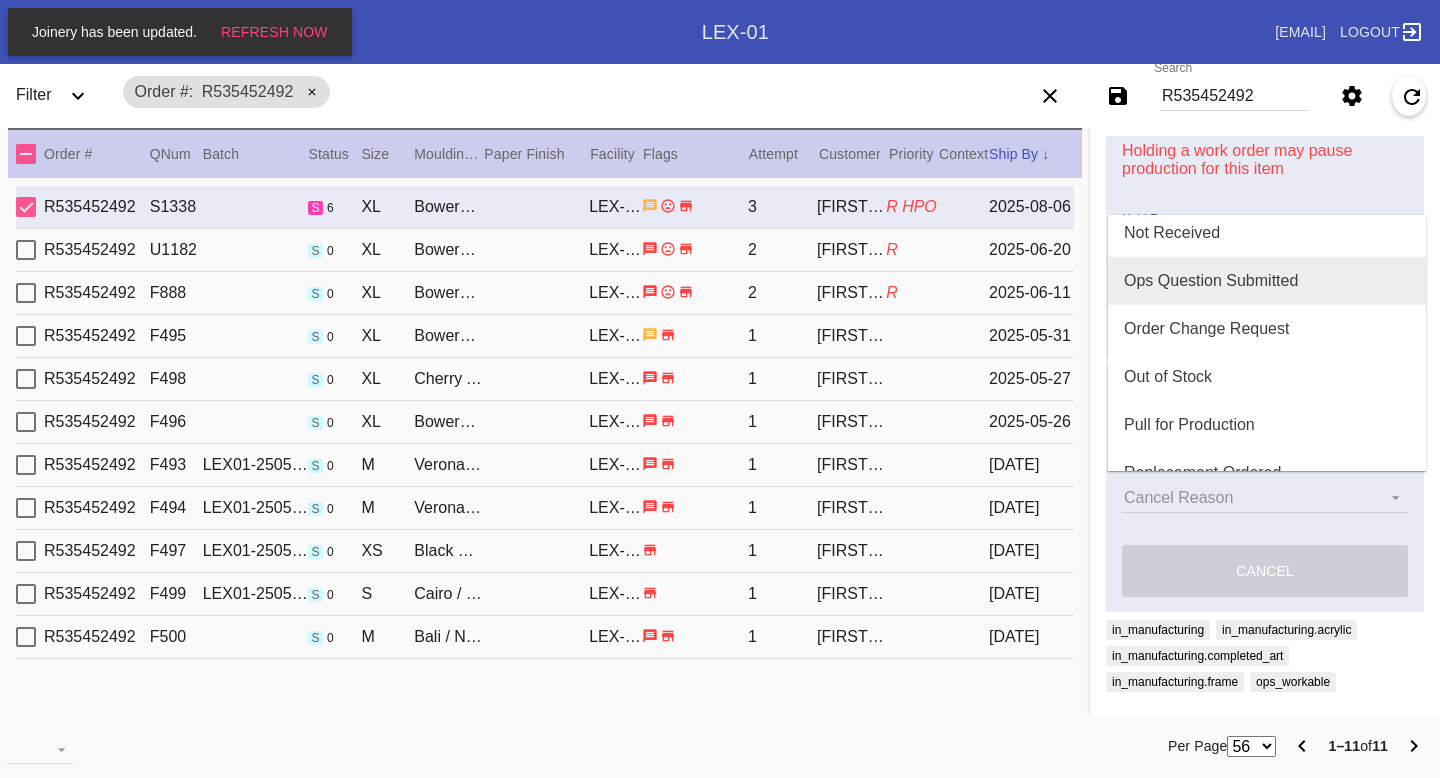 click on "Ops Question Submitted" at bounding box center [1267, 281] 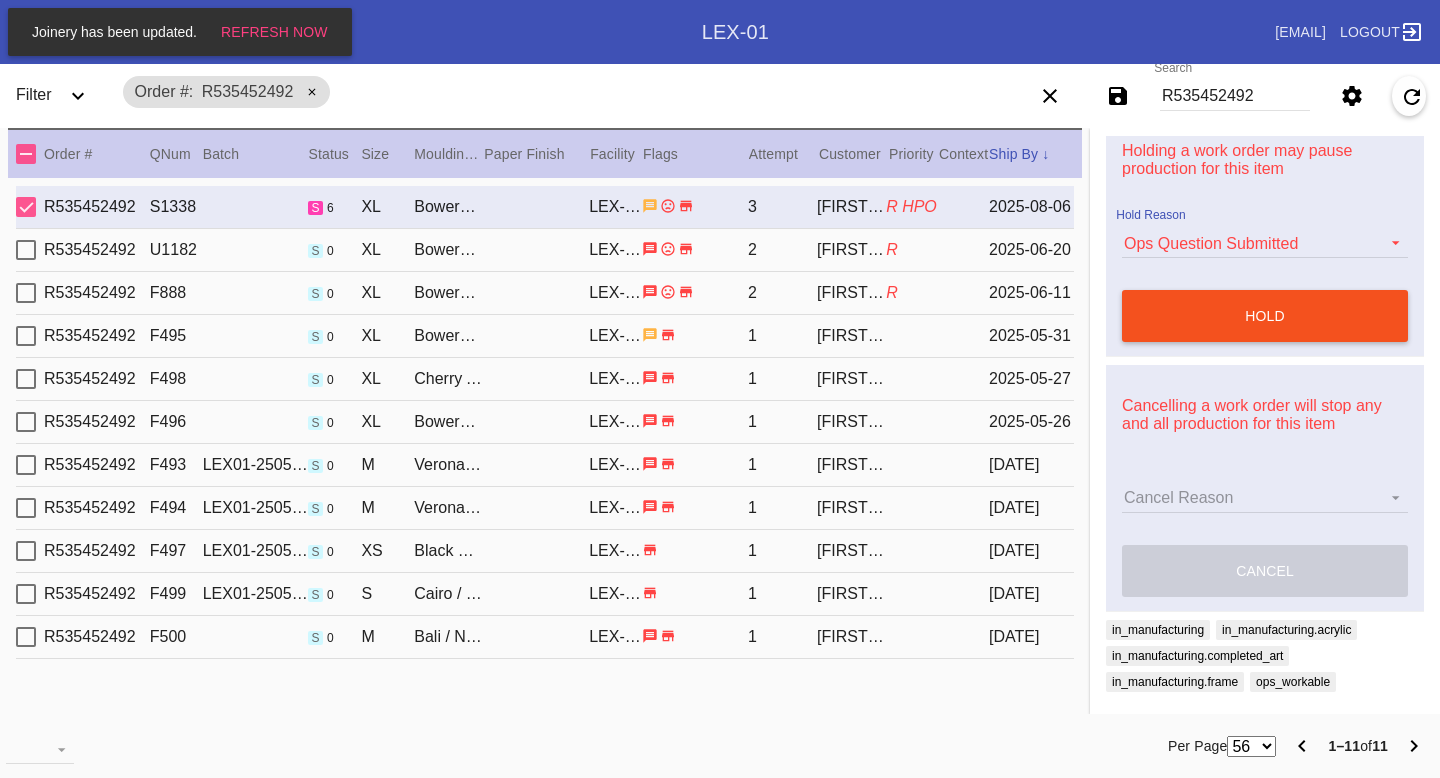 click on "hold" at bounding box center [1265, 316] 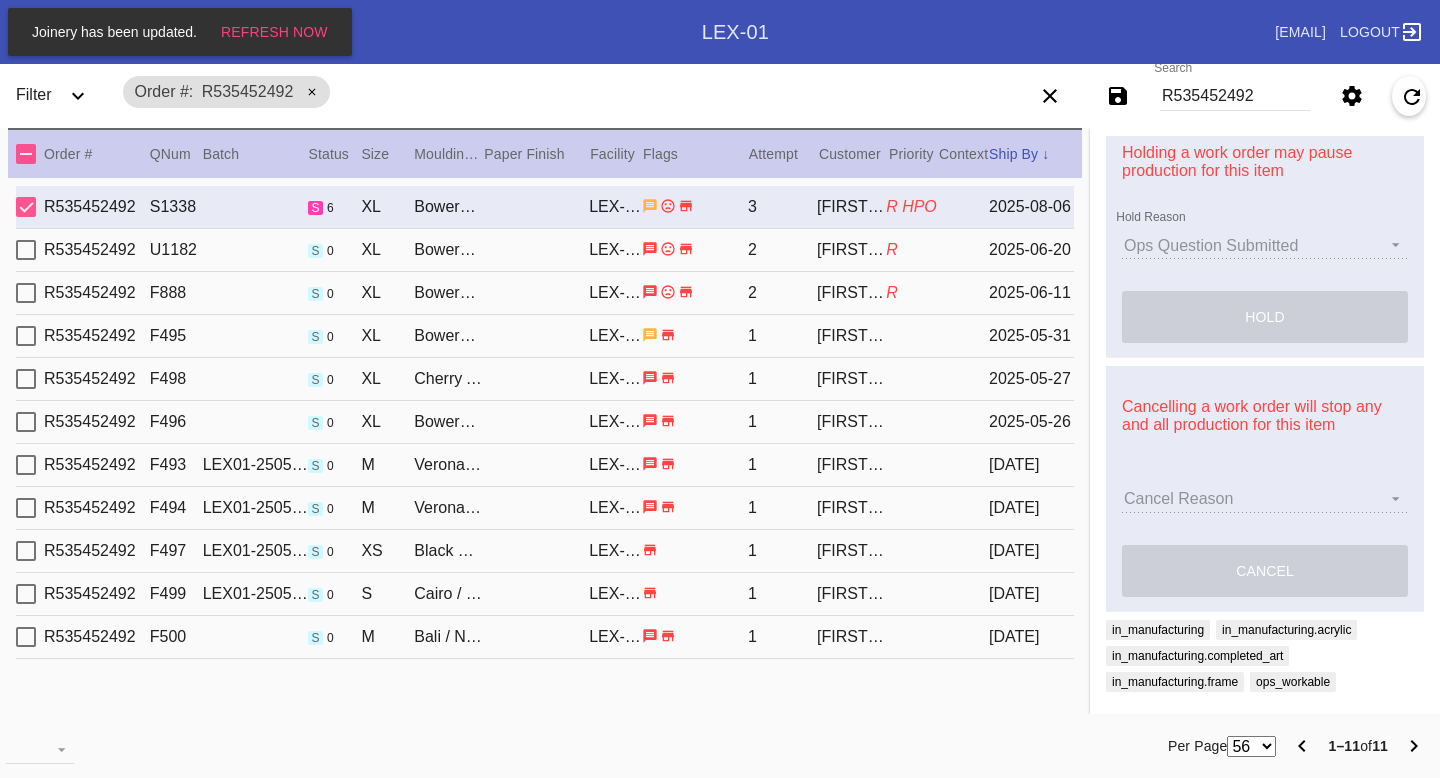 scroll, scrollTop: 0, scrollLeft: 0, axis: both 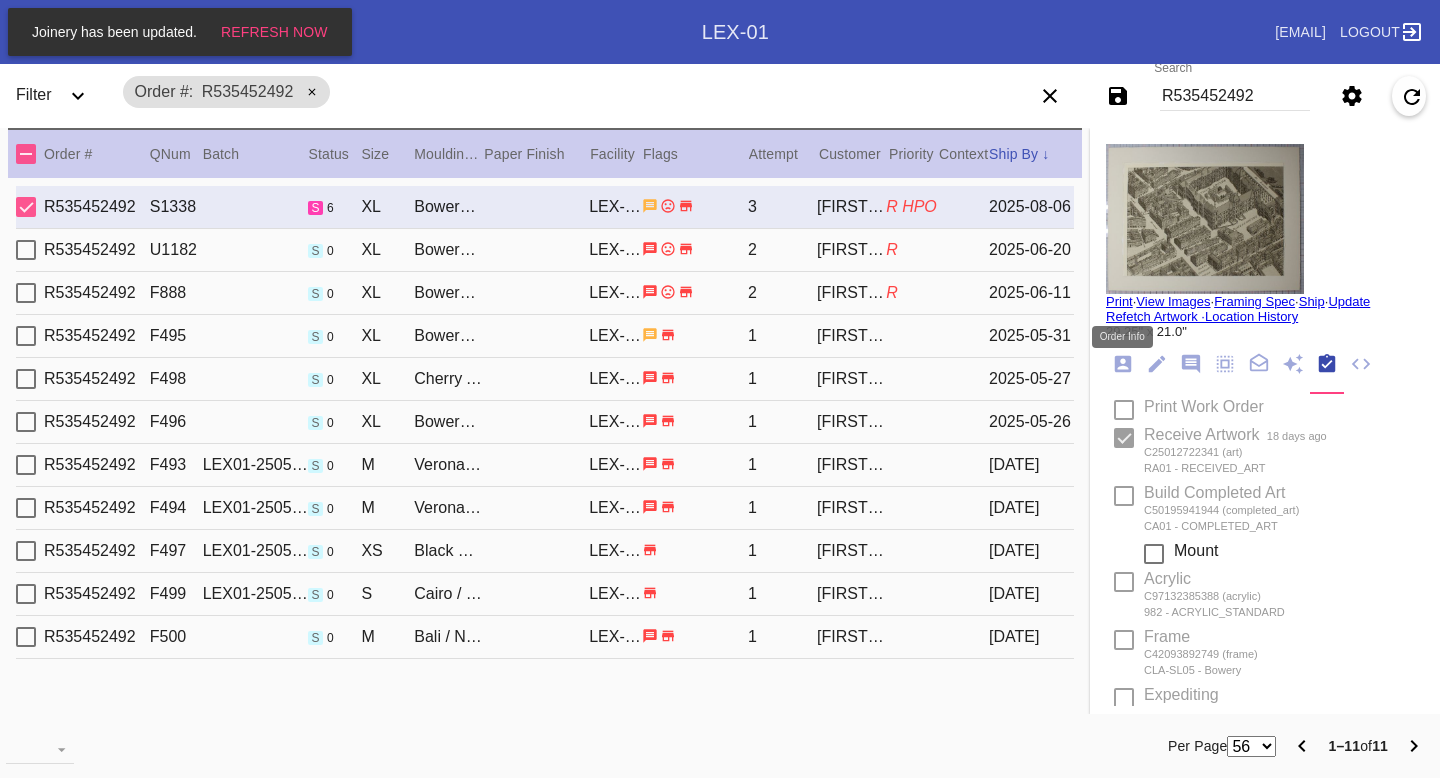 click 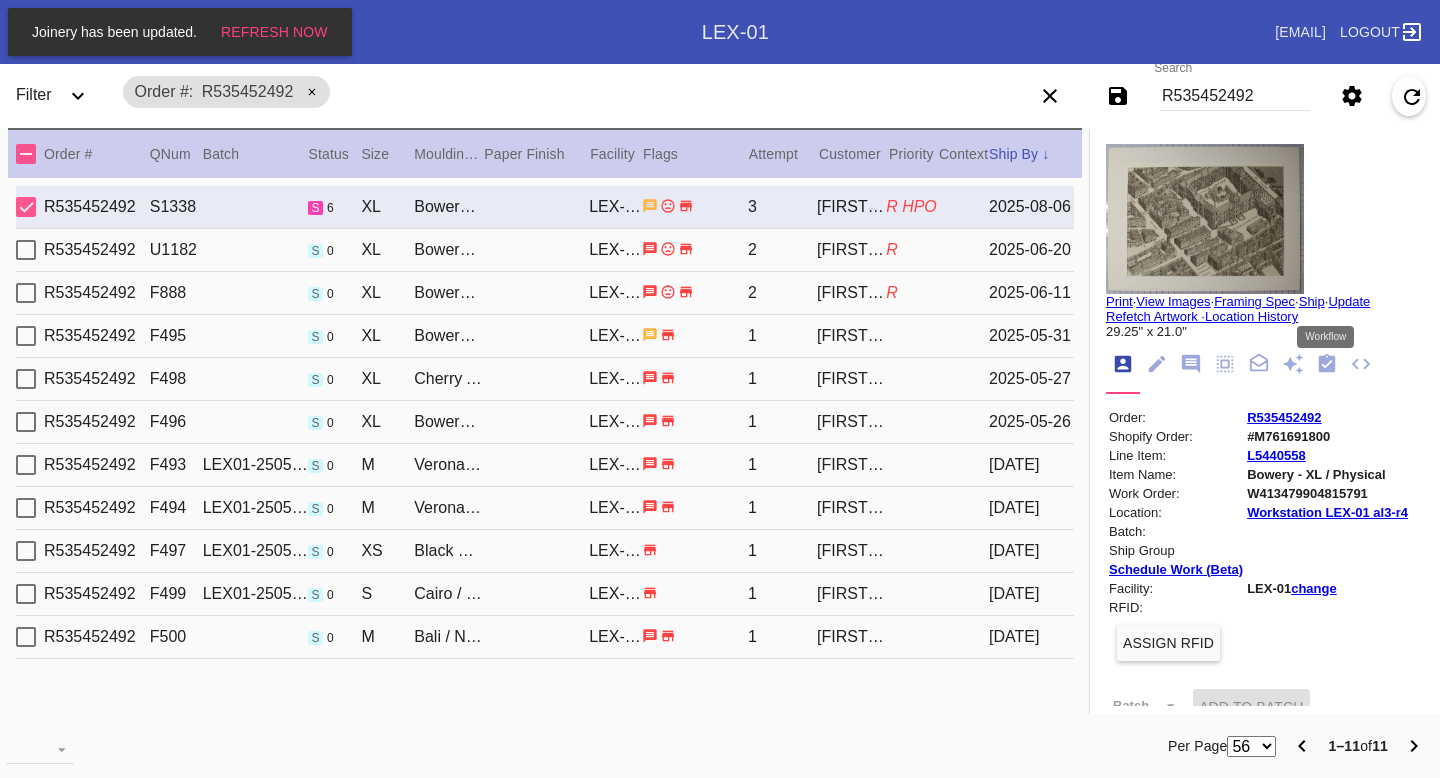 click 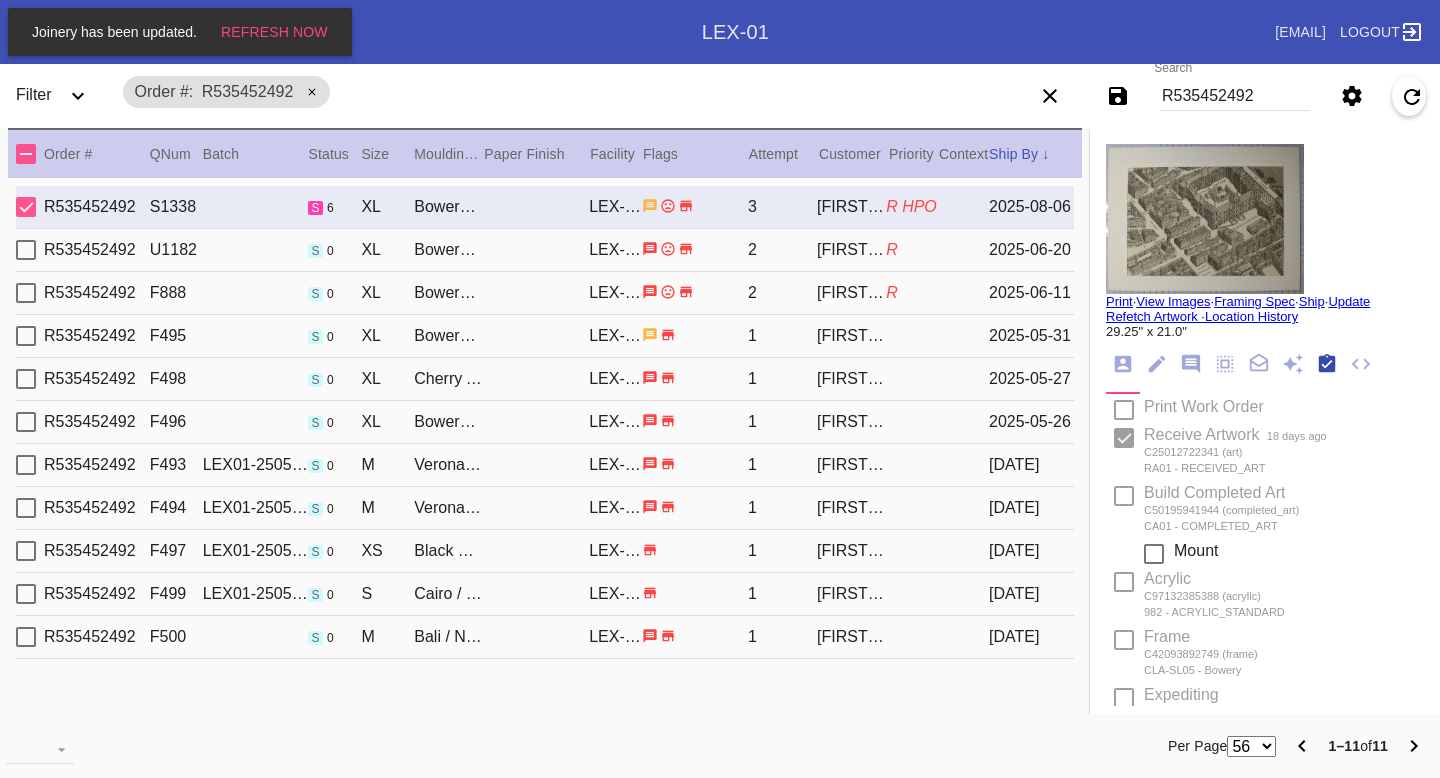 scroll, scrollTop: 320, scrollLeft: 0, axis: vertical 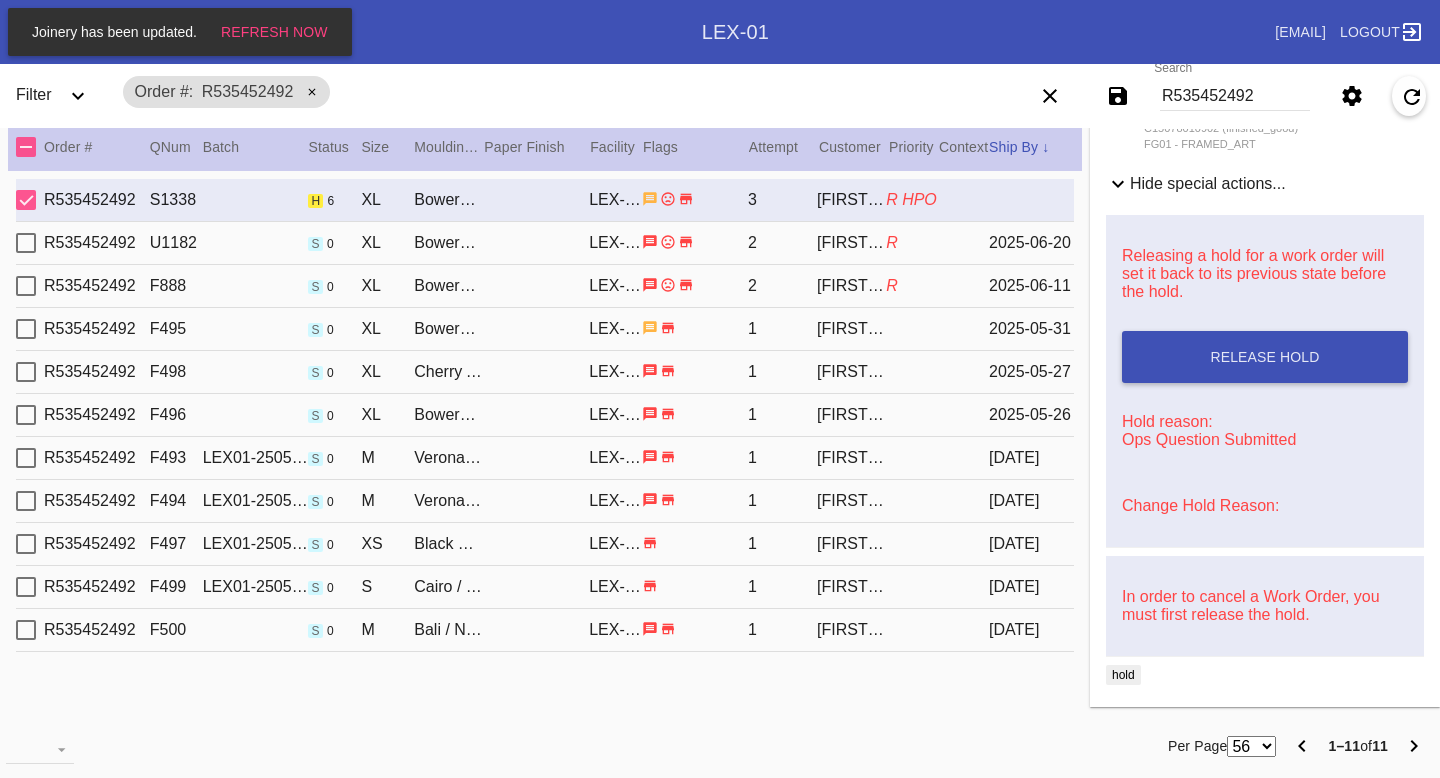 click on "Change Hold Reason:" at bounding box center [1200, 505] 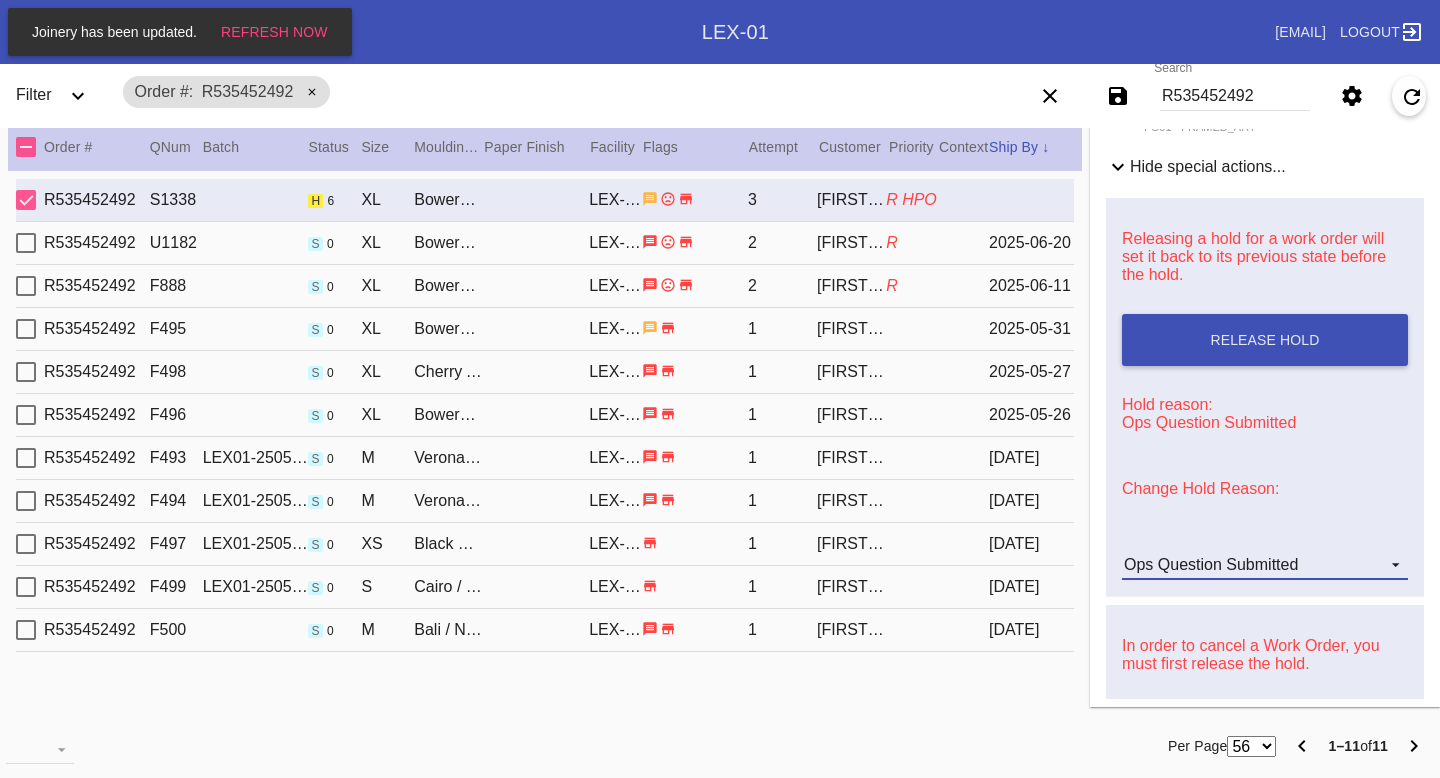 click on "Ops Question Submitted" at bounding box center [1265, 565] 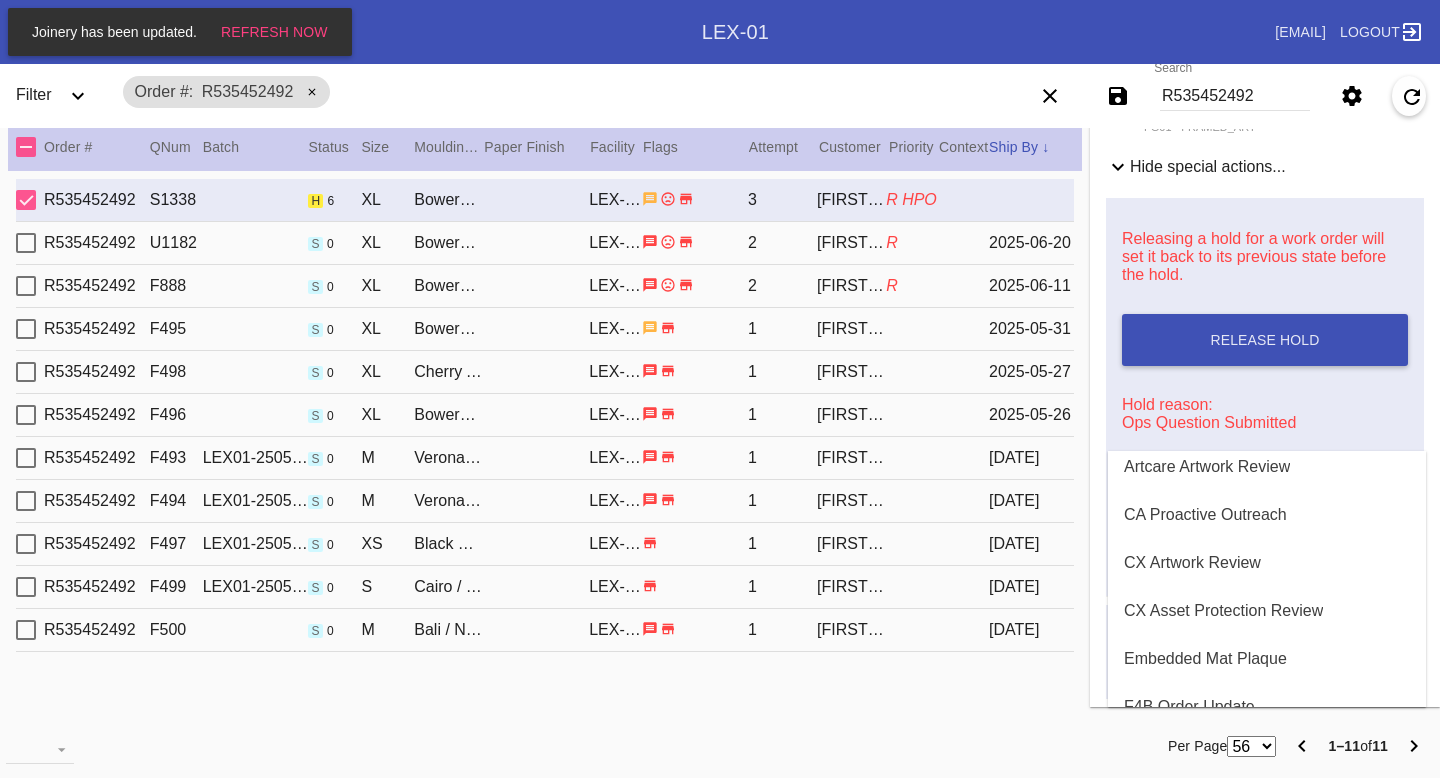 scroll, scrollTop: 0, scrollLeft: 0, axis: both 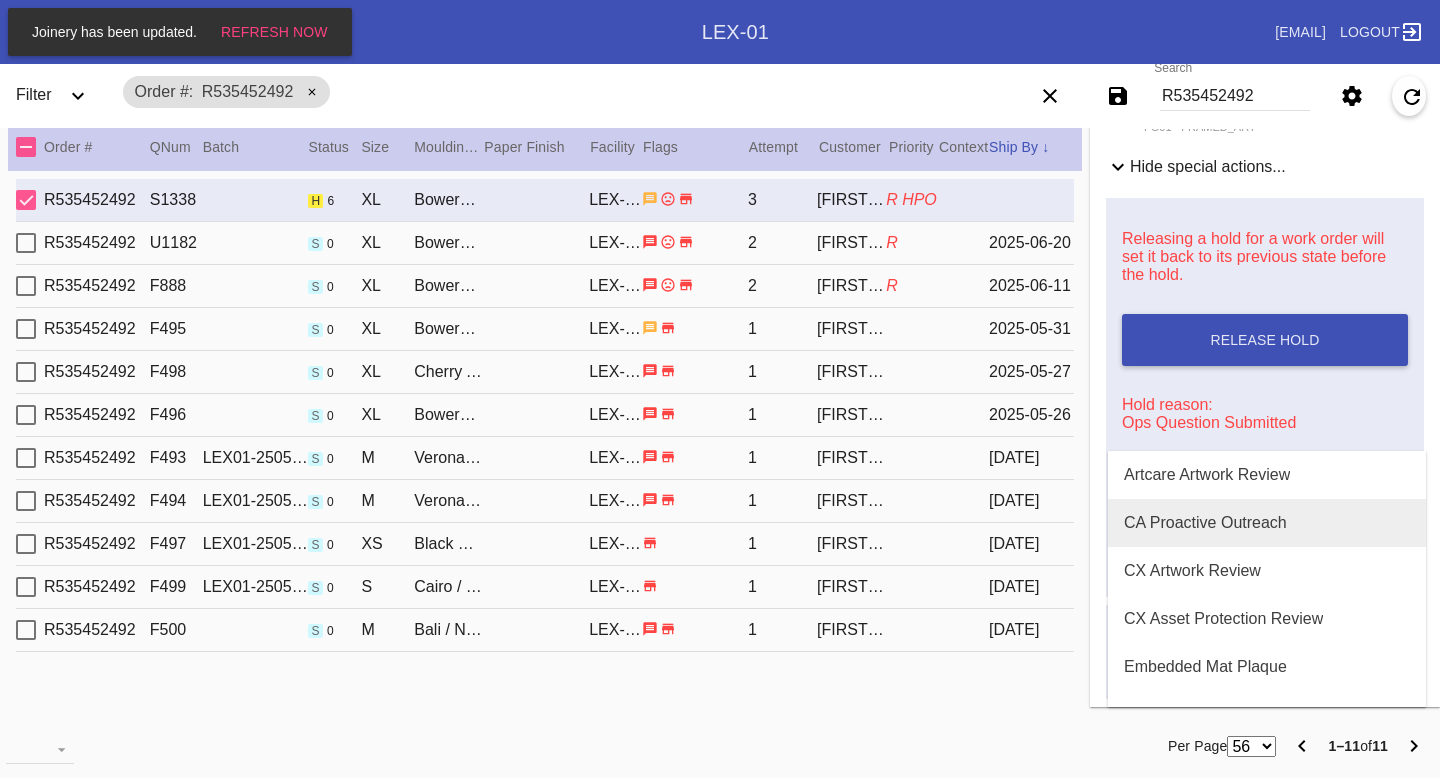 click on "CA Proactive Outreach" at bounding box center (1205, 523) 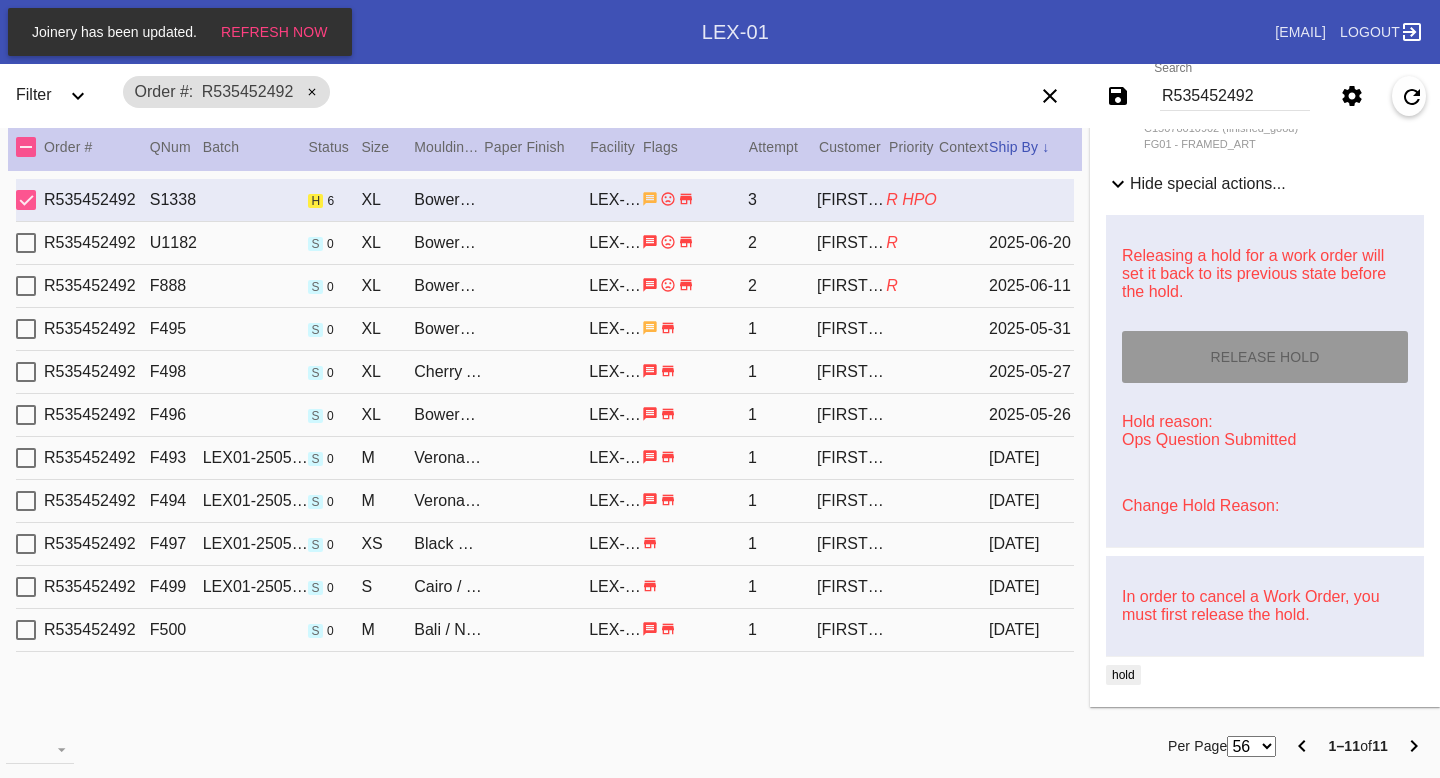 click on "Change Hold Reason:" at bounding box center [1200, 505] 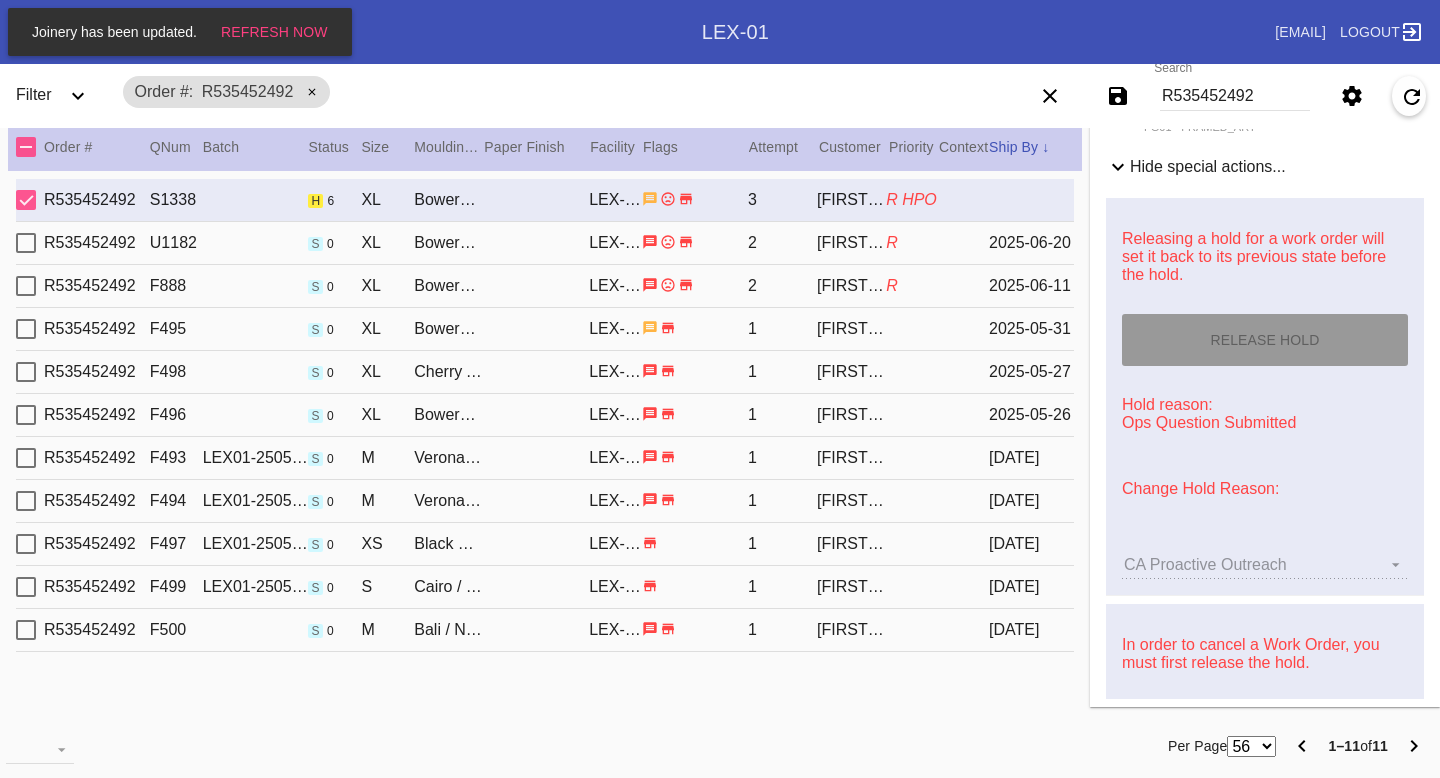 type on "7/13/2025" 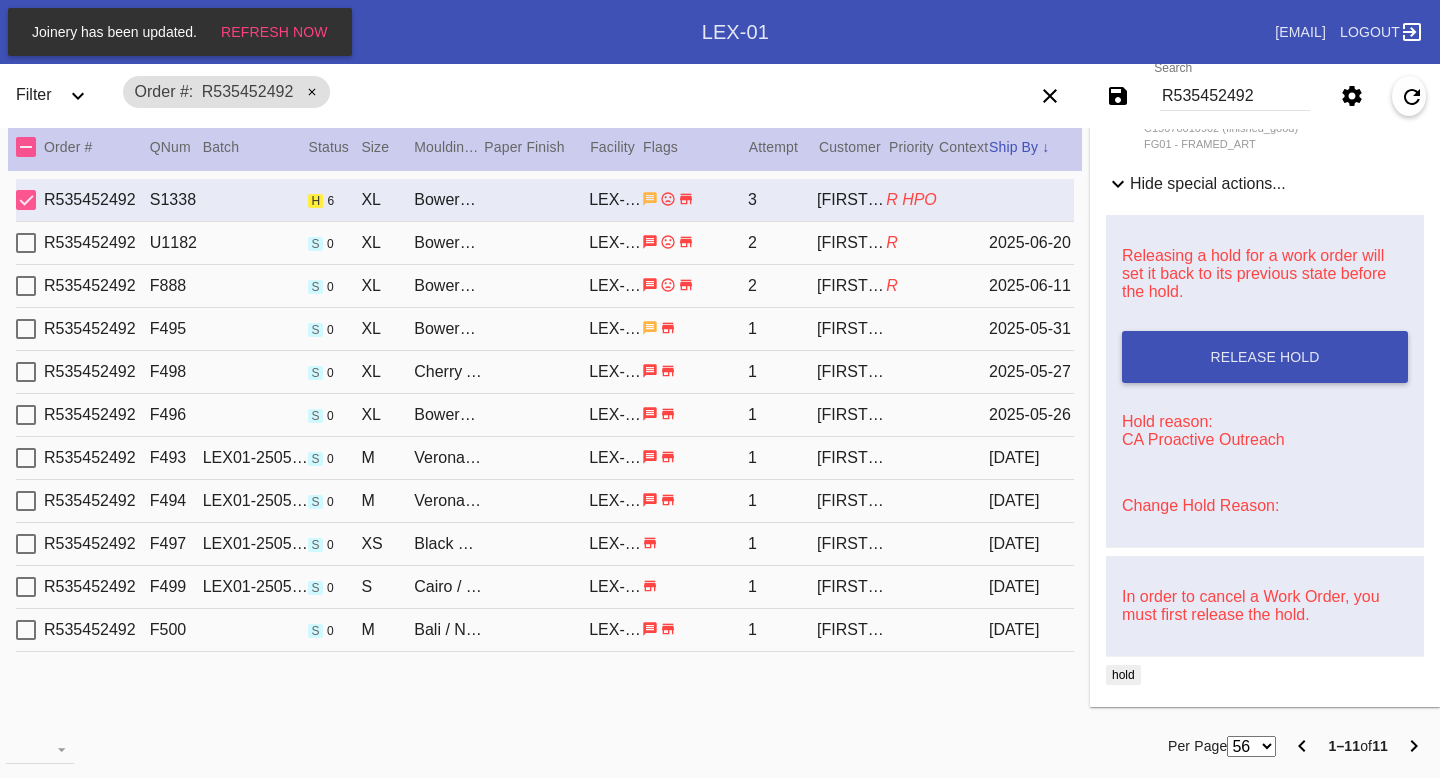 click on "In order to cancel a Work Order, you must first release the hold." at bounding box center [1265, 606] 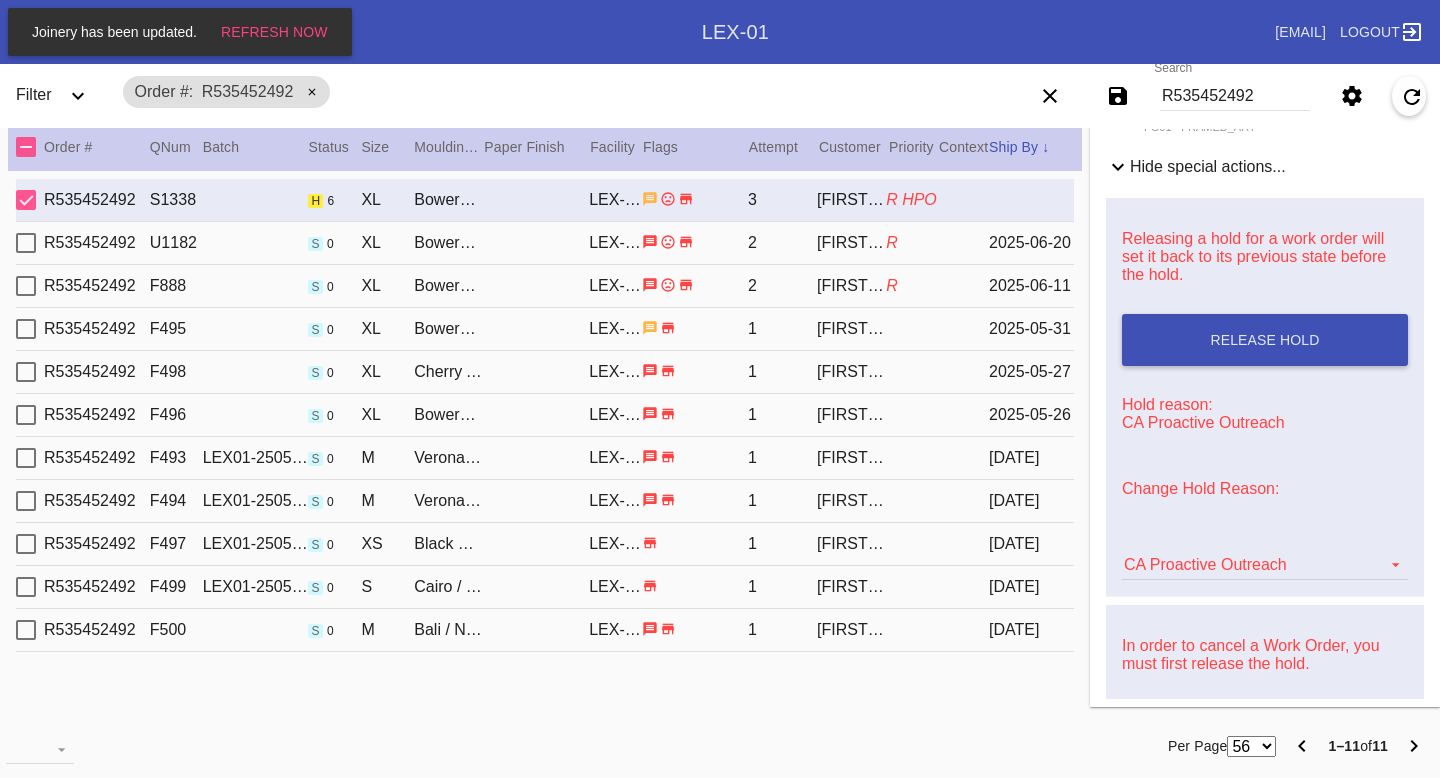 click on "CA Proactive Outreach Artcare Artwork Review CA Proactive Outreach CX Artwork Review CX Asset Protection Review Embedded Mat Plaque F4B Order Update FB Internal Sample Facility Out of Stock HPO Not Received Ops Question Submitted Order Change Request Out of Stock Pull for Production Replacement Ordered Retail NSOGW Search and Rescue Update Work Order" at bounding box center (1265, 555) 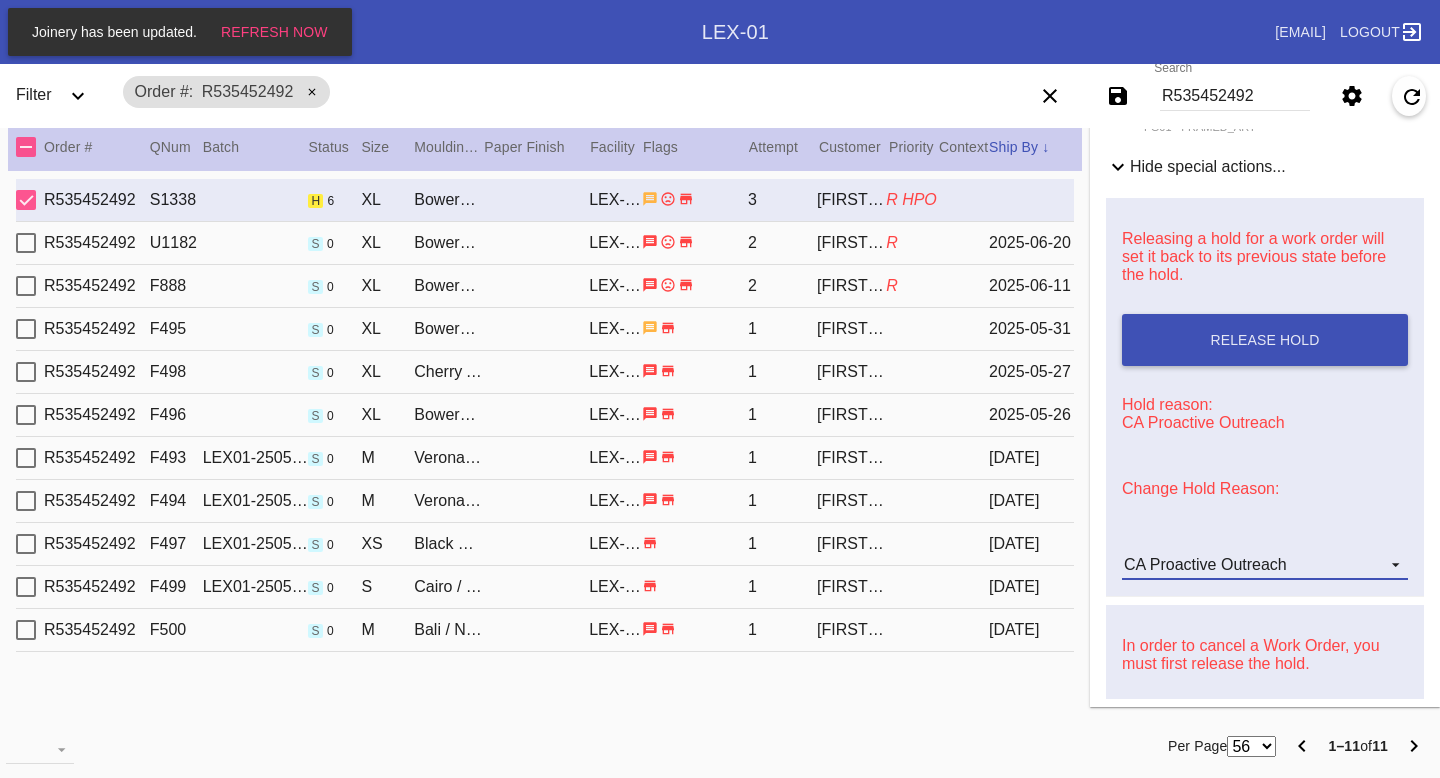 click on "CA Proactive Outreach" at bounding box center (1265, 565) 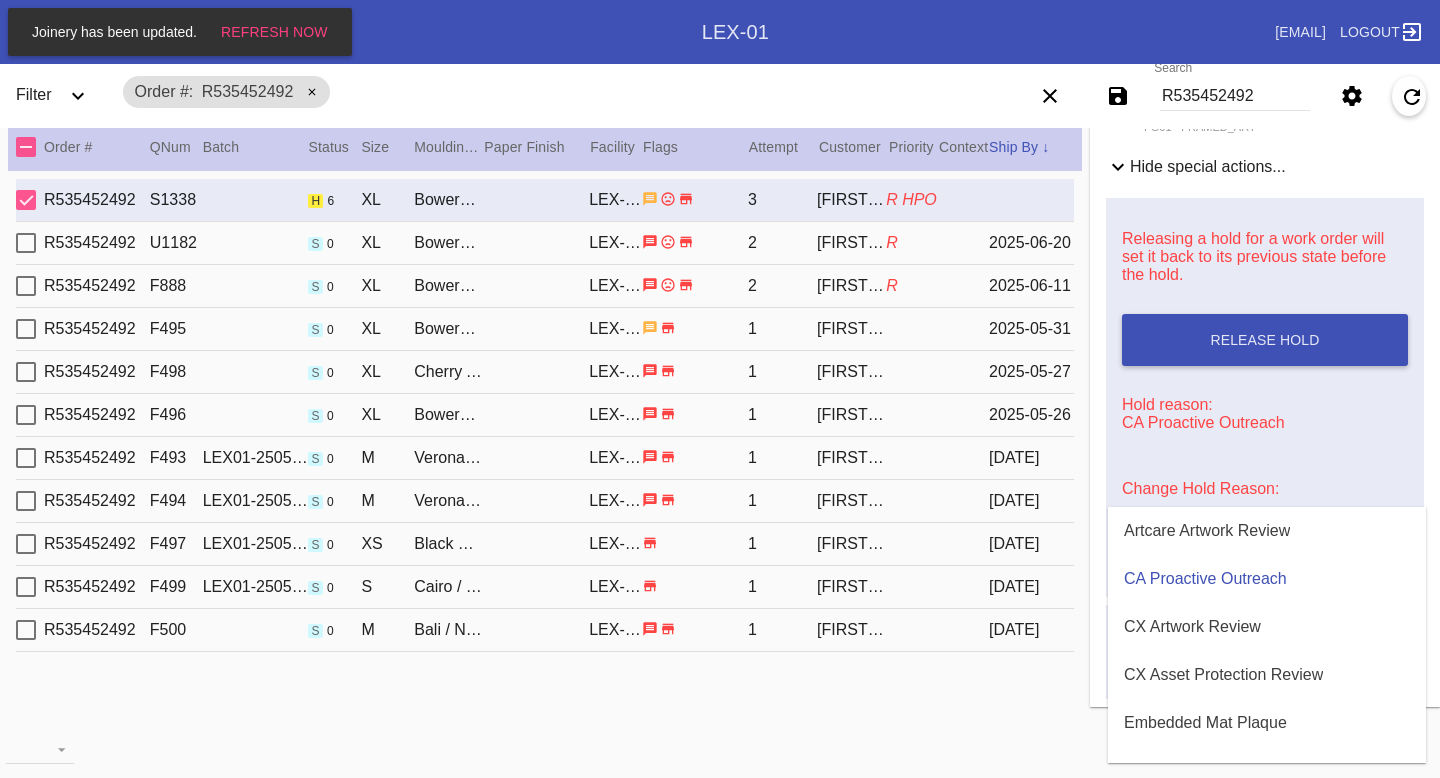 click at bounding box center (720, 389) 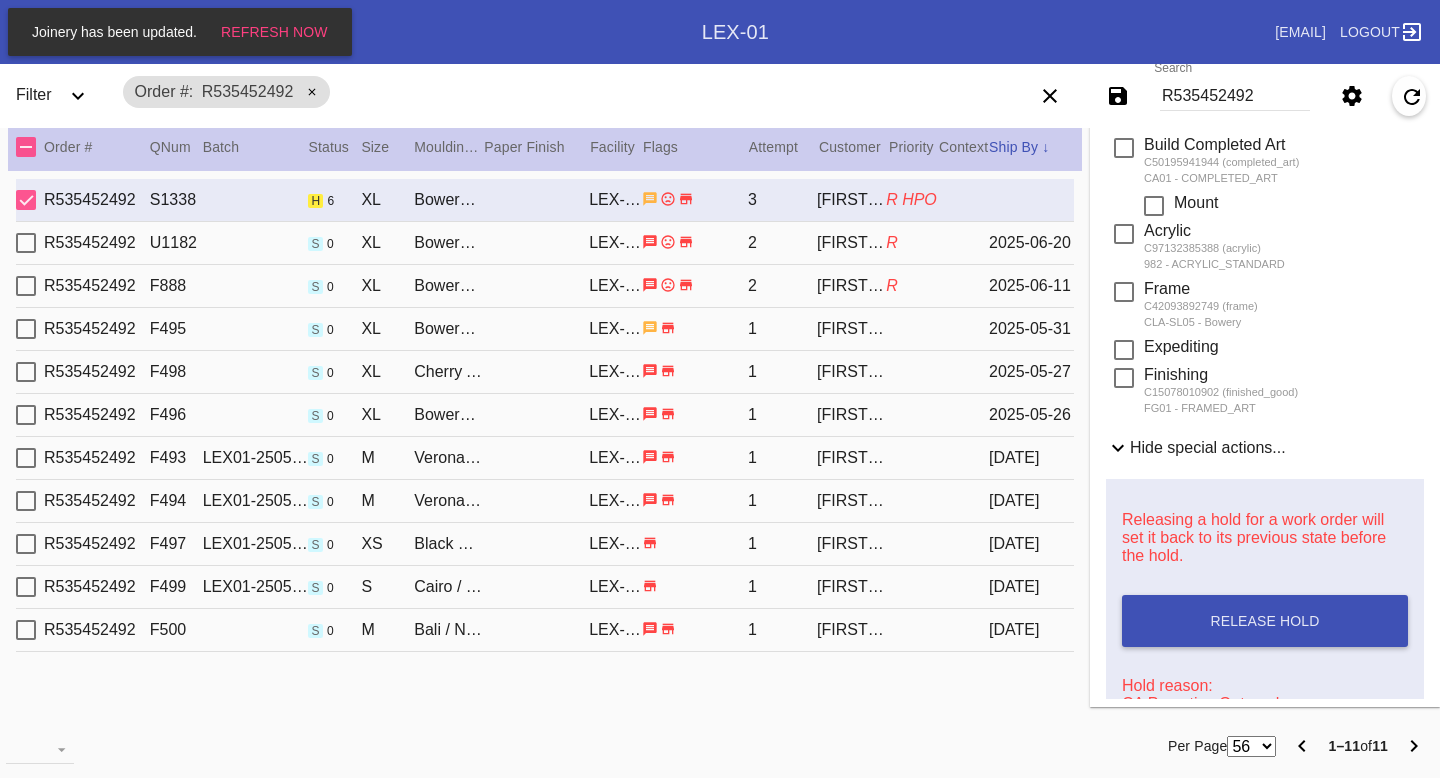 scroll, scrollTop: 0, scrollLeft: 0, axis: both 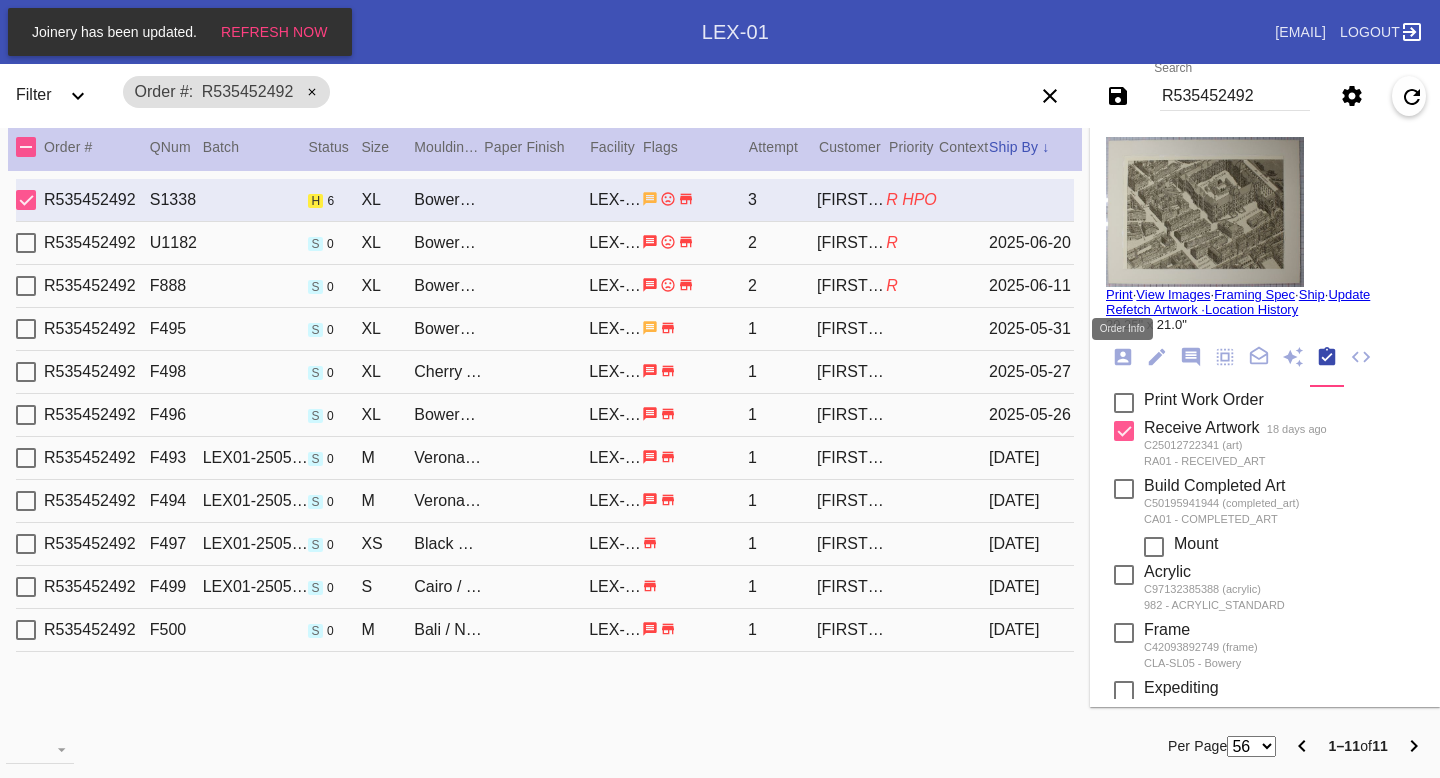 click 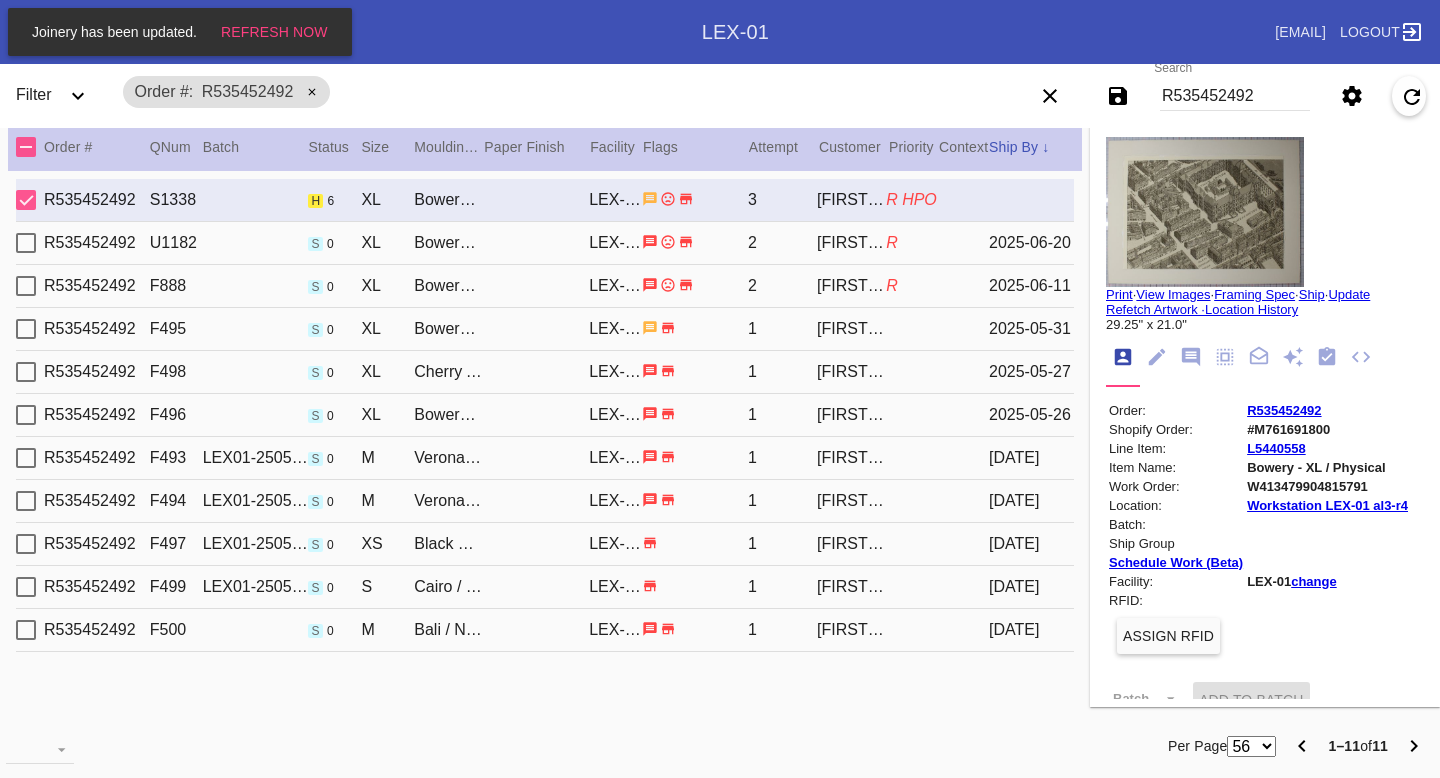 click on "W413479904815791" at bounding box center (1327, 486) 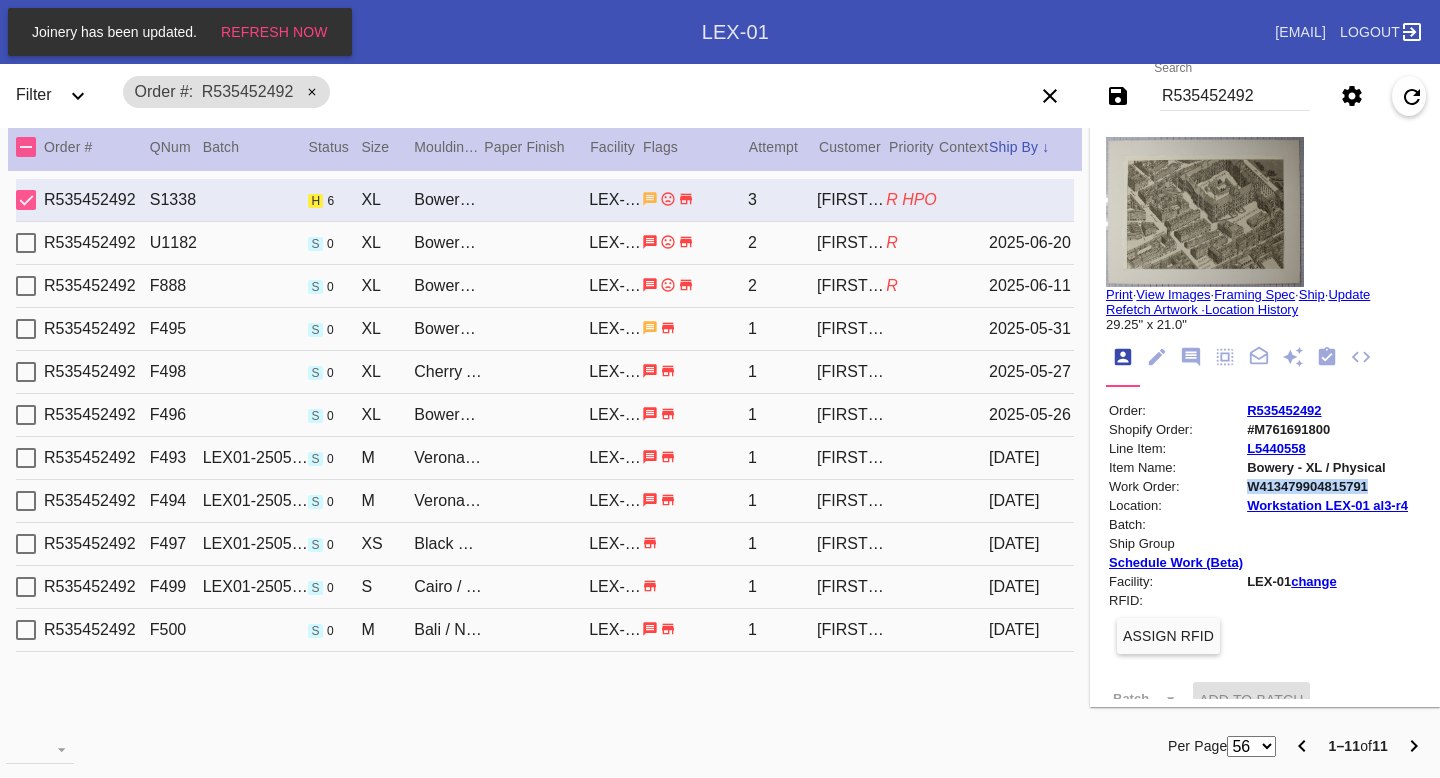 click on "W413479904815791" at bounding box center [1327, 486] 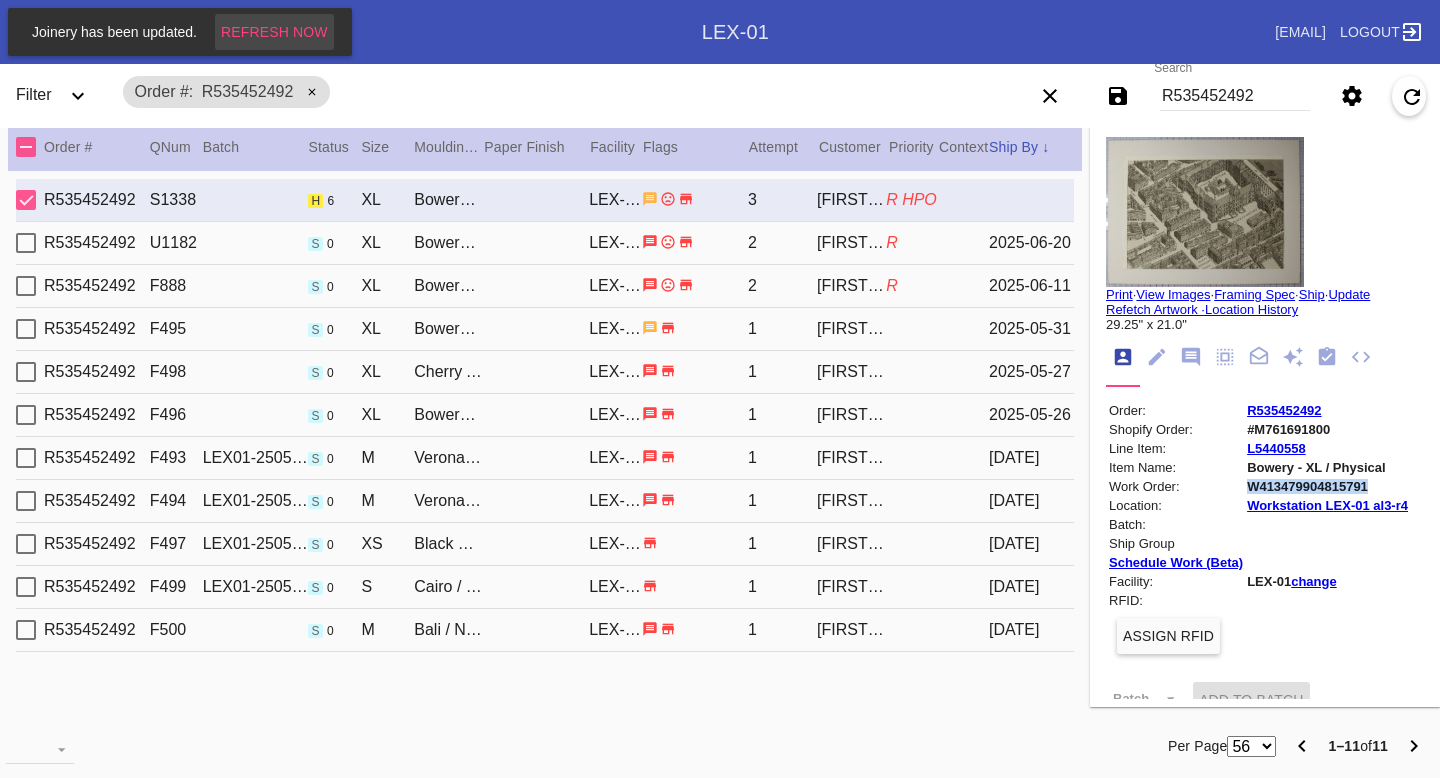 click on "Refresh Now" at bounding box center [274, 32] 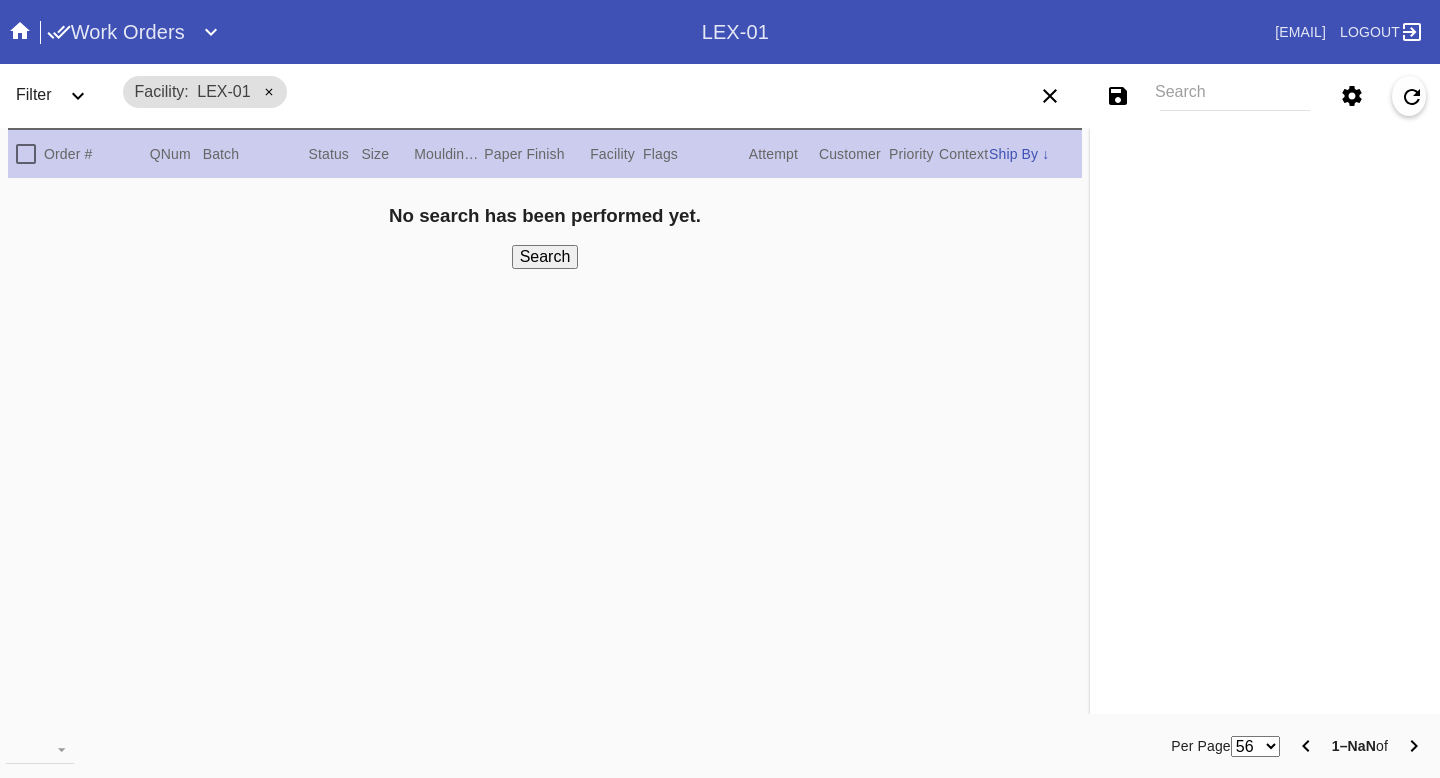 scroll, scrollTop: 0, scrollLeft: 0, axis: both 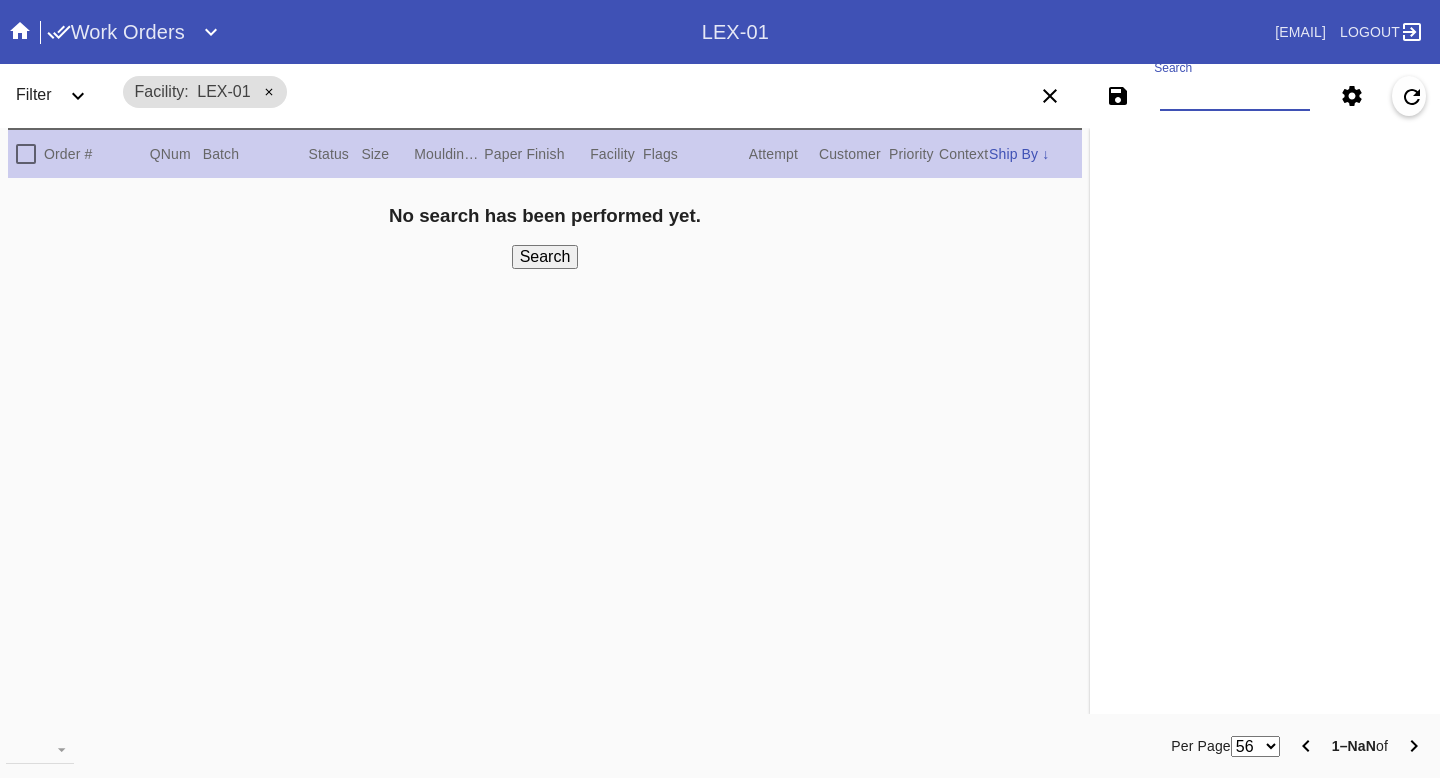 paste on "W413479904815791" 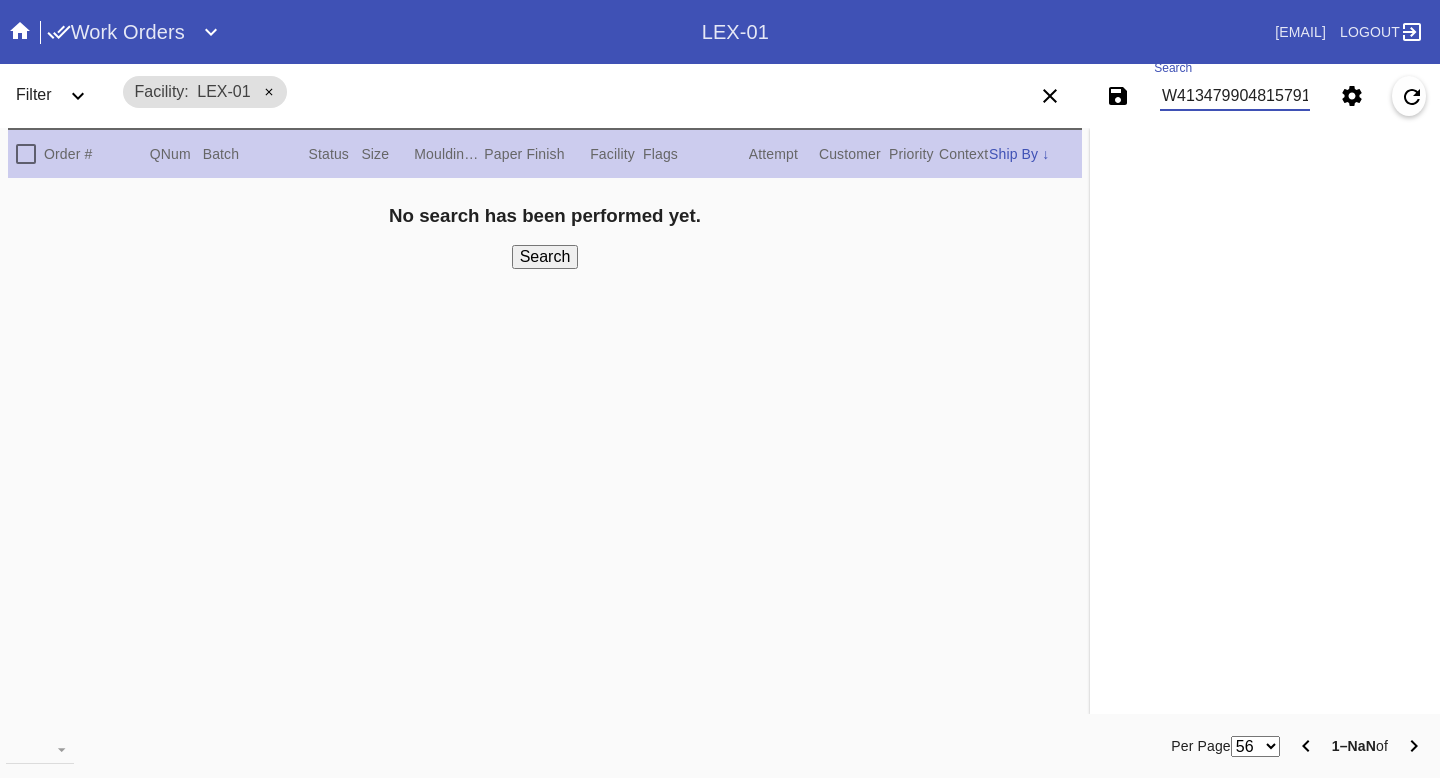 scroll, scrollTop: 0, scrollLeft: 3, axis: horizontal 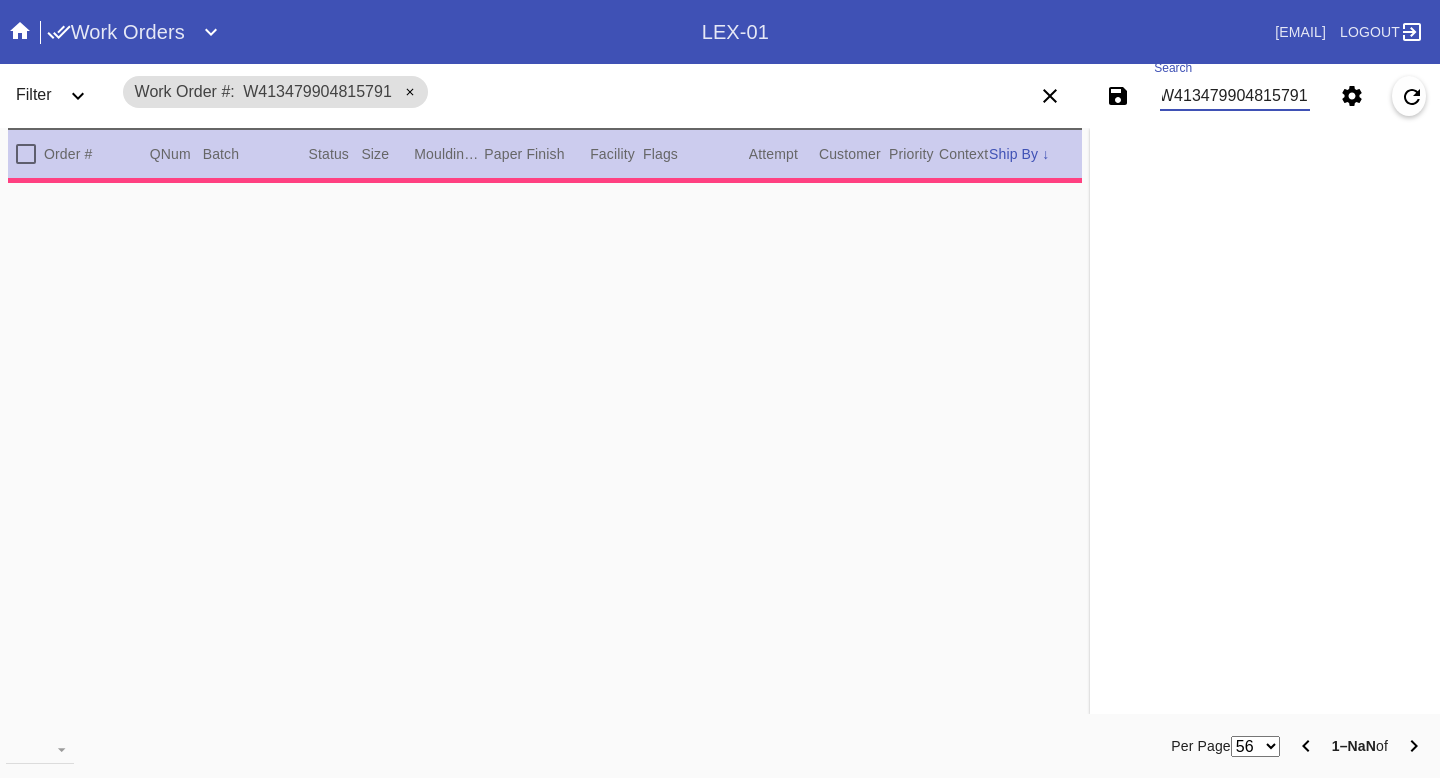 type on "PRO NOTE: we only need remove the debris, and match FFS, not trim per the instructions. TR 7.28" 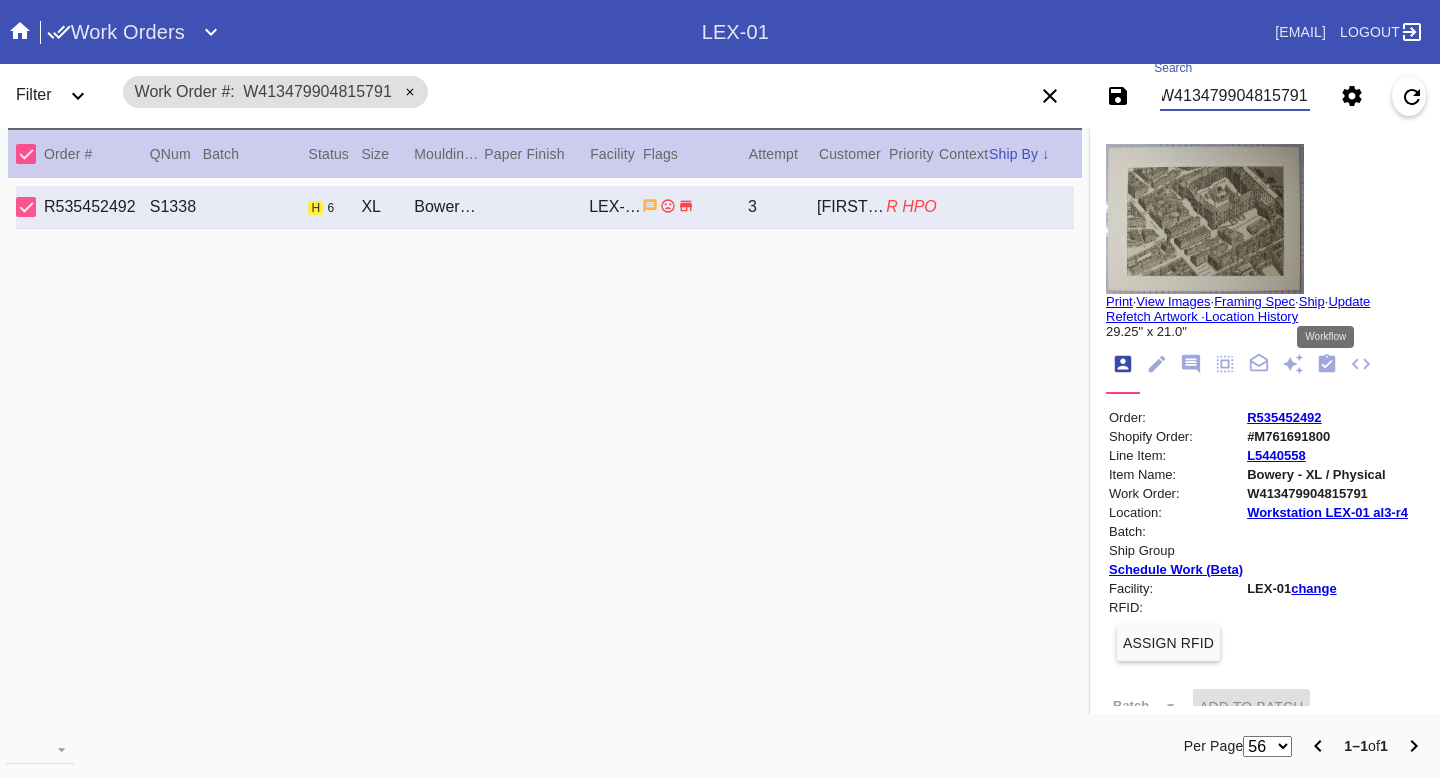 type on "W413479904815791" 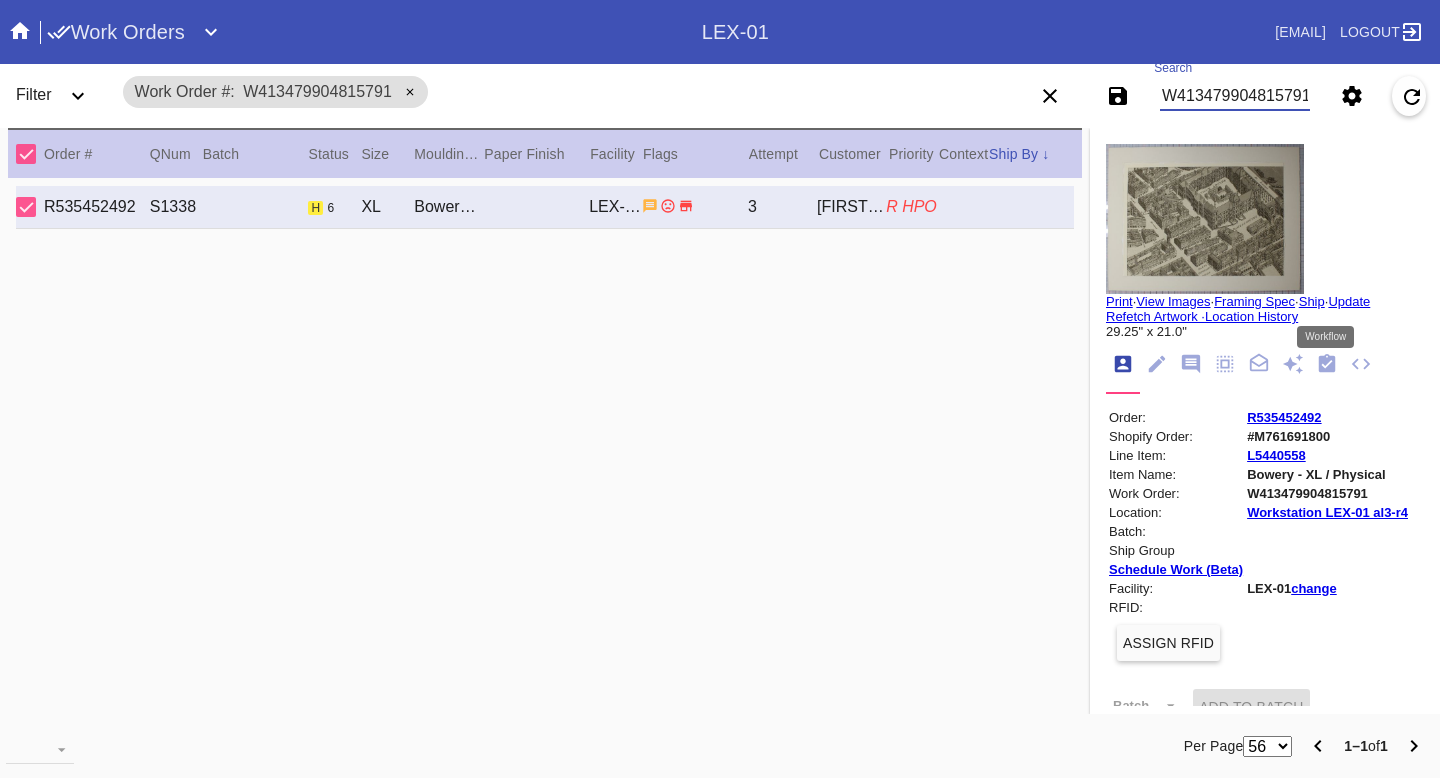 scroll, scrollTop: 320, scrollLeft: 0, axis: vertical 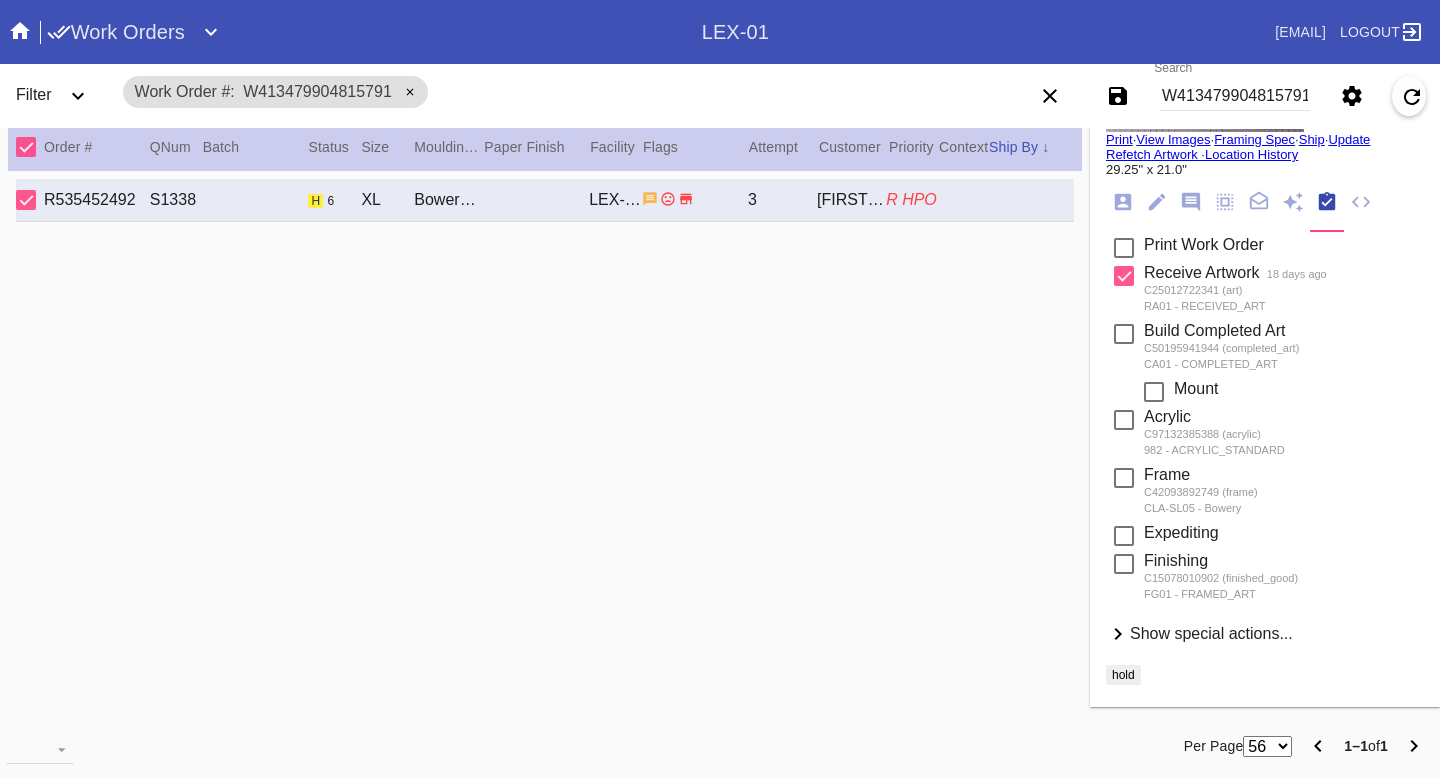 click on "Show special actions... Hide special actions..." at bounding box center (1265, 635) 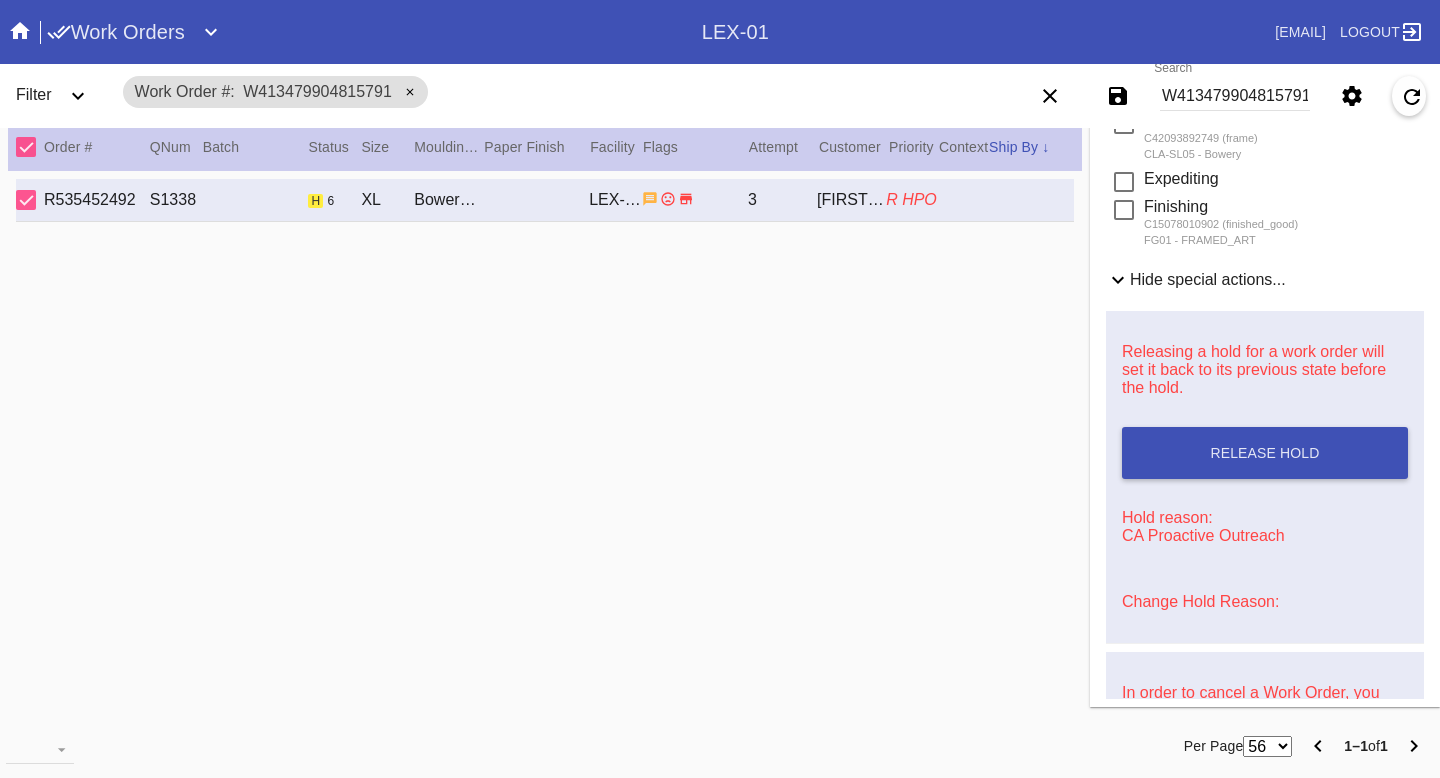scroll, scrollTop: 0, scrollLeft: 0, axis: both 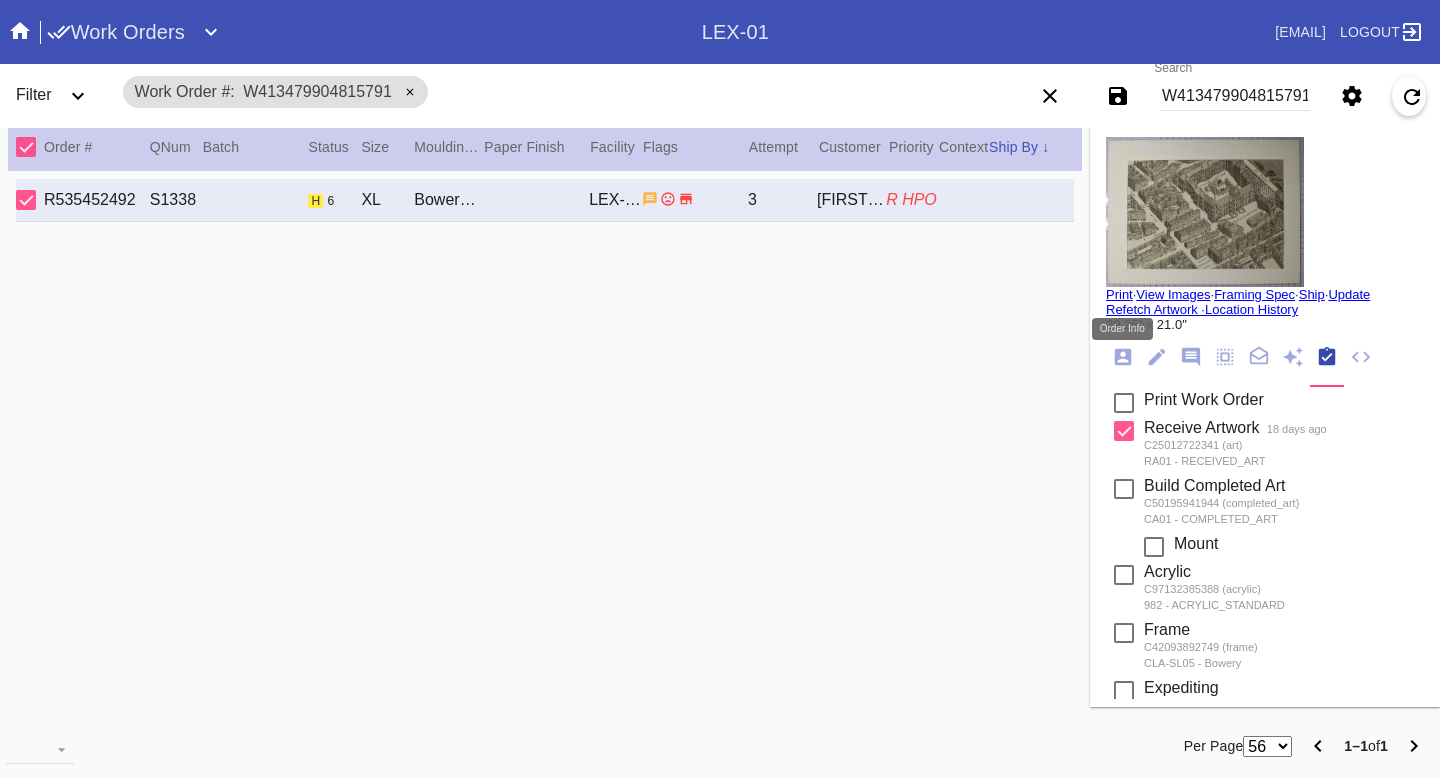 click 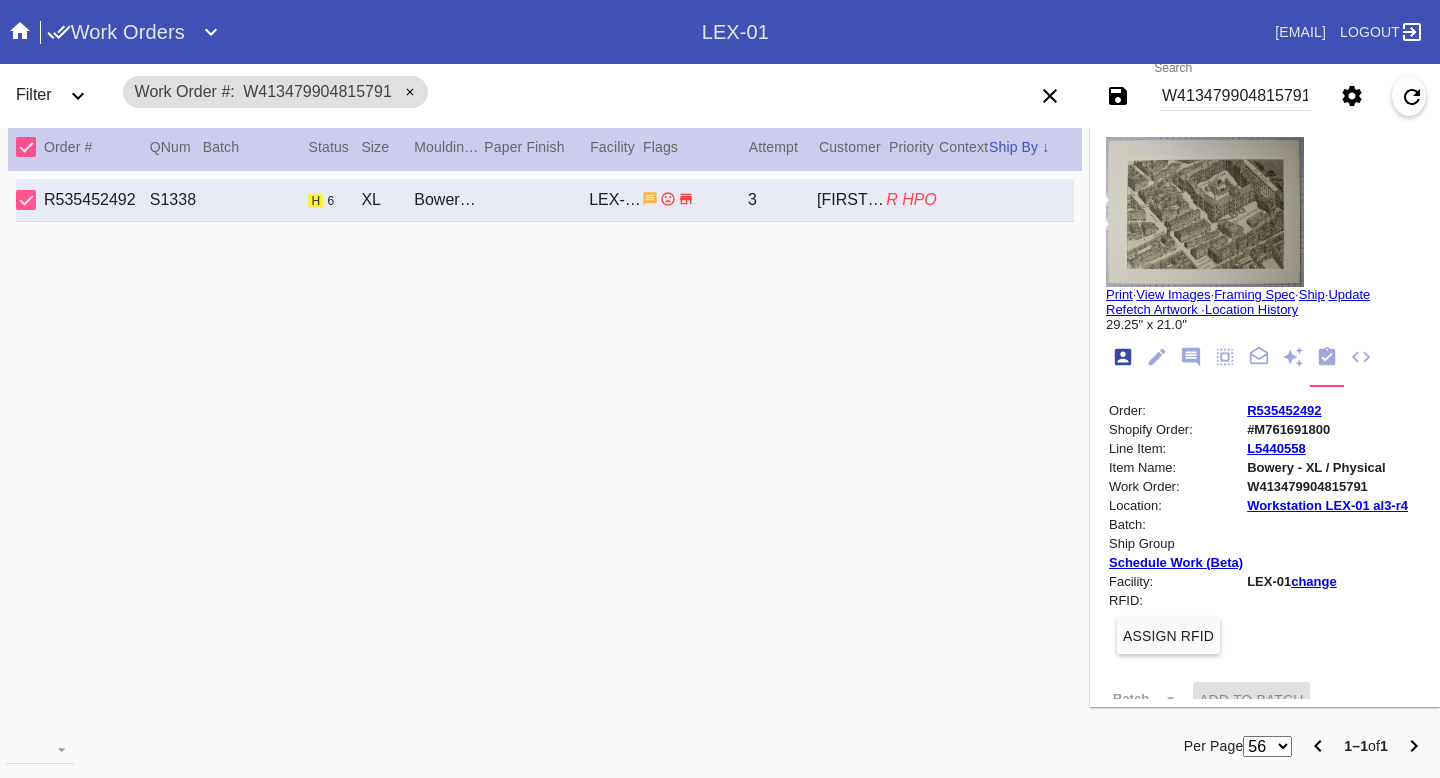 scroll, scrollTop: 24, scrollLeft: 0, axis: vertical 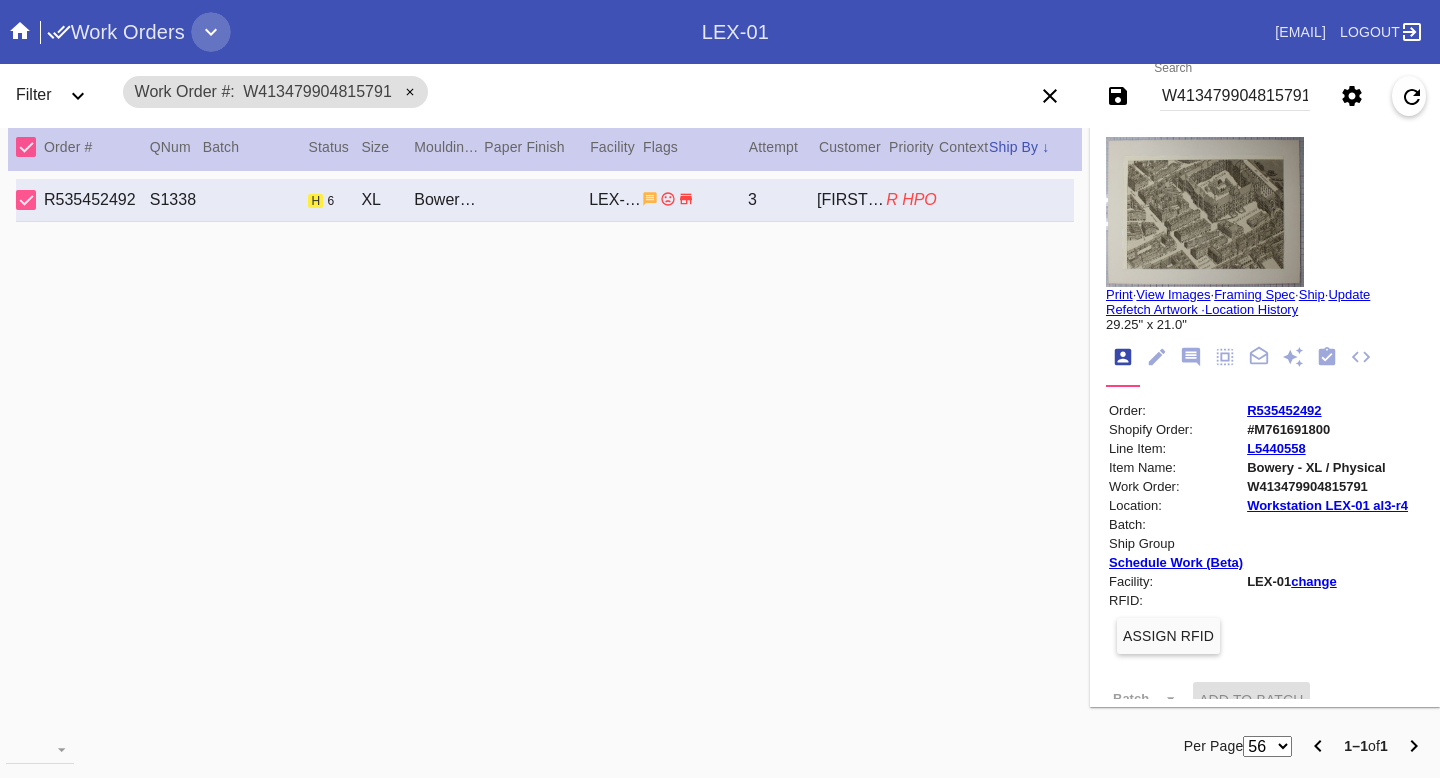 click 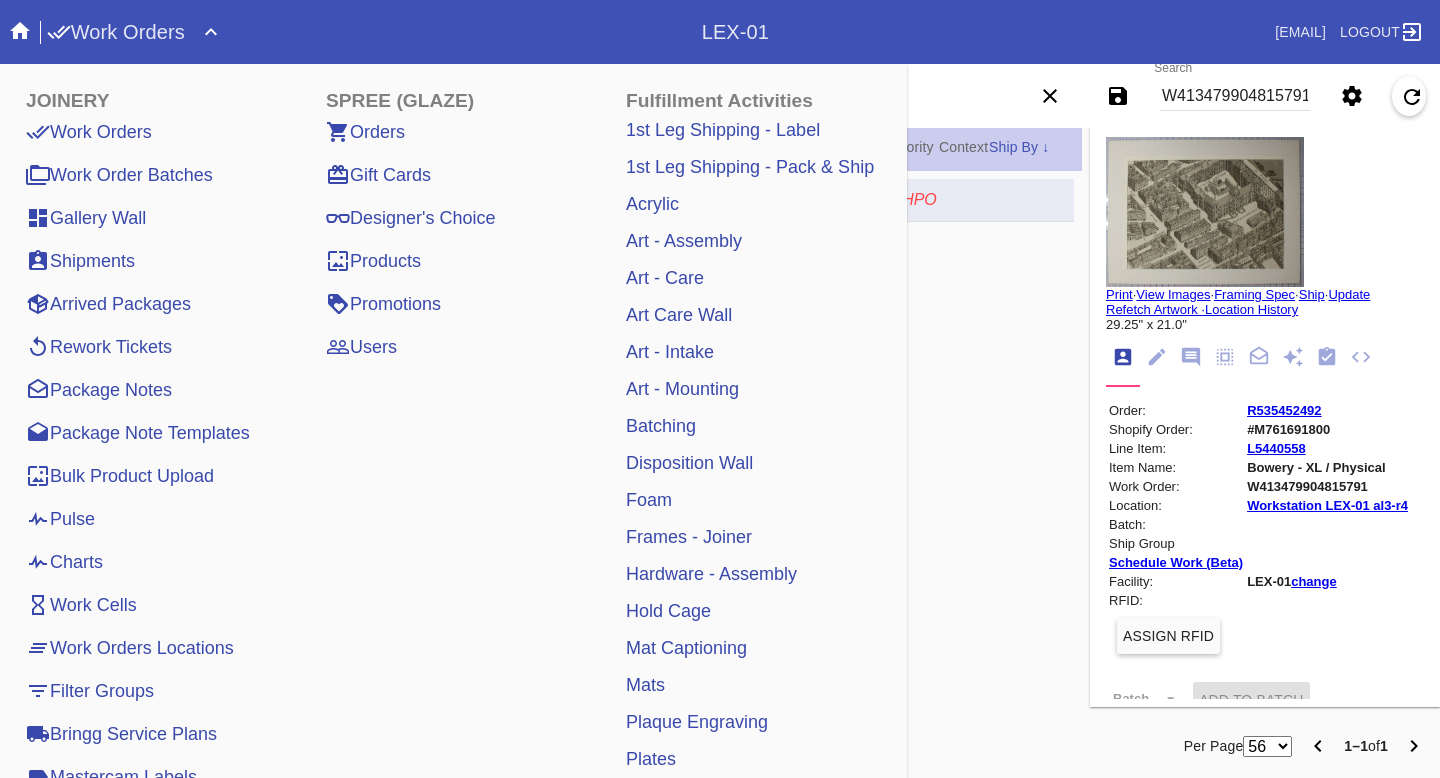 click on "Art - Care" at bounding box center (665, 278) 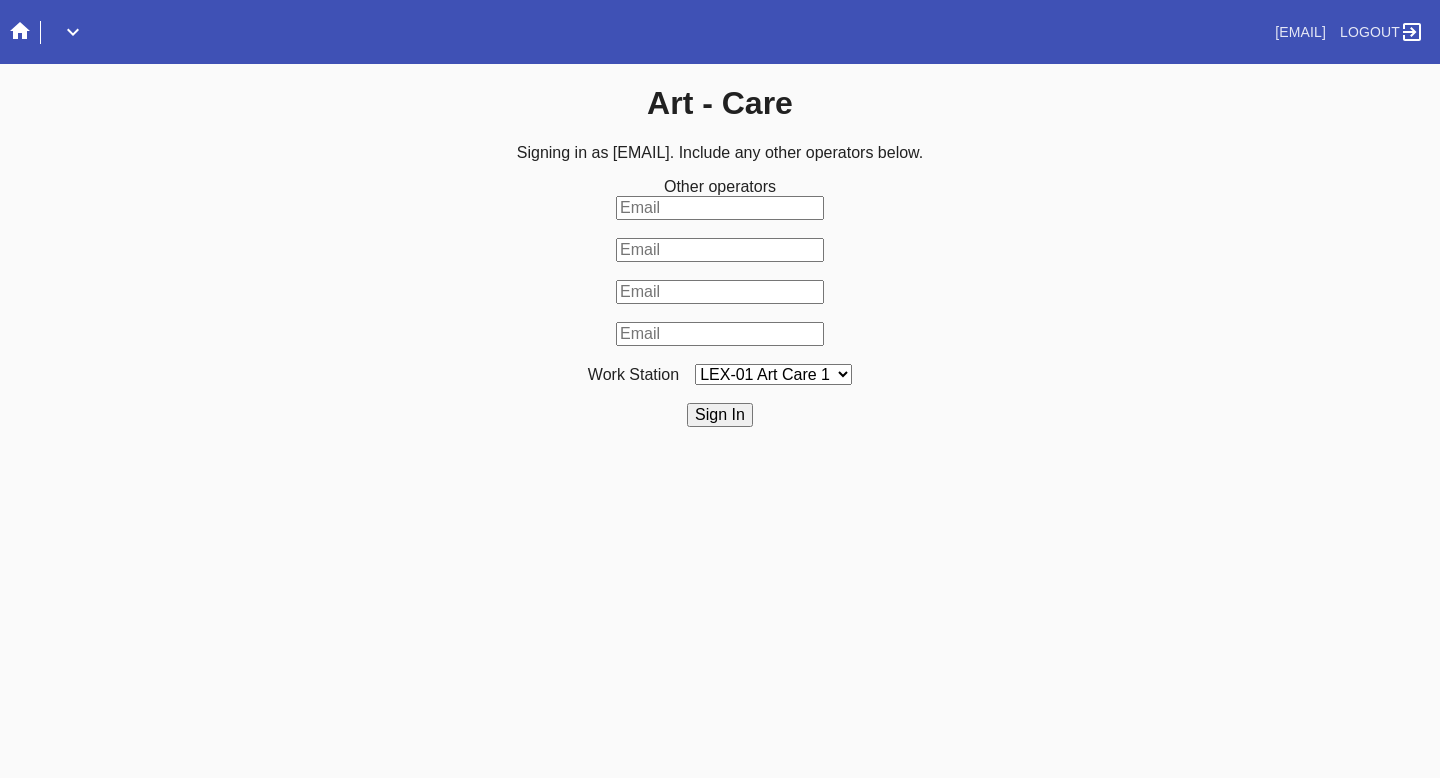 scroll, scrollTop: 0, scrollLeft: 0, axis: both 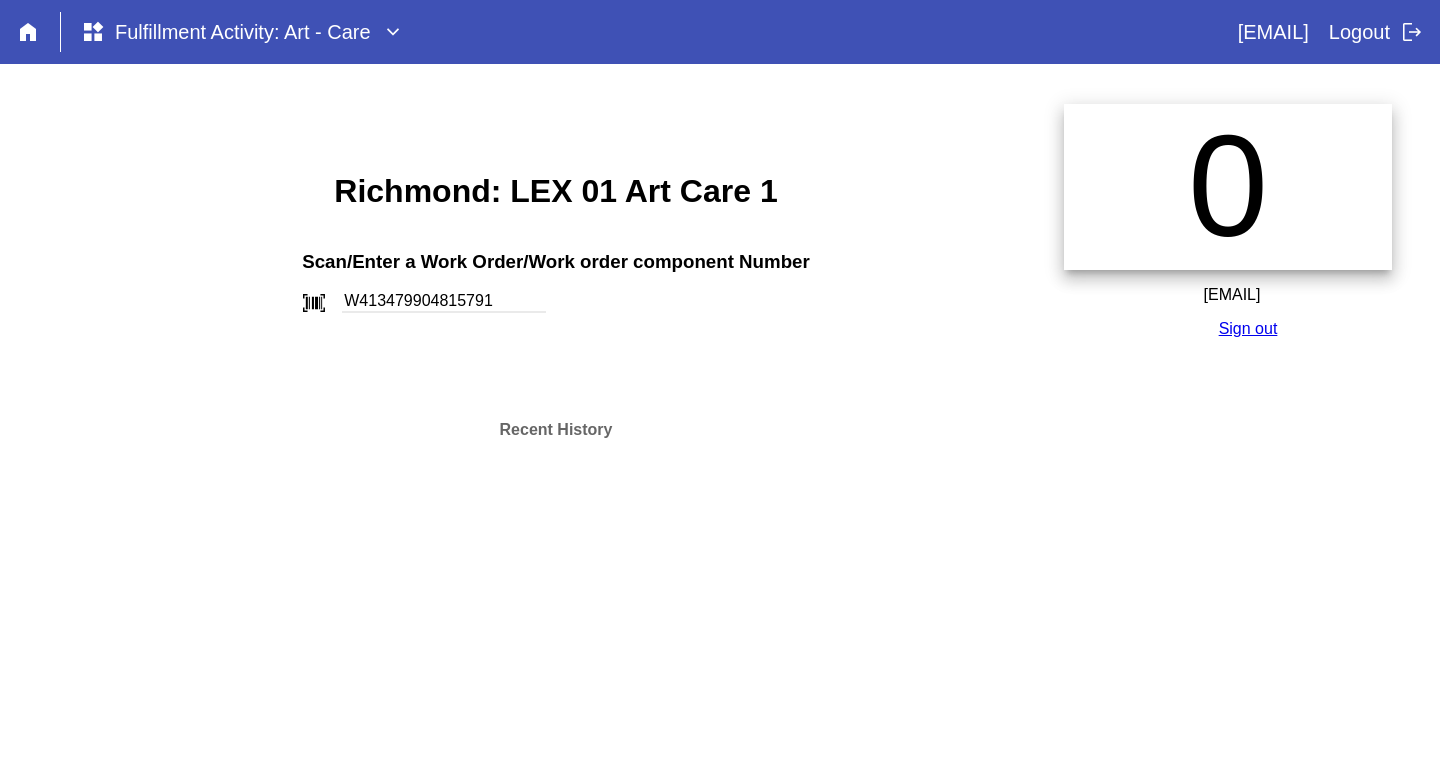 type on "W413479904815791" 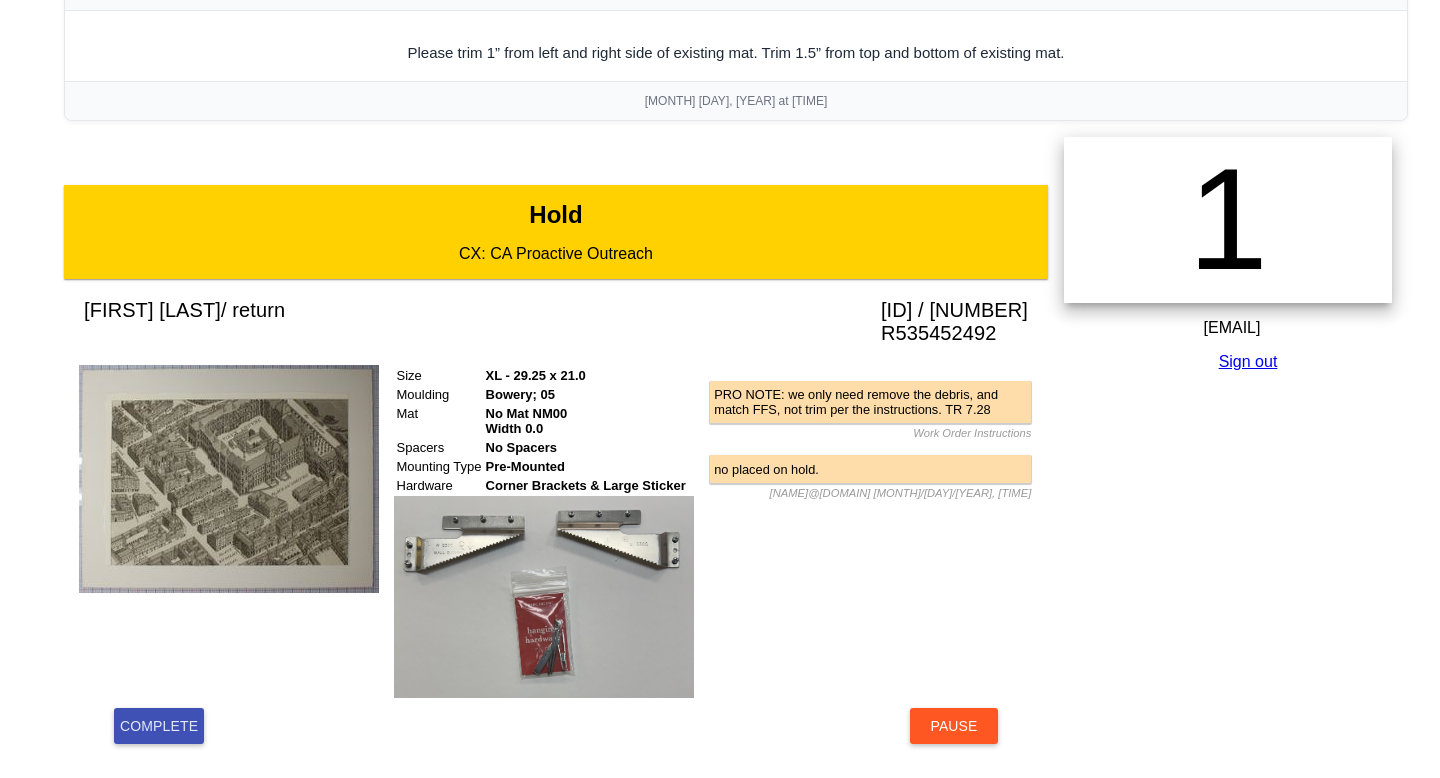scroll, scrollTop: 129, scrollLeft: 0, axis: vertical 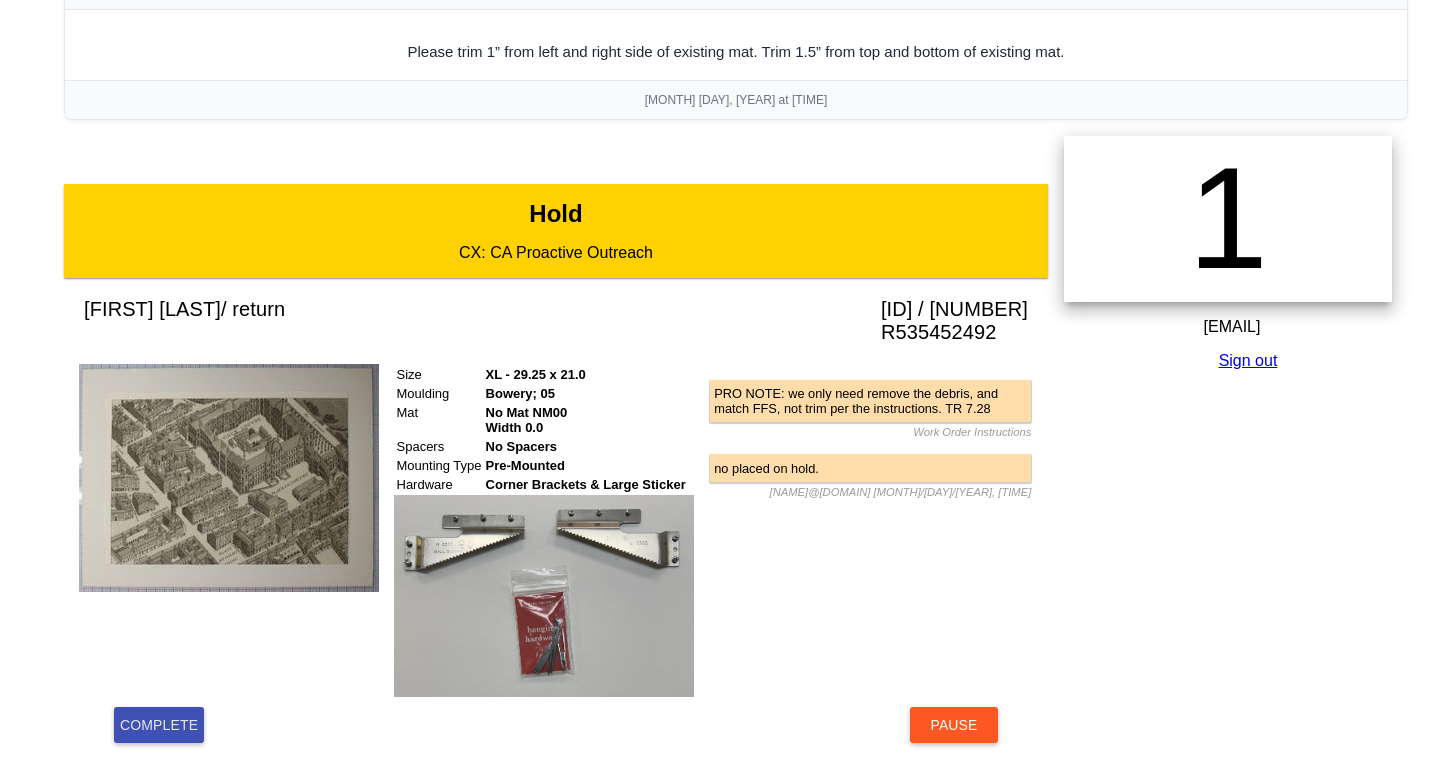 click on "Complete" at bounding box center (159, 725) 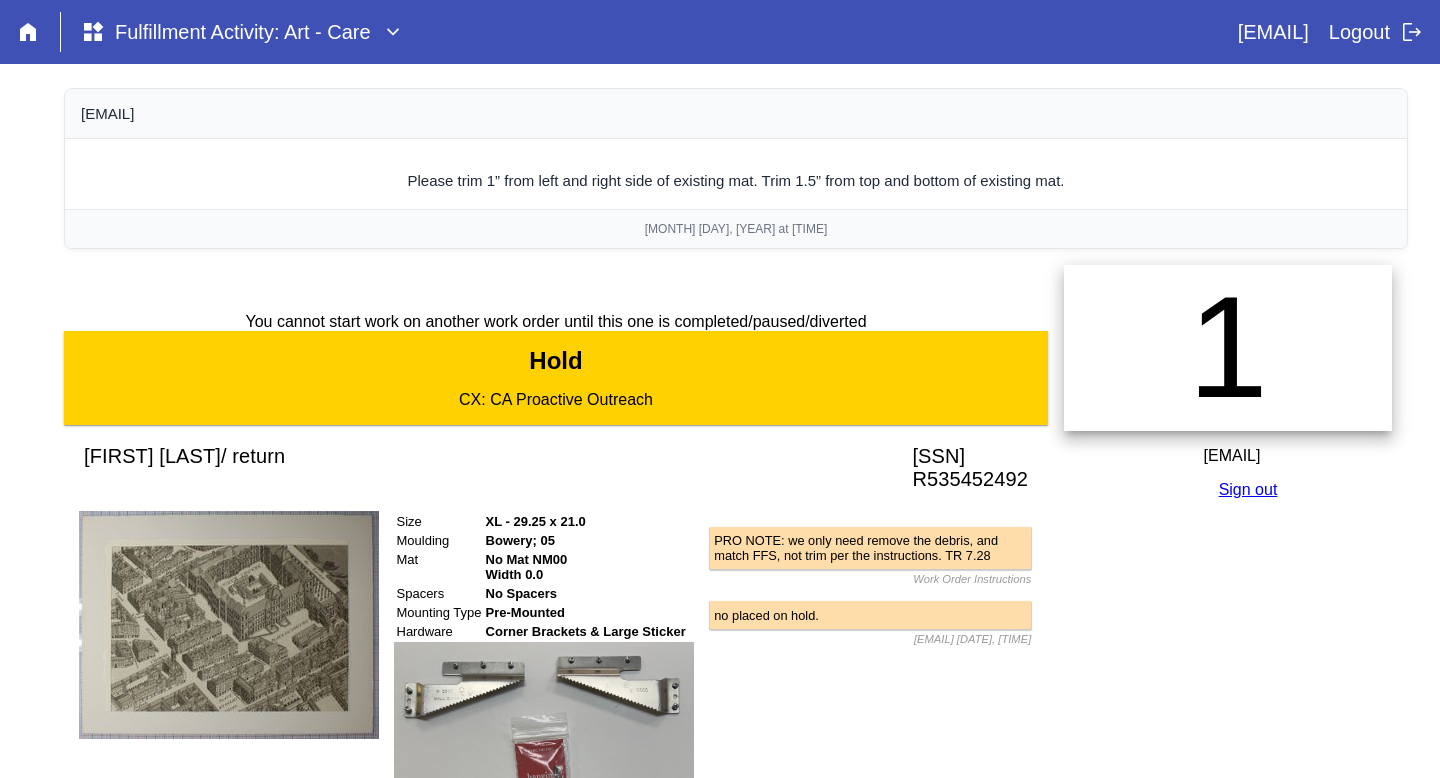 scroll, scrollTop: 0, scrollLeft: 0, axis: both 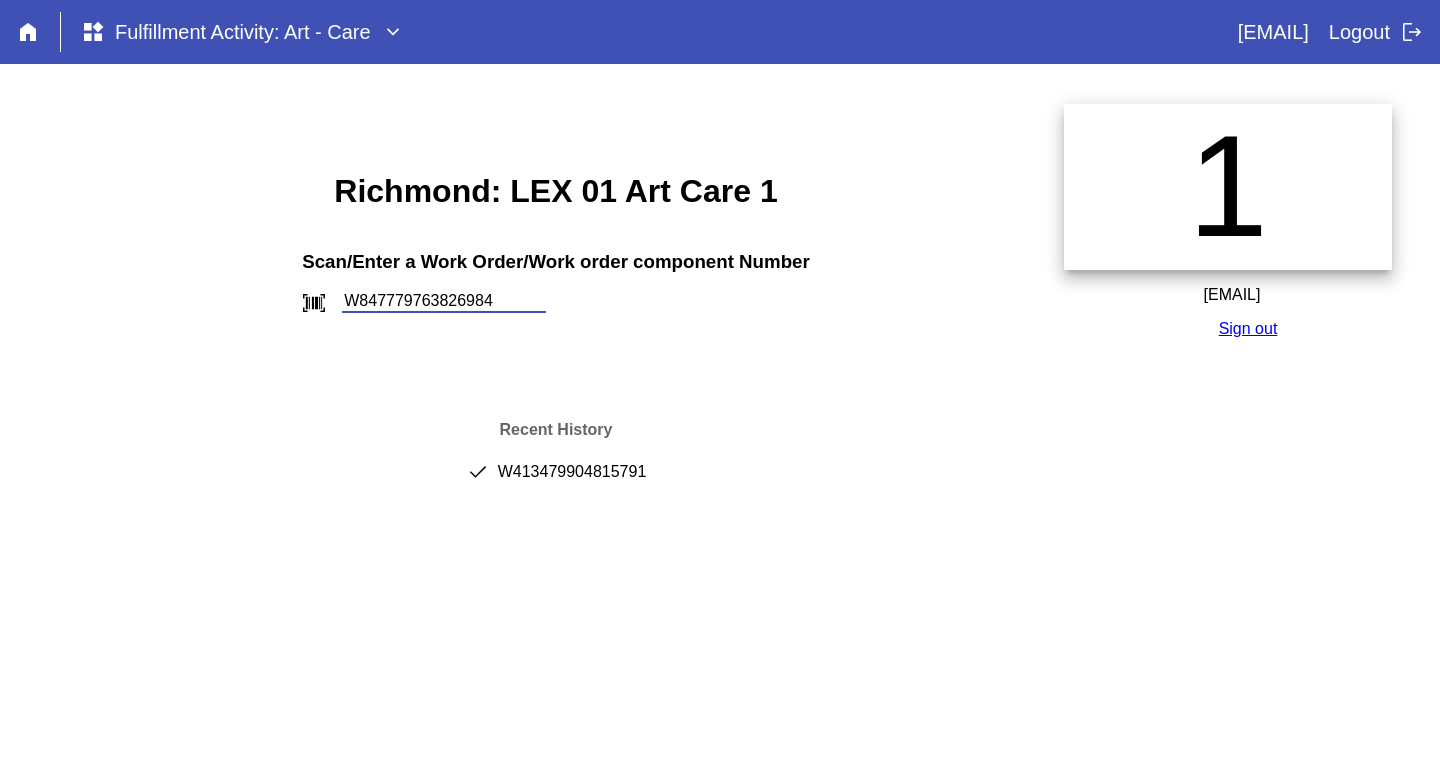 type on "W847779763826984" 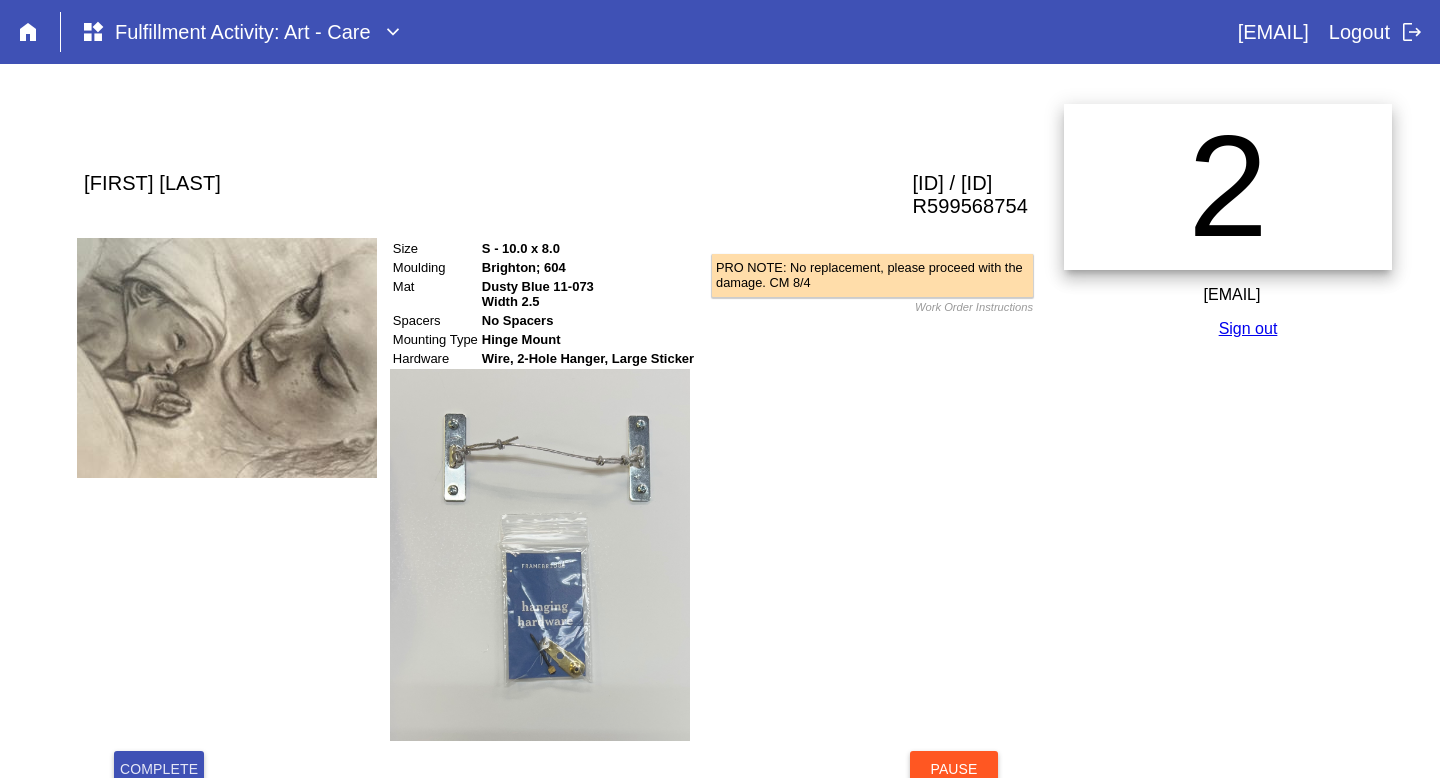 scroll, scrollTop: 0, scrollLeft: 0, axis: both 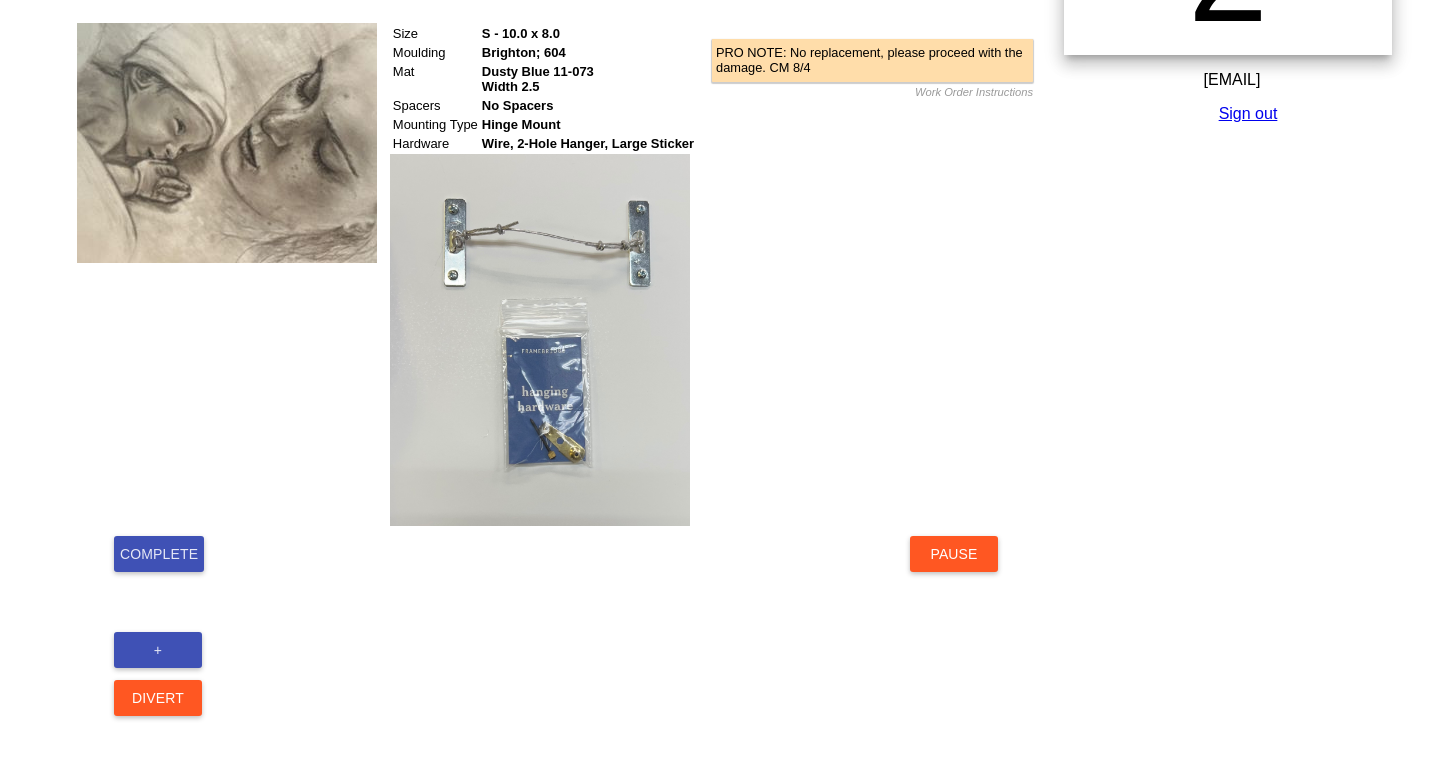 click on "Complete" at bounding box center [159, 554] 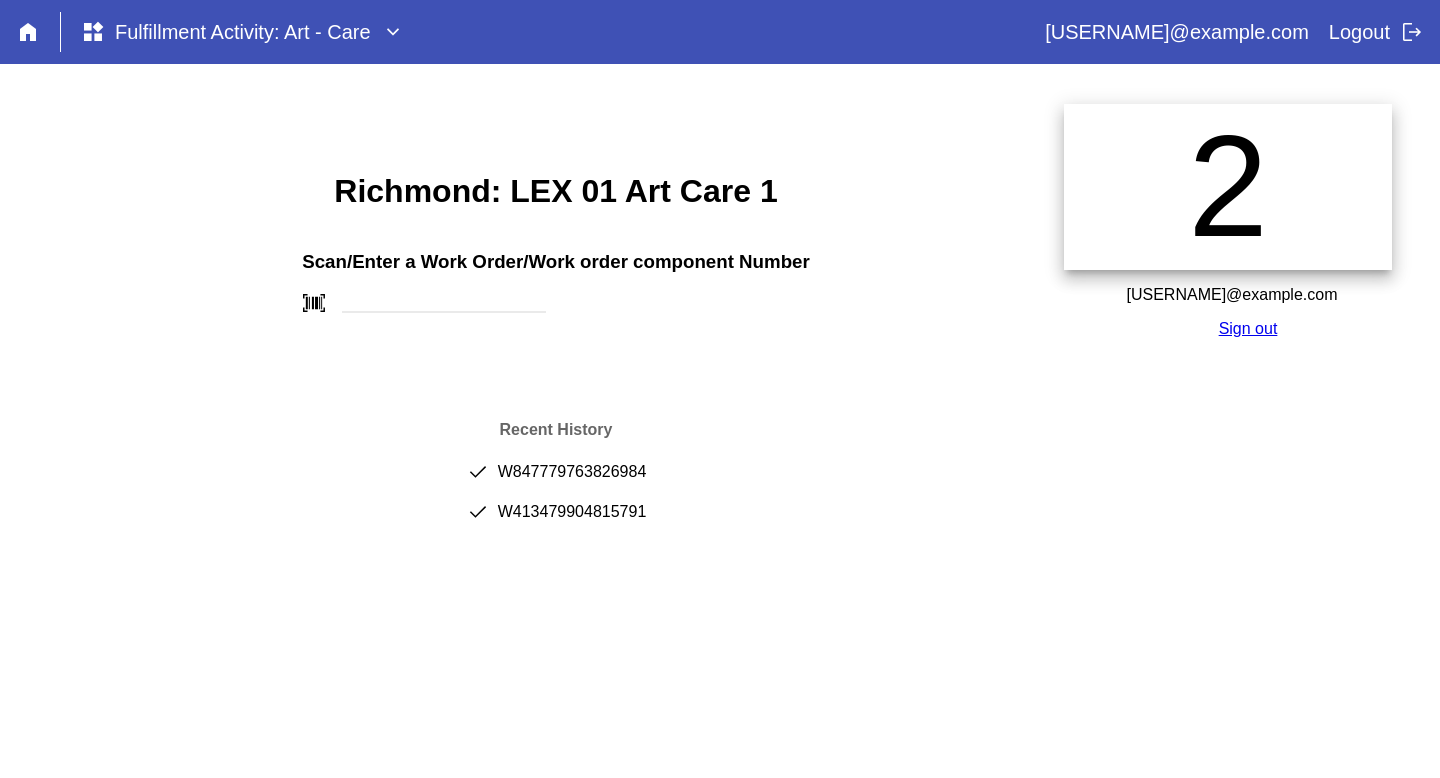scroll, scrollTop: 0, scrollLeft: 0, axis: both 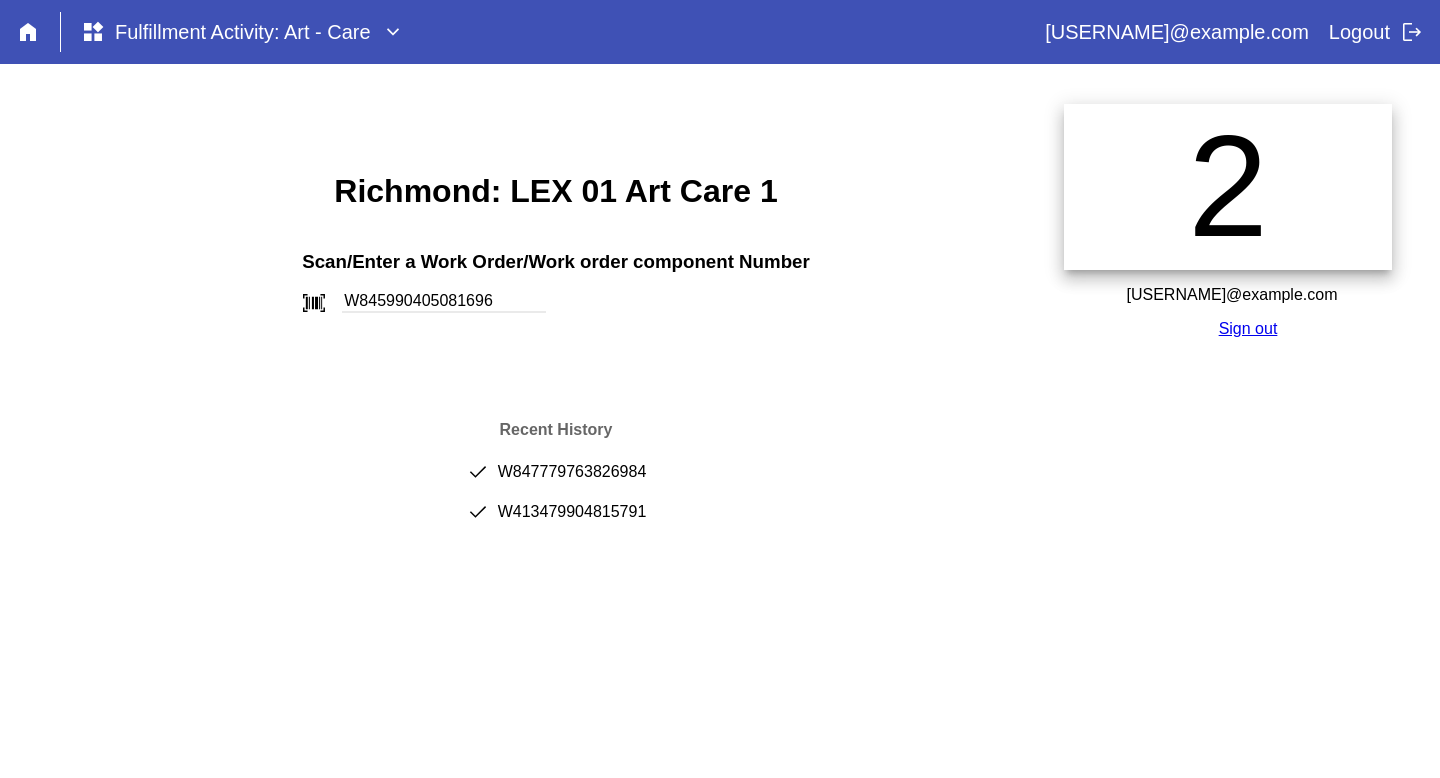 type on "W845990405081696" 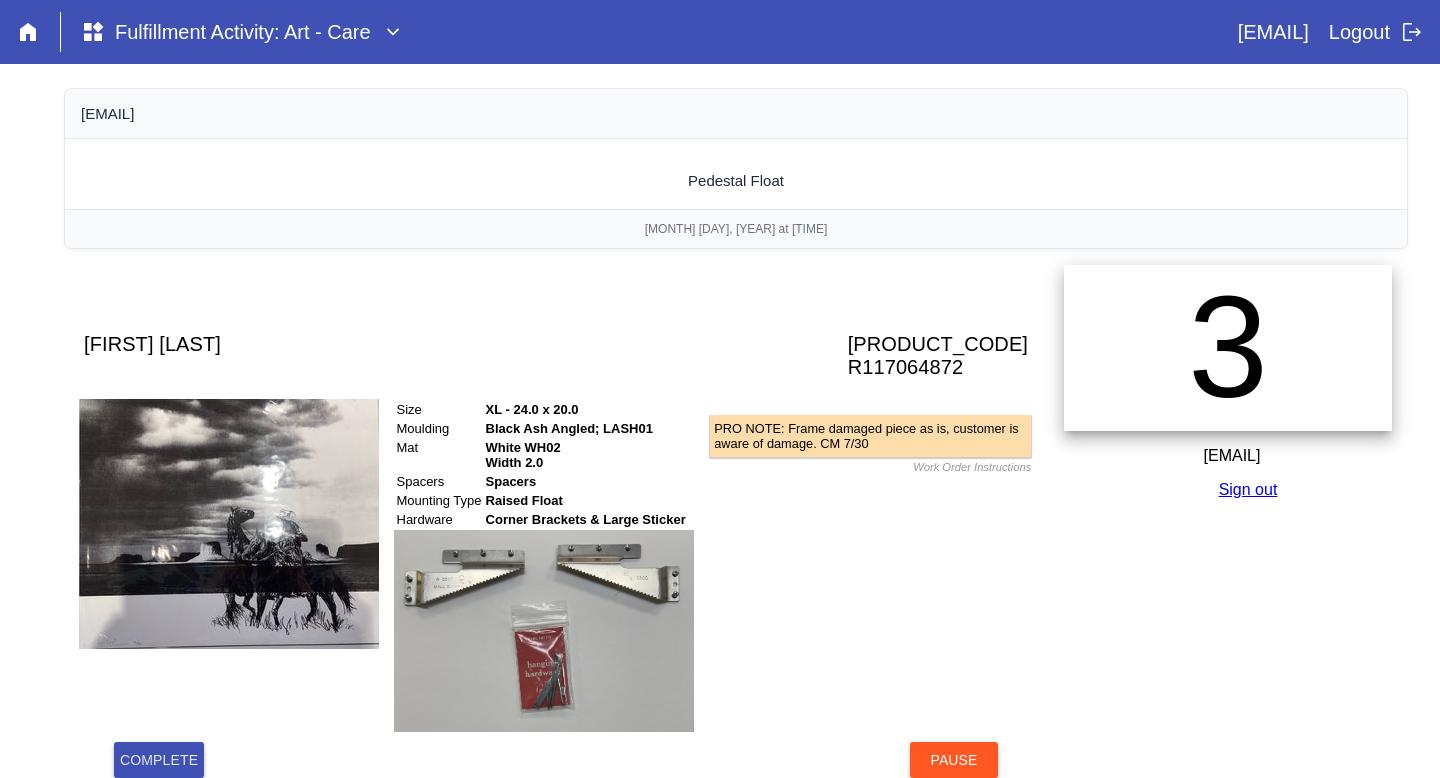 scroll, scrollTop: 0, scrollLeft: 0, axis: both 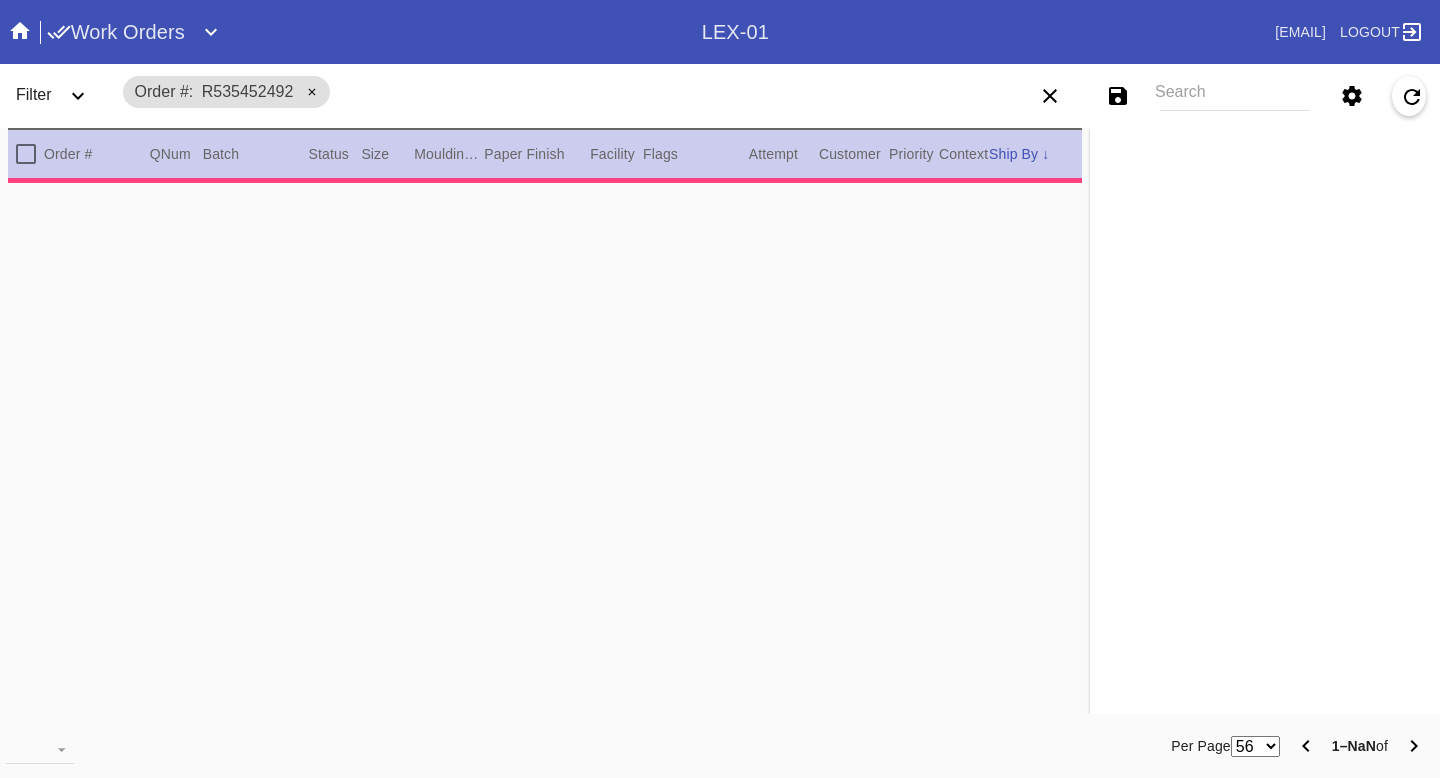 click on "Search" at bounding box center [1235, 96] 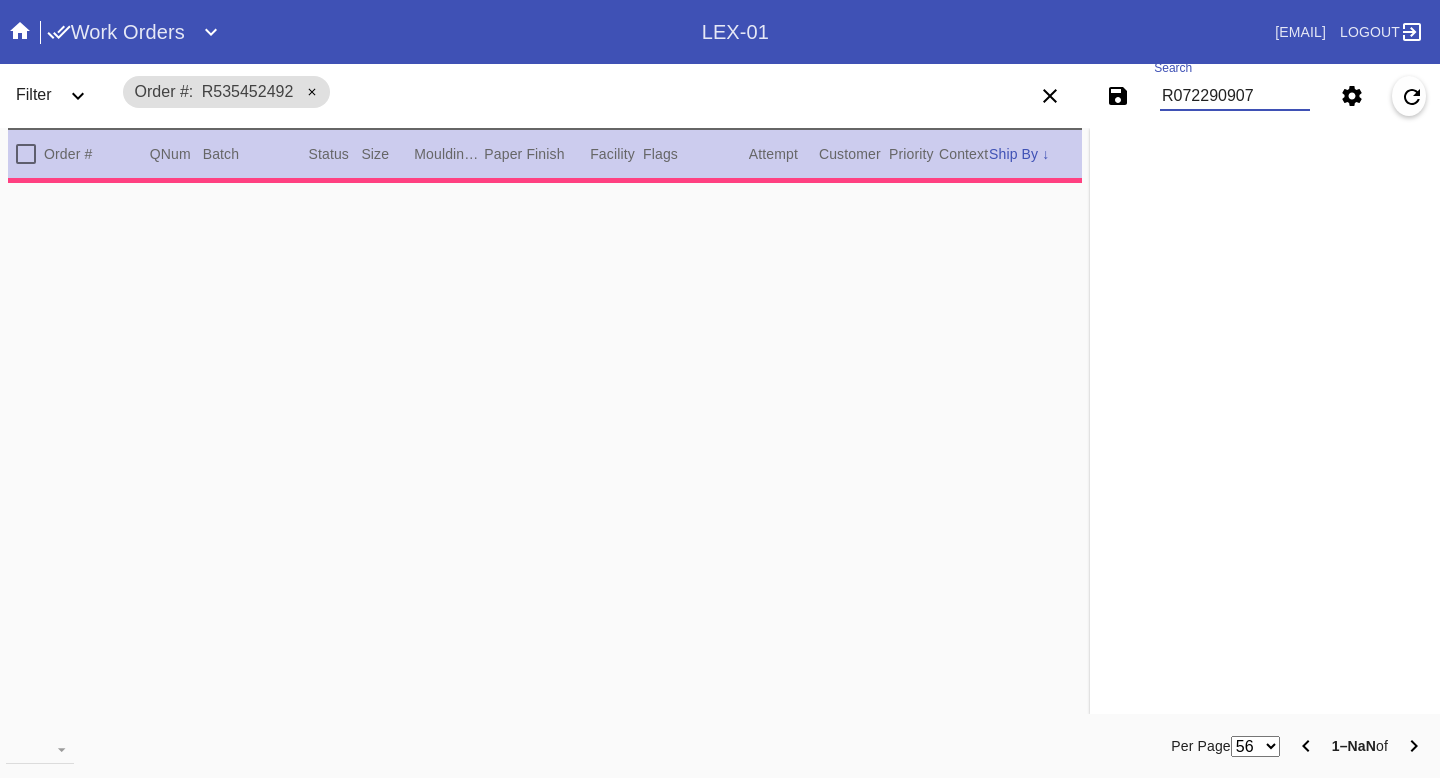 type on "R072290907" 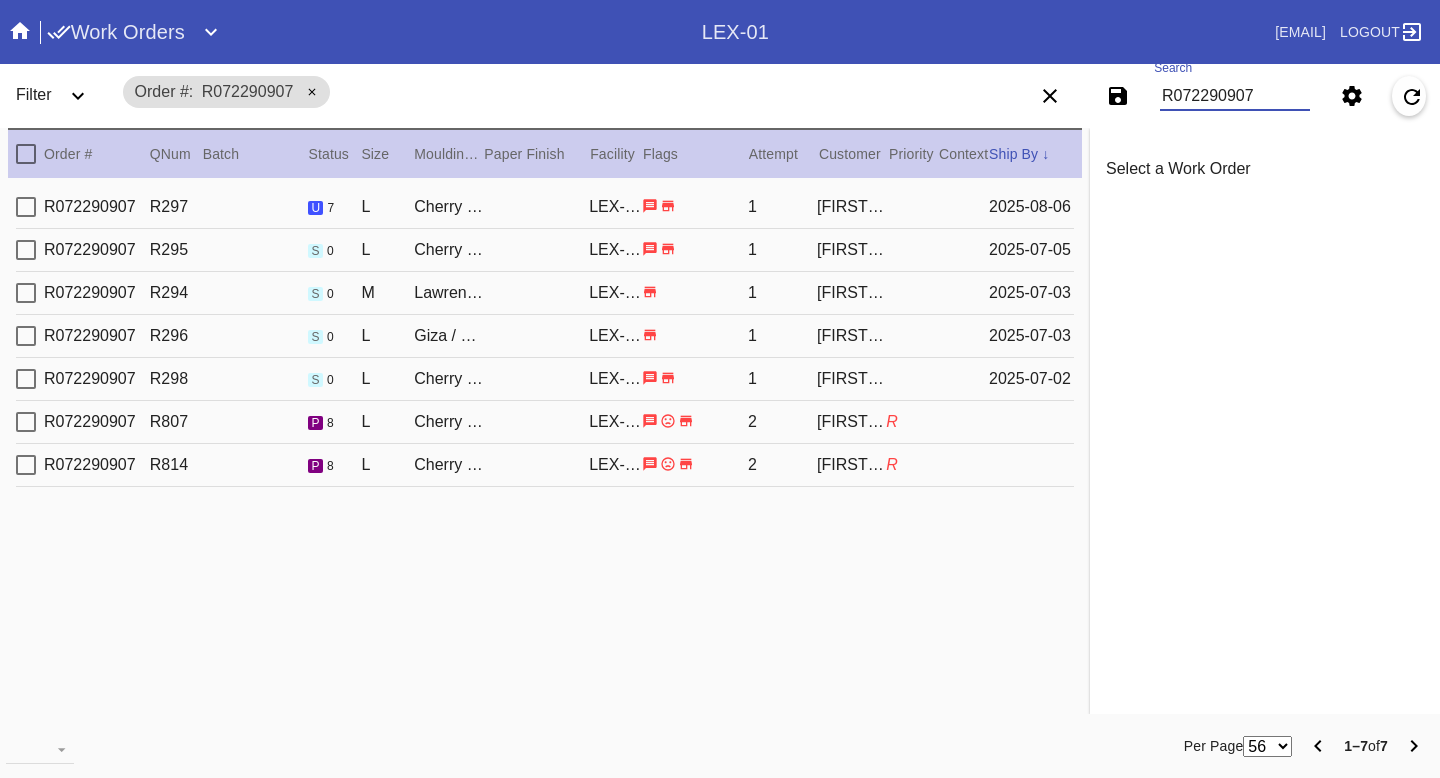 click on "Order: [ORDER_ID] R297 u   7 L Cherry Round / No MatLEX-01 1 [FIRST] [LAST]
[DATE]" at bounding box center (545, 207) 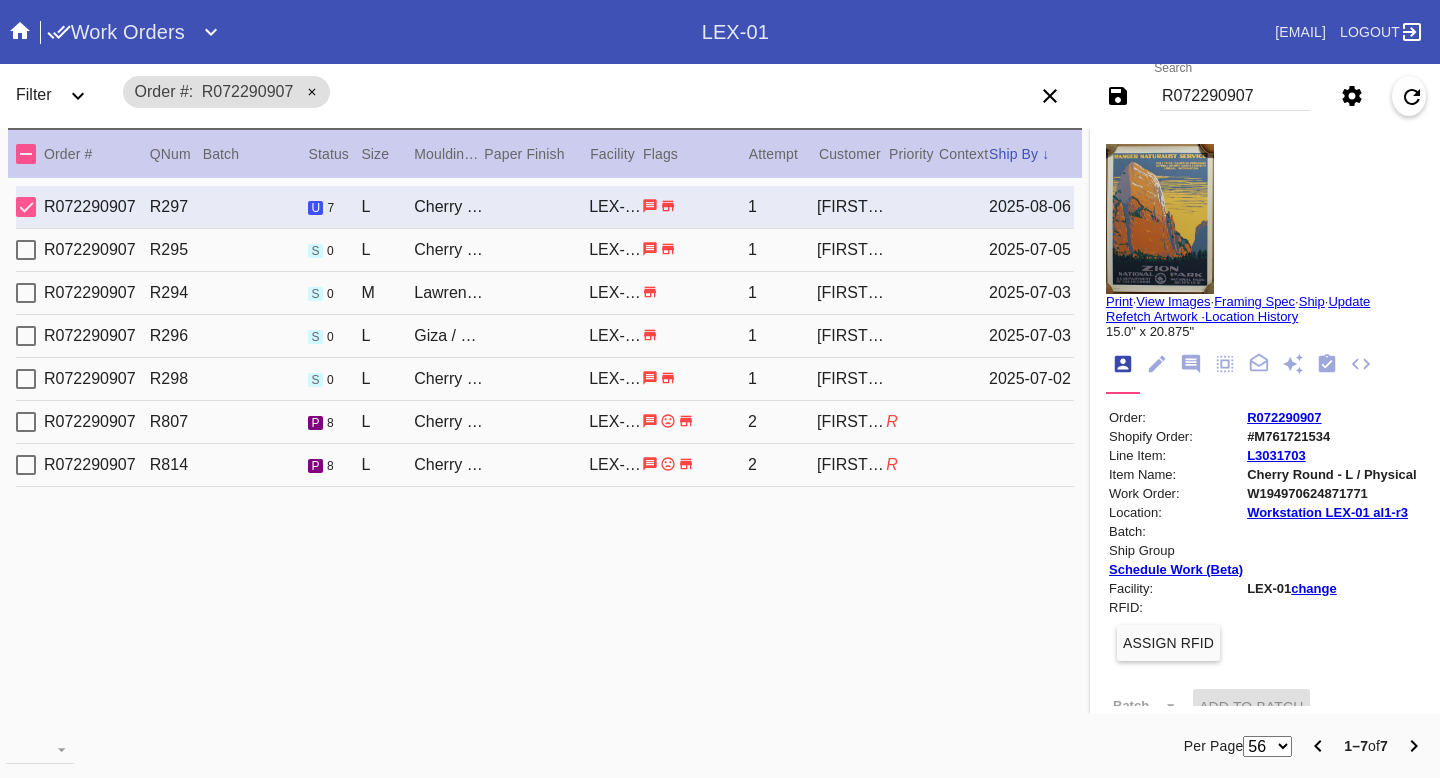 click on "R072290907 R807 p   8 L Cherry Round / No Mat LEX-01 2 Paige Tyler
R" at bounding box center (545, 422) 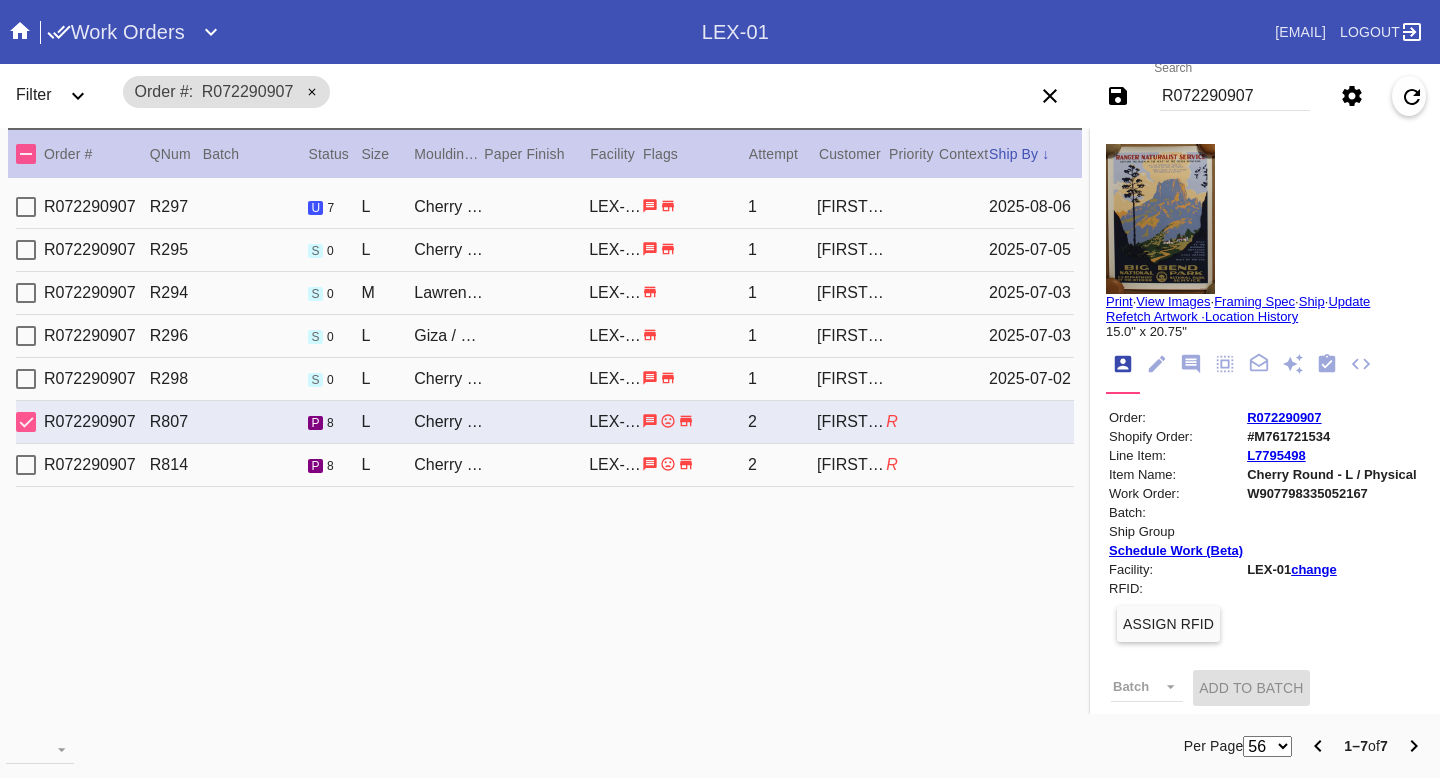 click on "Order: [ORDER_ID] R814 p   8 L Cherry Round / No MatLEX-01 2 [FIRST] [LAST]
R" at bounding box center [545, 465] 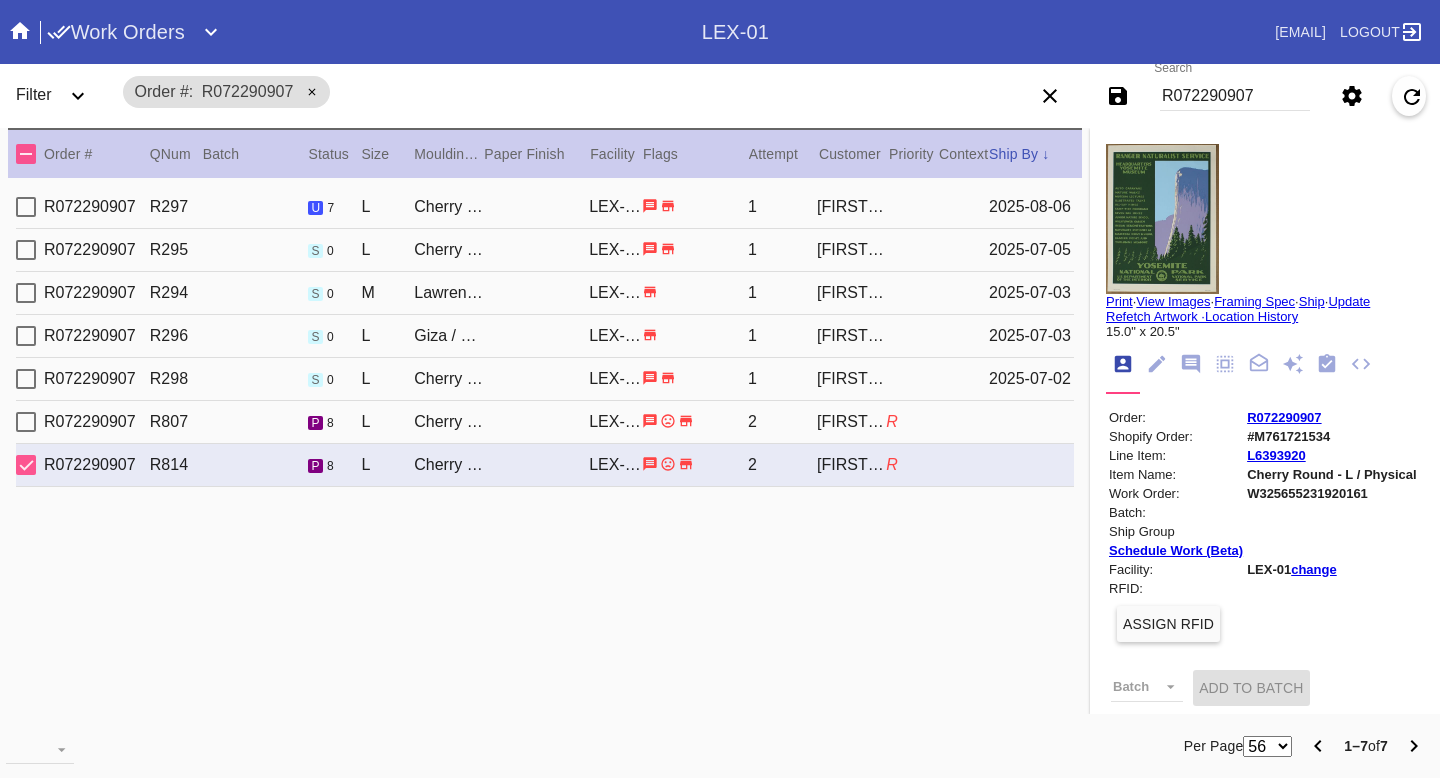 click on "R072290907 R298 s   0 L Cherry Round / No Mat LEX-01 1 [FIRST] [LAST]
2025-07-02" at bounding box center (545, 379) 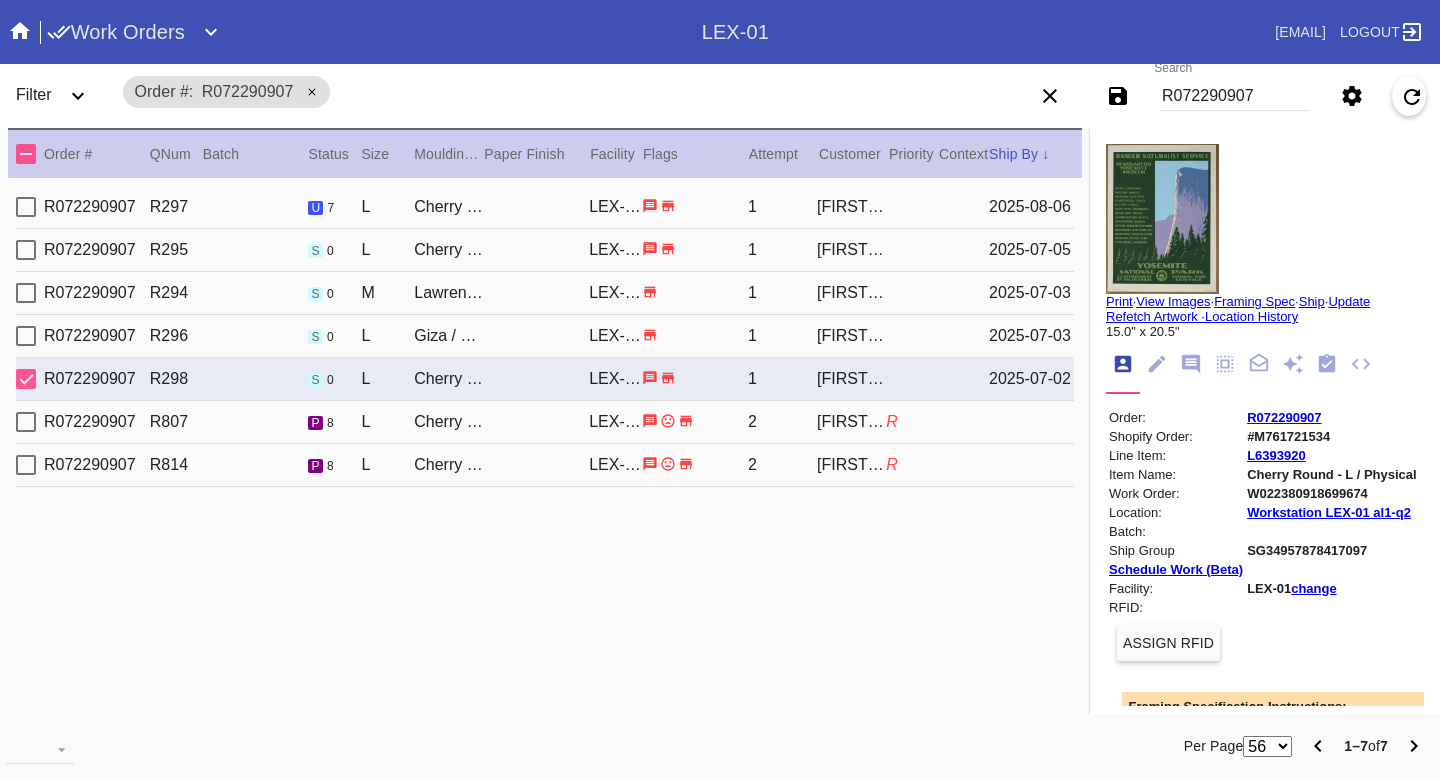 click on "R072290907 R807 p   8 L Cherry Round / No Mat LEX-01 2 Paige Tyler
R" at bounding box center (545, 422) 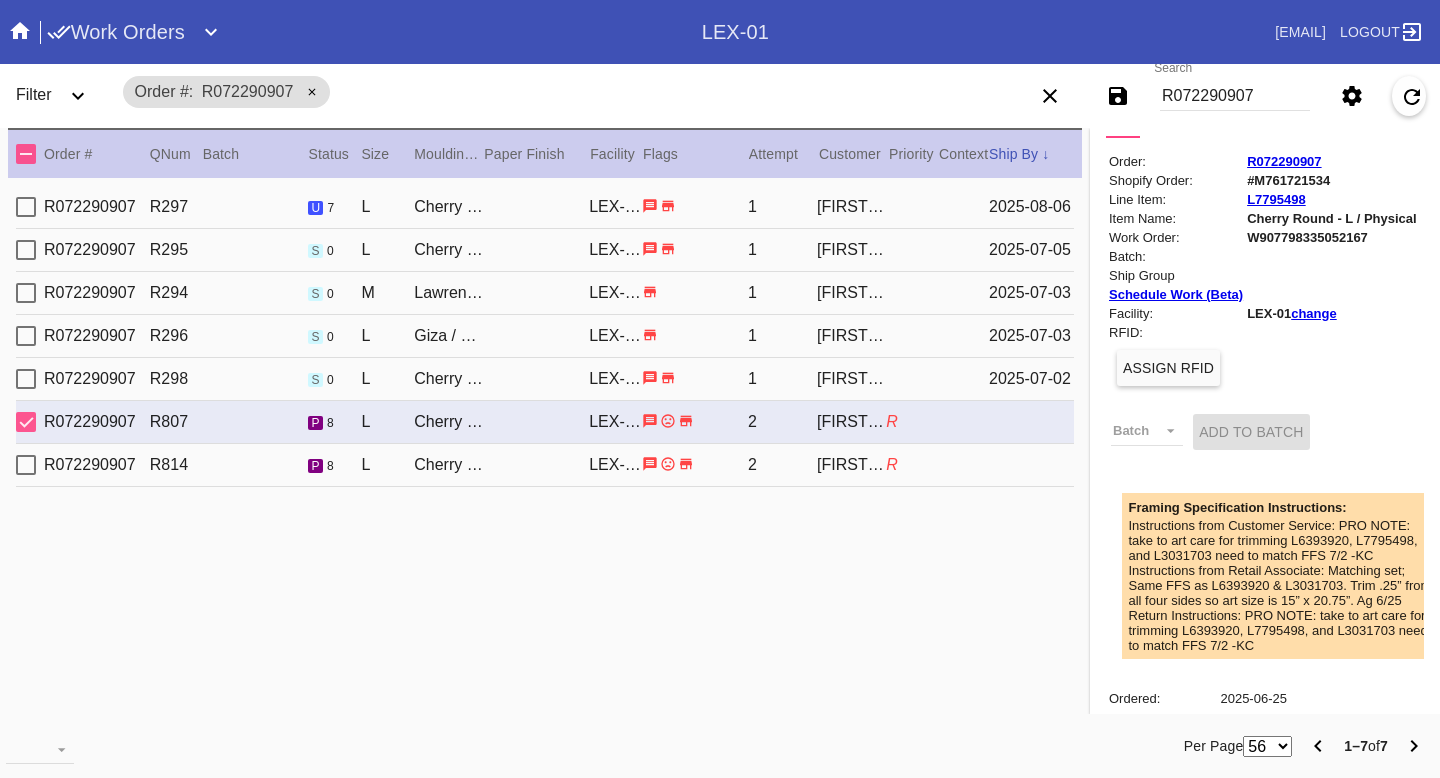 scroll, scrollTop: 244, scrollLeft: 0, axis: vertical 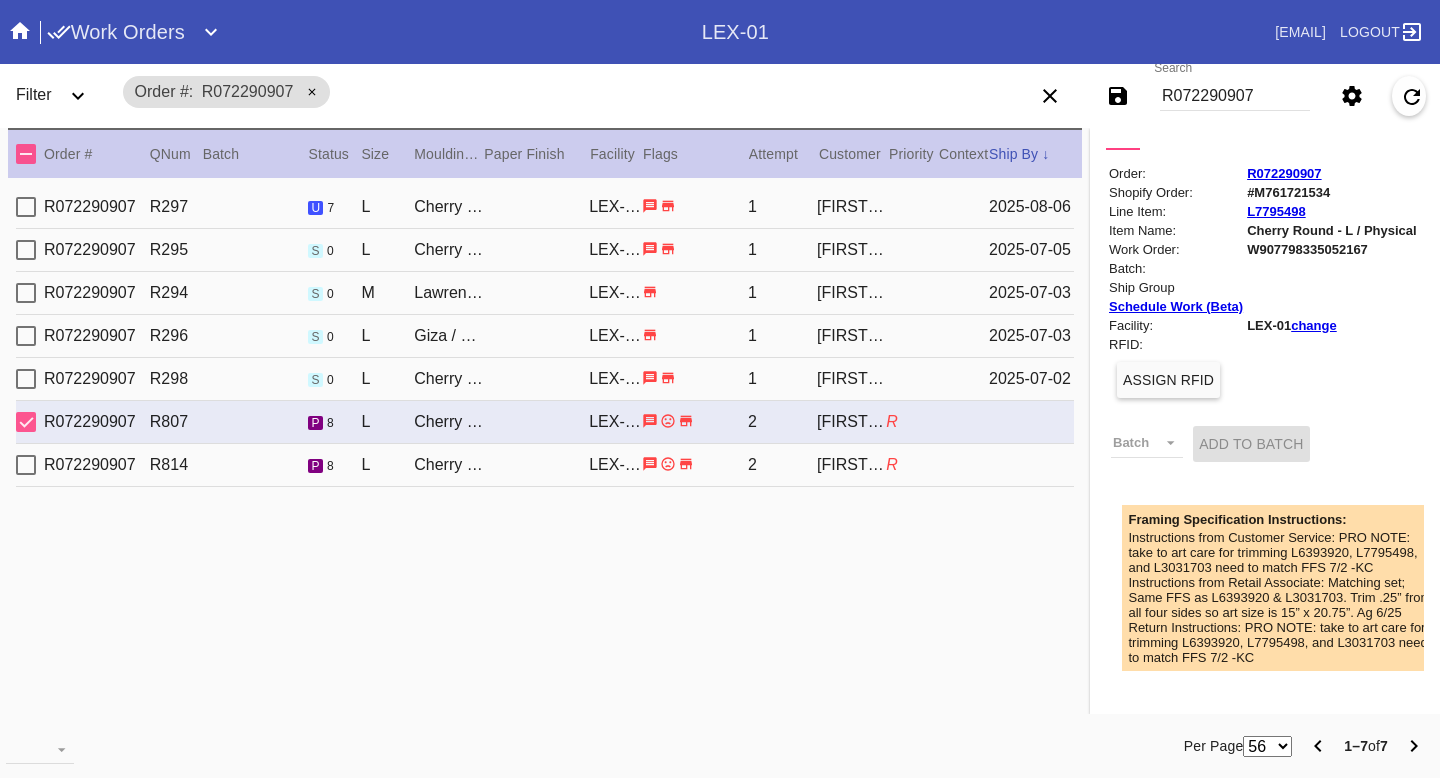 click on "R072290907 R814 p   8 L Cherry Round / No Mat LEX-01 2 Paige Tyler
R" at bounding box center [545, 465] 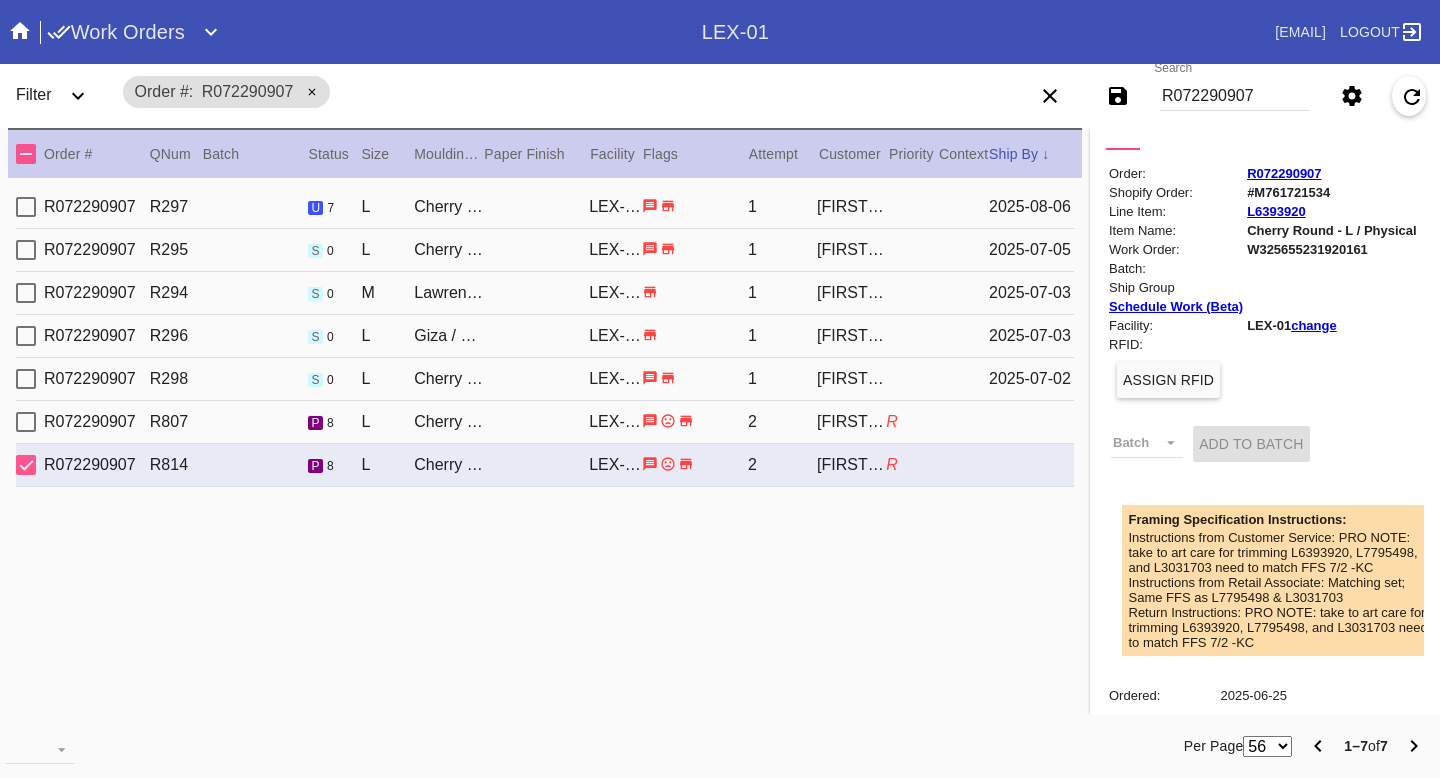 click on "R072290907 R297 u   7 L Cherry Round / No Mat LEX-01 1 Paige Tyler
2025-08-06" at bounding box center (545, 207) 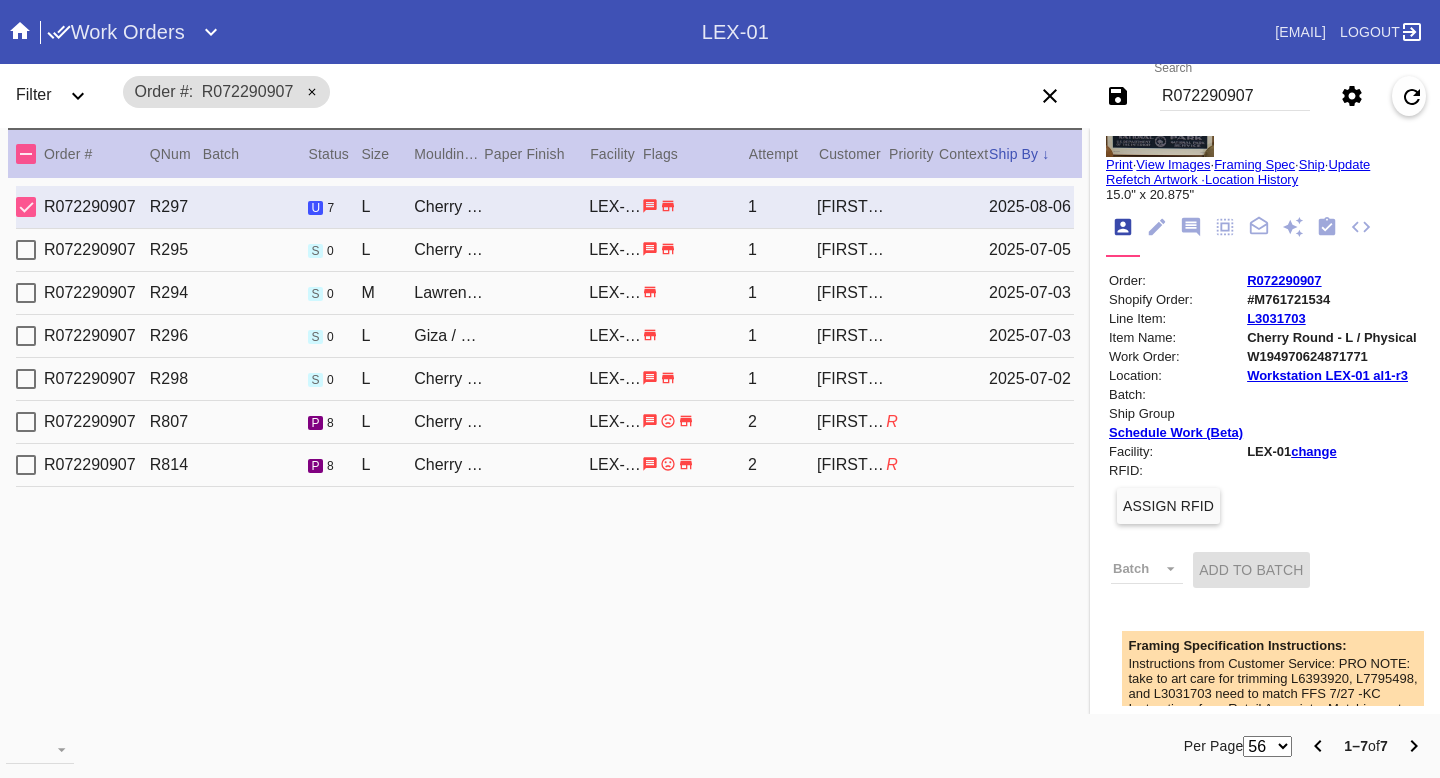 scroll, scrollTop: 0, scrollLeft: 0, axis: both 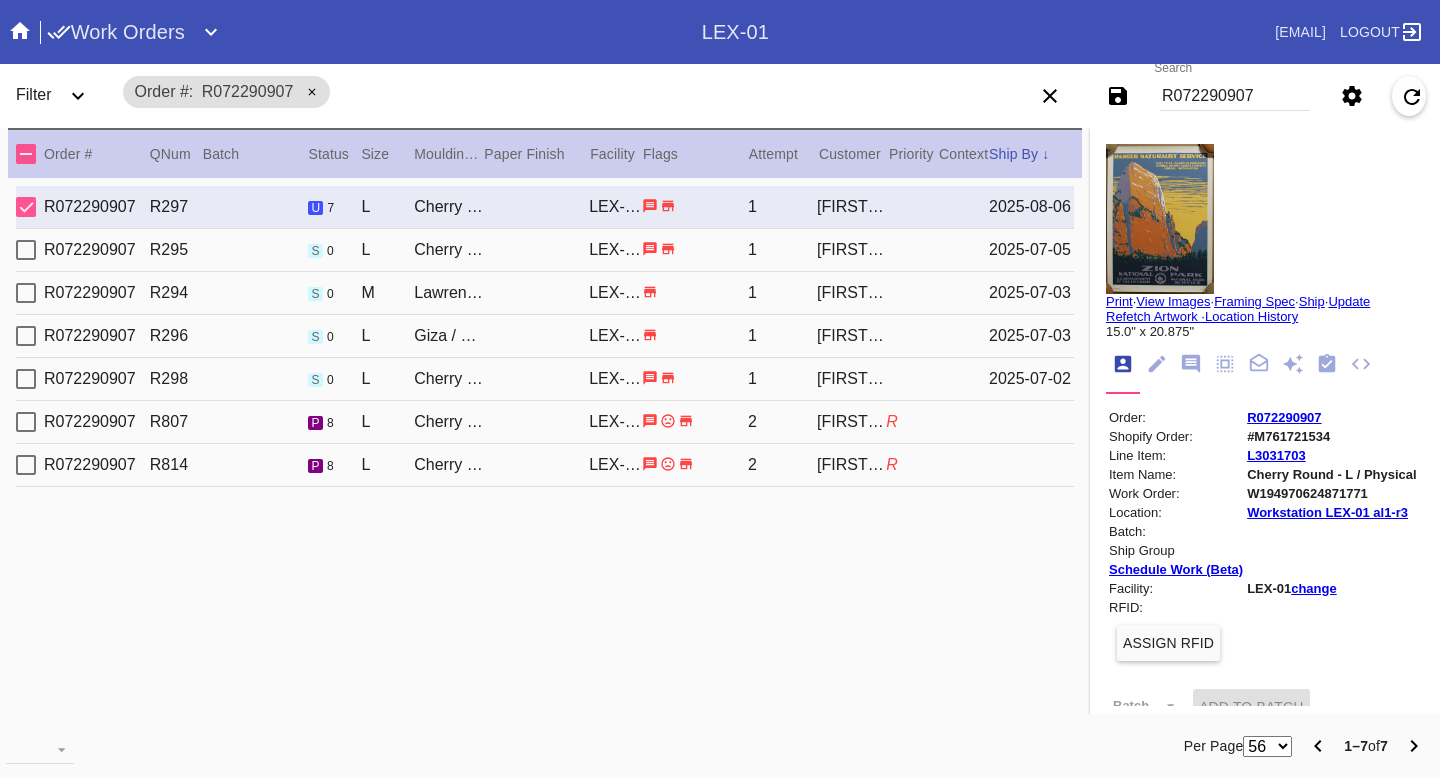 click on "R072290907 R295 s   0 L Cherry Round / No Mat LEX-01 1 Paige Tyler
2025-07-05" at bounding box center [545, 250] 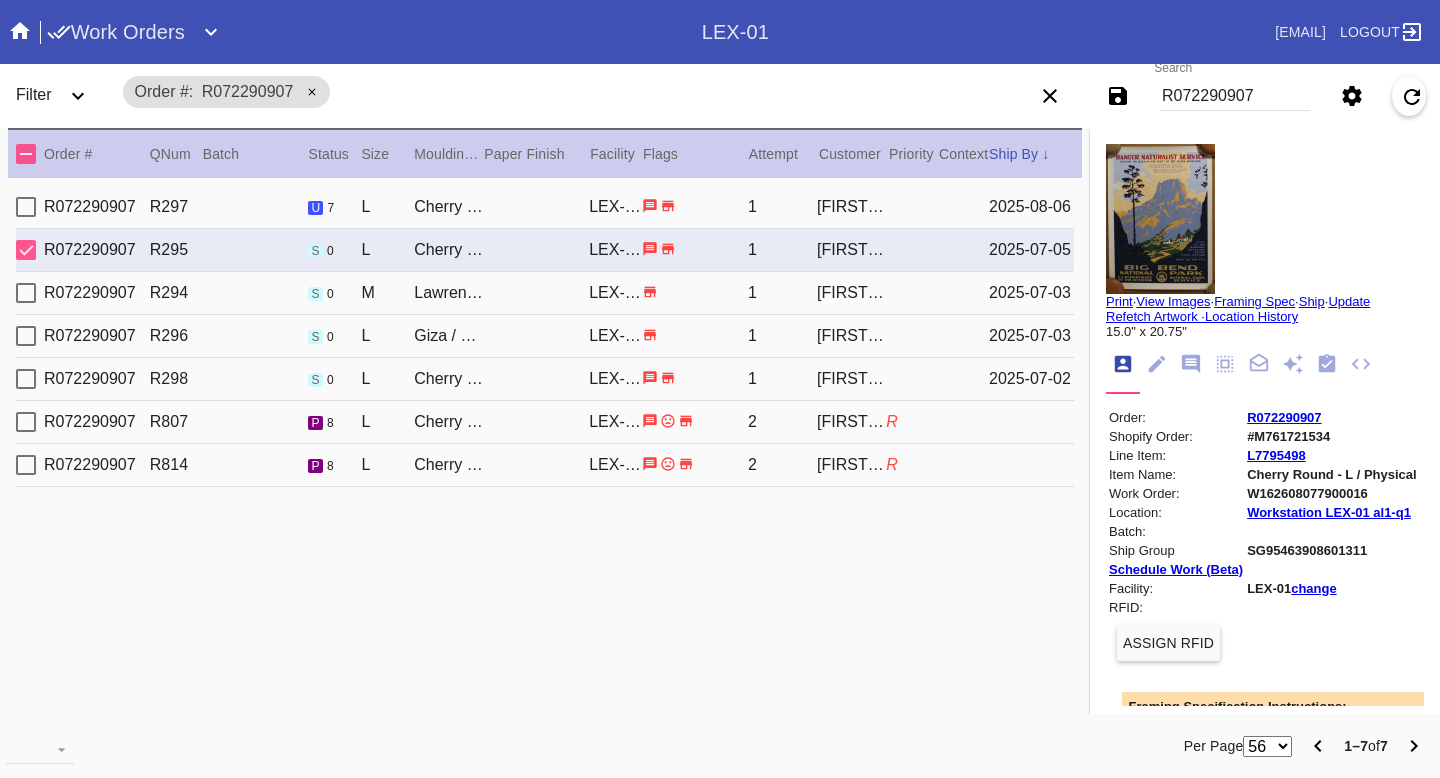 click on "R072290907 R294 s   0 M Lawrence / Vanilla LEX-01 1 Paige Tyler
2025-07-03" at bounding box center (545, 293) 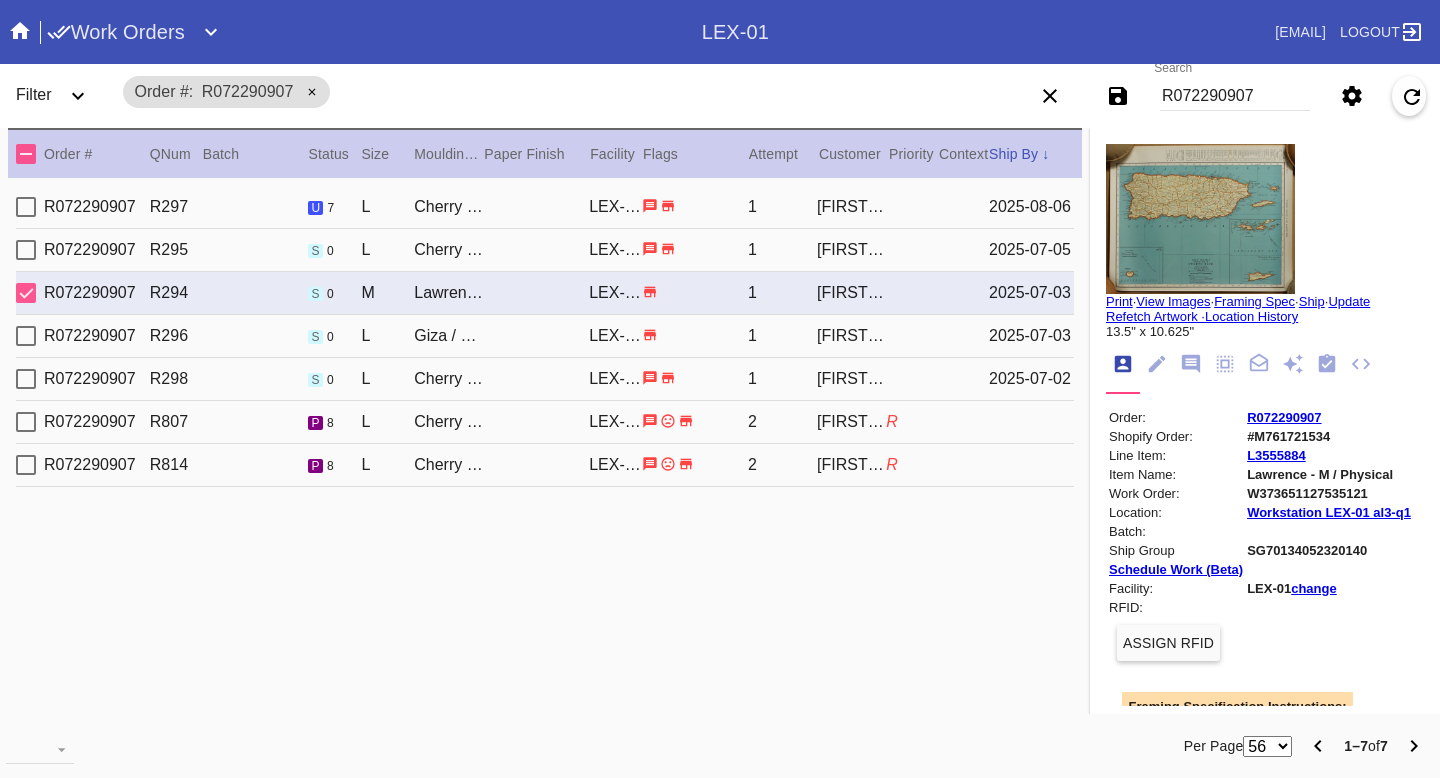 click on "R072290907 R295 s   0 L Cherry Round / No Mat LEX-01 1 Paige Tyler
2025-07-05" at bounding box center [545, 250] 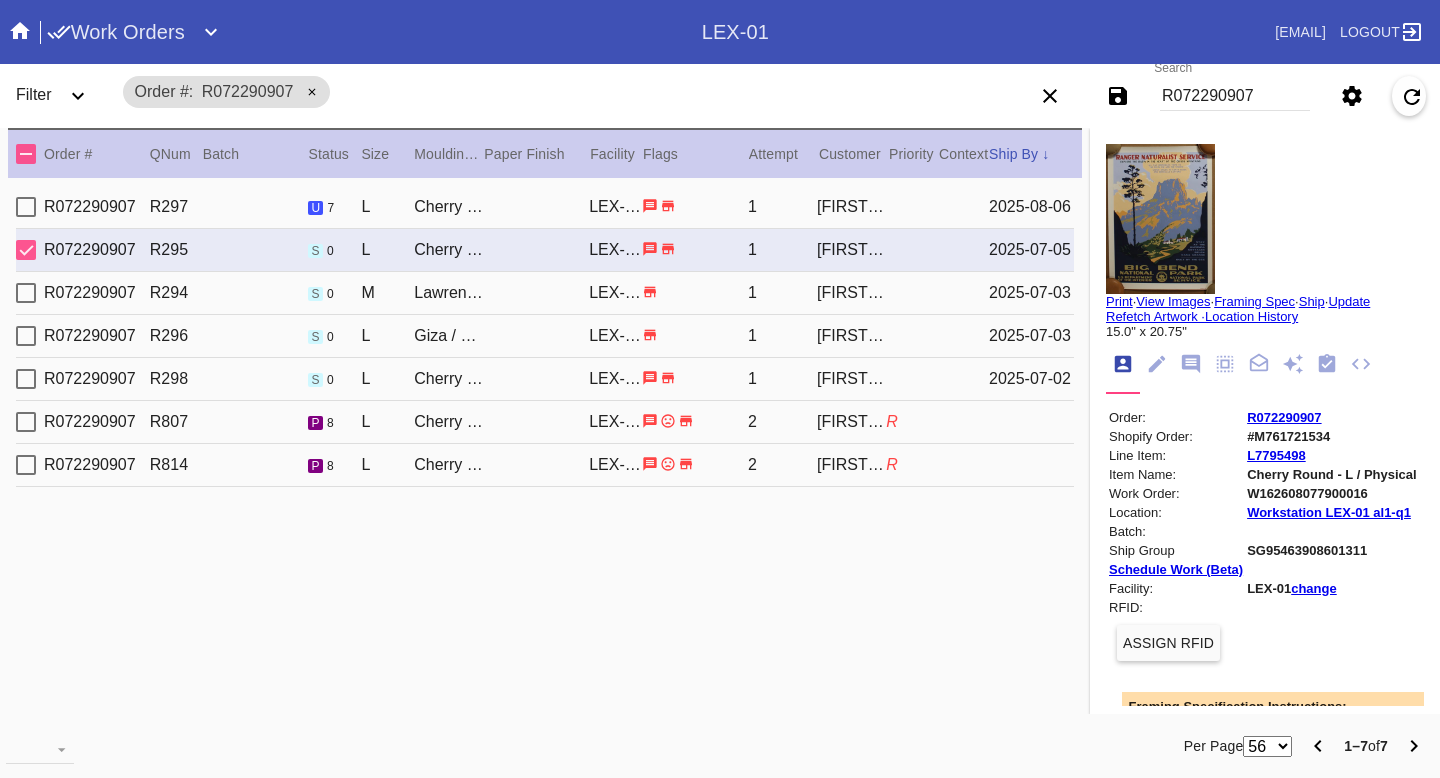 click on "R072290907 R807 p   8 L Cherry Round / No Mat LEX-01 2 Paige Tyler
R" at bounding box center (545, 422) 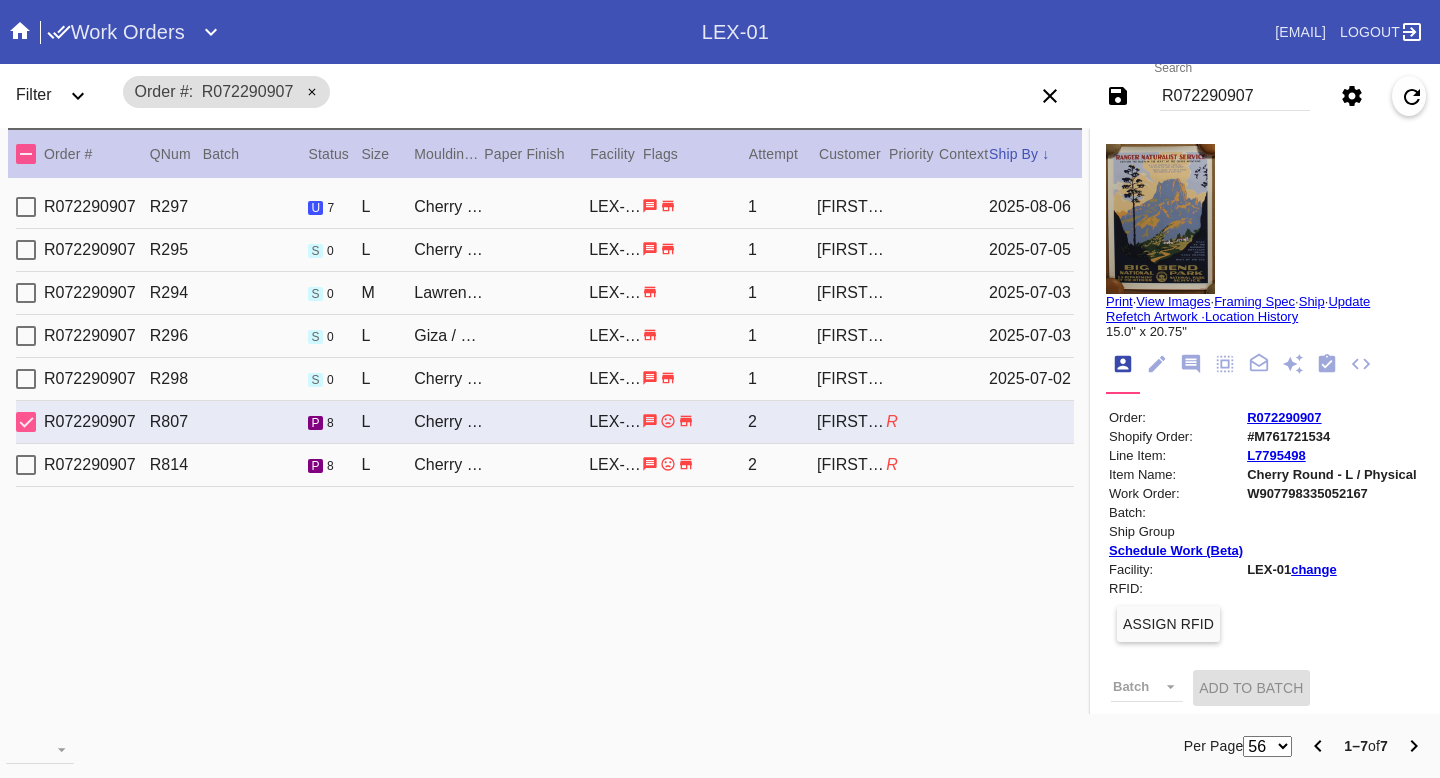 click on "R072290907 R295 s   0 L Cherry Round / No Mat LEX-01 1 Paige Tyler
2025-07-05" at bounding box center (545, 250) 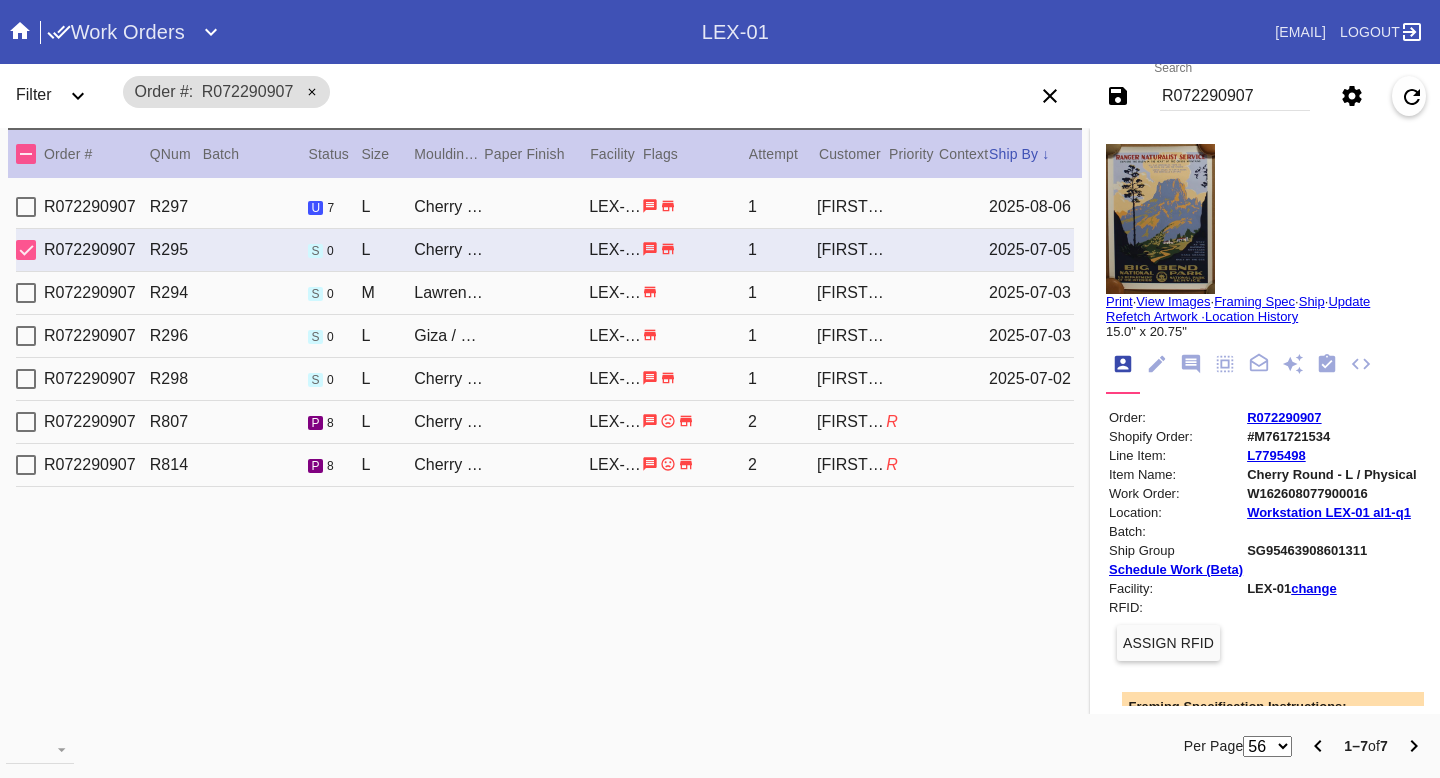 click on "R072290907 R294 s   0 M Lawrence / Vanilla LEX-01 1 Paige Tyler
2025-07-03" at bounding box center [545, 293] 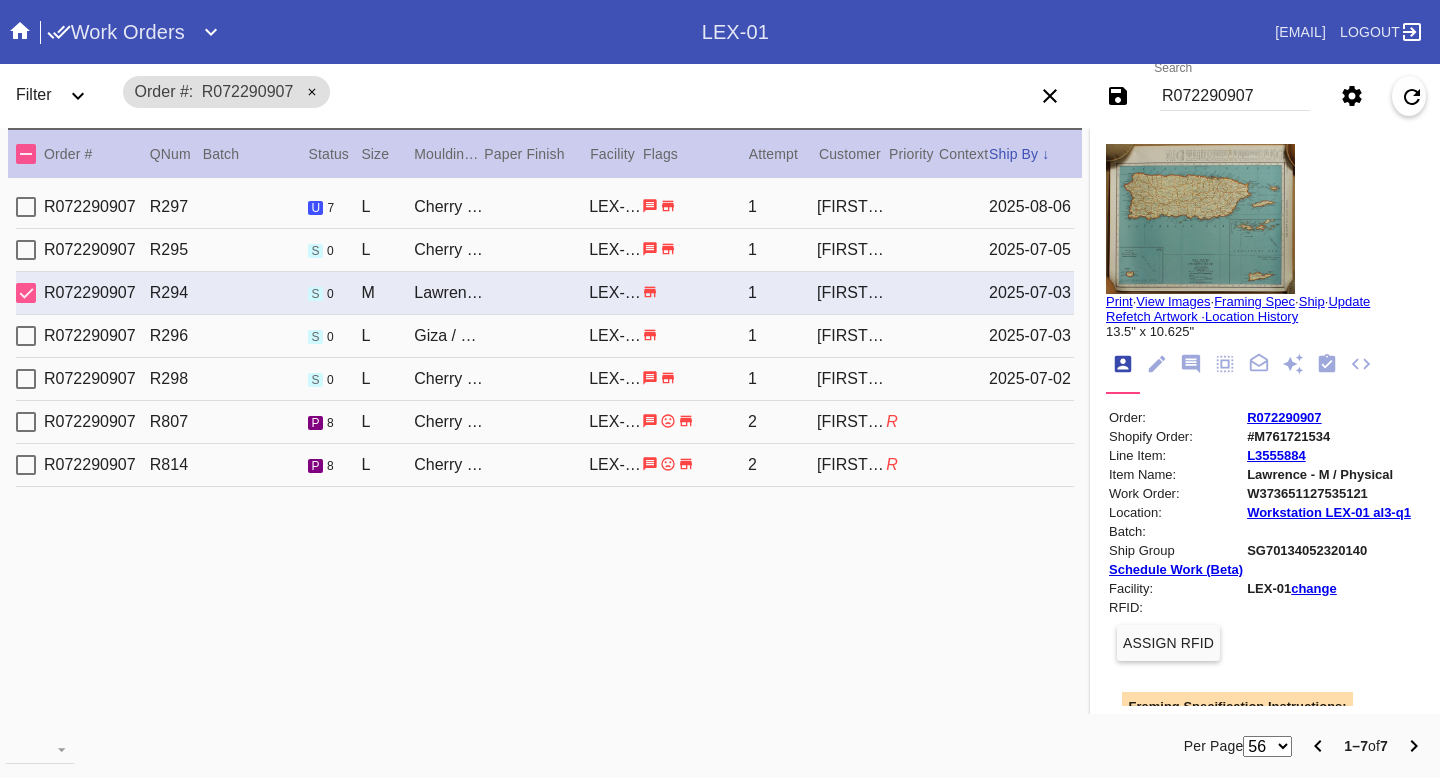click on "R072290907 R296 s   0 L Giza / No Mat LEX-01 1 Paige Tyler
2025-07-03" at bounding box center [545, 336] 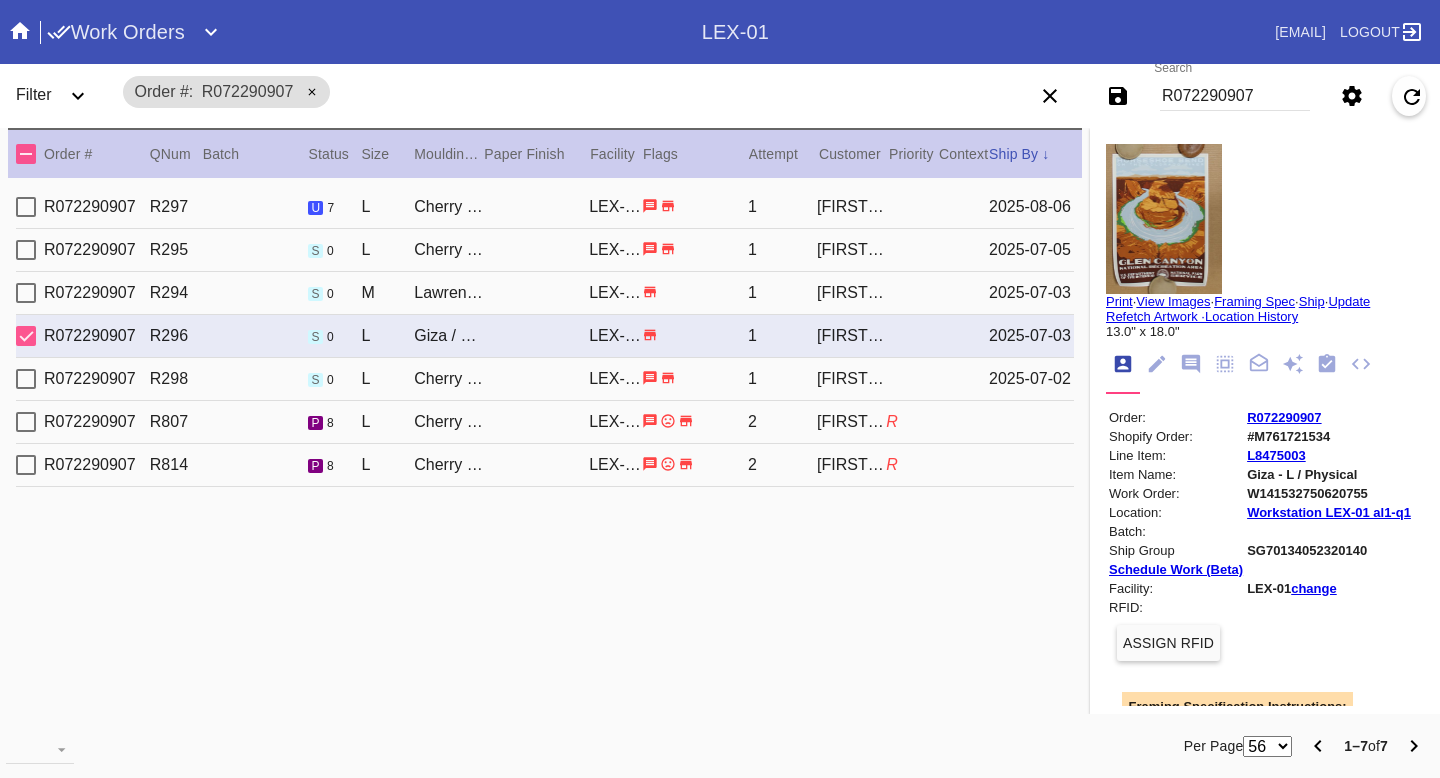click on "R072290907 R295 s   0 L Cherry Round / No Mat LEX-01 1 Paige Tyler
2025-07-05" at bounding box center (545, 250) 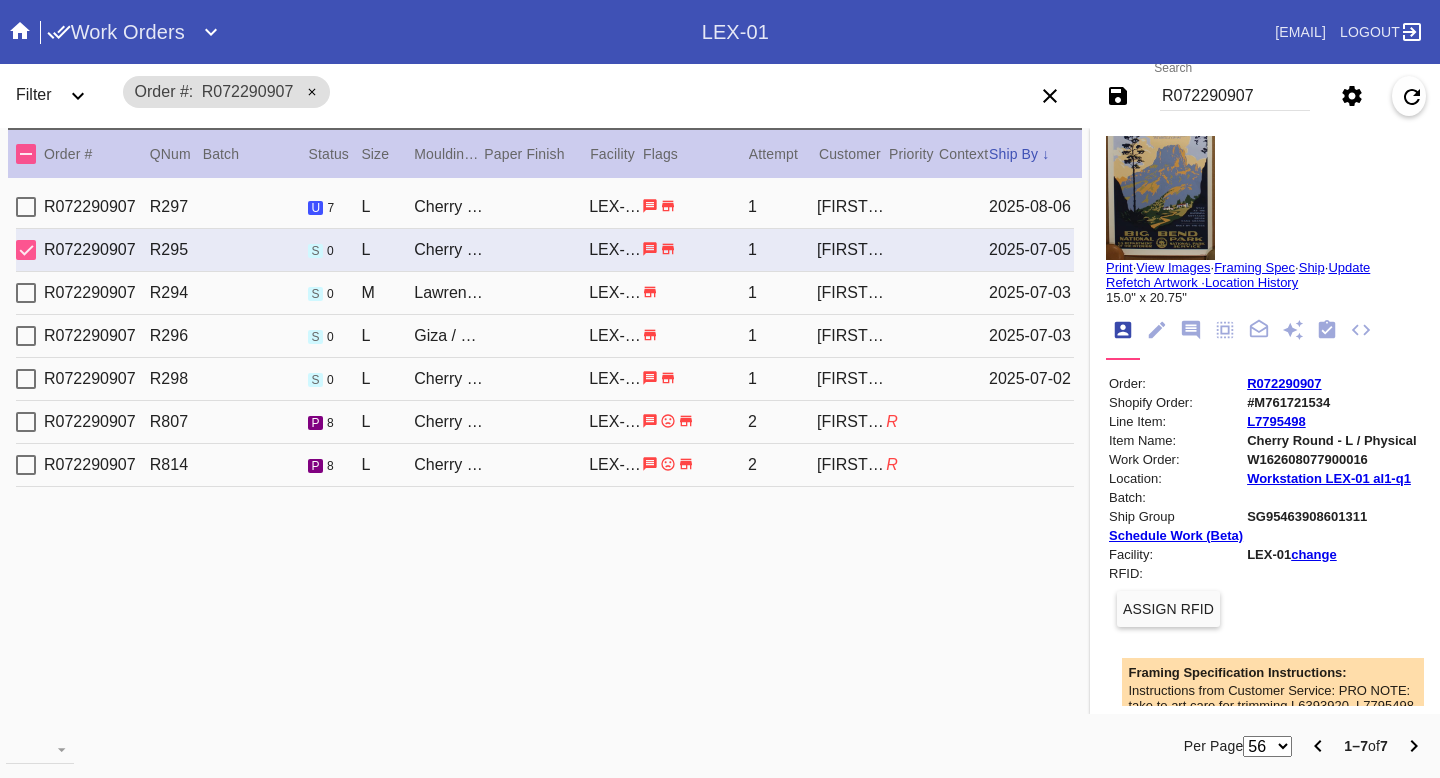 scroll, scrollTop: 0, scrollLeft: 0, axis: both 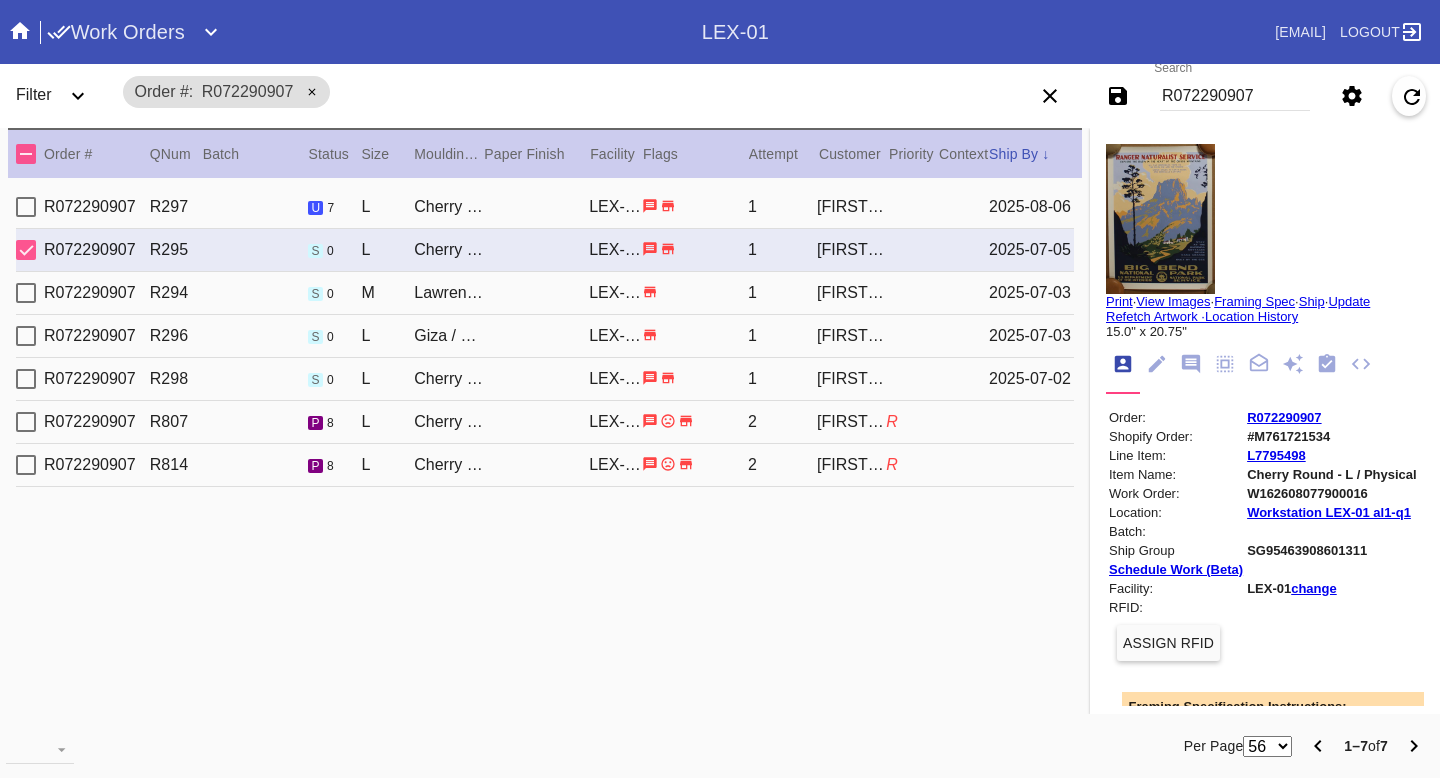 click on "R072290907 R807 p   8 L Cherry Round / No Mat LEX-01 2 Paige Tyler
R" at bounding box center (545, 422) 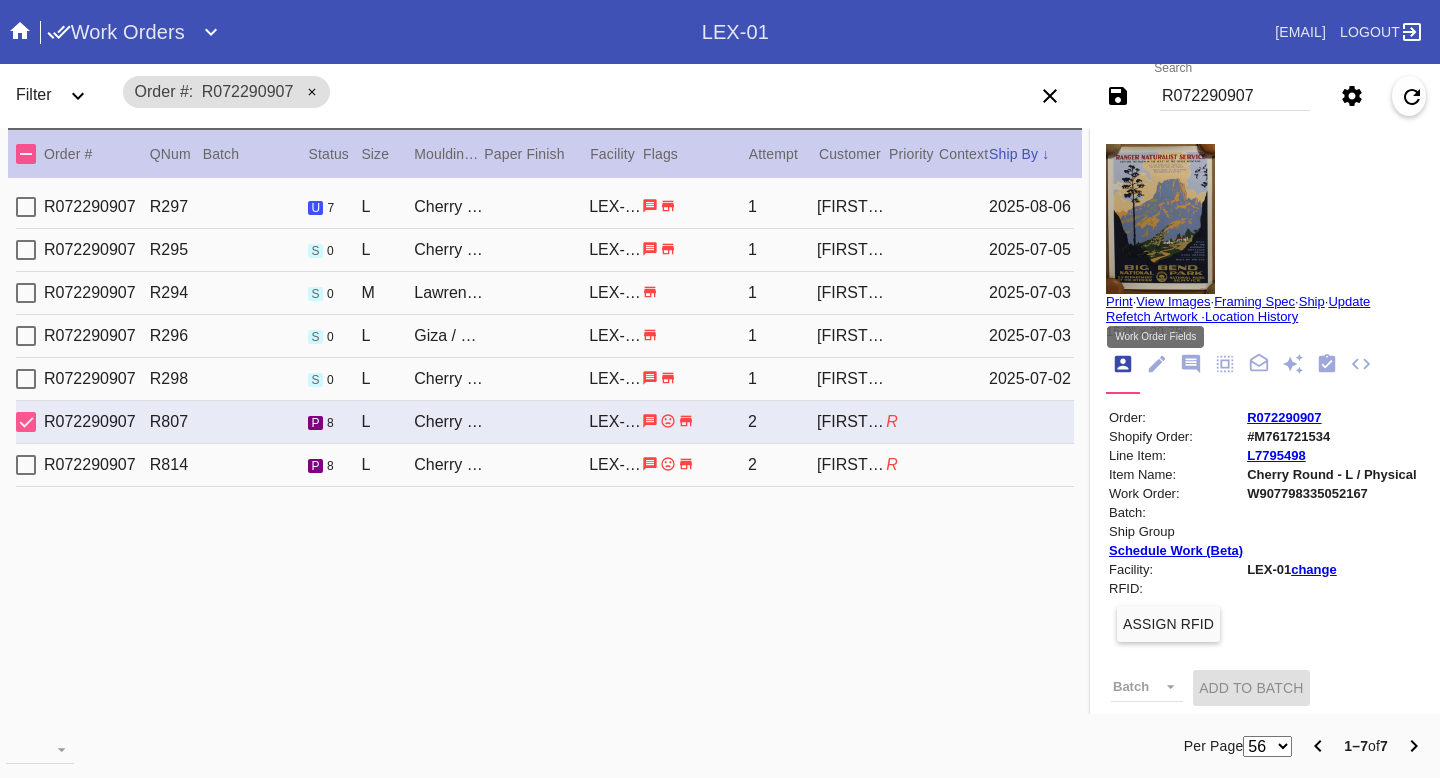 click 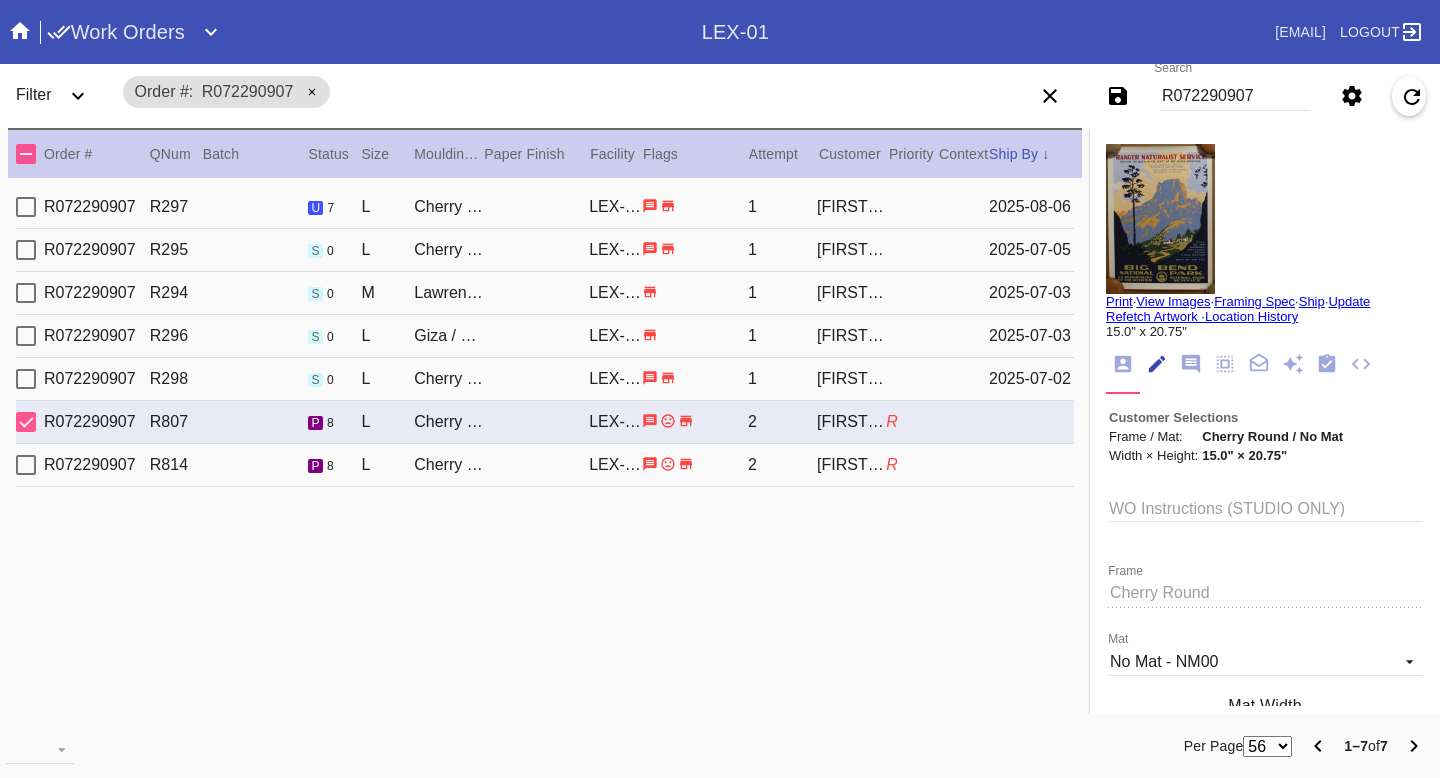 scroll, scrollTop: 73, scrollLeft: 0, axis: vertical 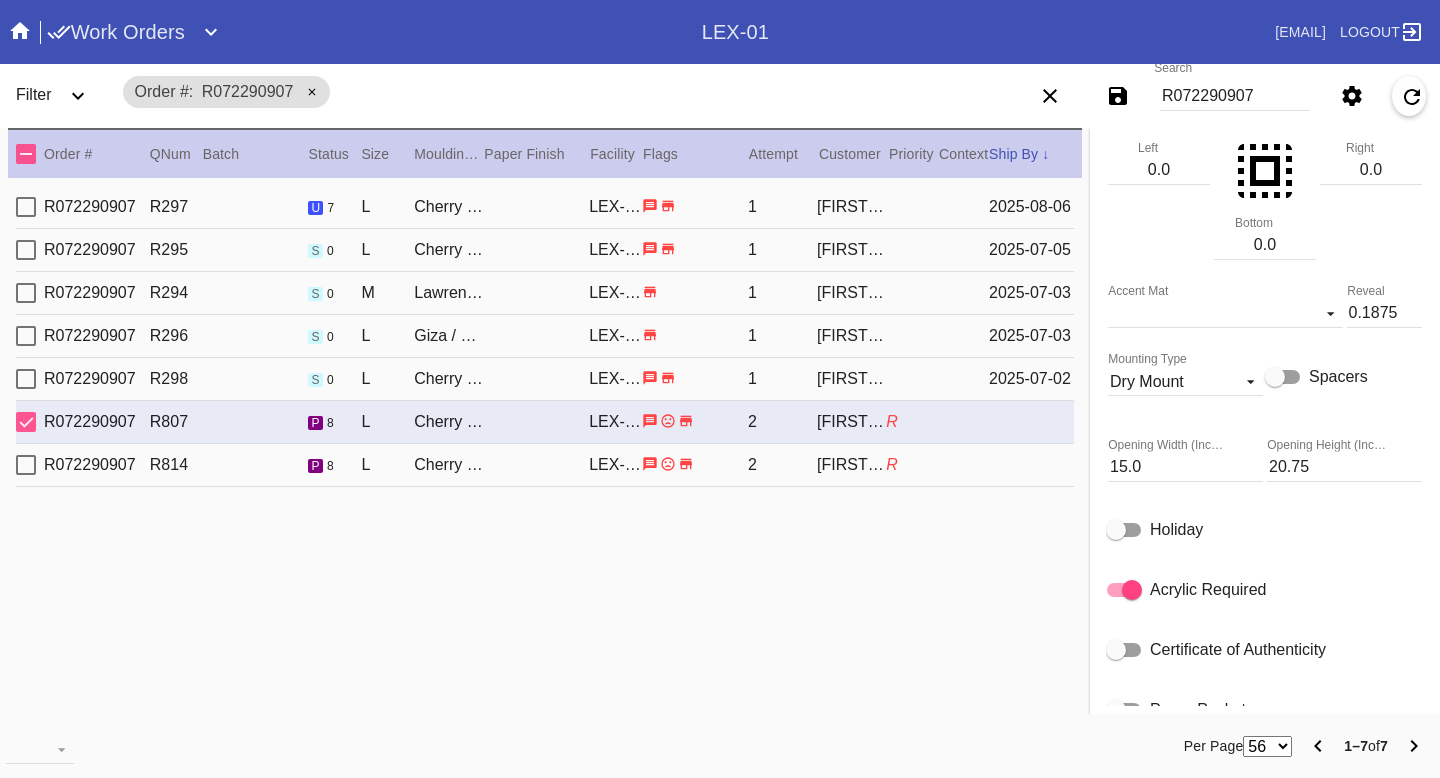 click on "R" at bounding box center [912, 465] 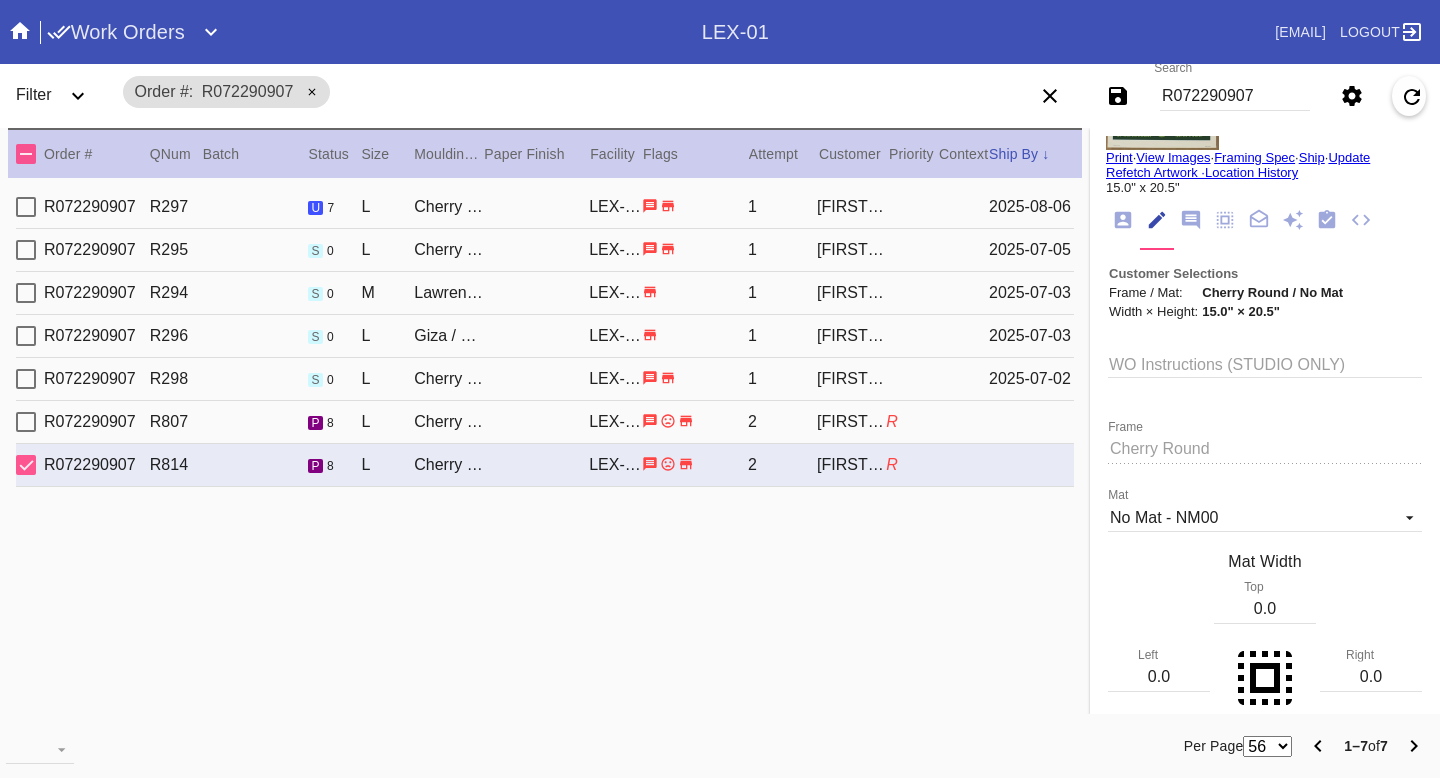 scroll, scrollTop: 0, scrollLeft: 0, axis: both 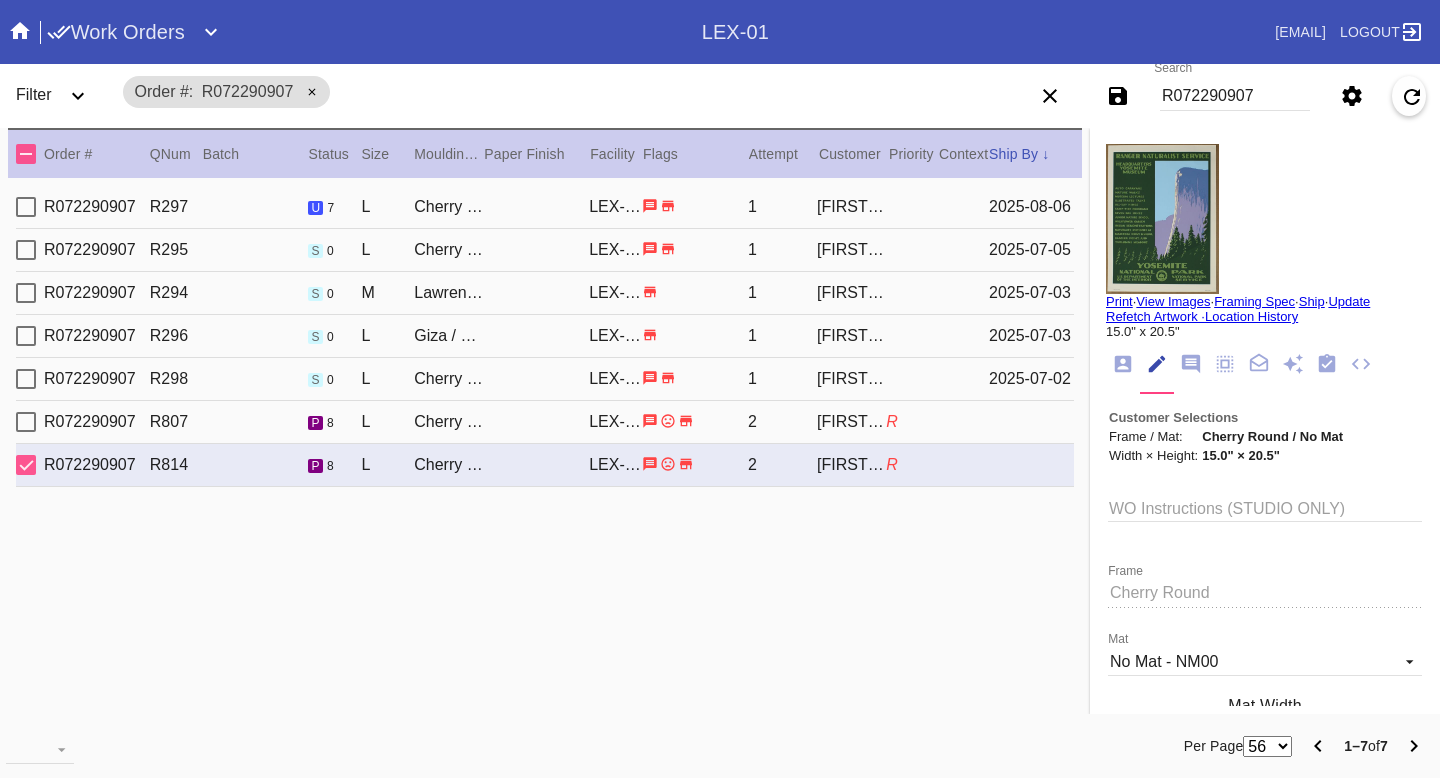 click on "R072290907 R807 p   8 L Cherry Round / No Mat LEX-01 2 Paige Tyler
R" at bounding box center [545, 422] 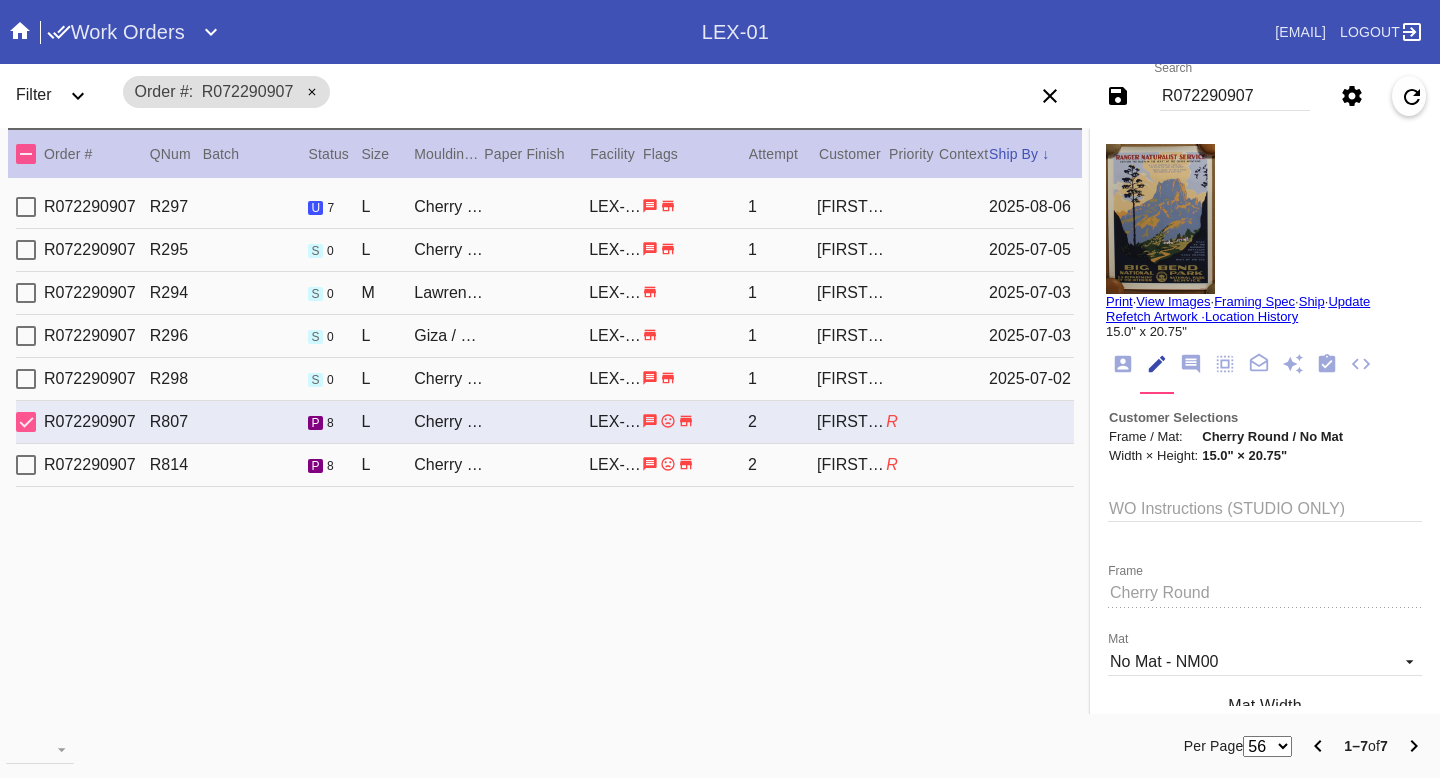click on "R072290907 R295 s   0 L Cherry Round / No Mat LEX-01 1 Paige Tyler
2025-07-05" at bounding box center (545, 250) 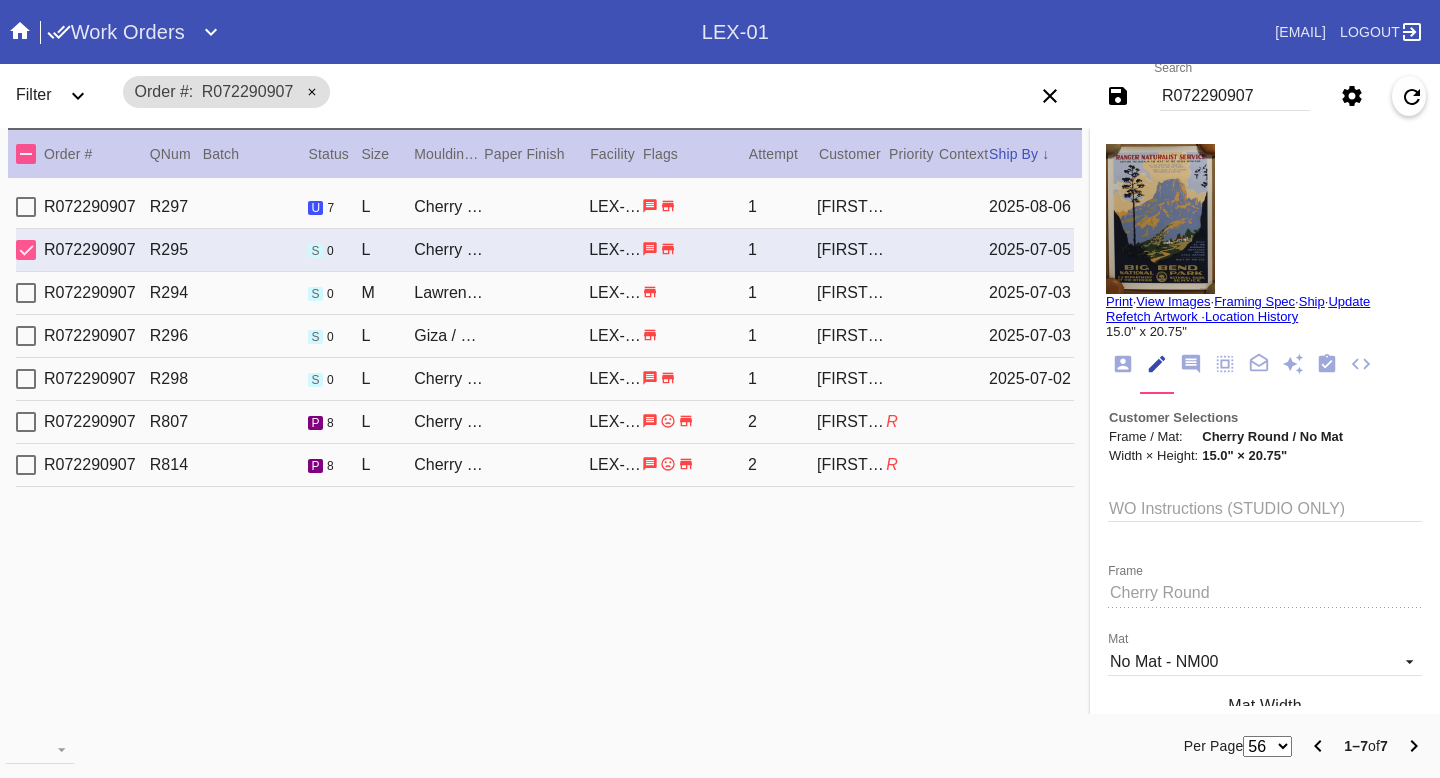 click on "R072290907 R294 s   0 M Lawrence / Vanilla LEX-01 1 Paige Tyler
2025-07-03" at bounding box center (545, 293) 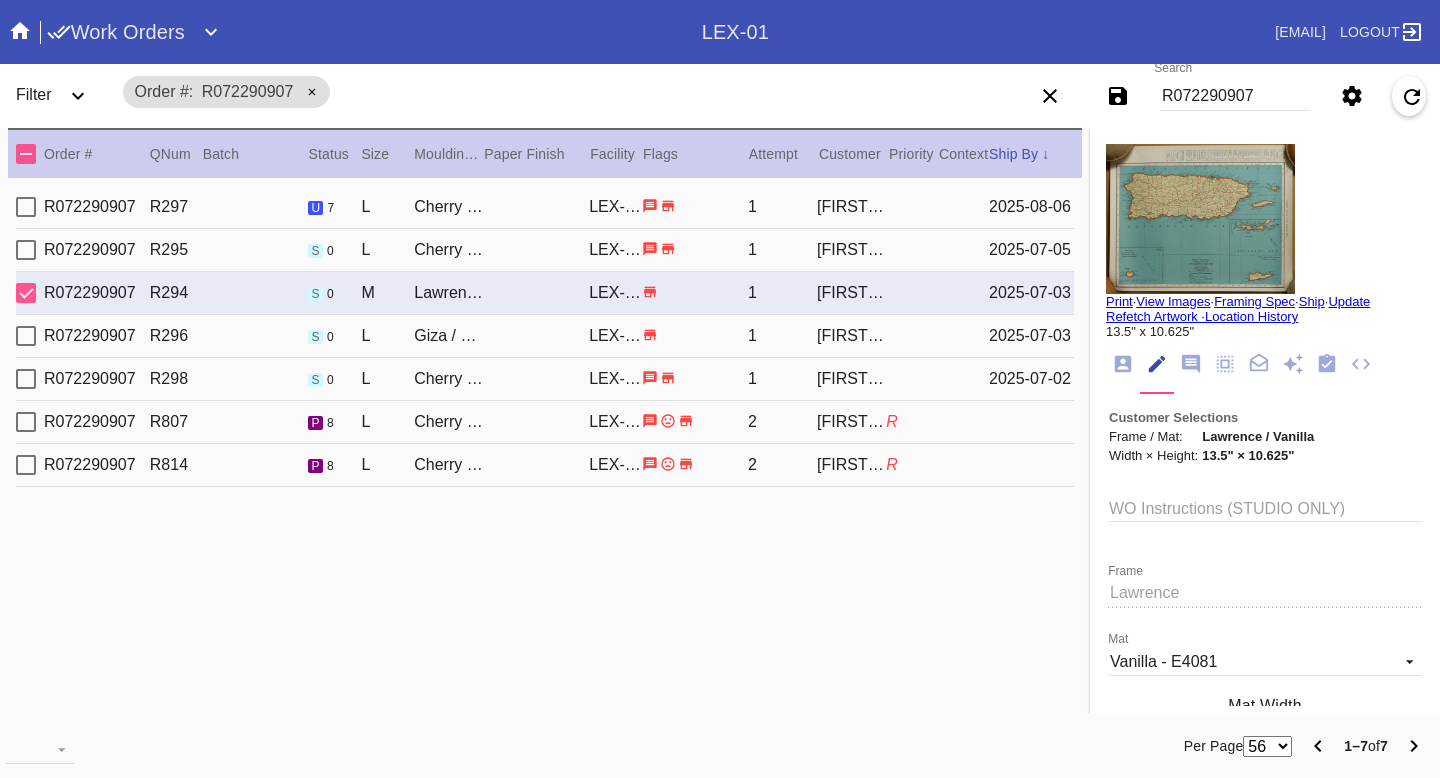 click on "R072290907 R296 s   0 L Giza / No Mat LEX-01 1 Paige Tyler
2025-07-03" at bounding box center (545, 336) 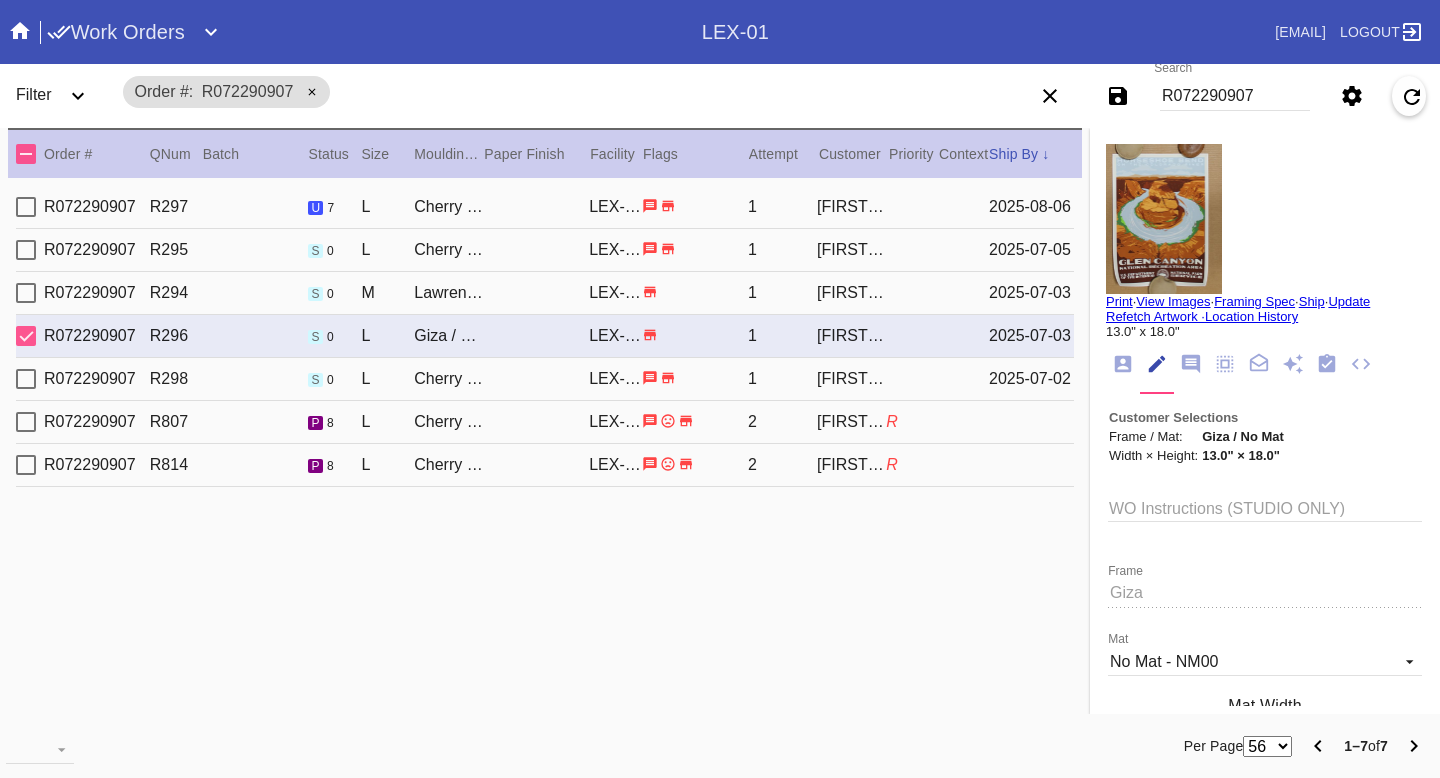 click on "2025-07-05" at bounding box center [1031, 250] 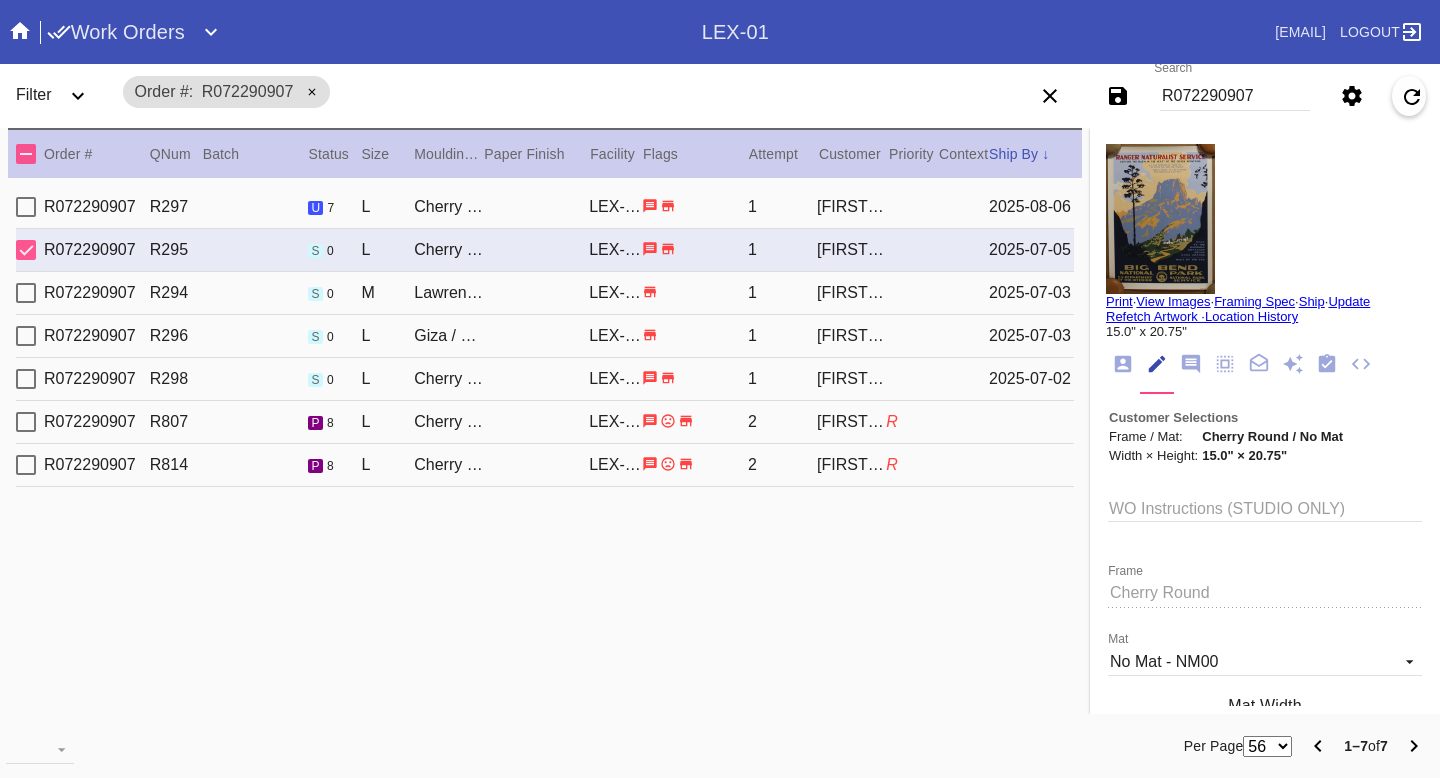 click on "2025-07-03" at bounding box center [1031, 293] 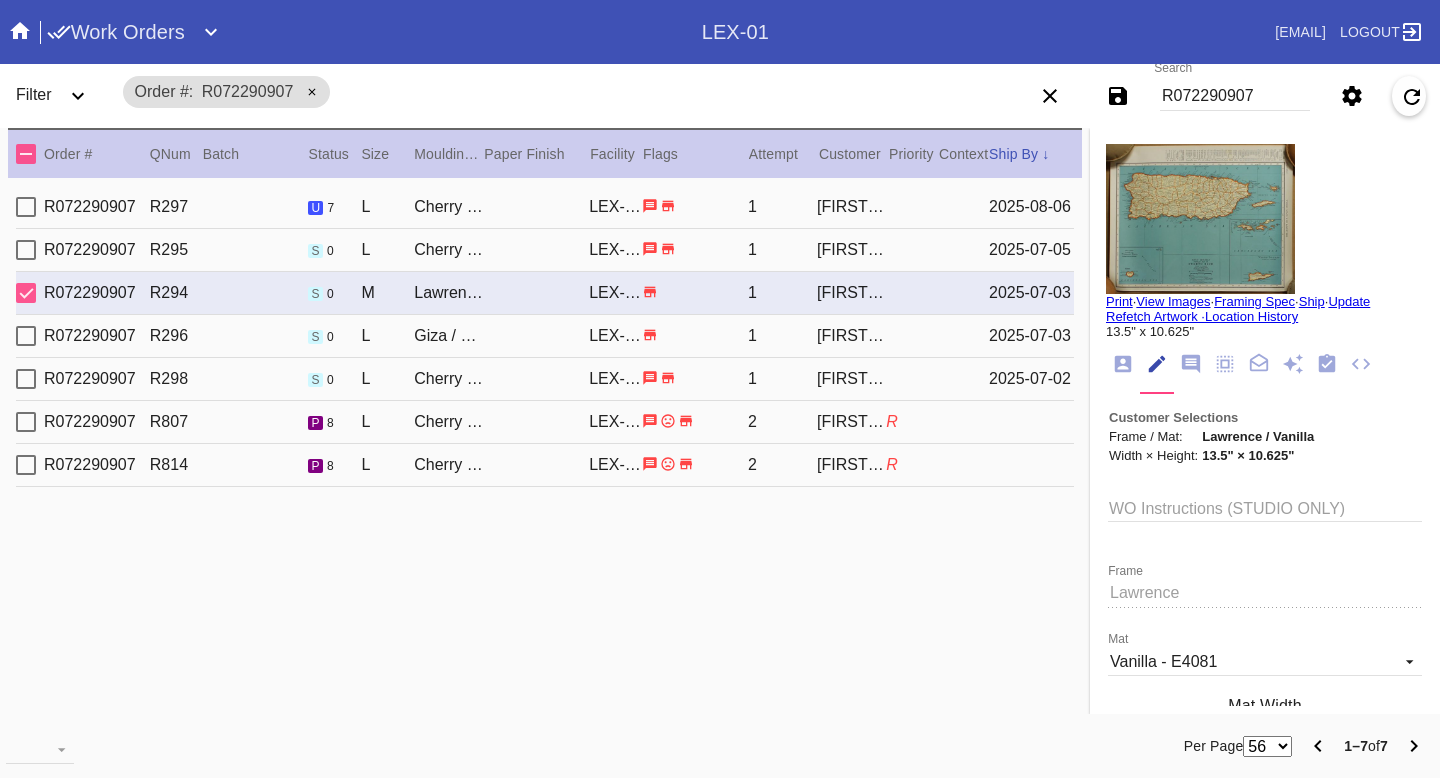 click on "R072290907 R814 p   8 L Cherry Round / No Mat LEX-01 2 Paige Tyler
R" at bounding box center [545, 465] 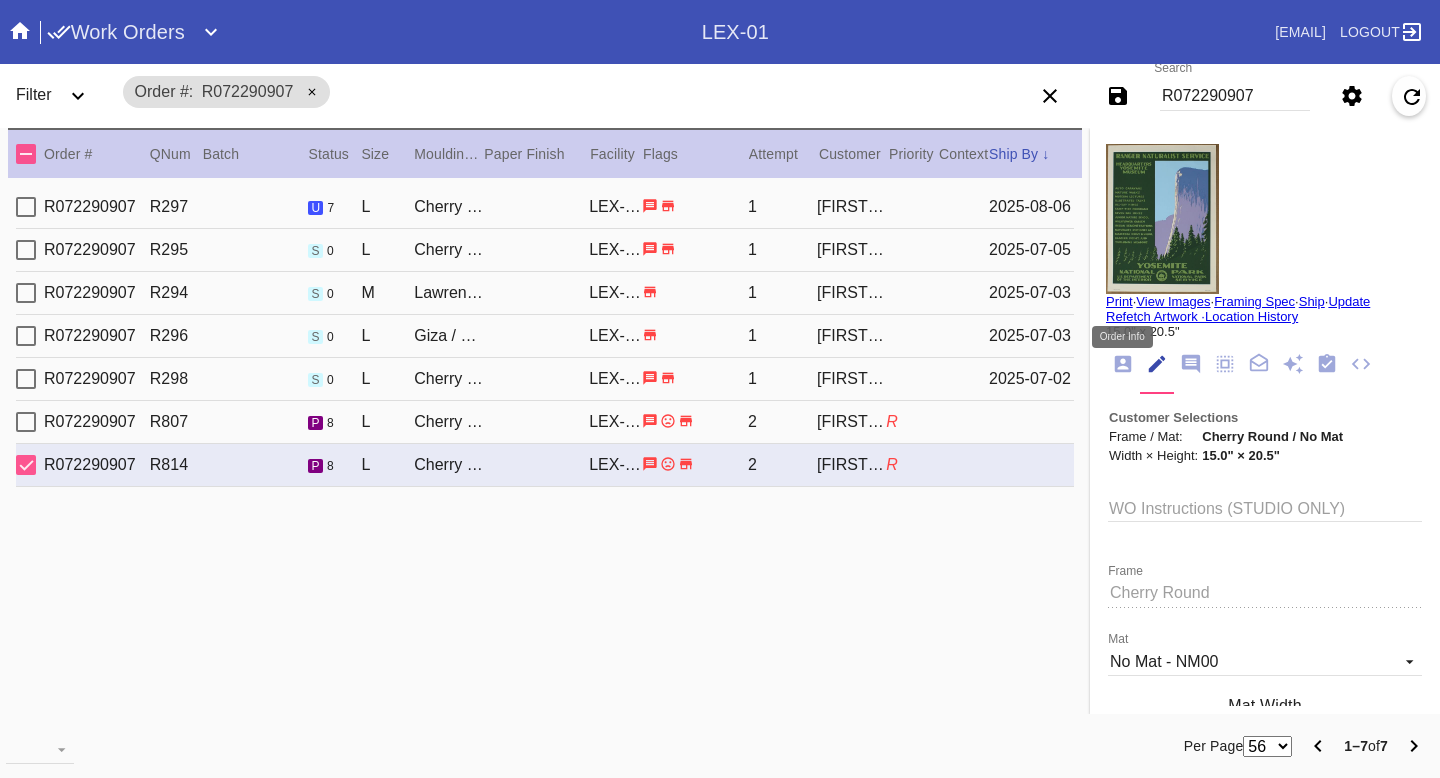 click 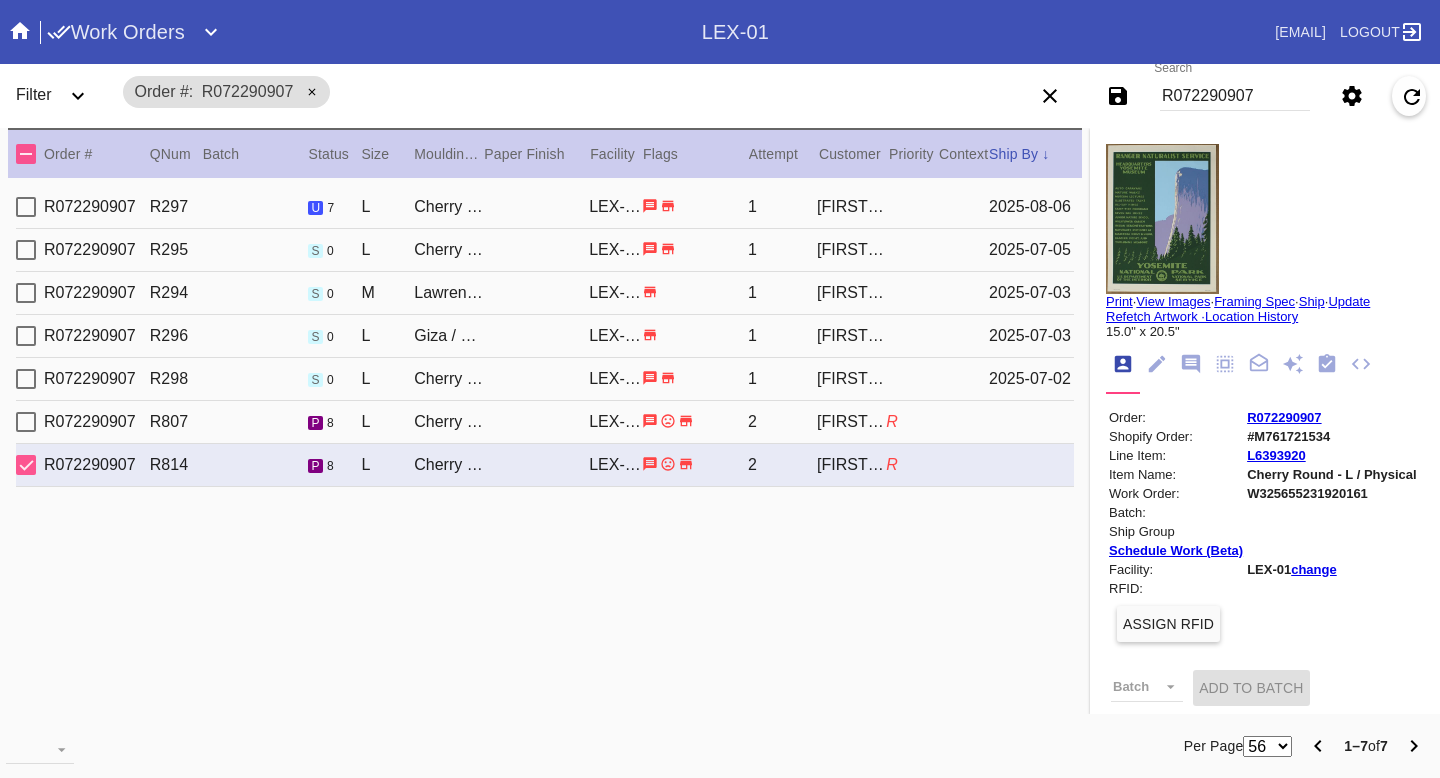 click on "2025-08-06" at bounding box center [1031, 207] 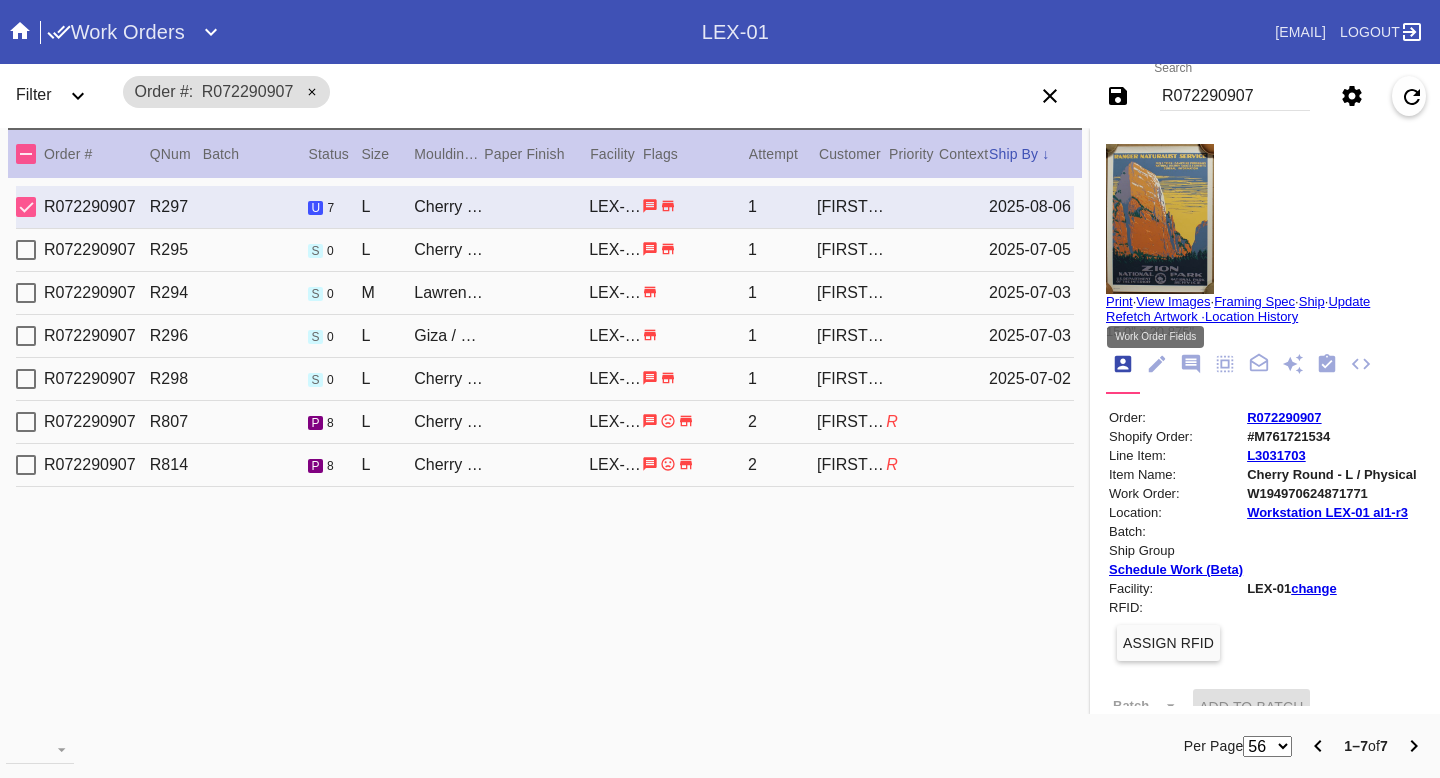 click 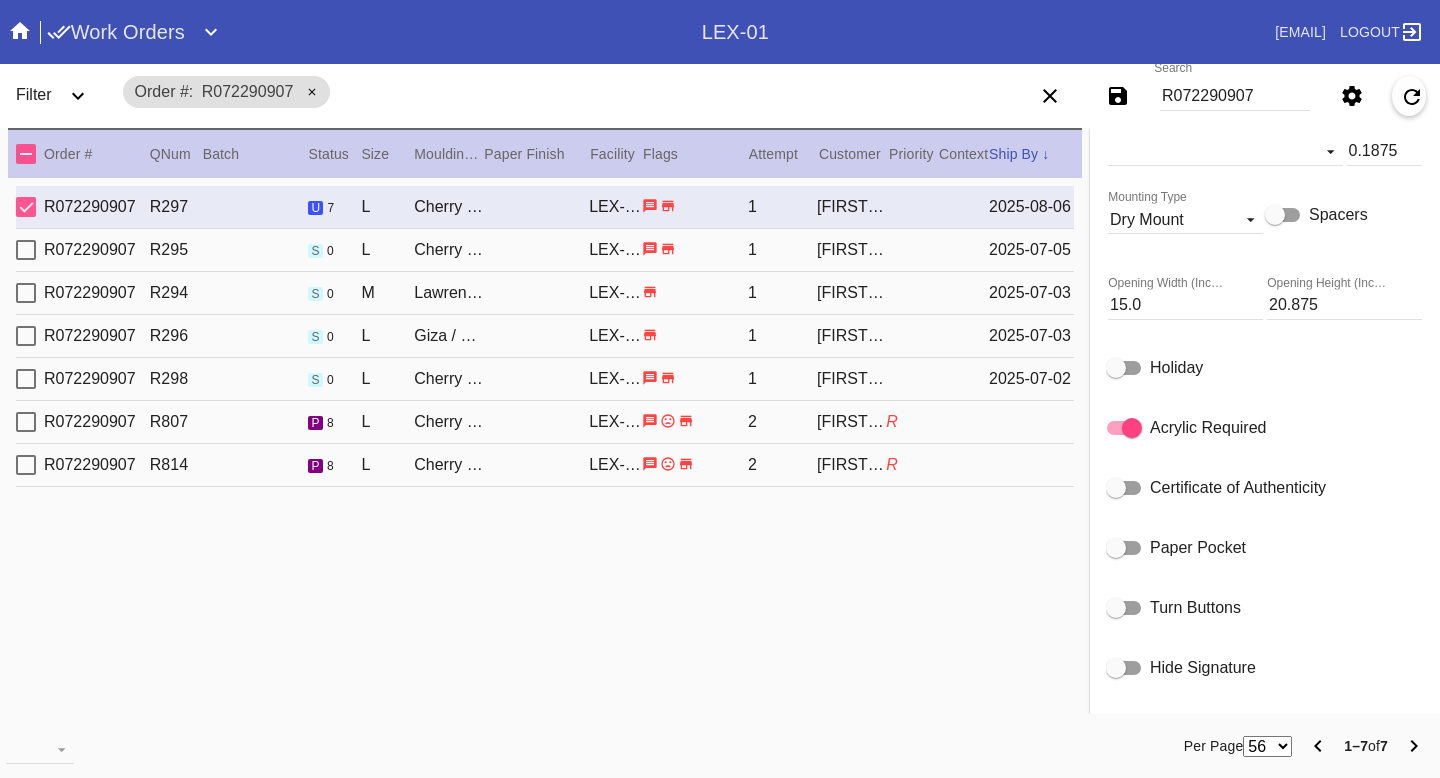 scroll, scrollTop: 799, scrollLeft: 0, axis: vertical 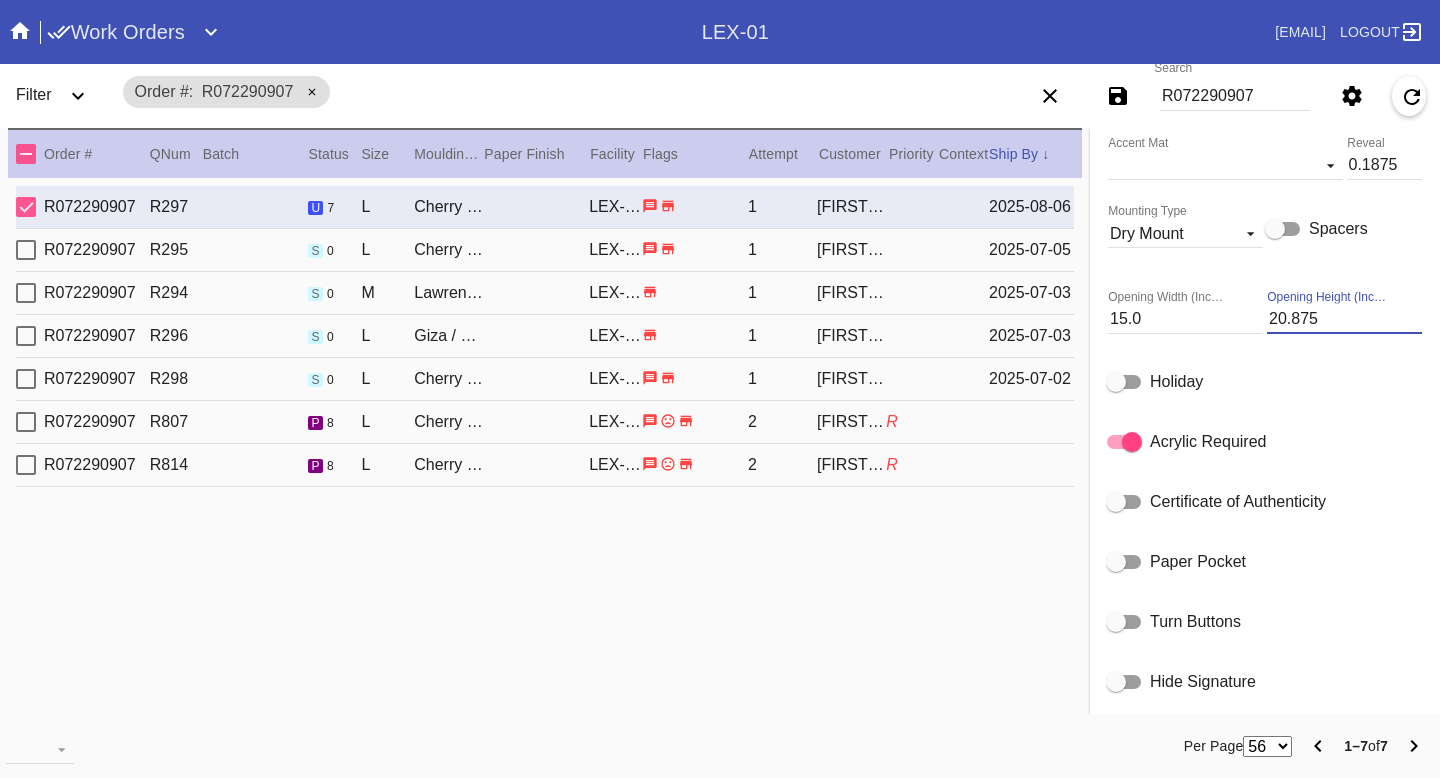 click on "20.875" at bounding box center (1344, 319) 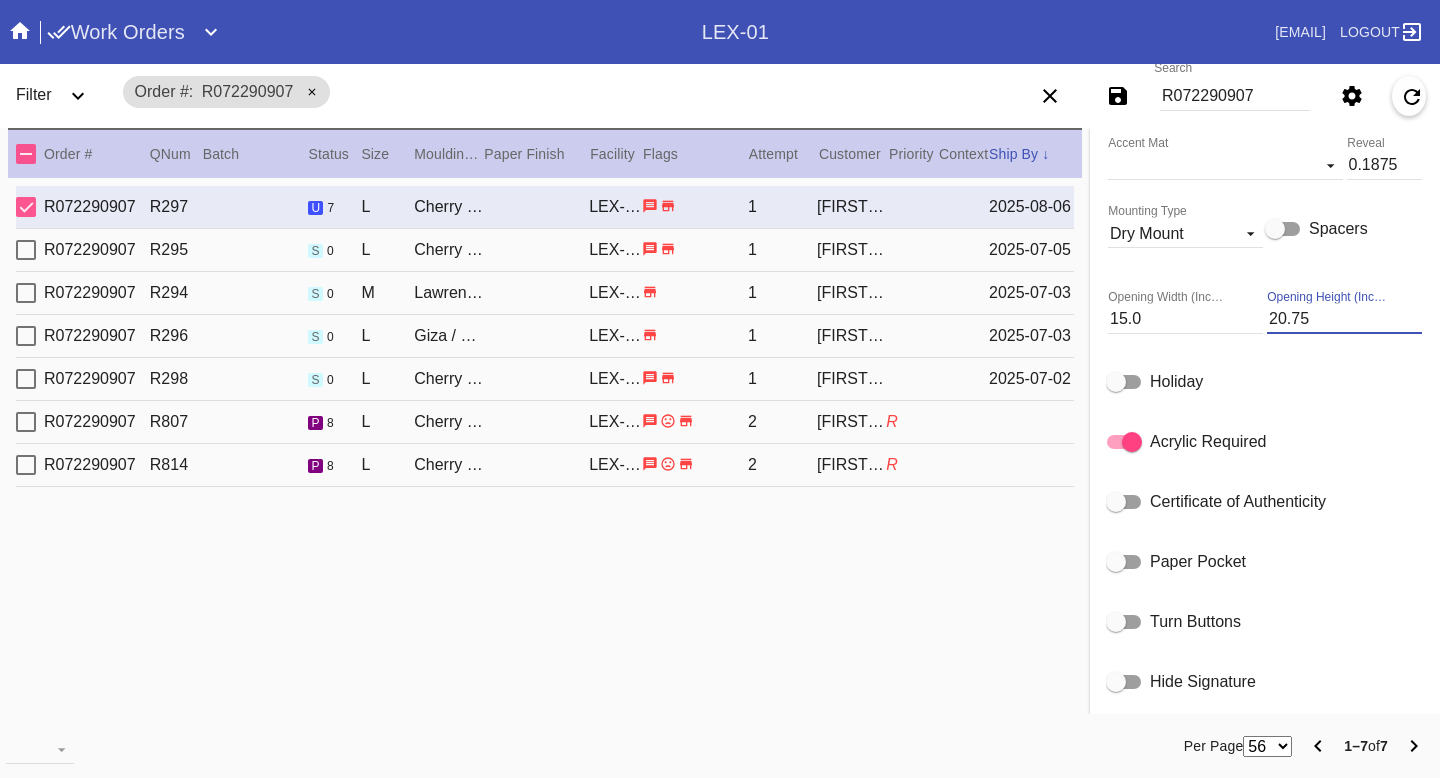 type on "20.75" 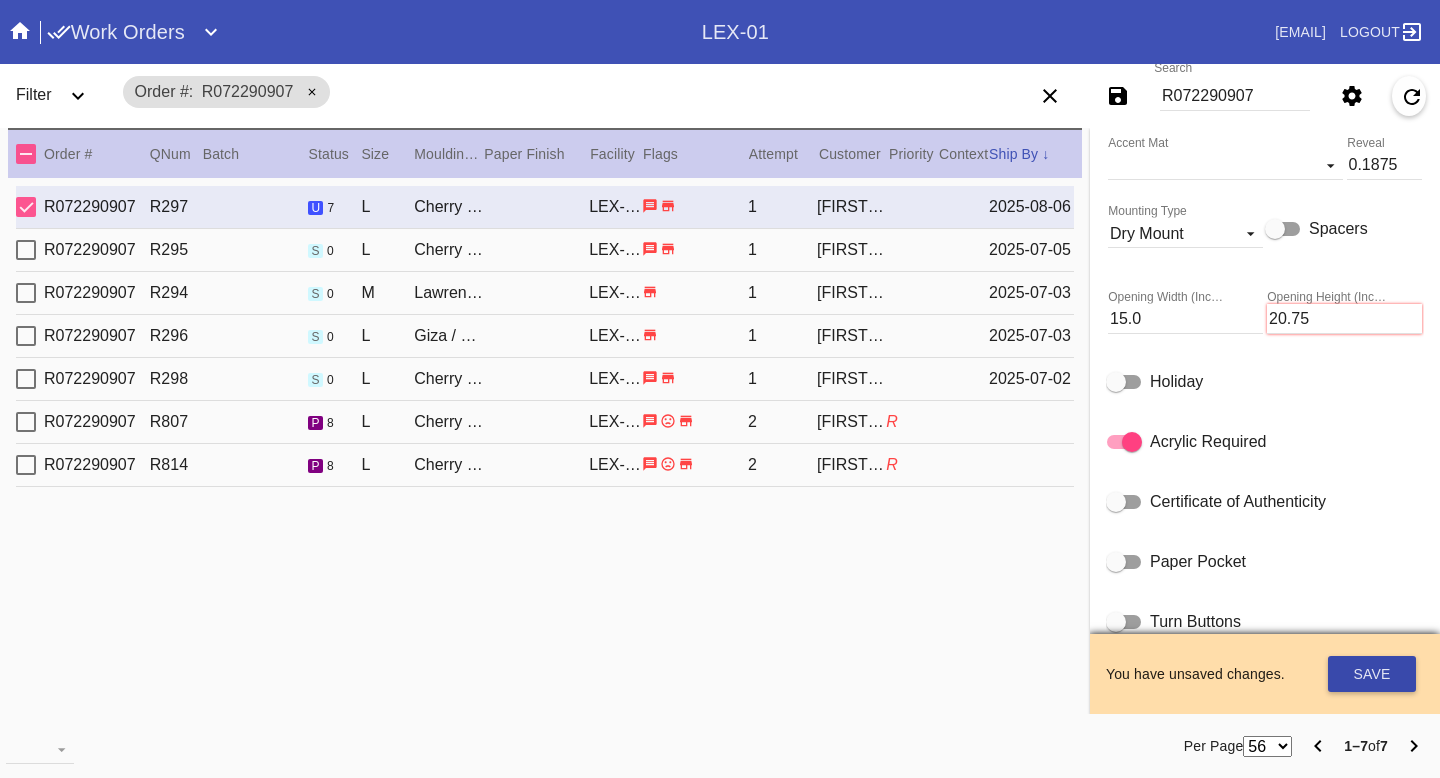 click on "Save" at bounding box center [1372, 674] 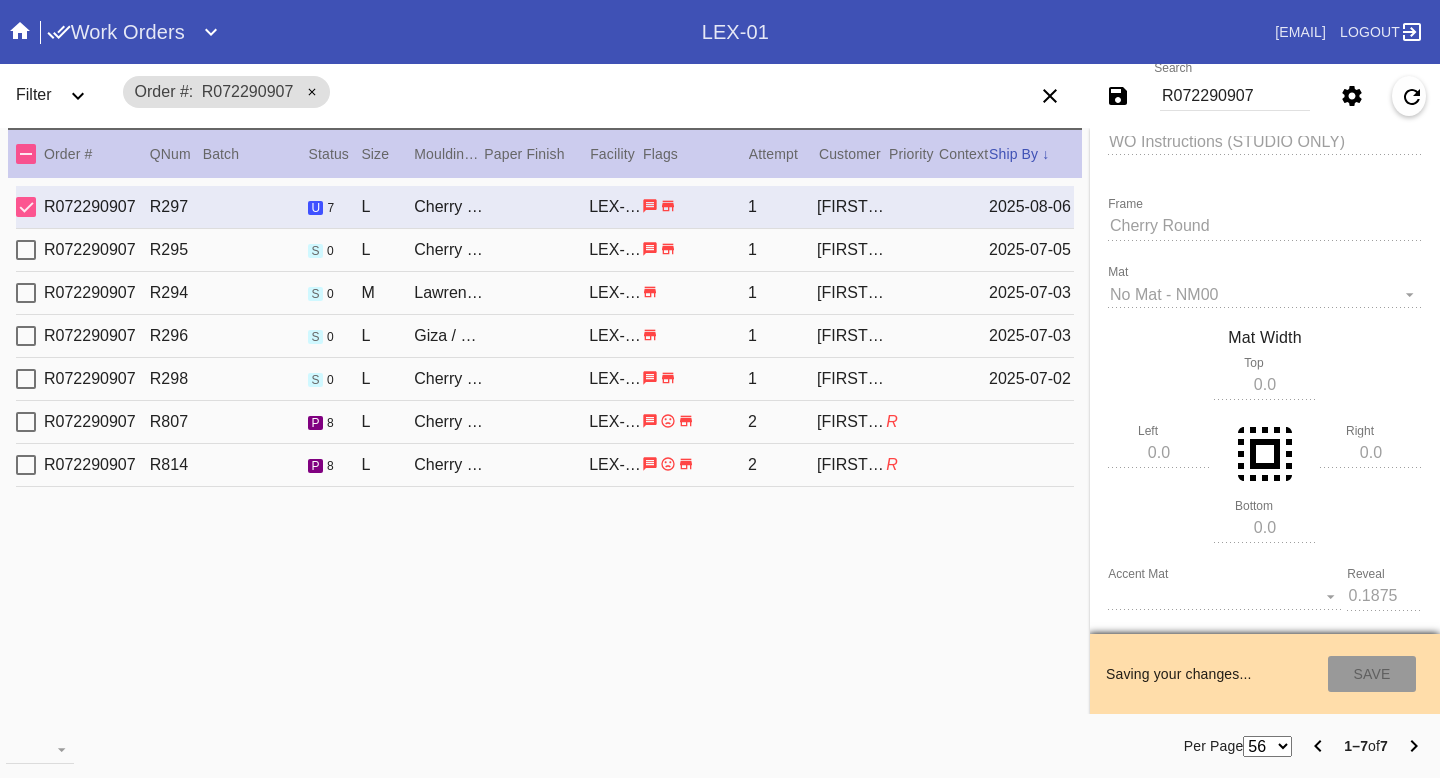 scroll, scrollTop: 0, scrollLeft: 0, axis: both 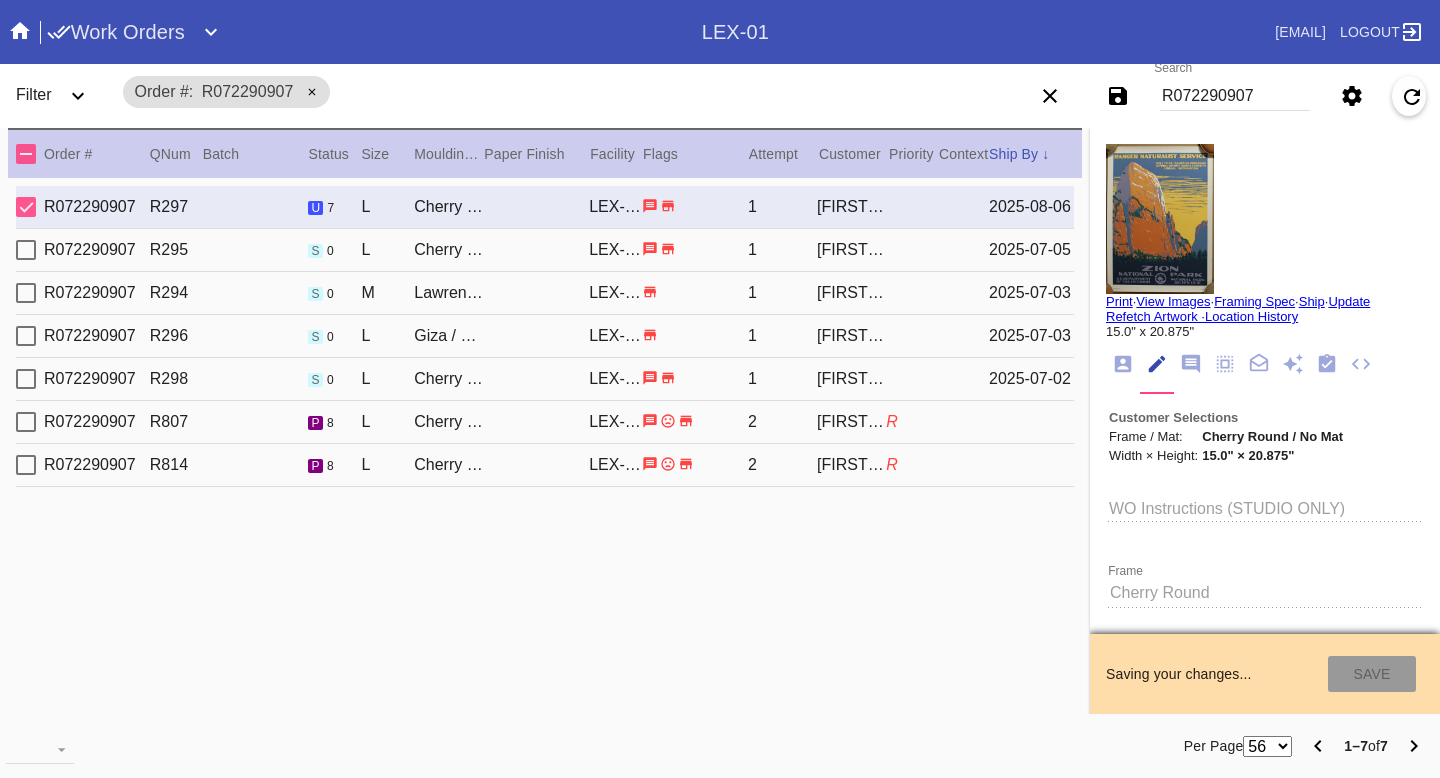 type on "6/30/2025" 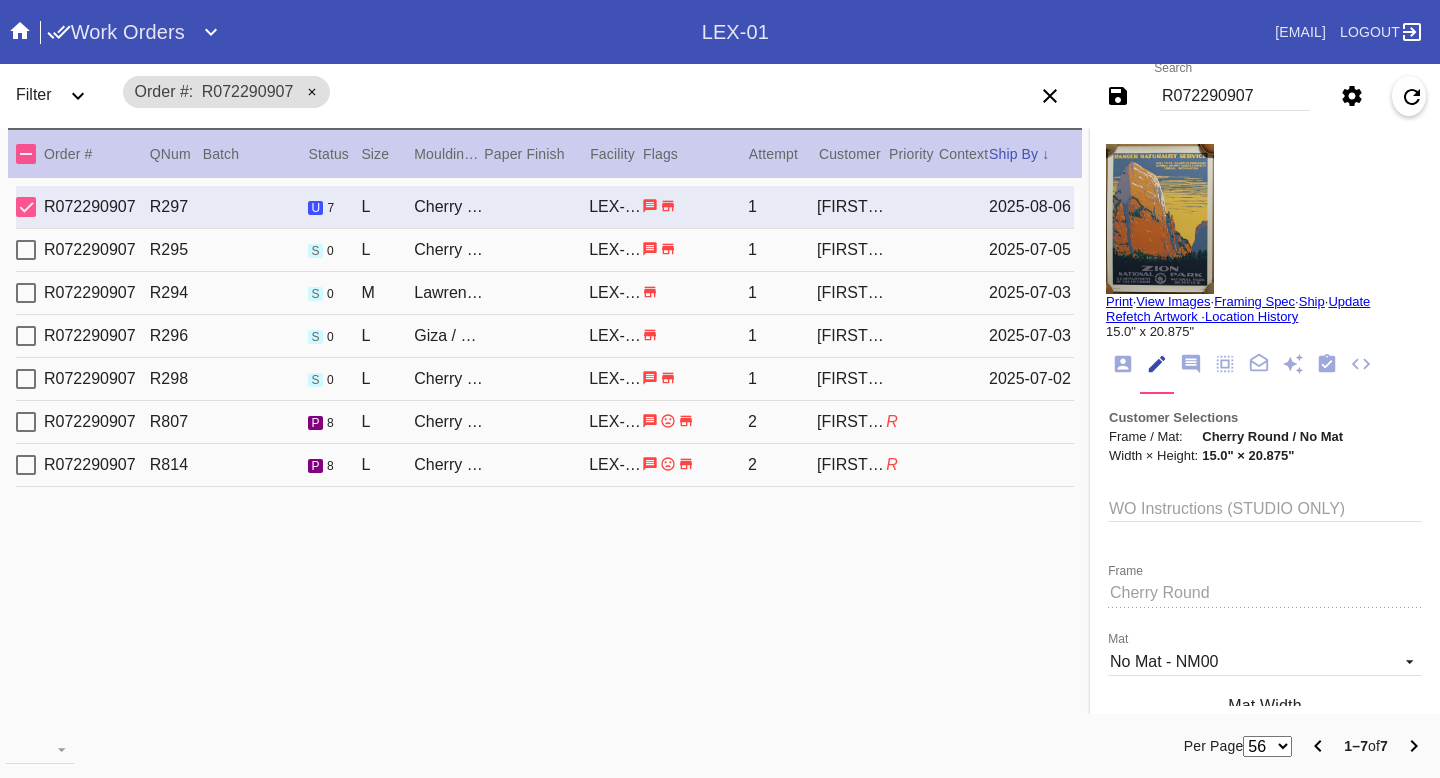 click on "Print" at bounding box center (1119, 301) 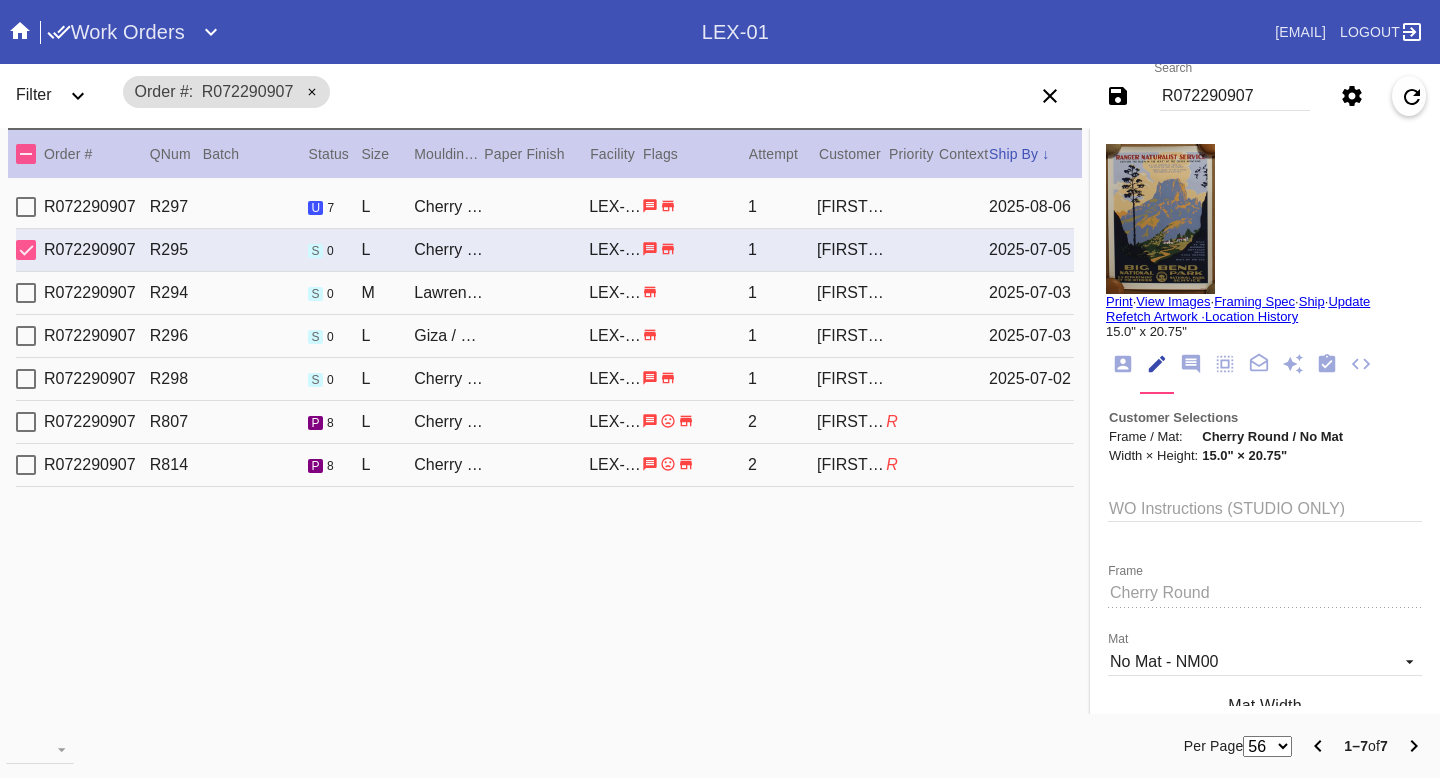 click on "R072290907 R294 s   0 M Lawrence / Vanilla LEX-01 1 Paige Tyler
2025-07-03" at bounding box center (545, 293) 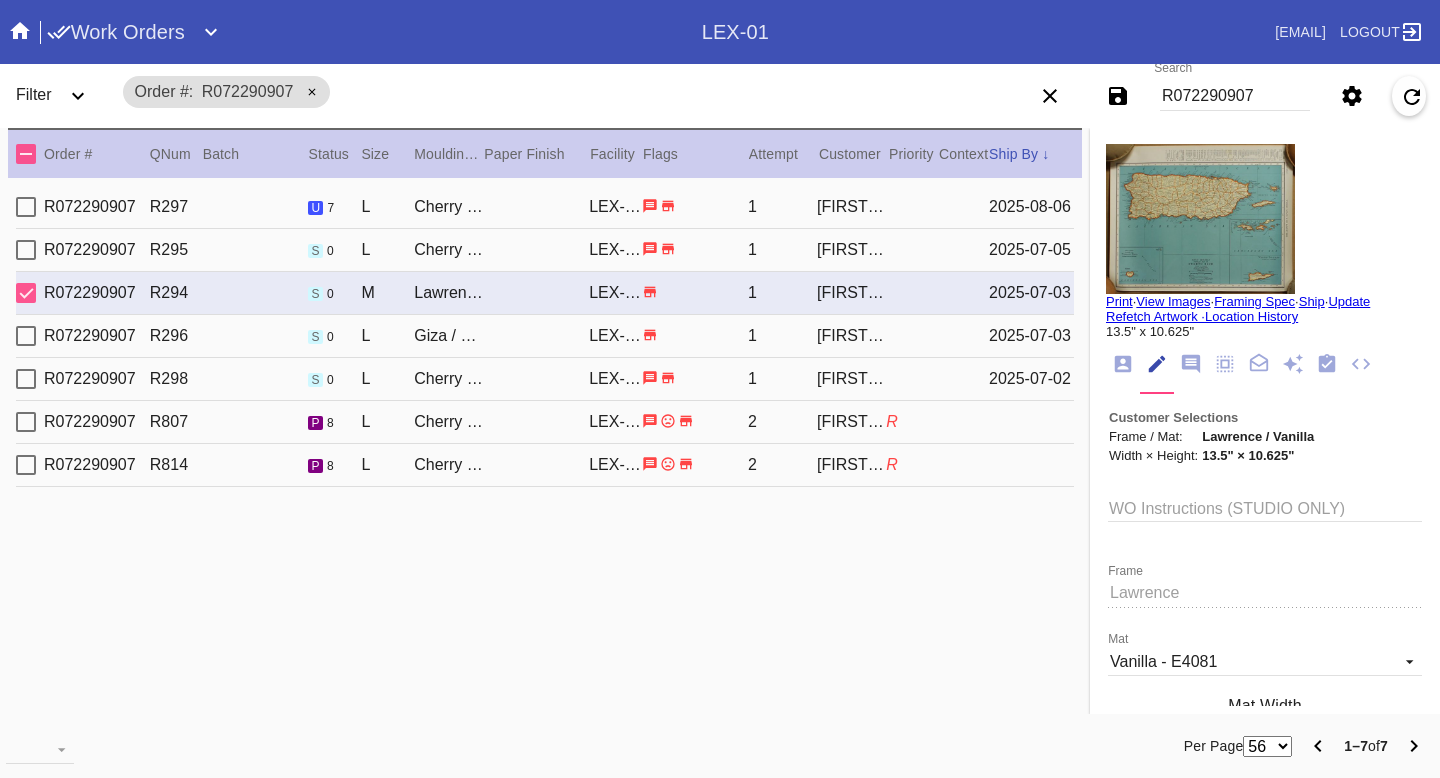 click on "R072290907 R296 s   0 L Giza / No Mat LEX-01 1 Paige Tyler
2025-07-03" at bounding box center (545, 336) 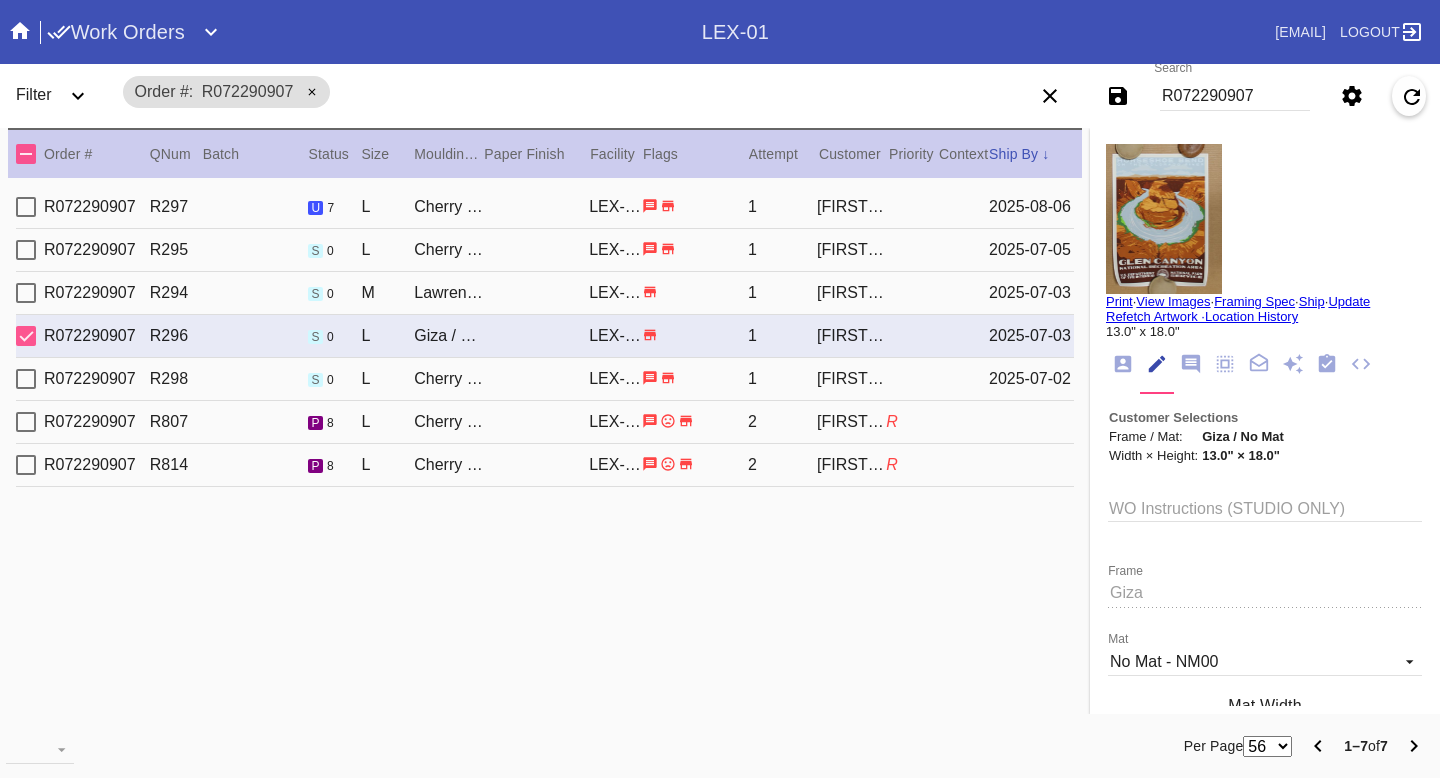 click on "R072290907 R298 s   0 L Cherry Round / No Mat LEX-01 1 Paige Tyler
2025-07-02" at bounding box center [545, 379] 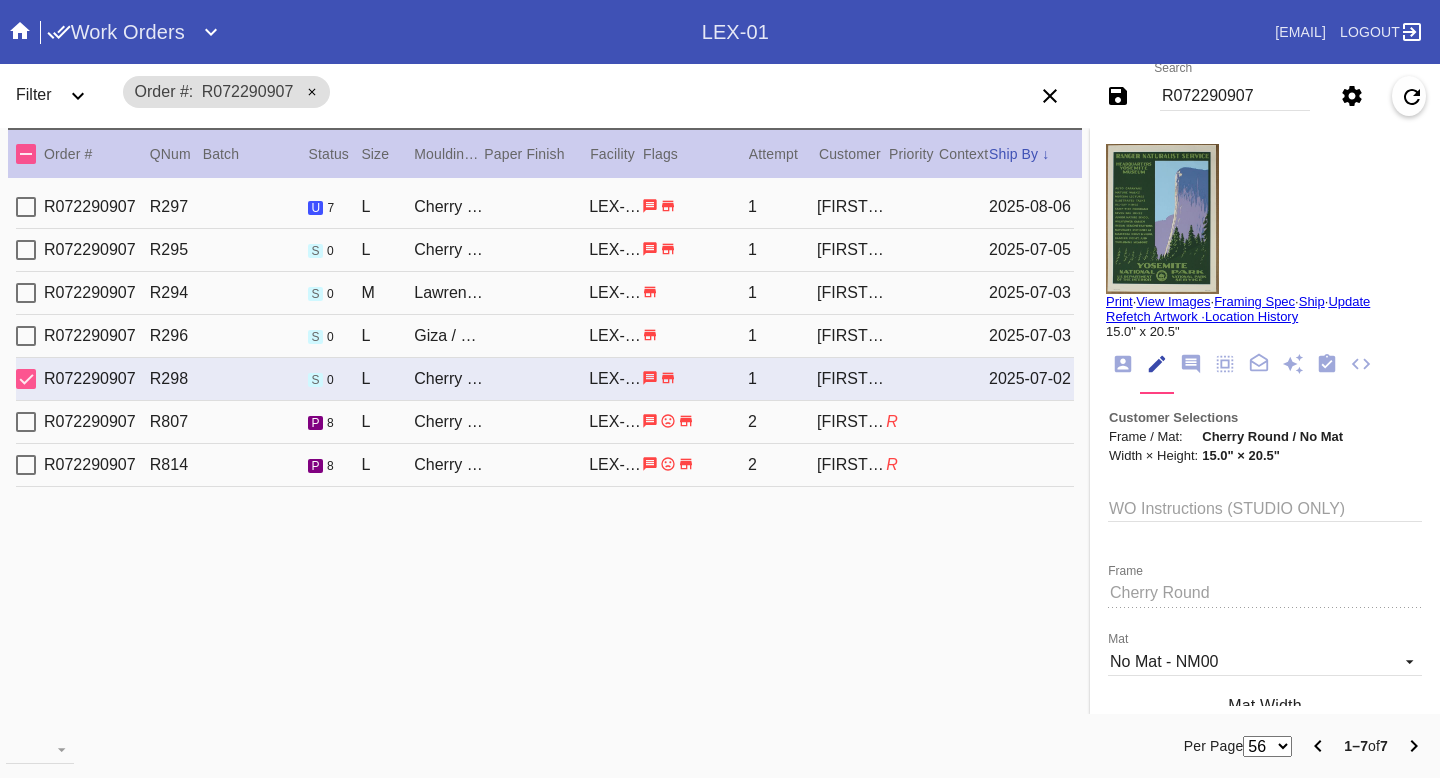 click on "R" at bounding box center [892, 421] 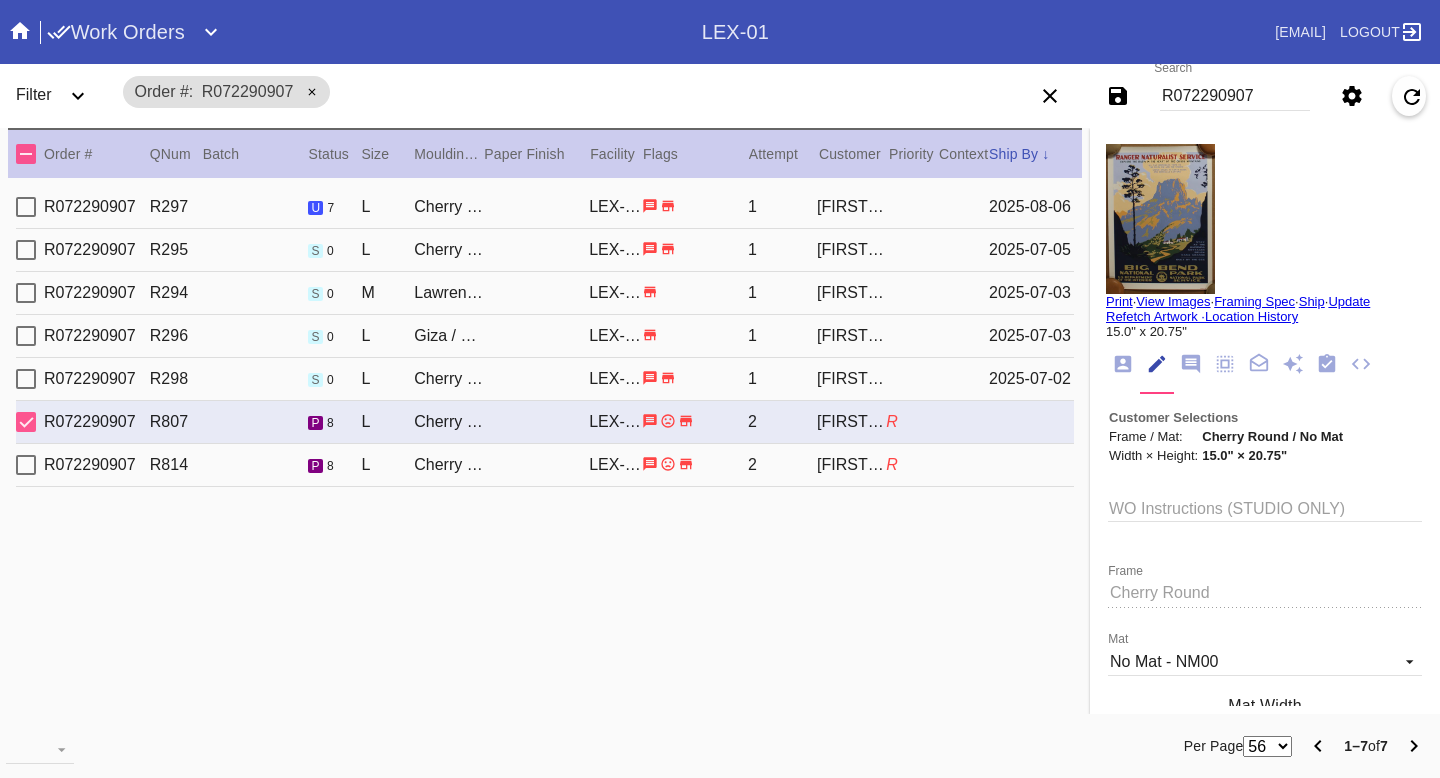 click on "R072290907 R814 p   8 L Cherry Round / No Mat LEX-01 2 Paige Tyler
R" at bounding box center (545, 465) 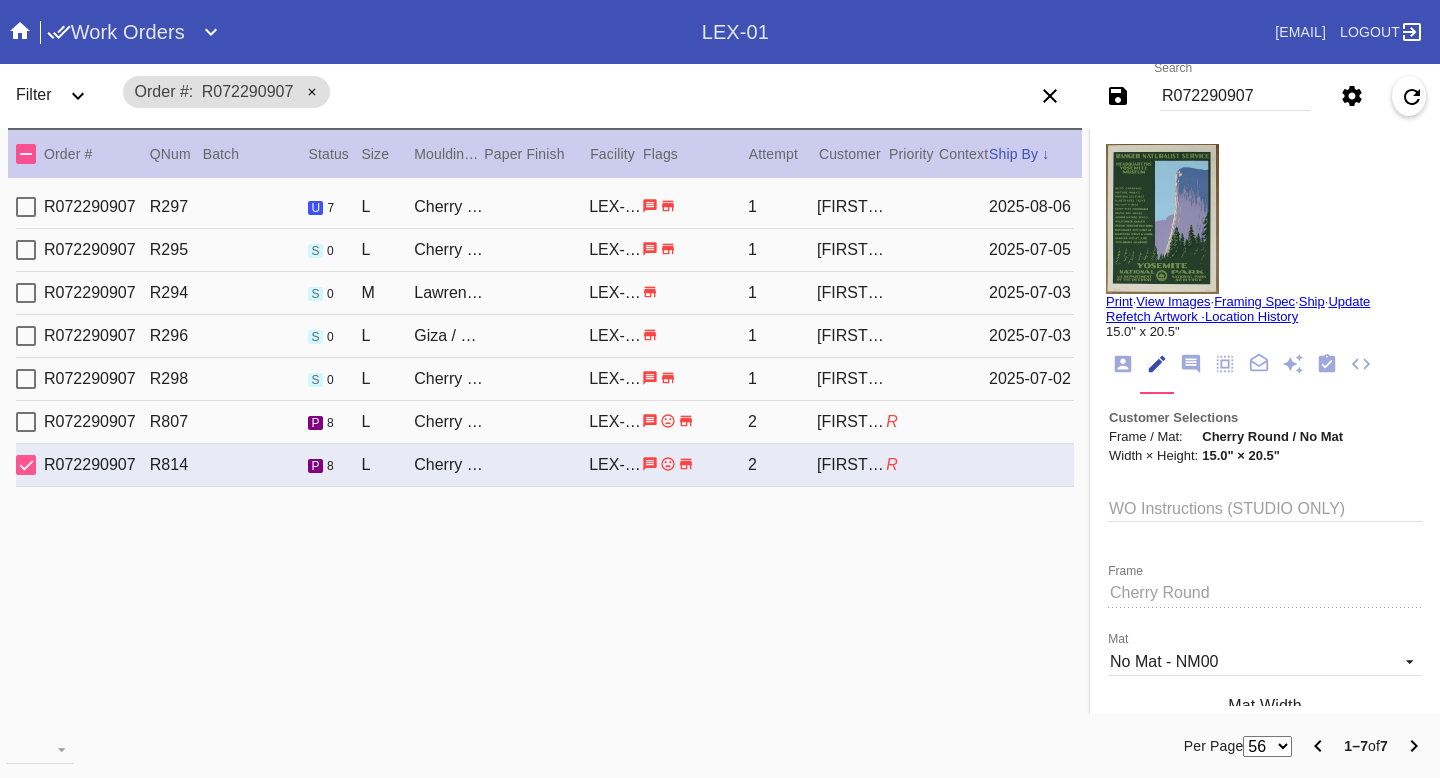 click on "R" at bounding box center (892, 421) 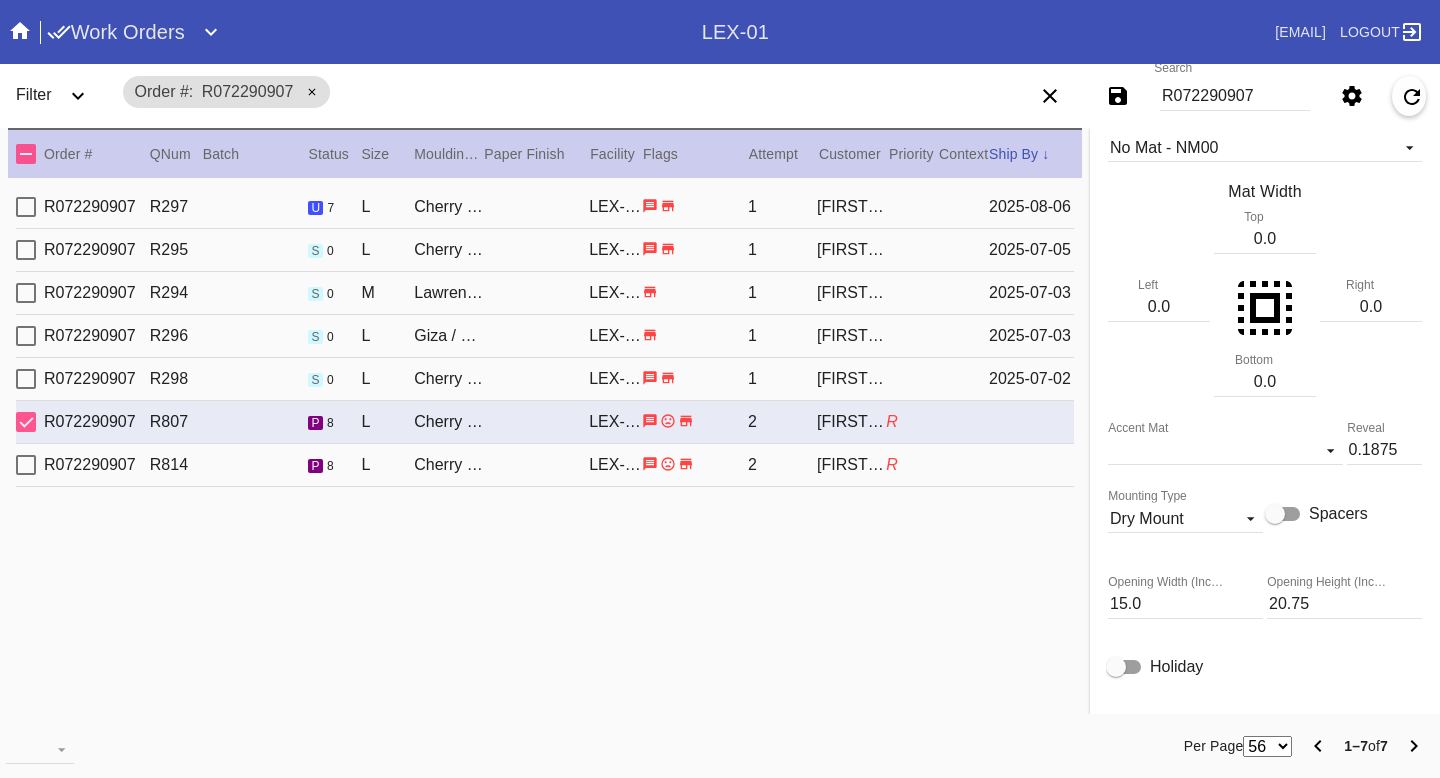 scroll, scrollTop: 520, scrollLeft: 0, axis: vertical 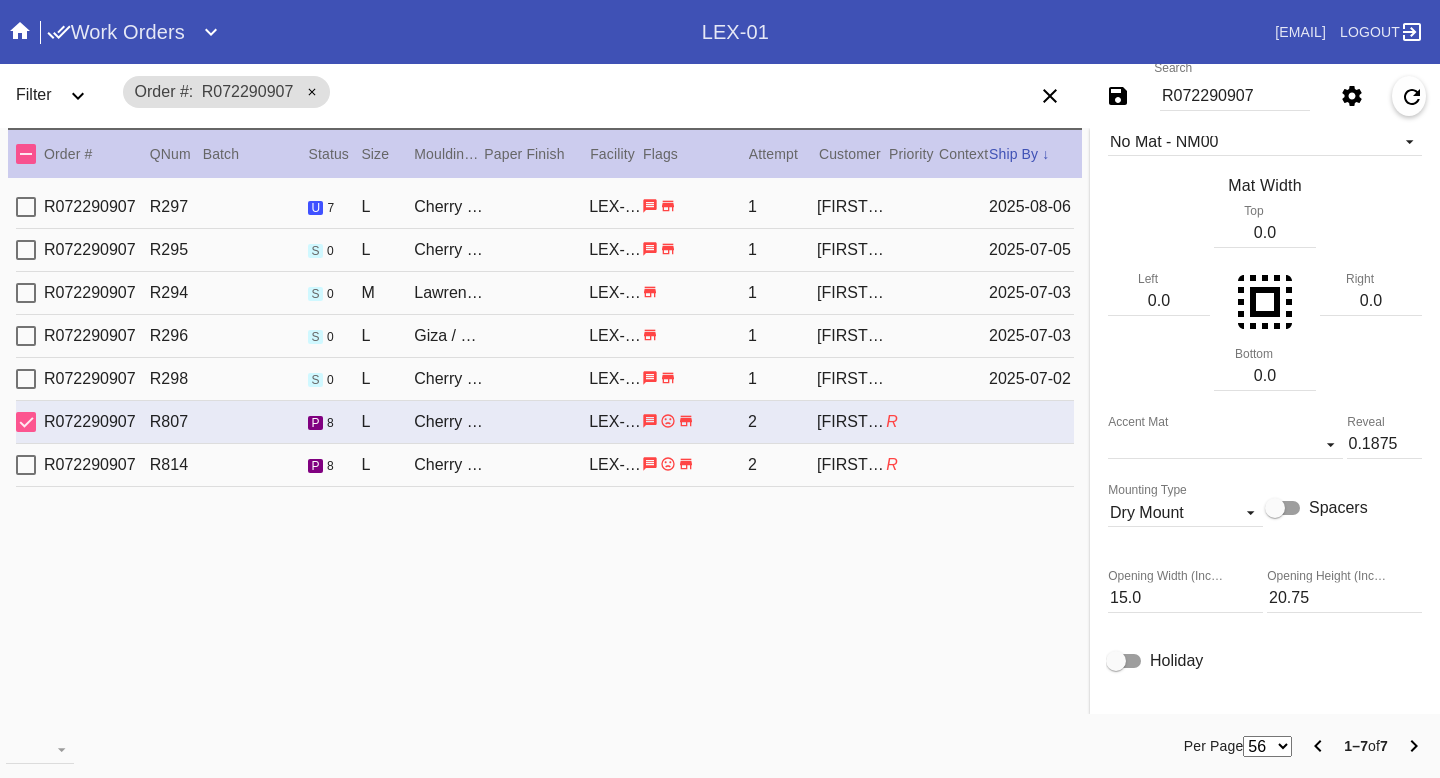click on "R072290907 R814 p   8 L Cherry Round / No Mat LEX-01 2 Paige Tyler
R" at bounding box center (545, 465) 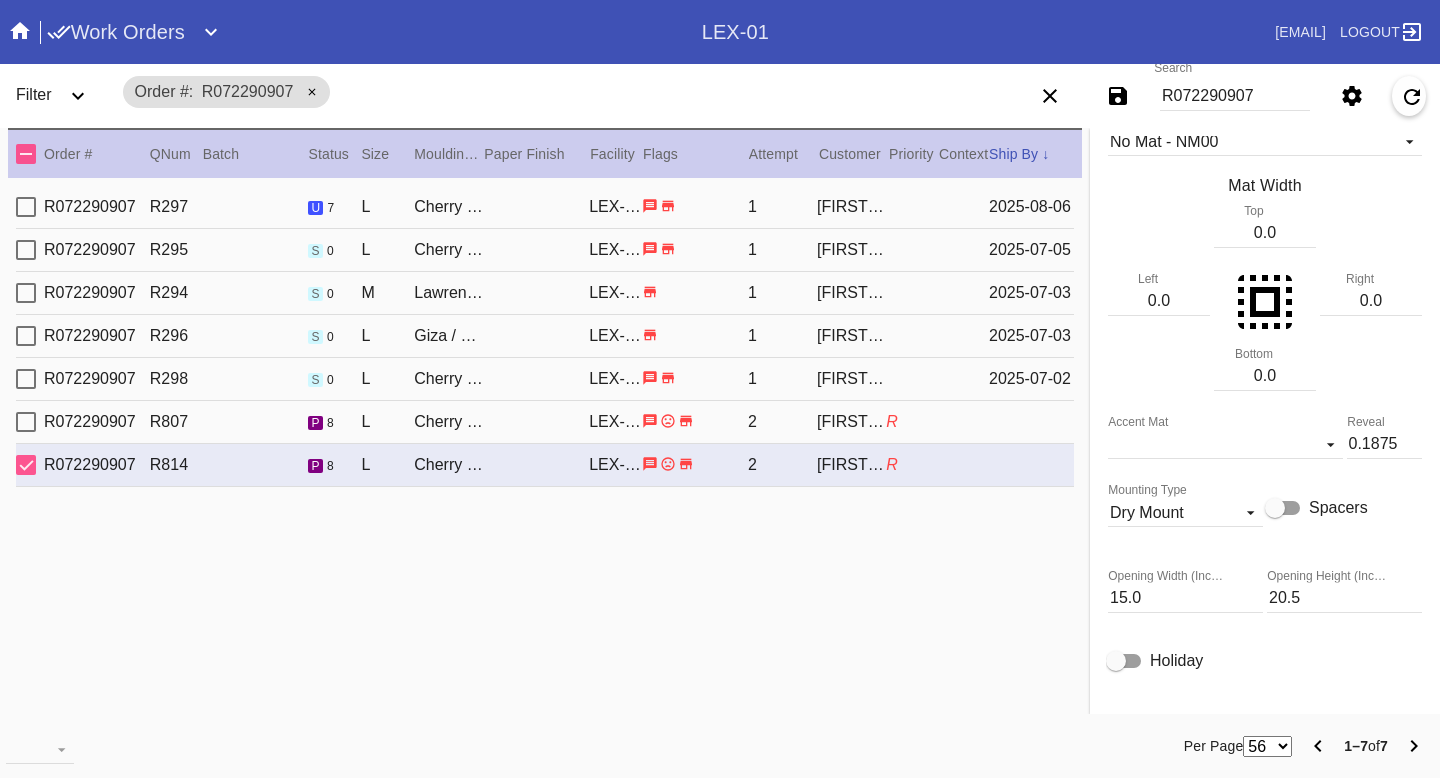 scroll, scrollTop: 0, scrollLeft: 0, axis: both 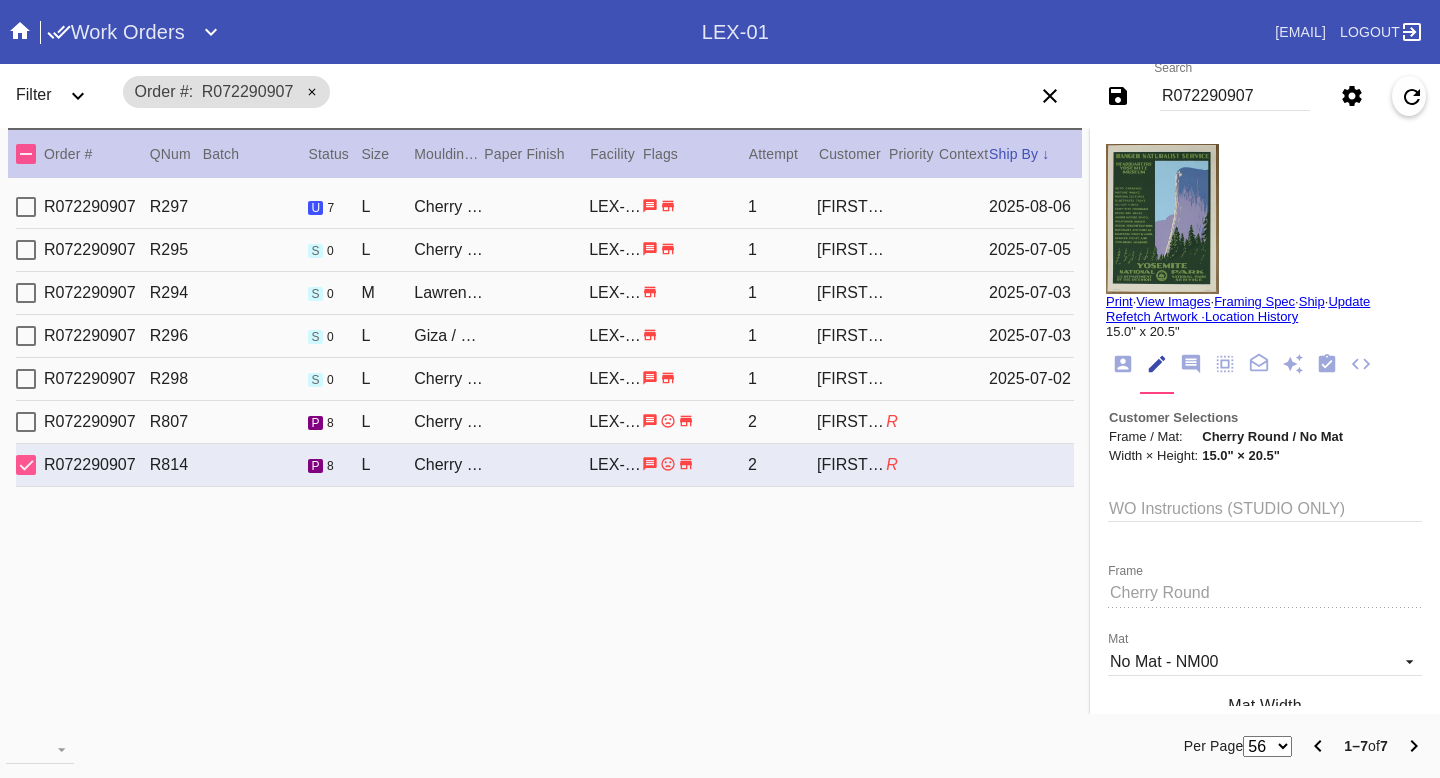 click on "R072290907 R298 s   0 L Cherry Round / No Mat LEX-01 1 Paige Tyler
2025-07-02" at bounding box center [545, 379] 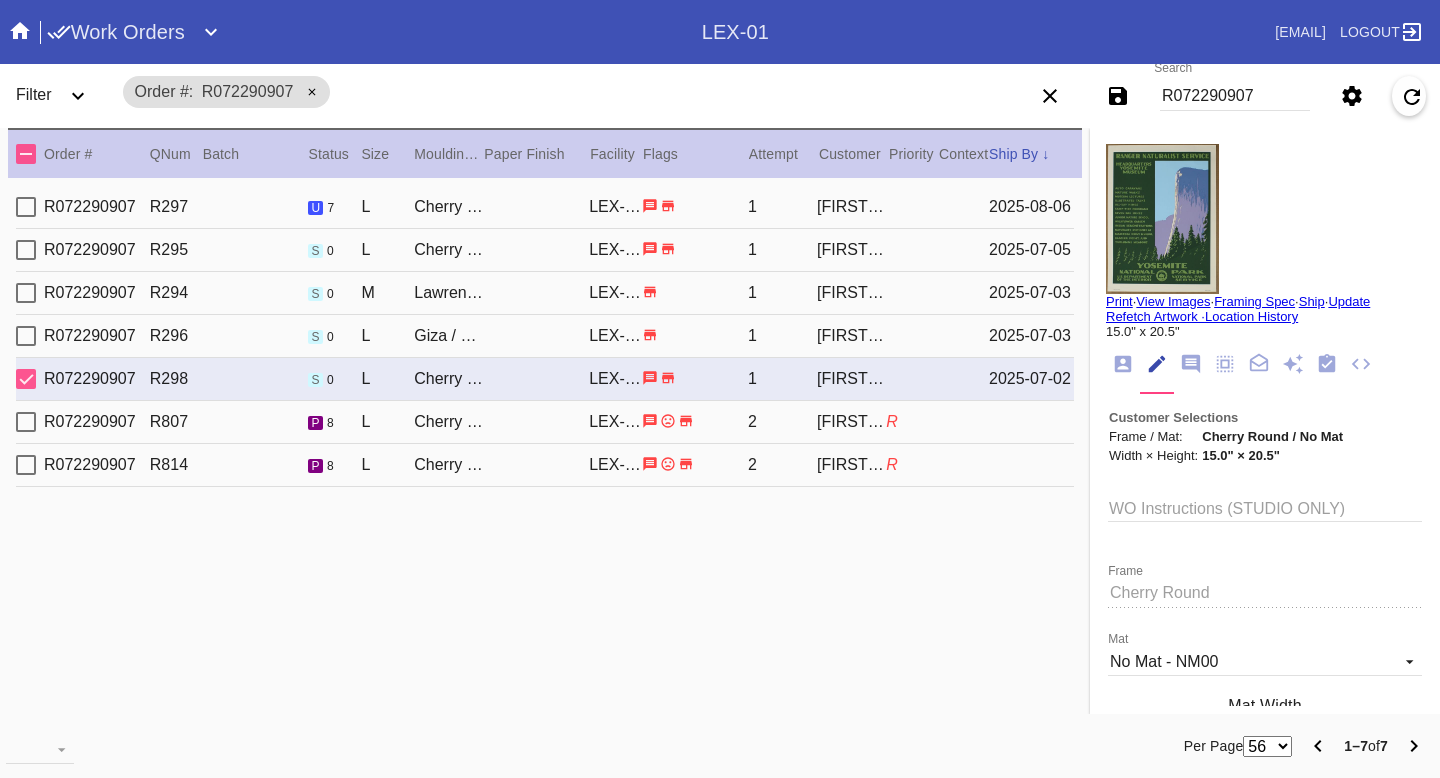 click on "R072290907 R296 s   0 L Giza / No Mat LEX-01 1 Paige Tyler
2025-07-03" at bounding box center [545, 336] 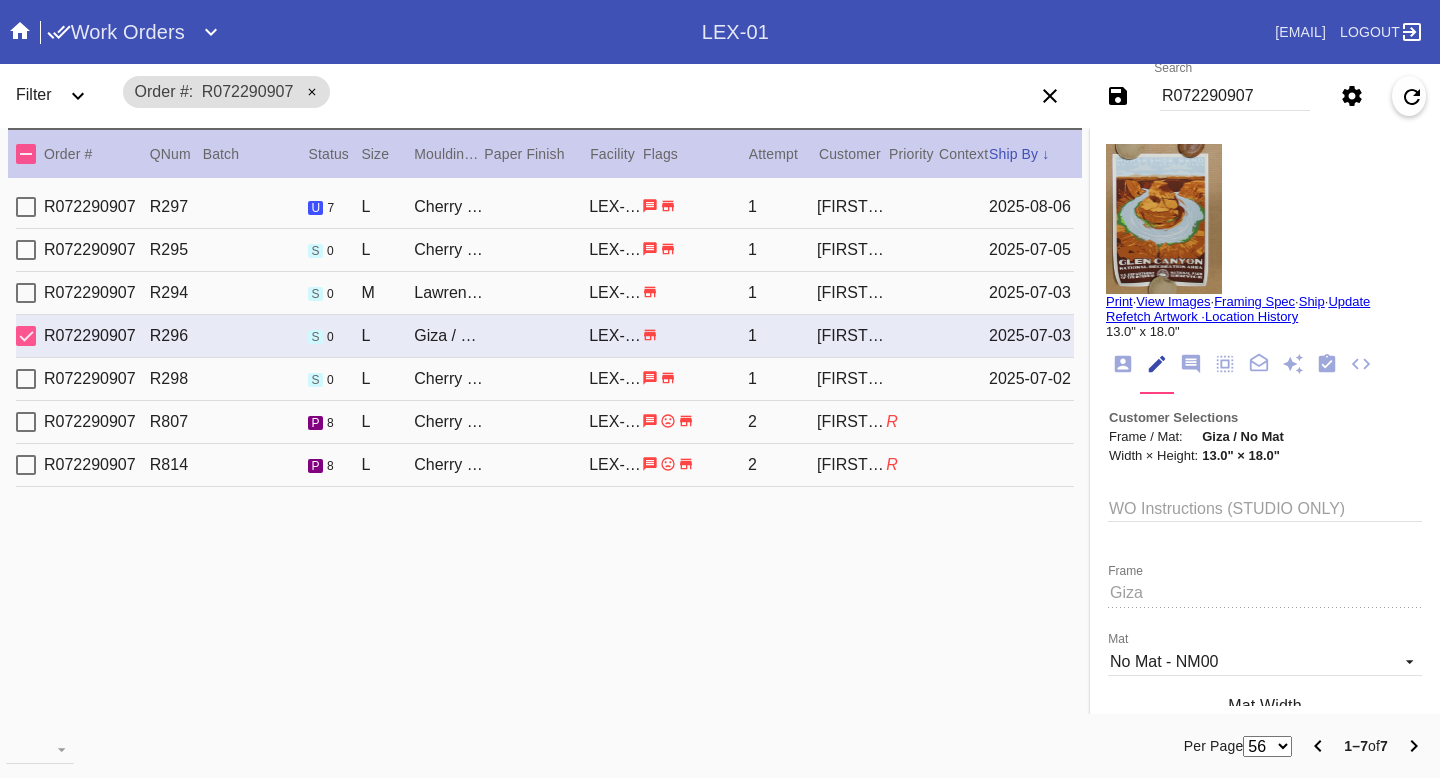click on "R072290907 R294 s   0 M Lawrence / Vanilla LEX-01 1 Paige Tyler
2025-07-03" at bounding box center (545, 293) 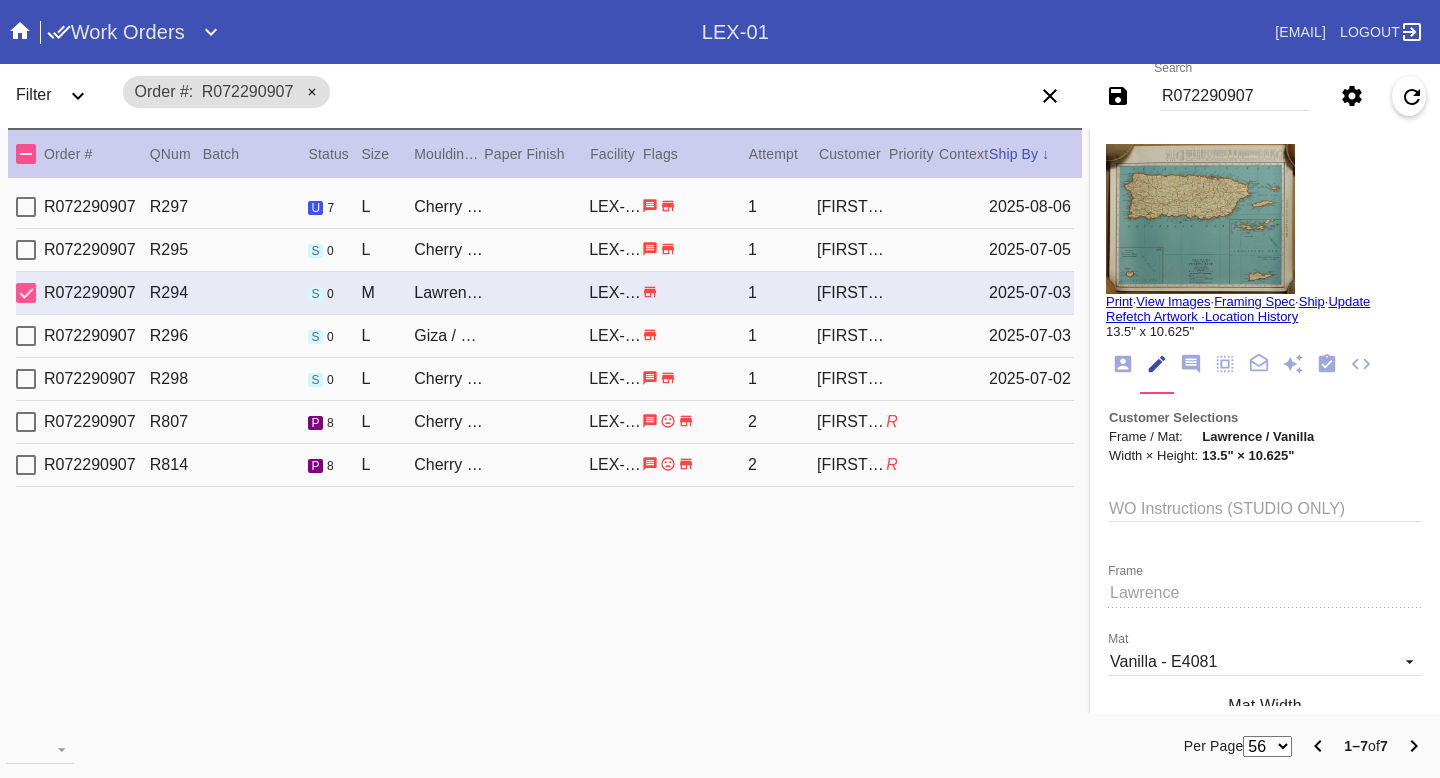 click on "R072290907 R295 s   0 L Cherry Round / No Mat LEX-01 1 Paige Tyler
2025-07-05" at bounding box center [545, 250] 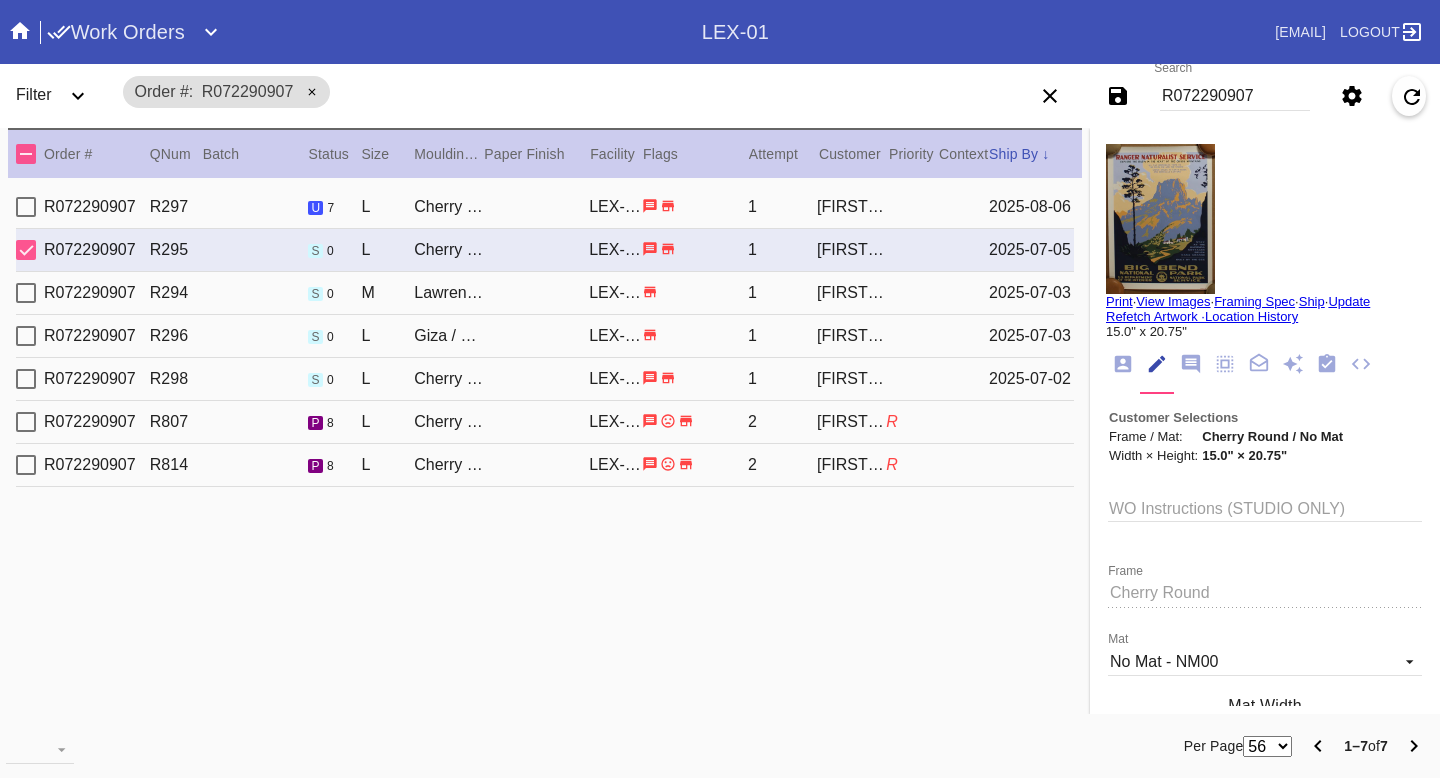 click on "R" at bounding box center (912, 422) 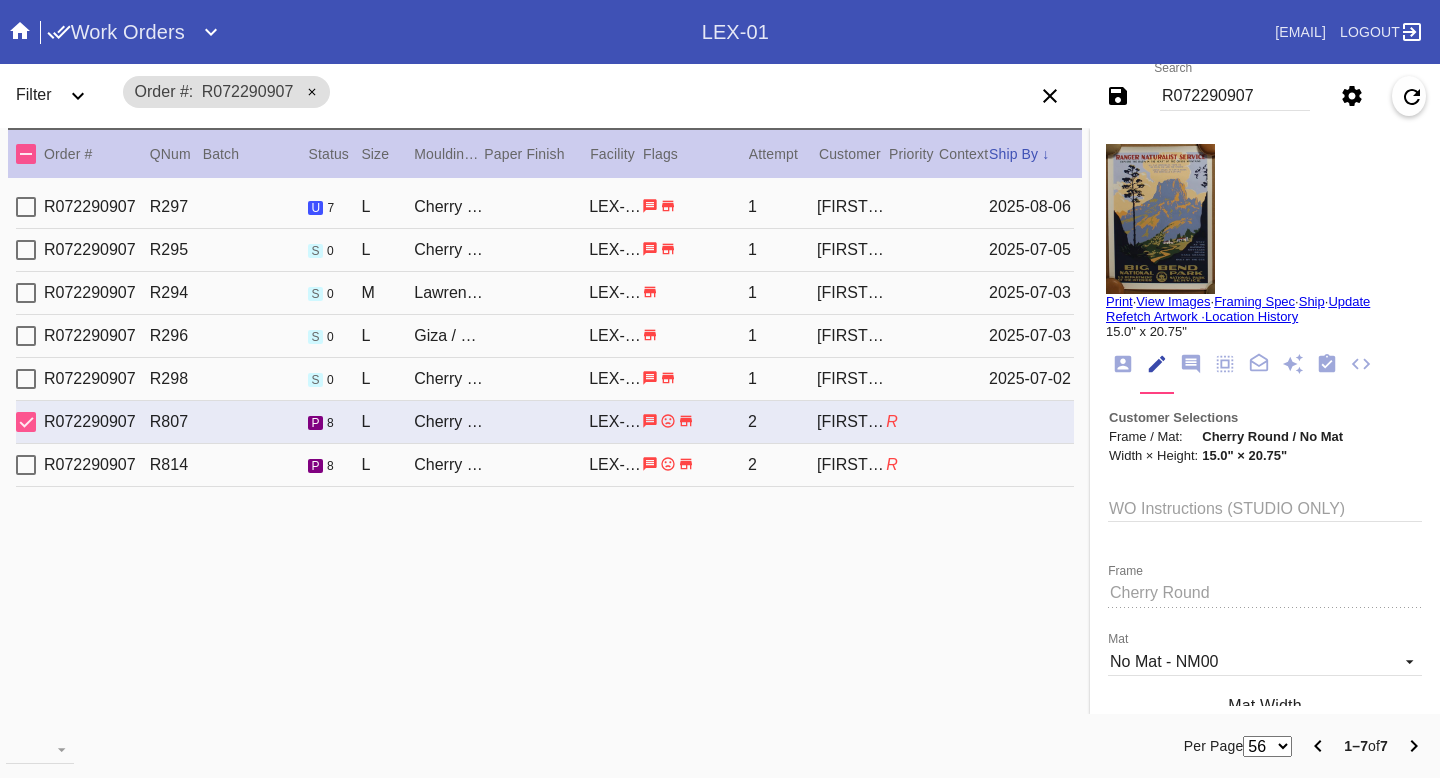 click on "R072290907 R296 s   0 L Giza / No Mat LEX-01 1 Paige Tyler
2025-07-03" at bounding box center (545, 336) 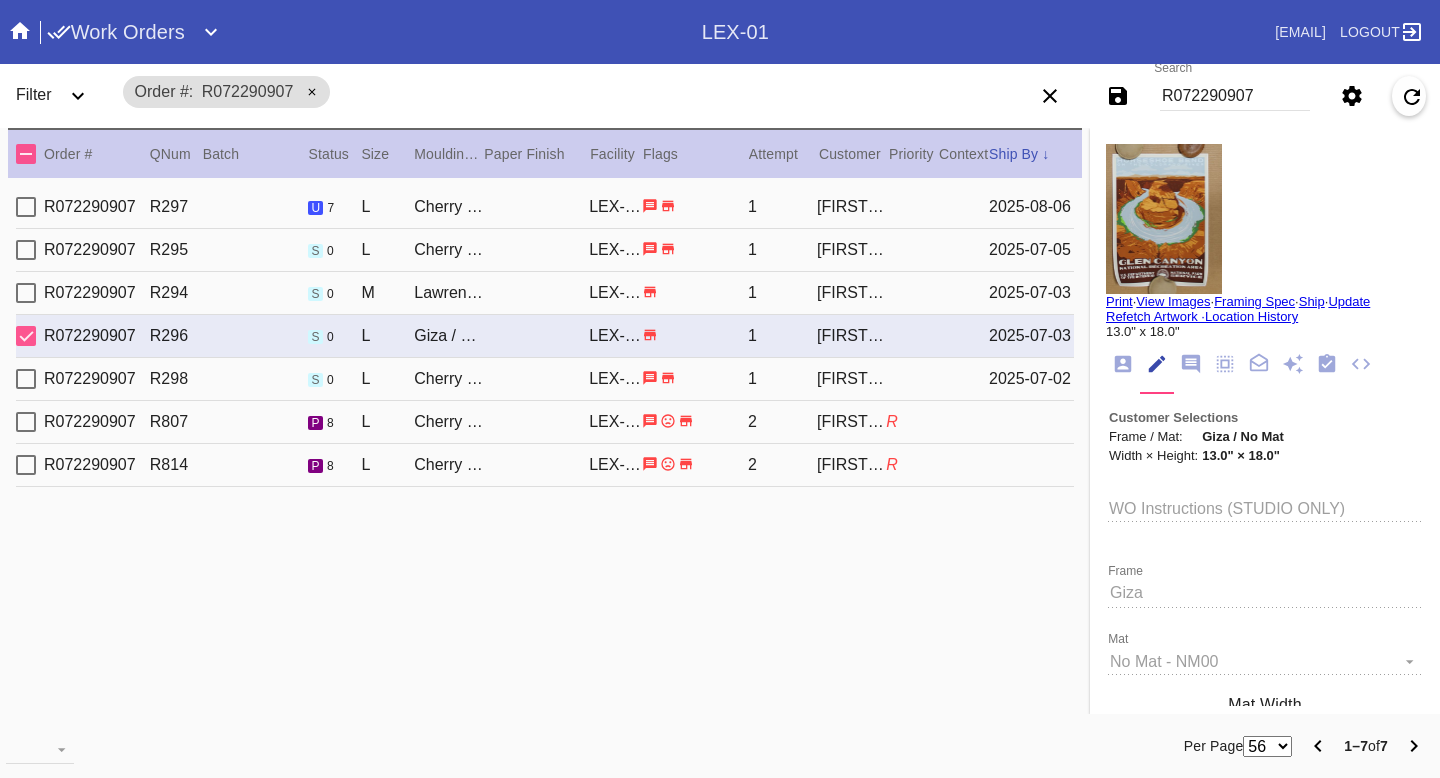 click on "R072290907 R294 s   0 M Lawrence / Vanilla LEX-01 1 Paige Tyler
2025-07-03" at bounding box center (545, 293) 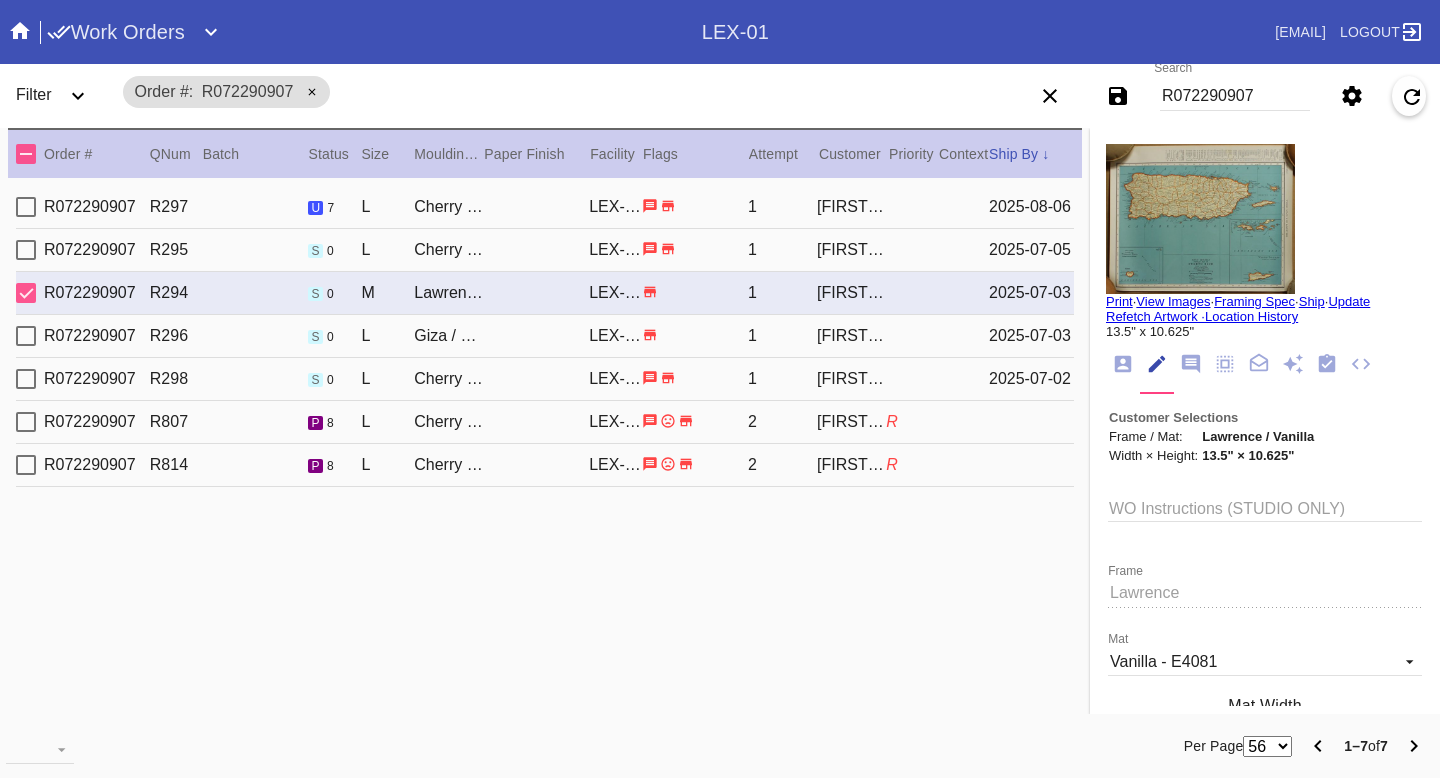 click on "R072290907 R807 p   8 L Cherry Round / No Mat LEX-01 2 Paige Tyler
R" at bounding box center (545, 422) 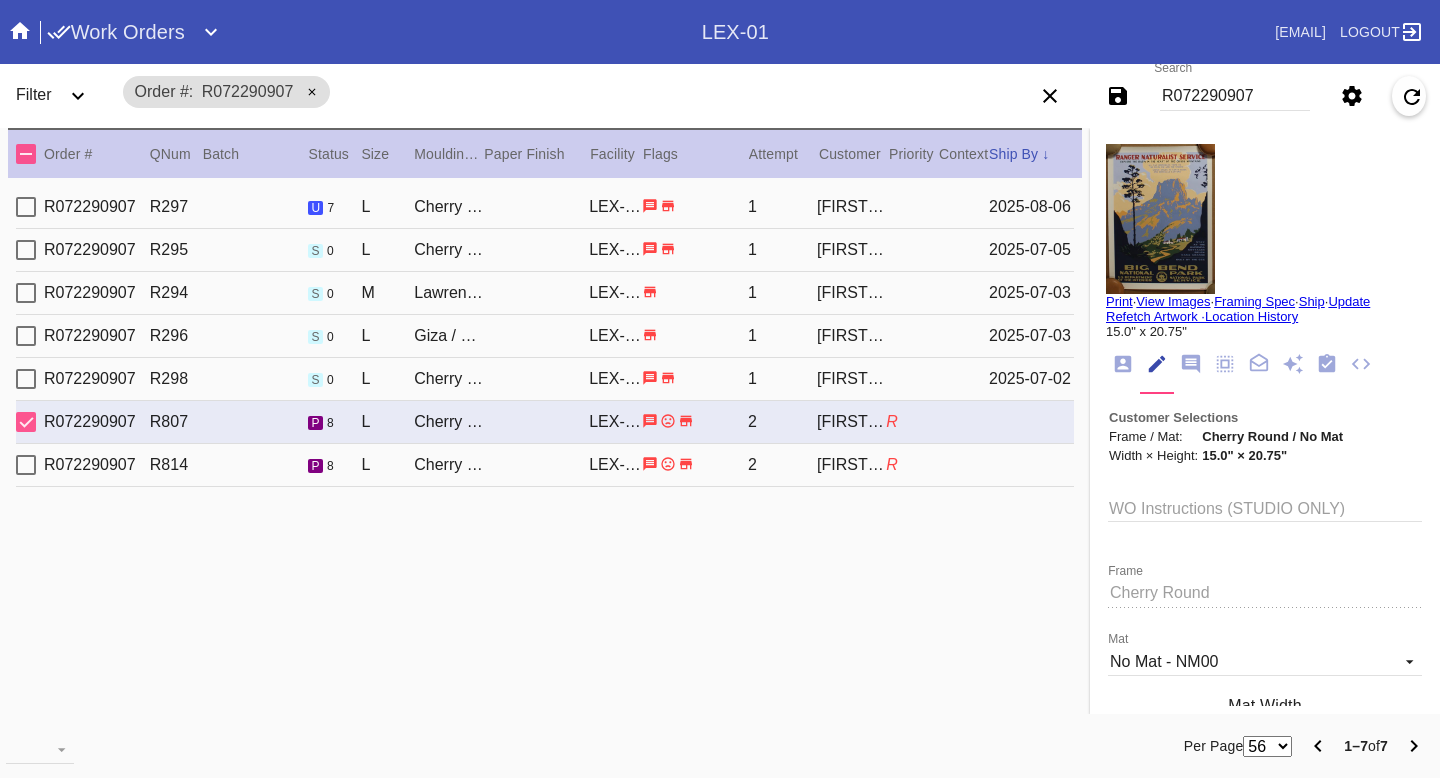 click on "Paige Tyler" at bounding box center [851, 465] 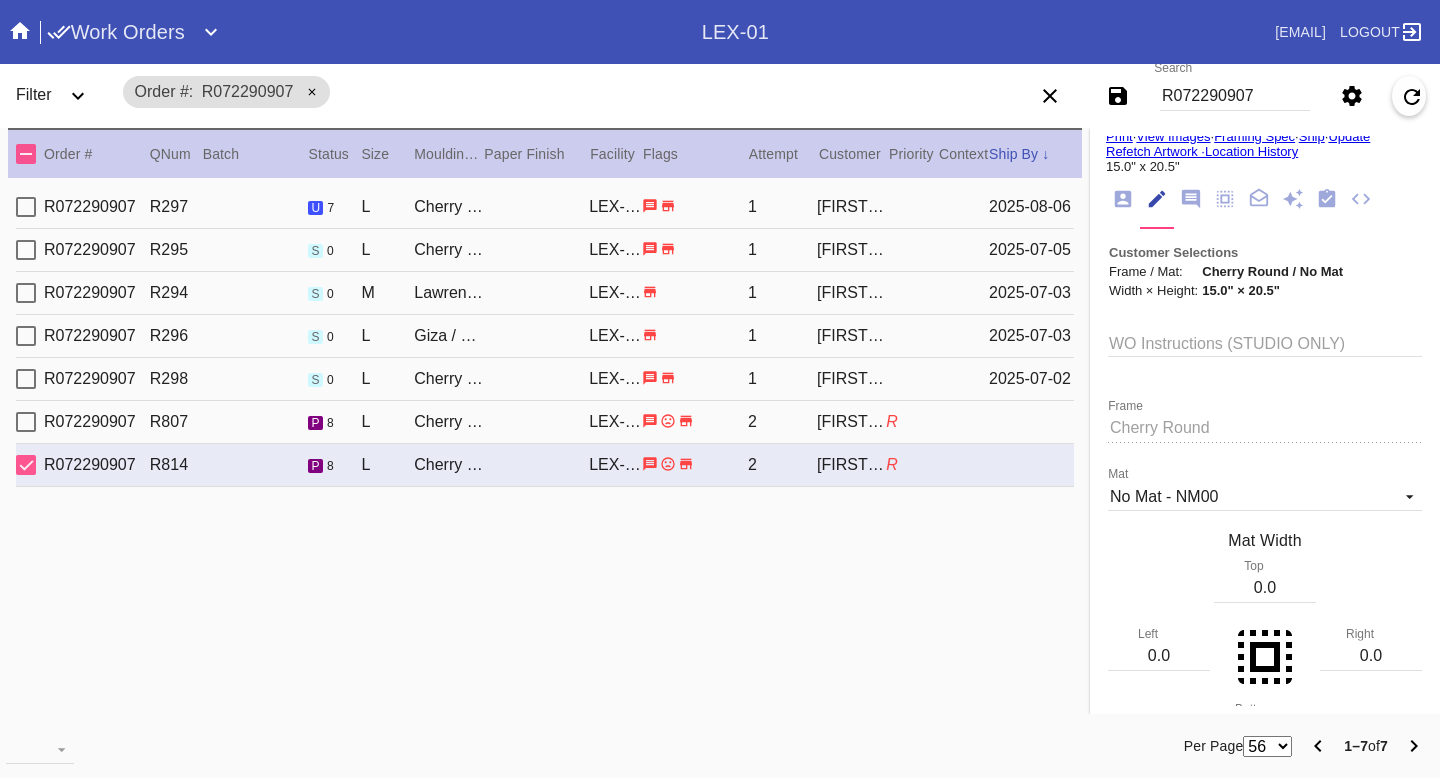 scroll, scrollTop: 180, scrollLeft: 0, axis: vertical 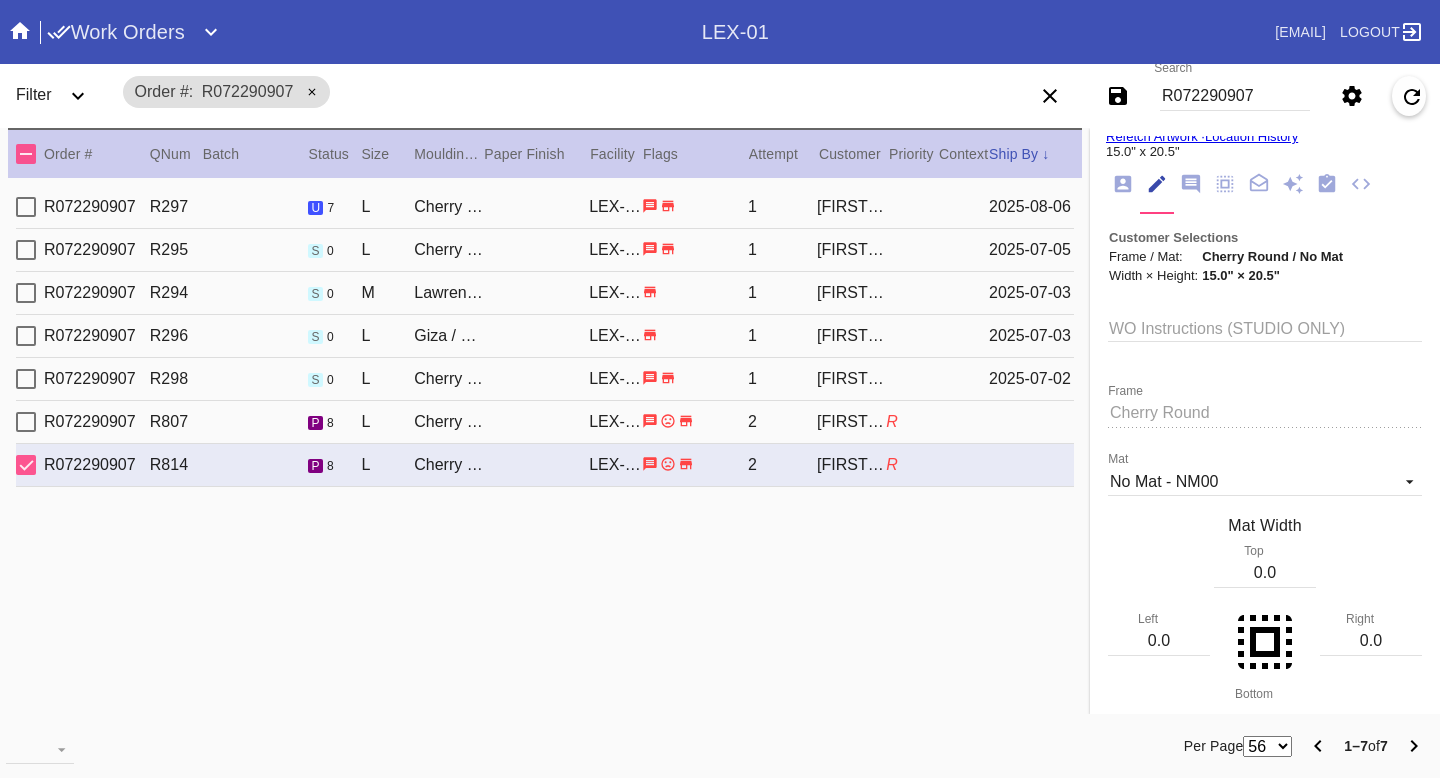 click on "R072290907 R296 s   0 L Giza / No Mat LEX-01 1 Paige Tyler
2025-07-03" at bounding box center [545, 336] 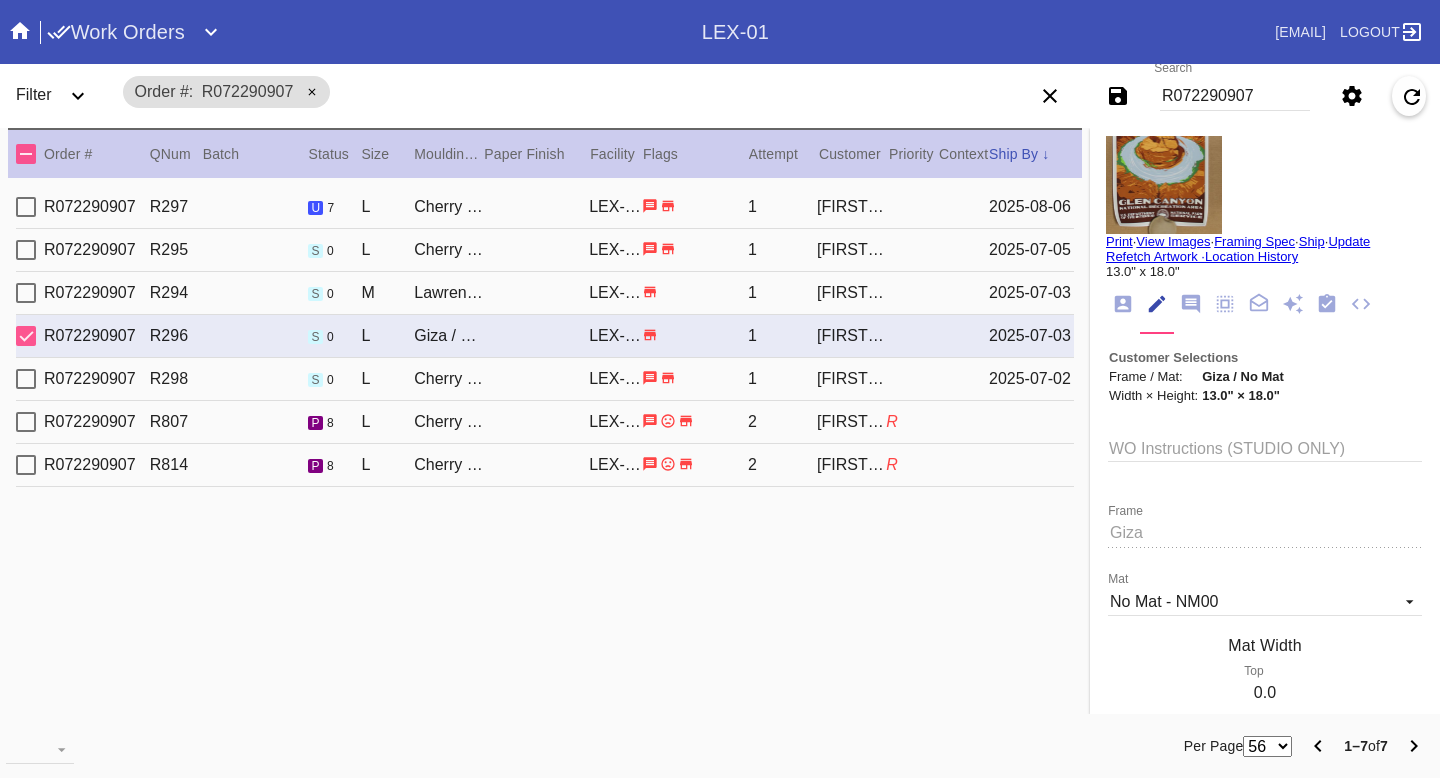 scroll, scrollTop: 0, scrollLeft: 0, axis: both 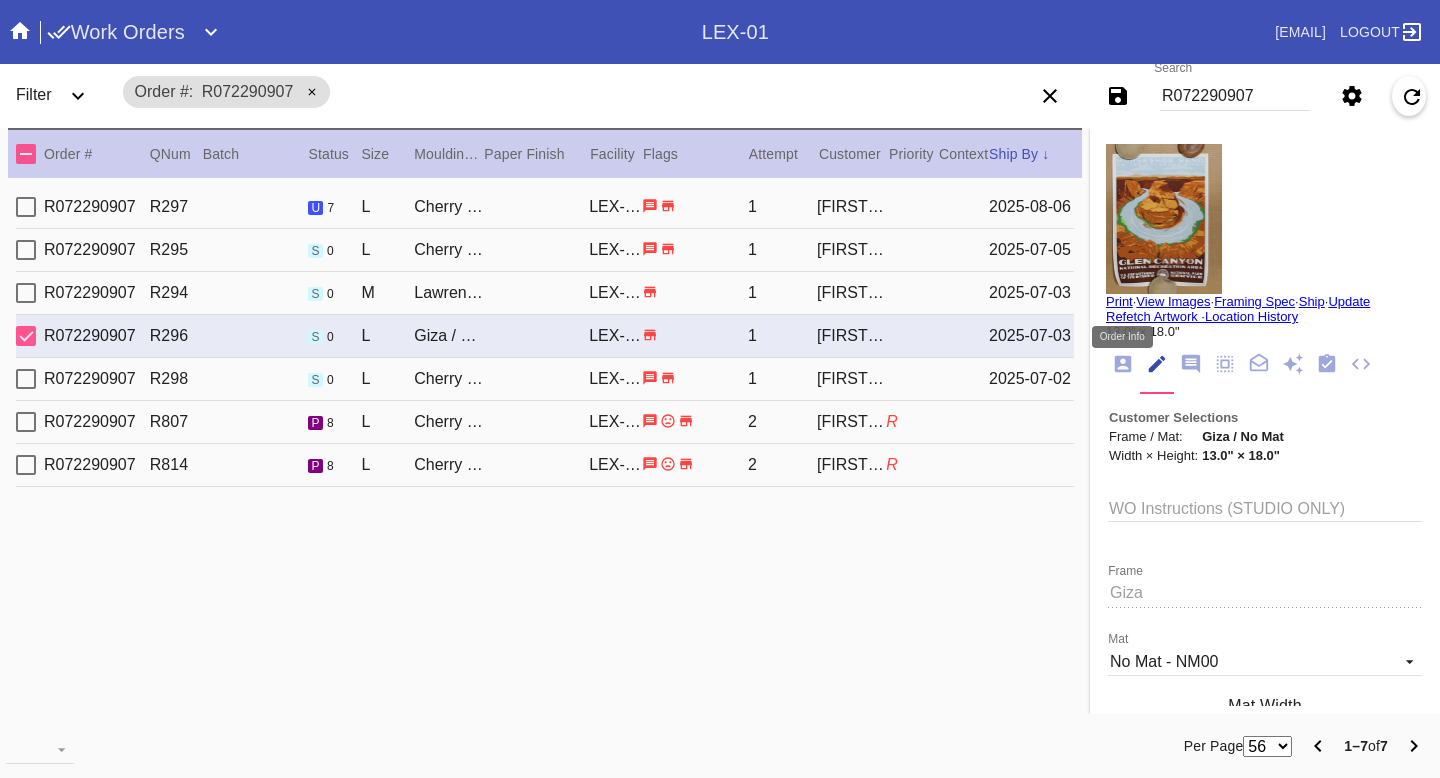 click 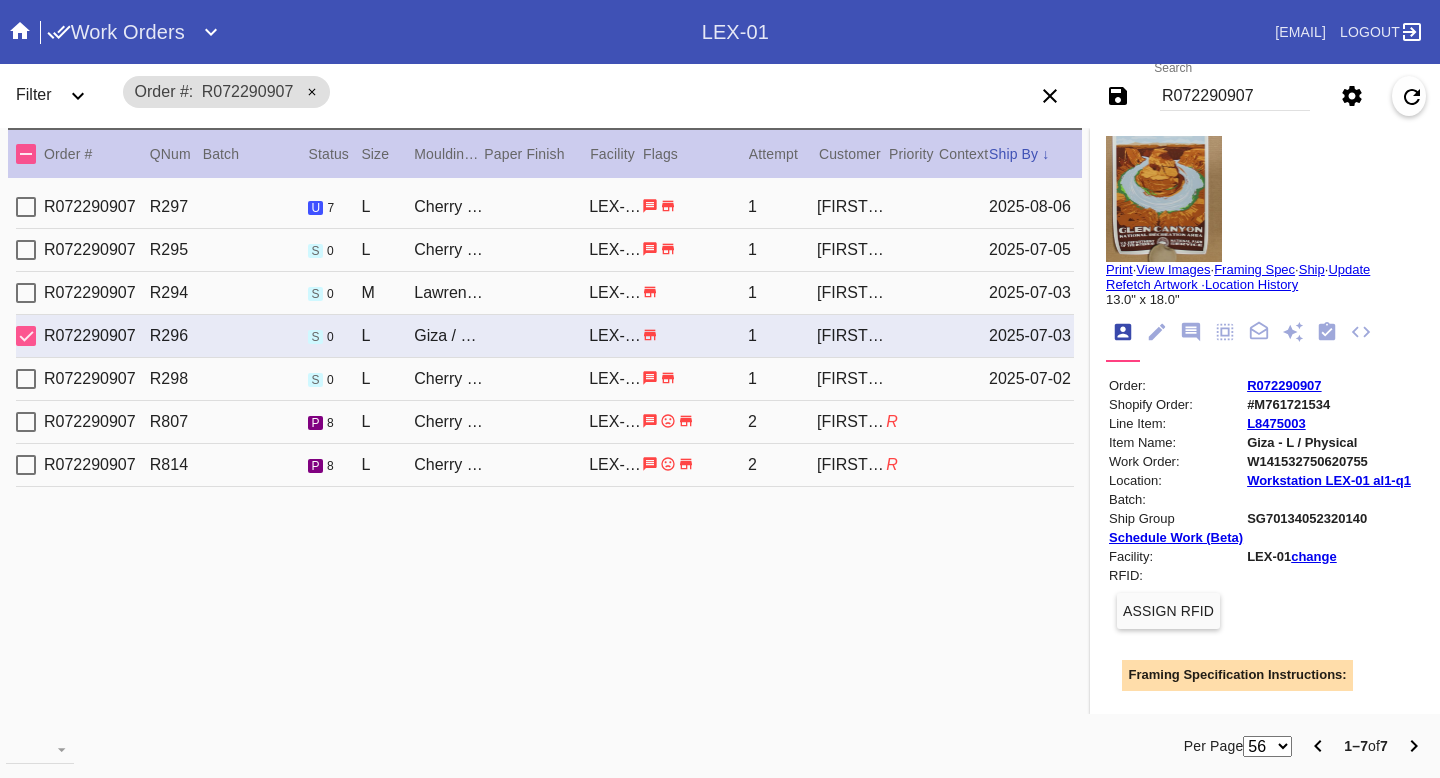 scroll, scrollTop: 40, scrollLeft: 0, axis: vertical 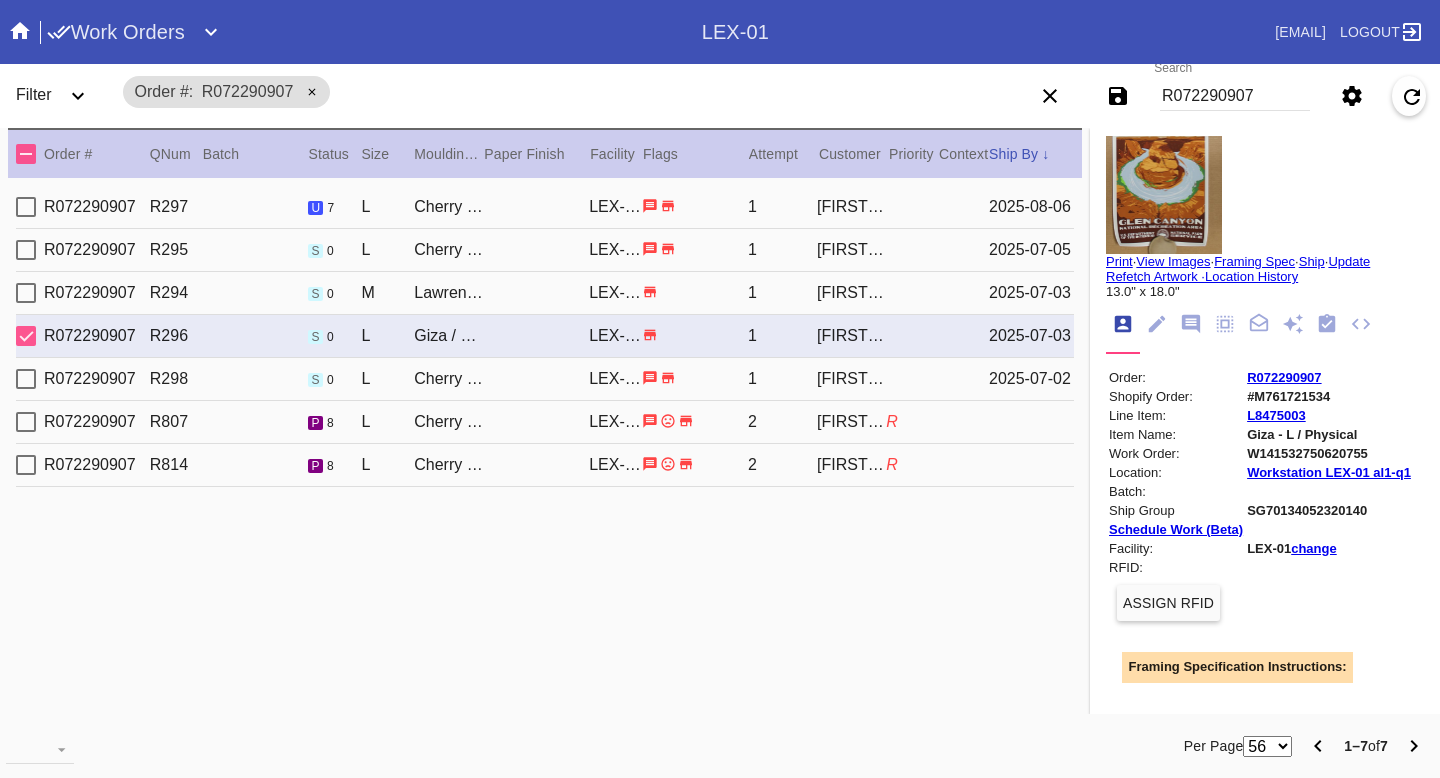 click on "R072290907 R814 p   8 L Cherry Round / No Mat LEX-01 2 Paige Tyler
R" at bounding box center (545, 465) 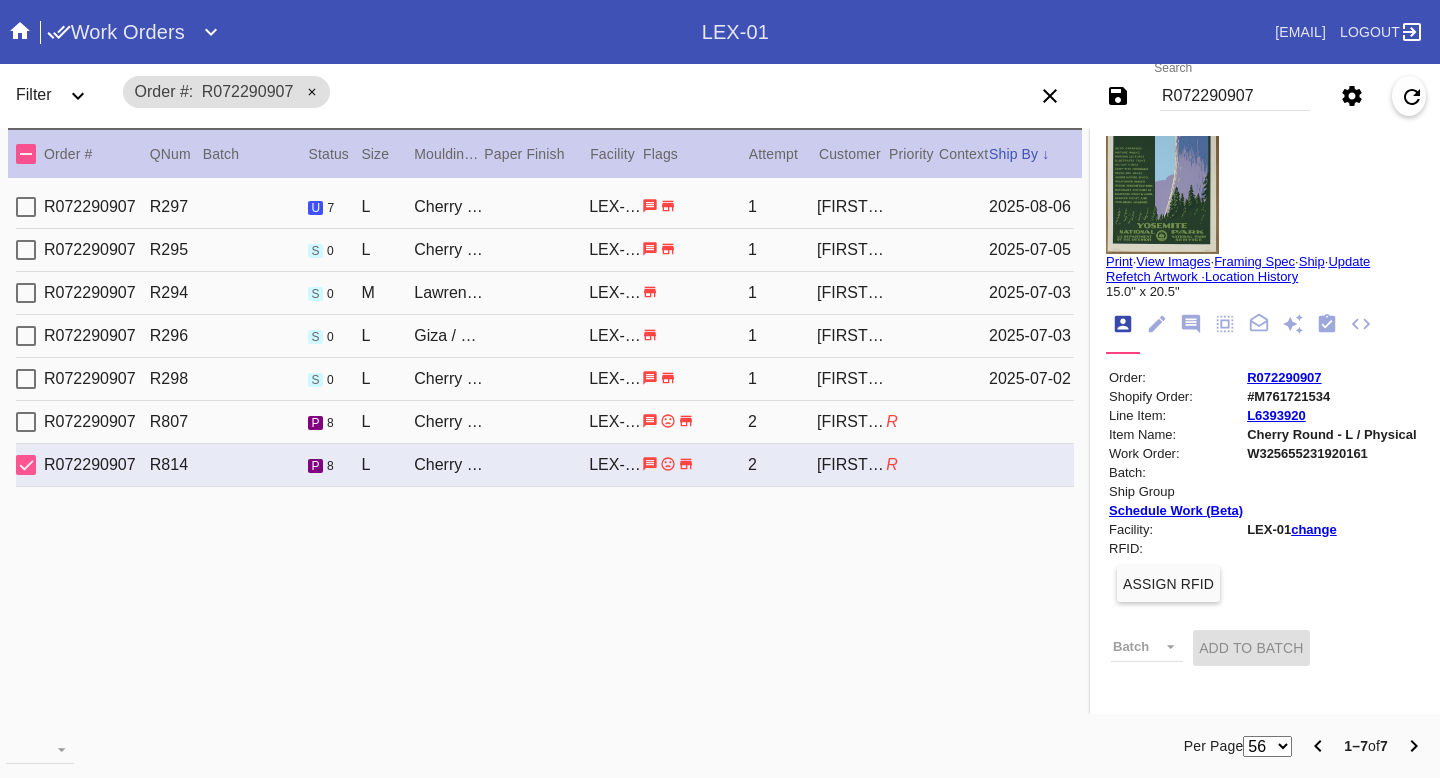 click on "R072290907 R295 s   0 L Cherry Round / No Mat LEX-01 1 Paige Tyler
2025-07-05" at bounding box center (545, 250) 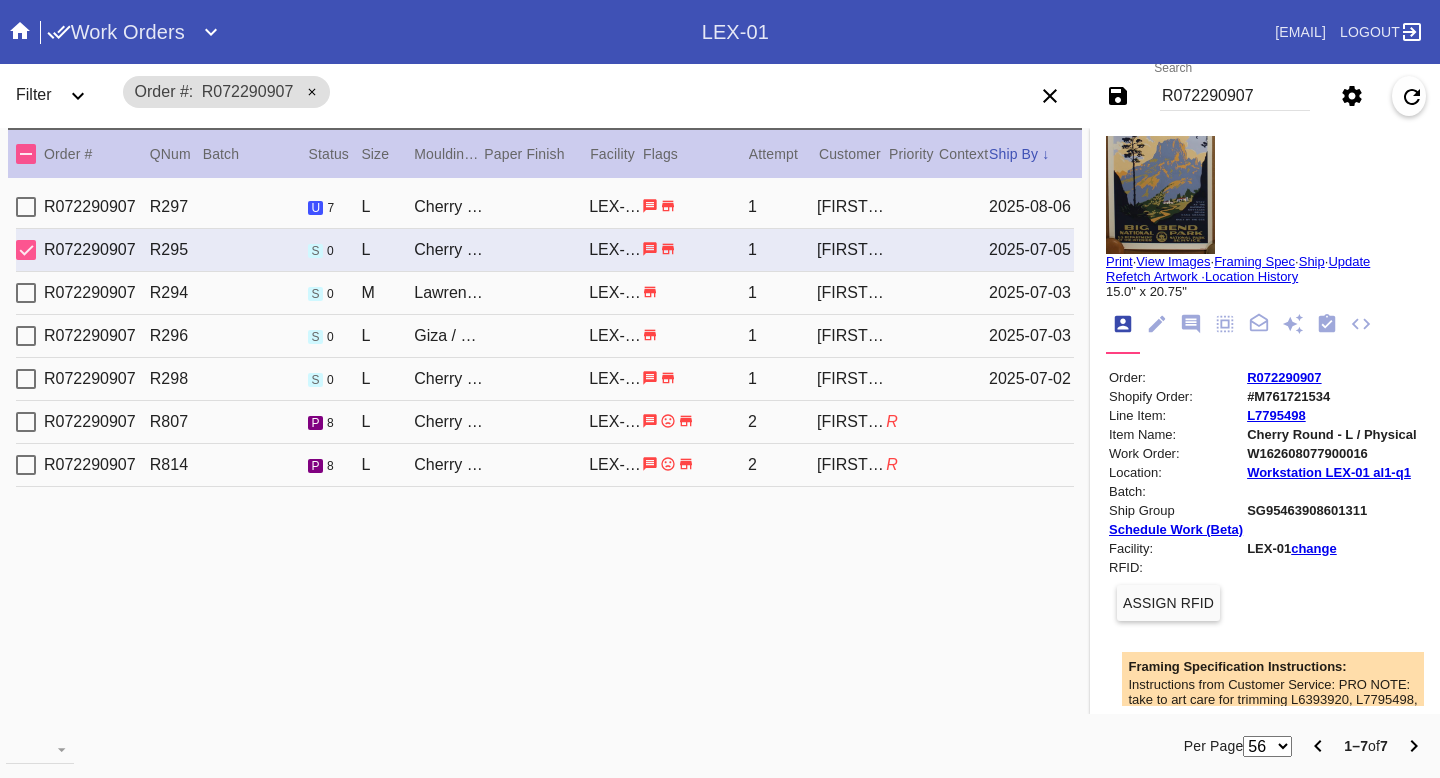 click on "2025-07-03" at bounding box center (1031, 293) 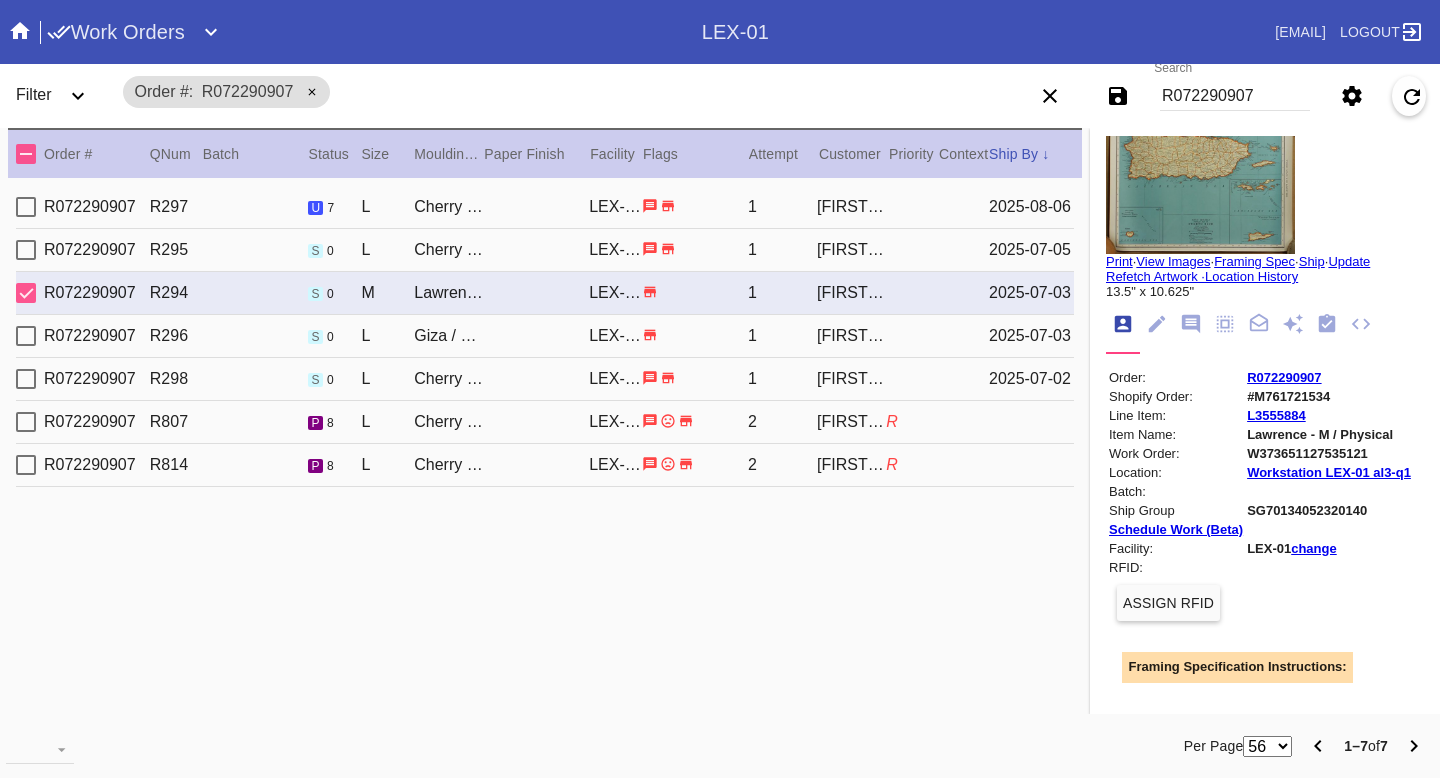 click on "2025-07-03" at bounding box center [1031, 336] 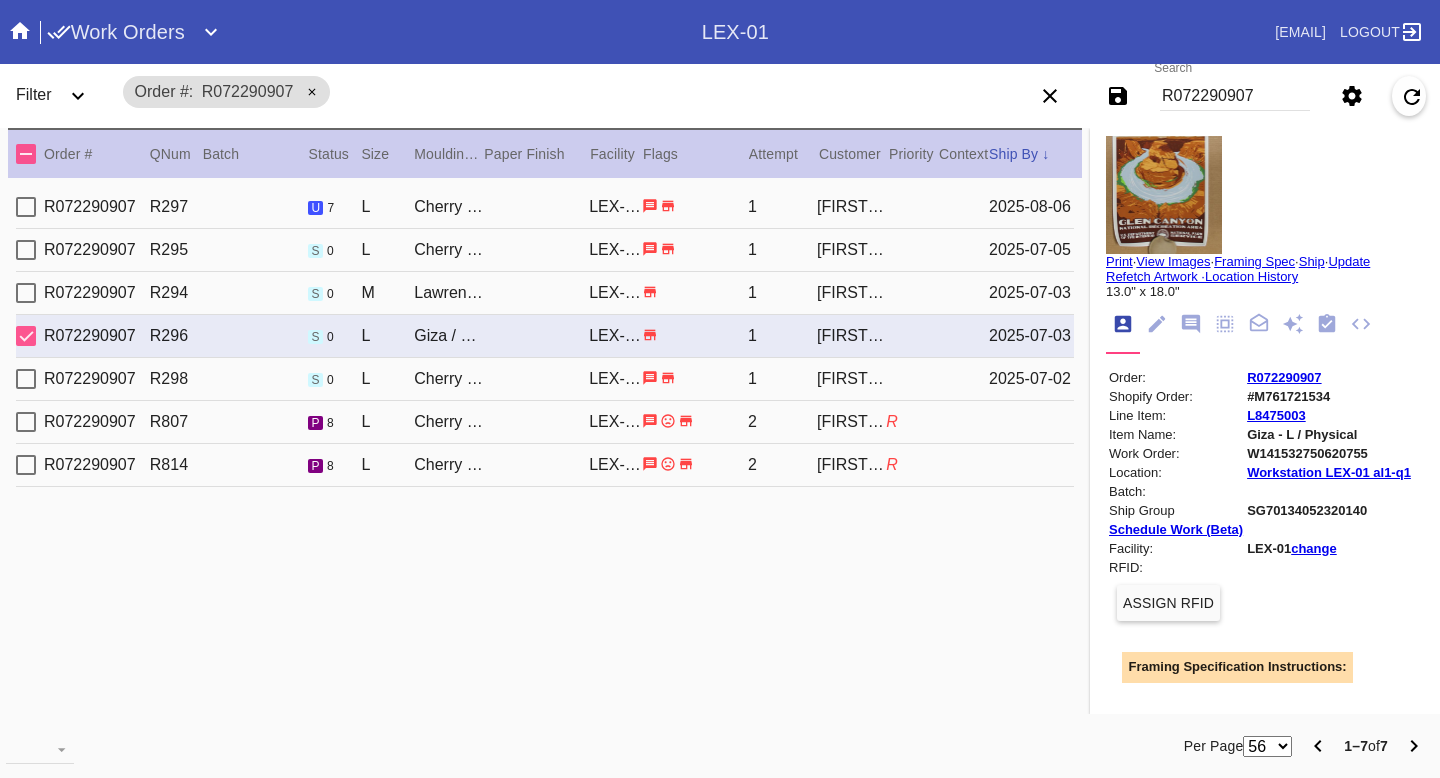 click on "R072290907 R298 s   0 L Cherry Round / No Mat LEX-01 1 Paige Tyler
2025-07-02" at bounding box center (545, 379) 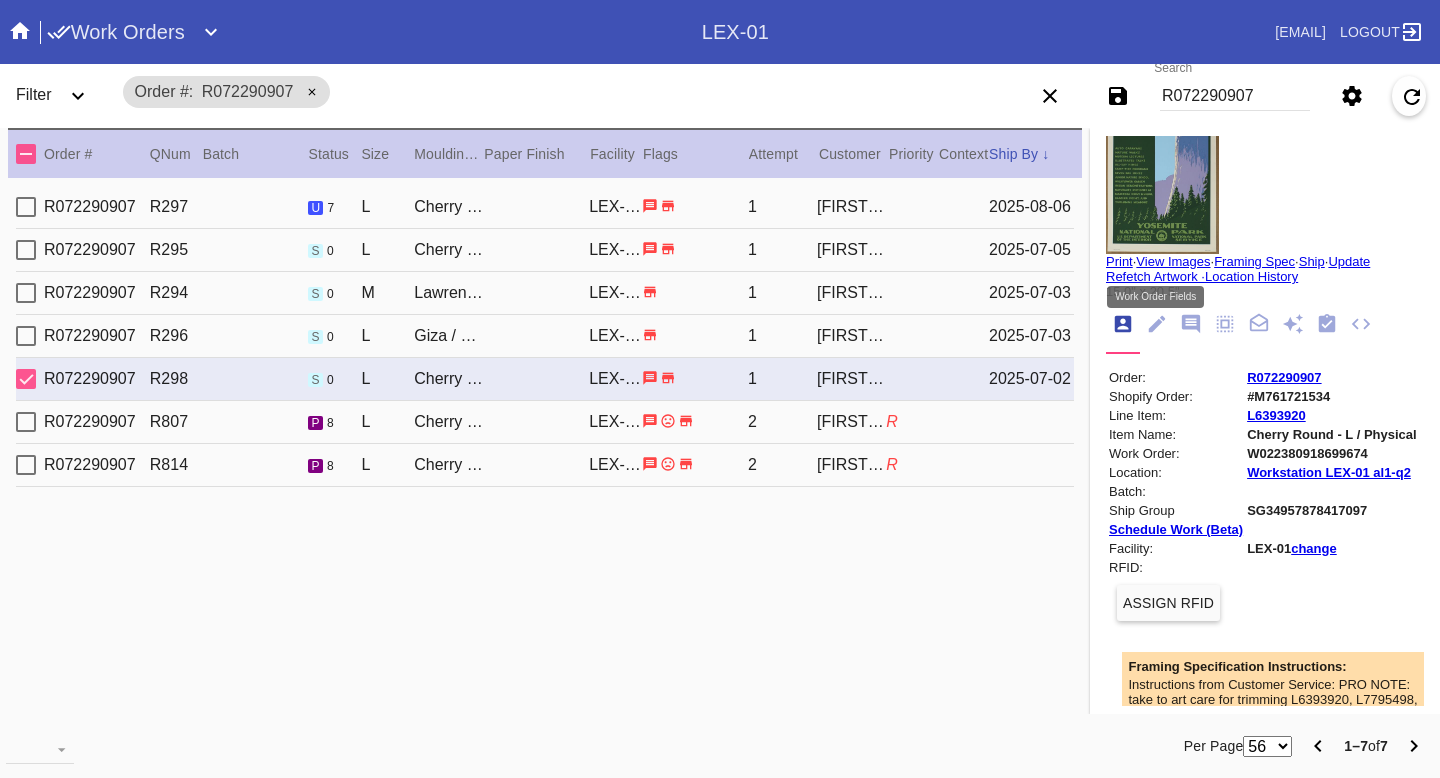click 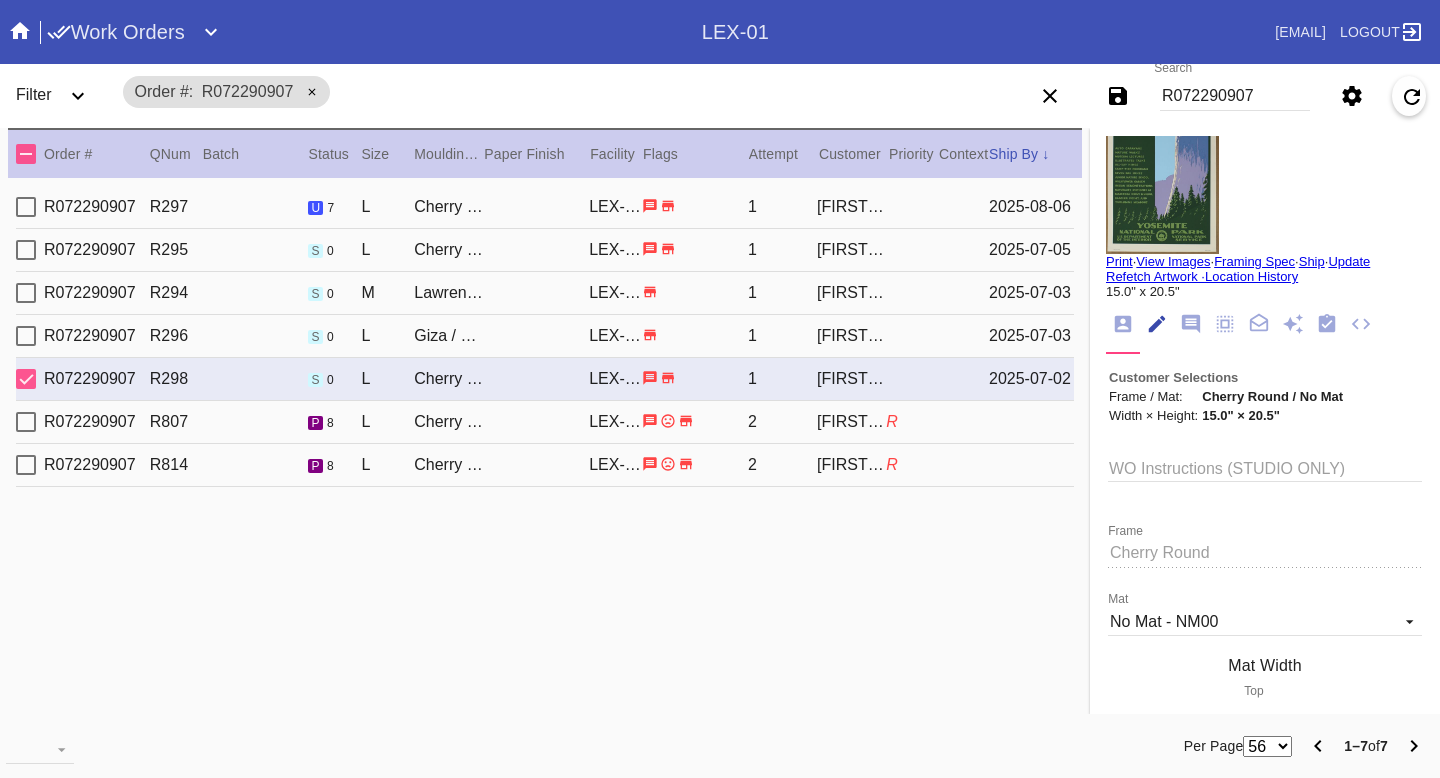 scroll, scrollTop: 73, scrollLeft: 0, axis: vertical 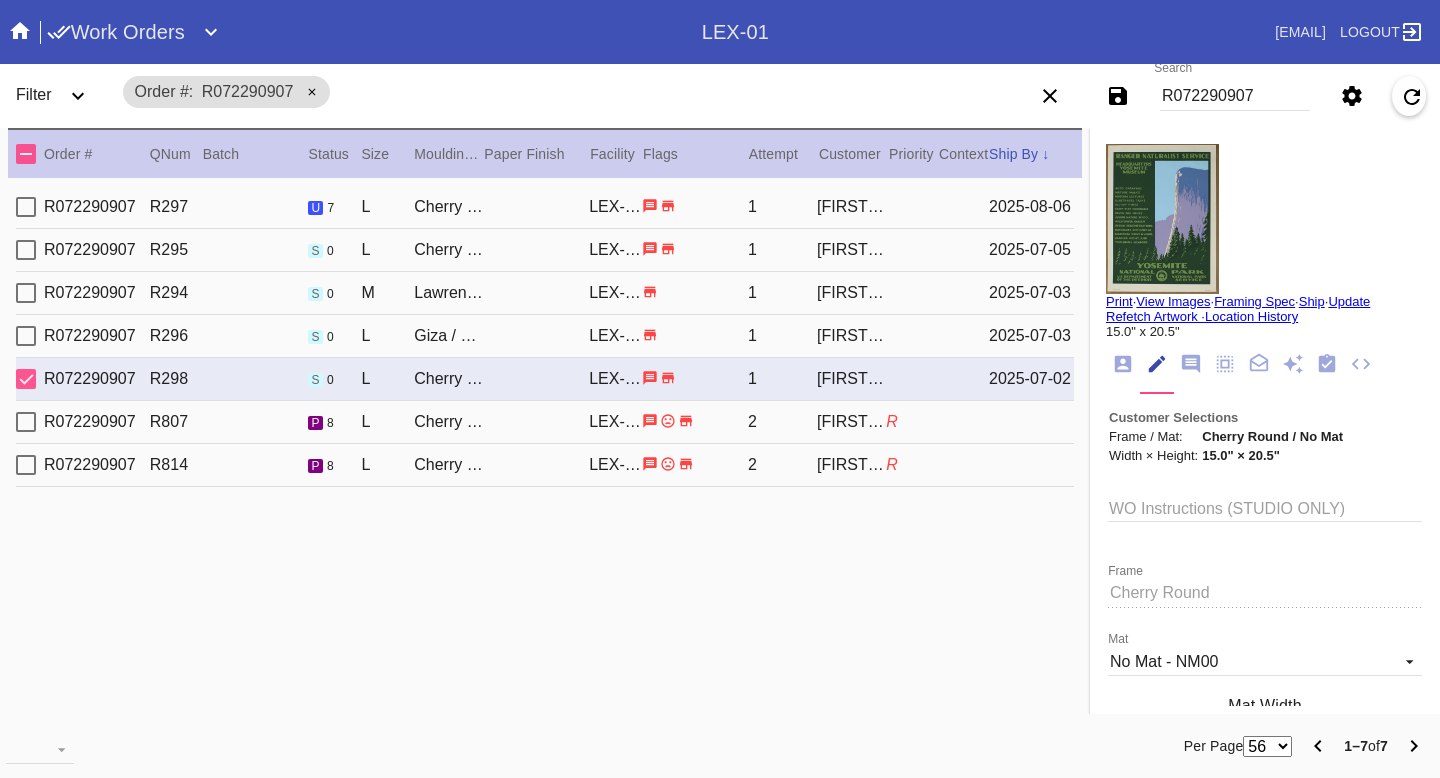 click on "R072290907 R814 p   8 L Cherry Round / No Mat LEX-01 2 Paige Tyler
R" at bounding box center [545, 465] 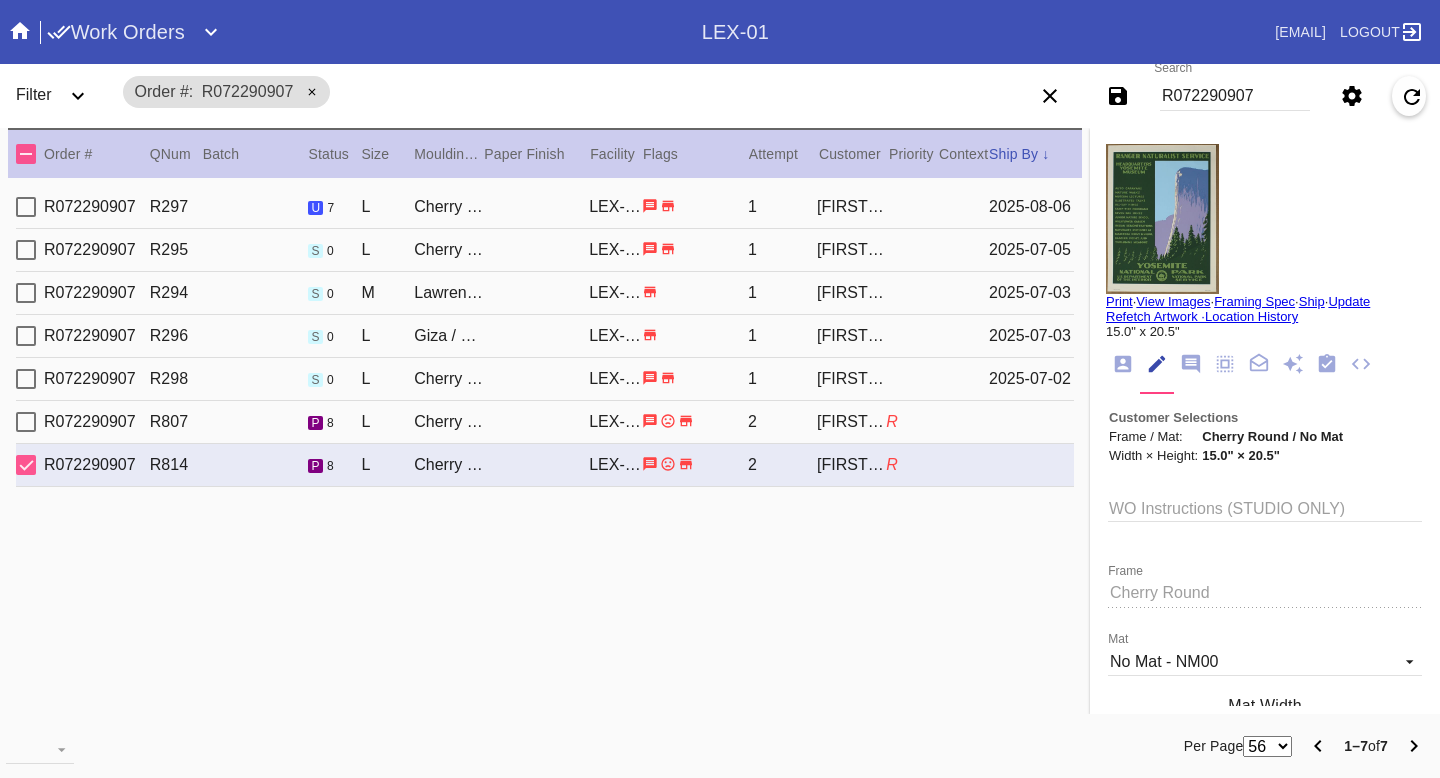 click on "Print" at bounding box center [1119, 301] 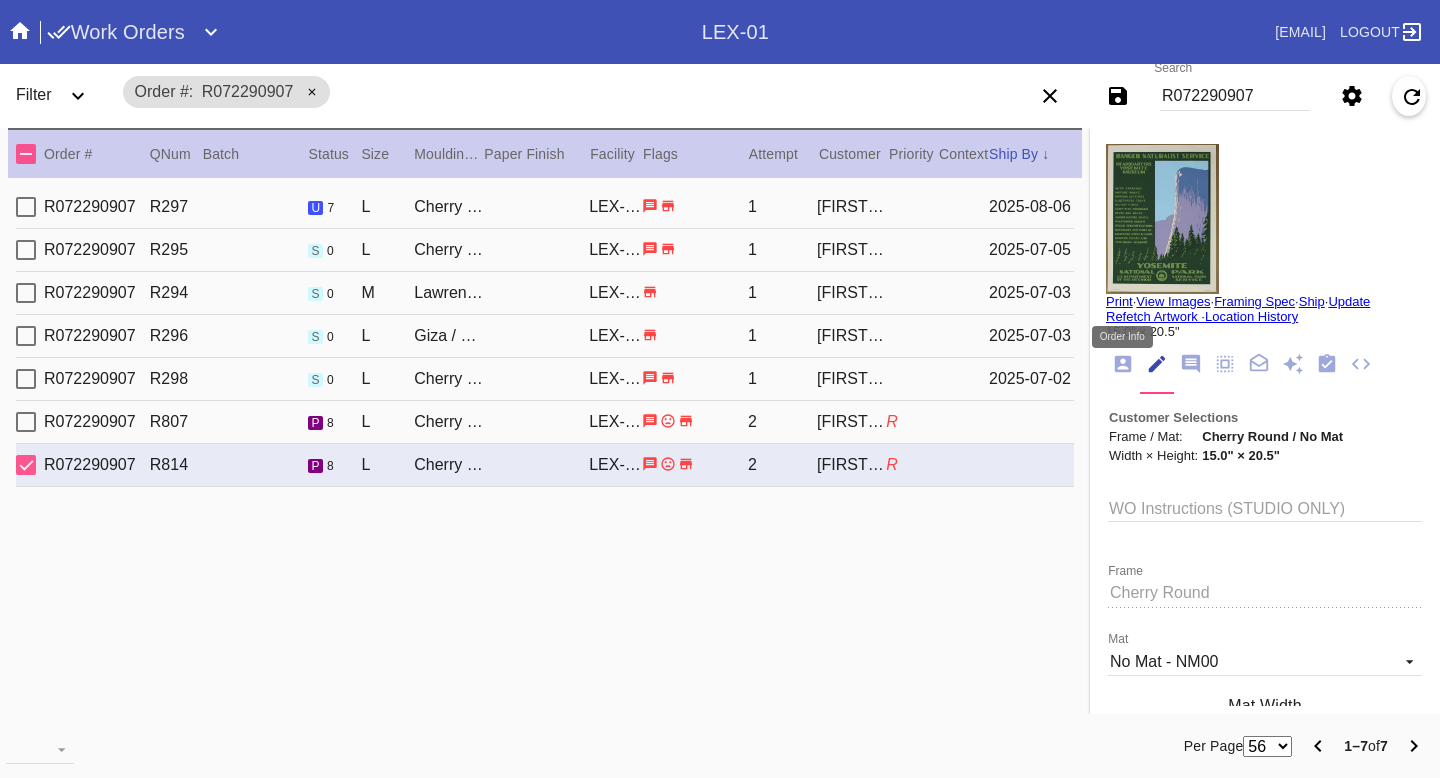 click 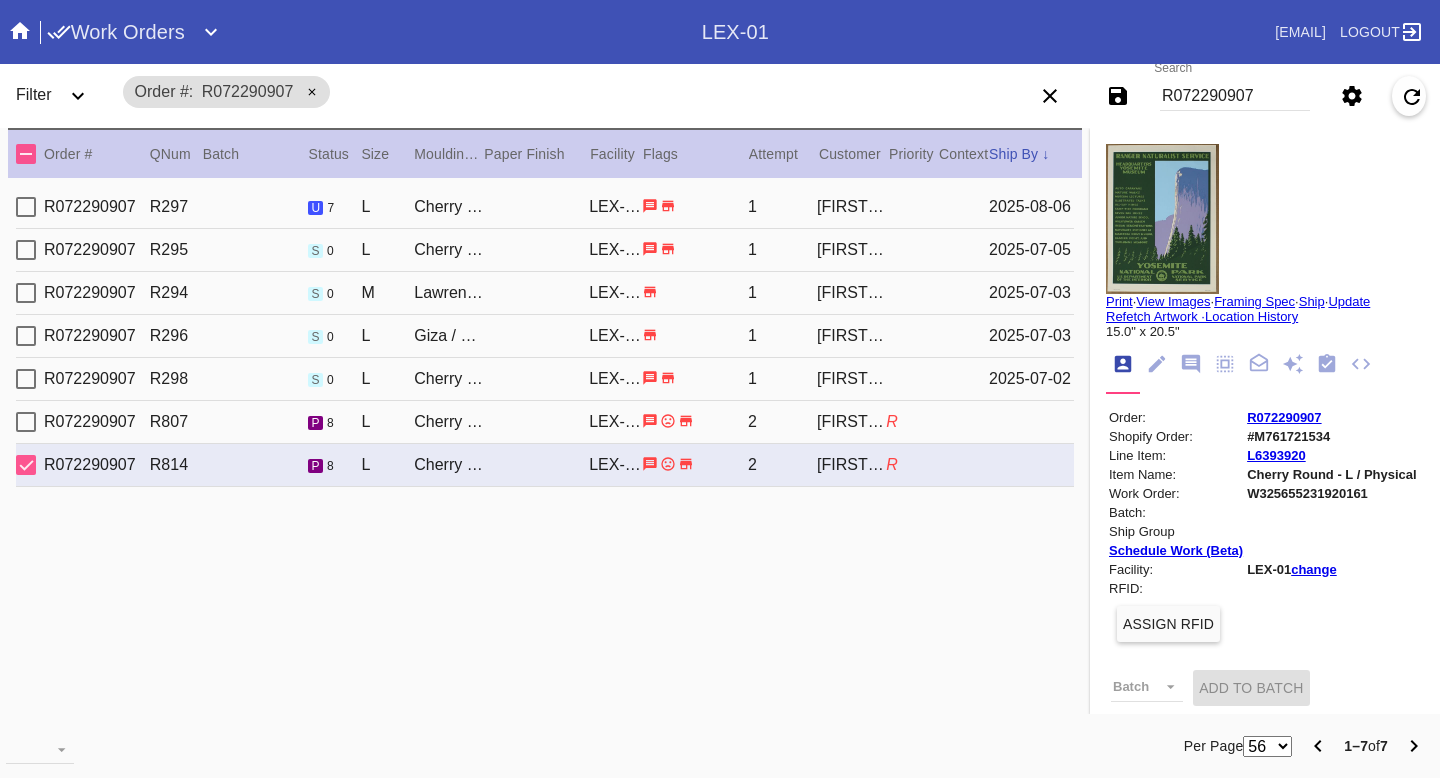 click 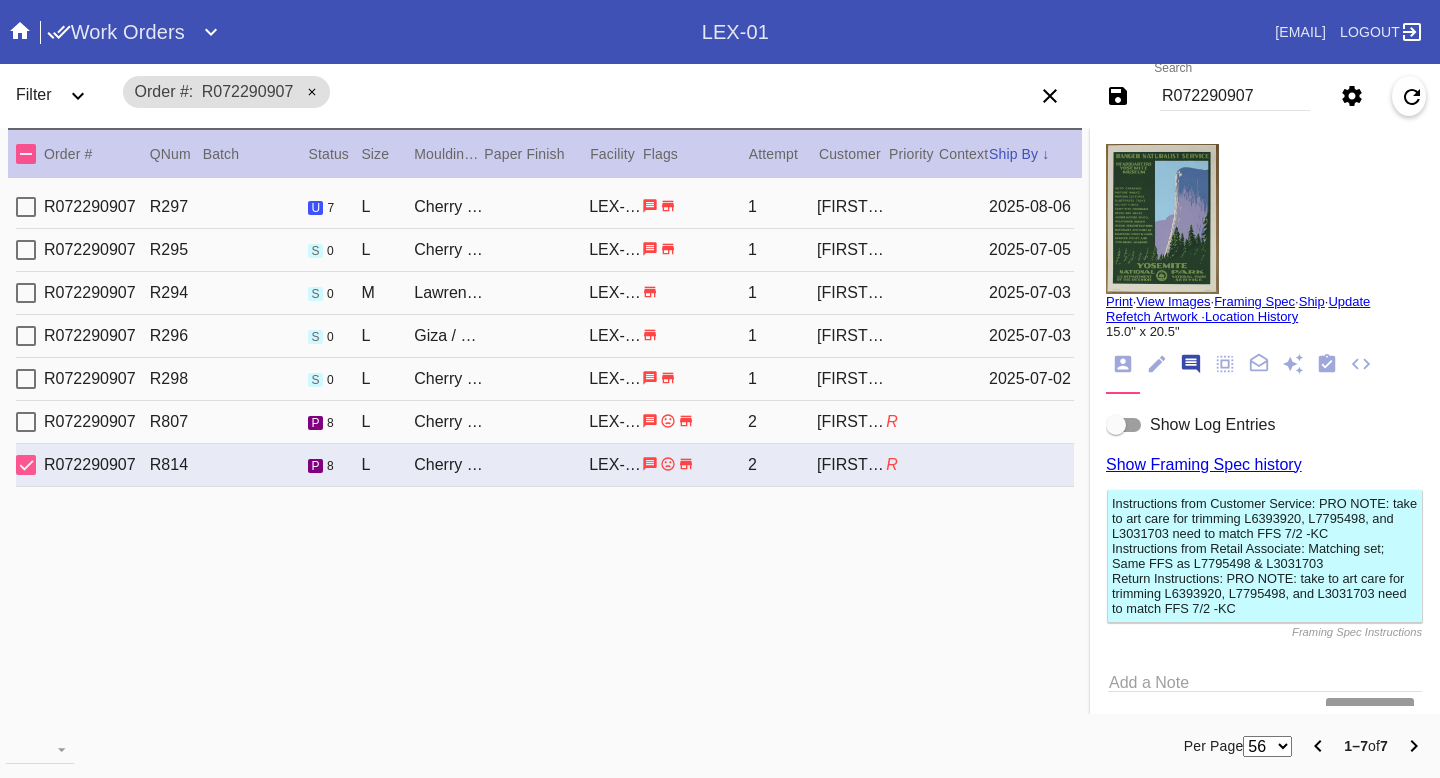 scroll, scrollTop: 123, scrollLeft: 0, axis: vertical 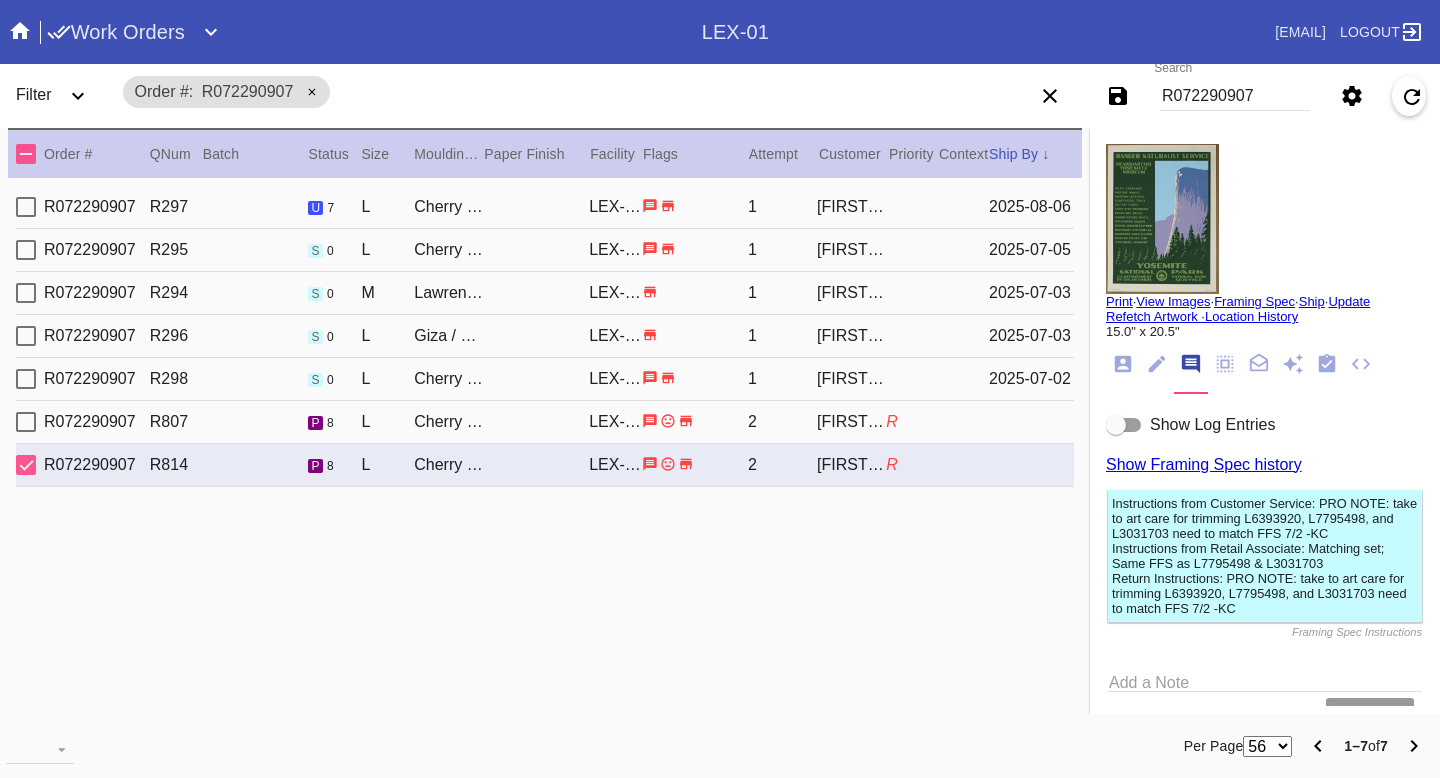 click on "Show Log Entries" at bounding box center [1212, 424] 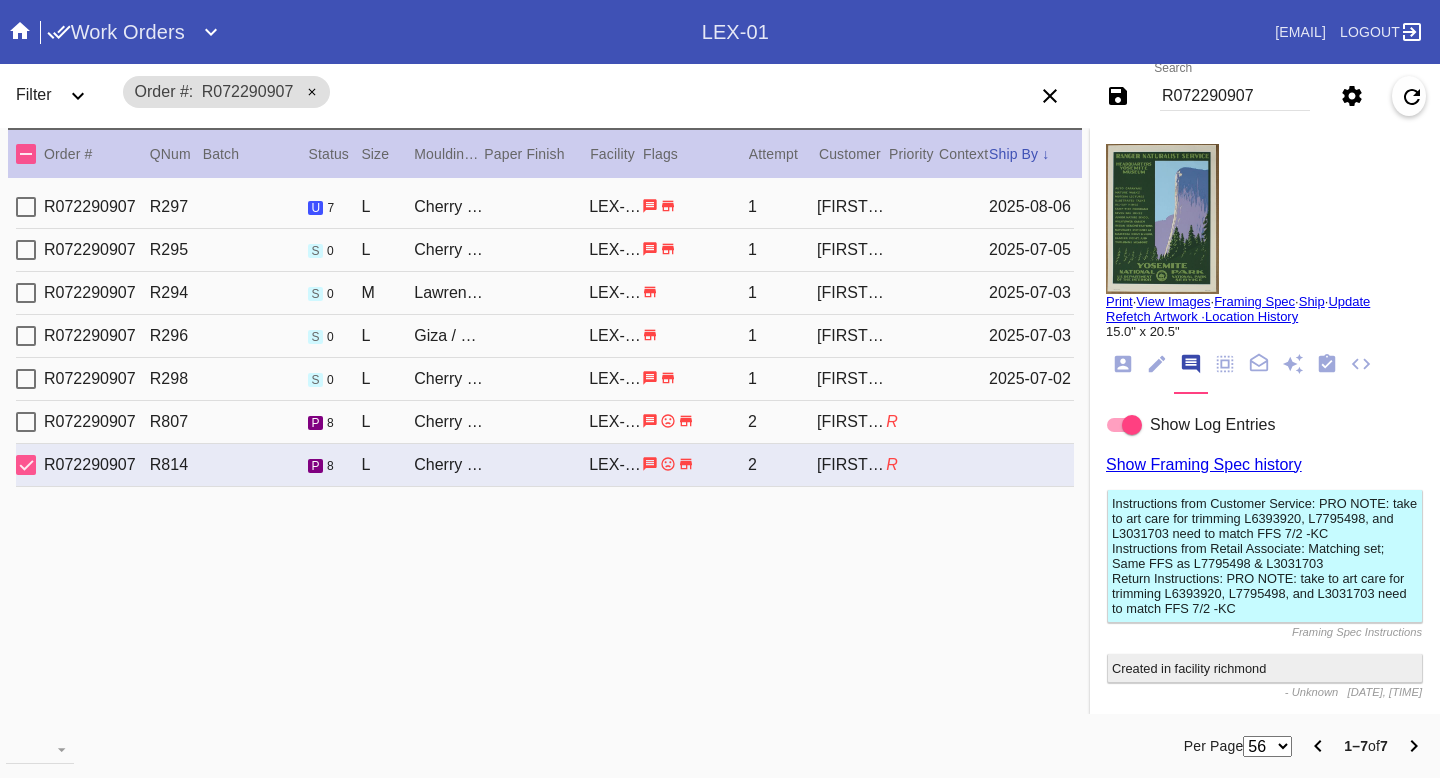 scroll, scrollTop: 924, scrollLeft: 0, axis: vertical 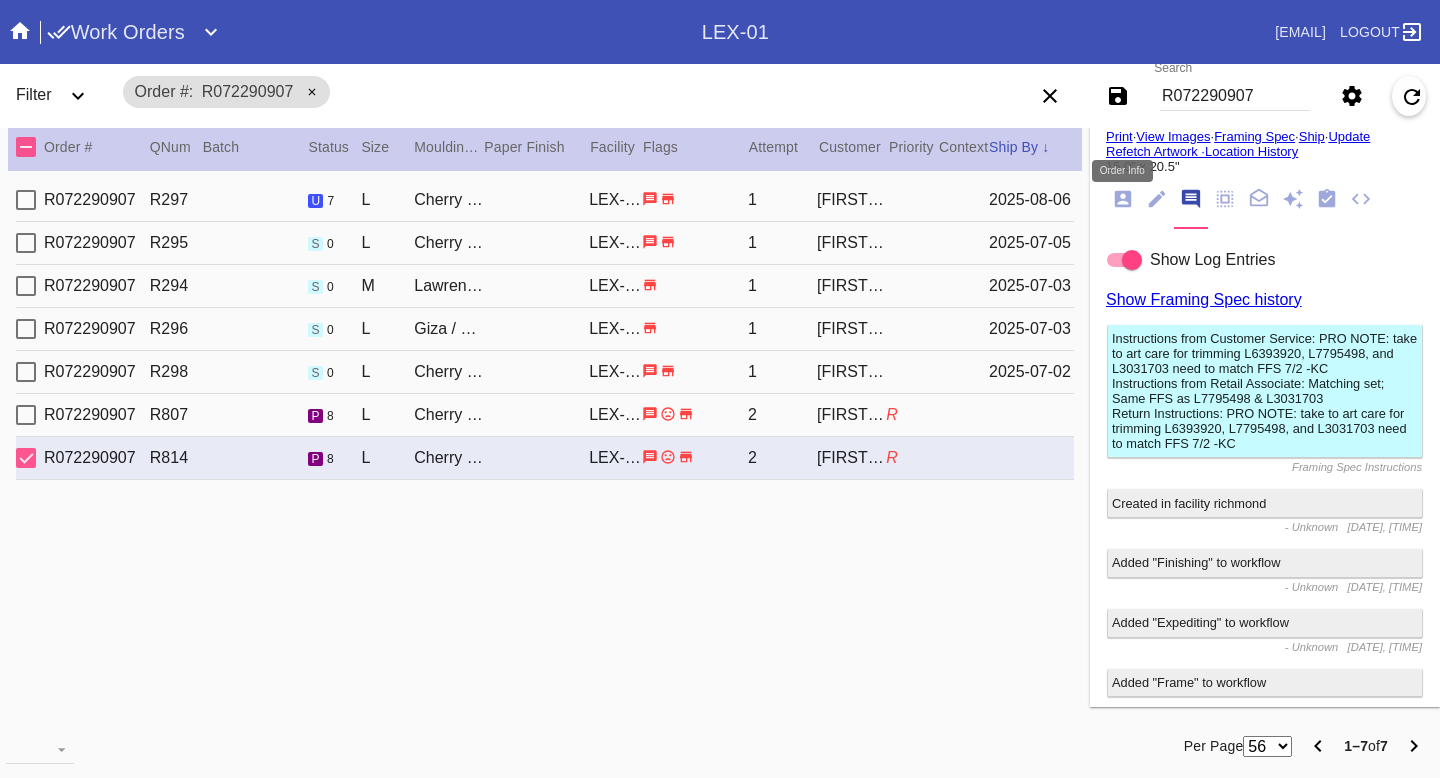 click 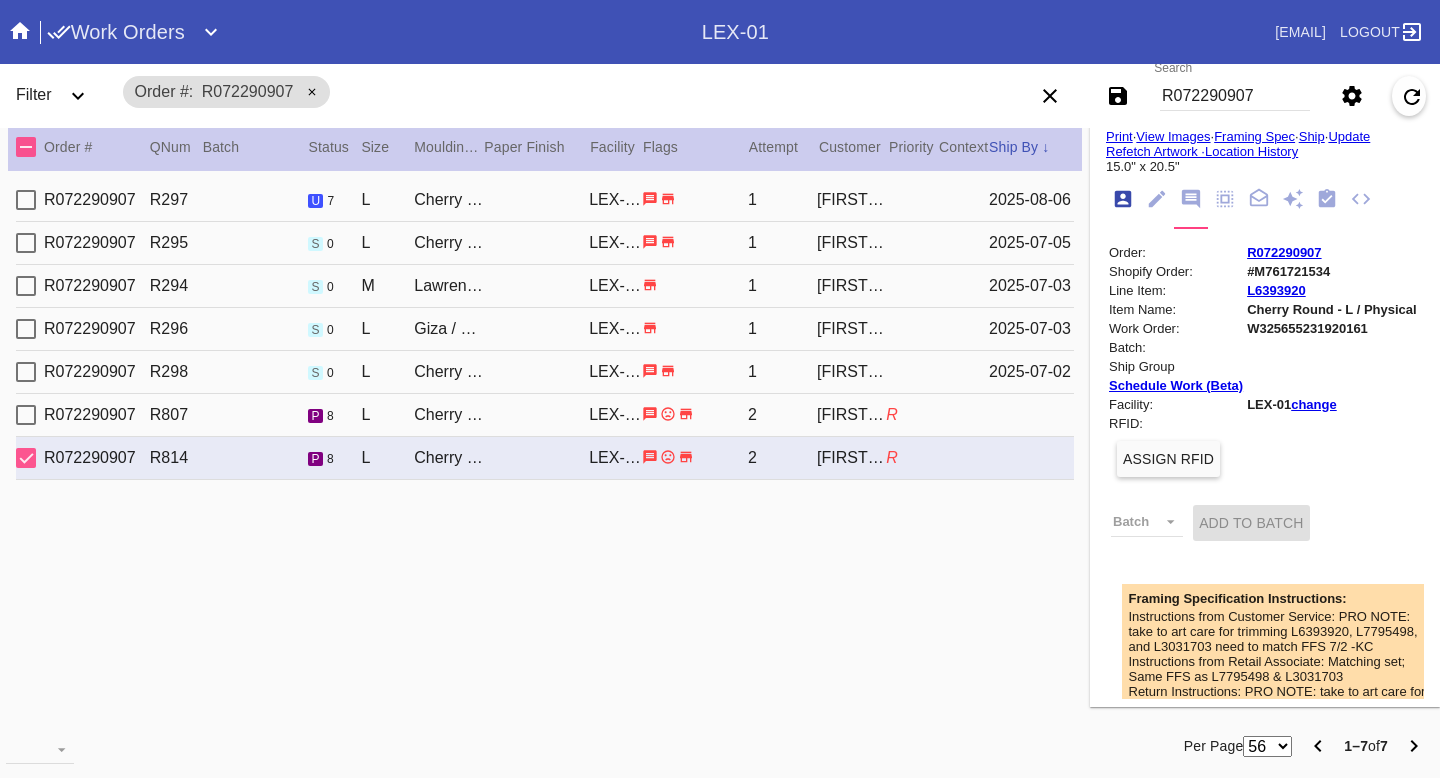 scroll, scrollTop: 24, scrollLeft: 0, axis: vertical 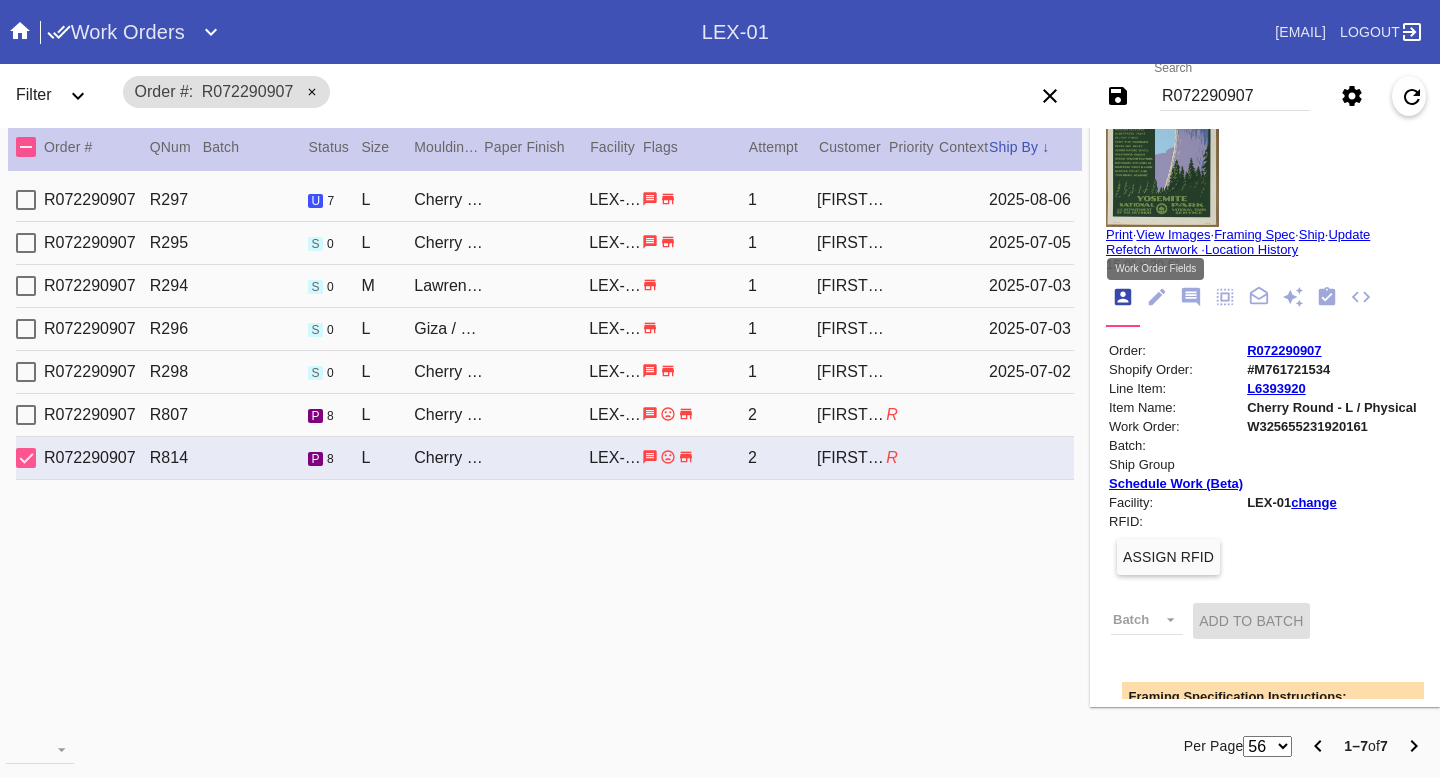click 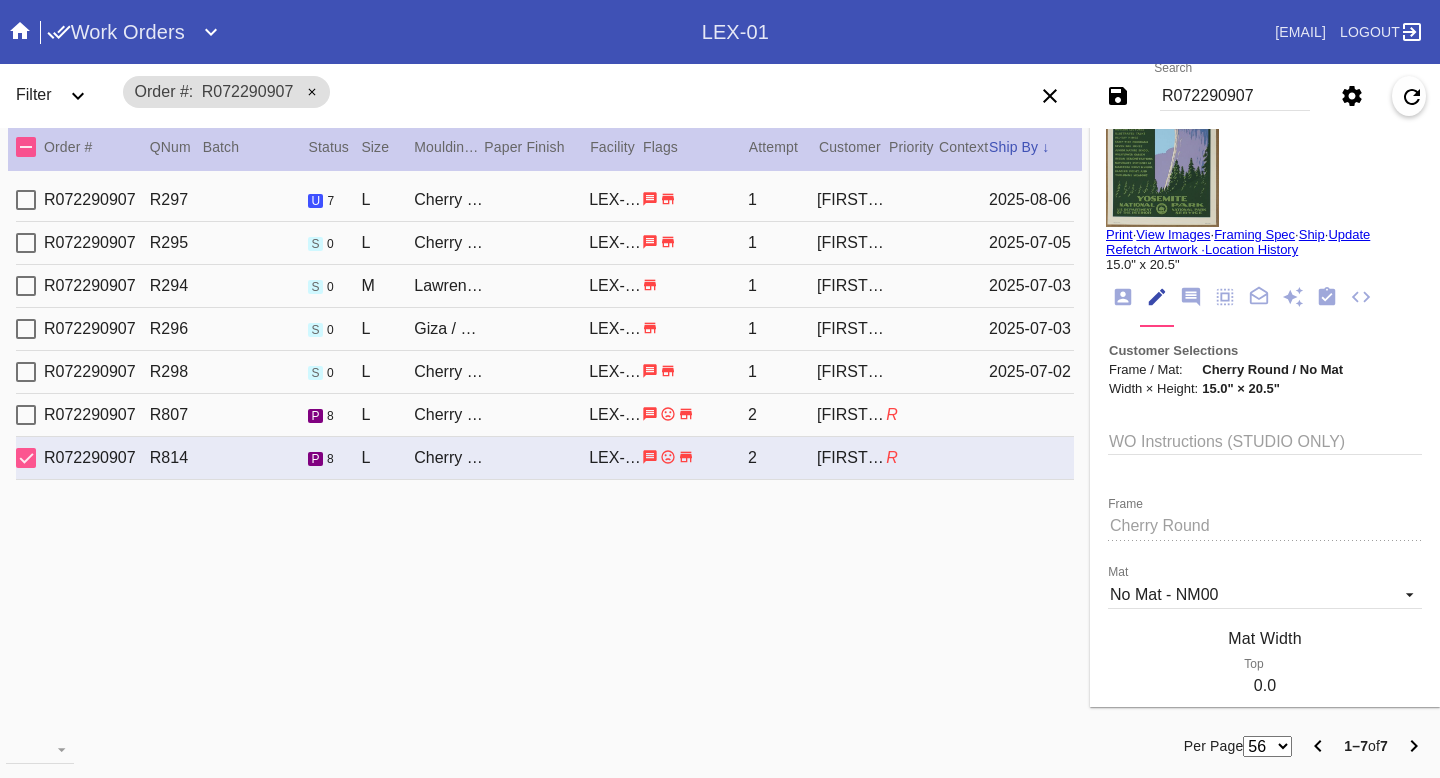 click on "Paige Tyler" at bounding box center [851, 329] 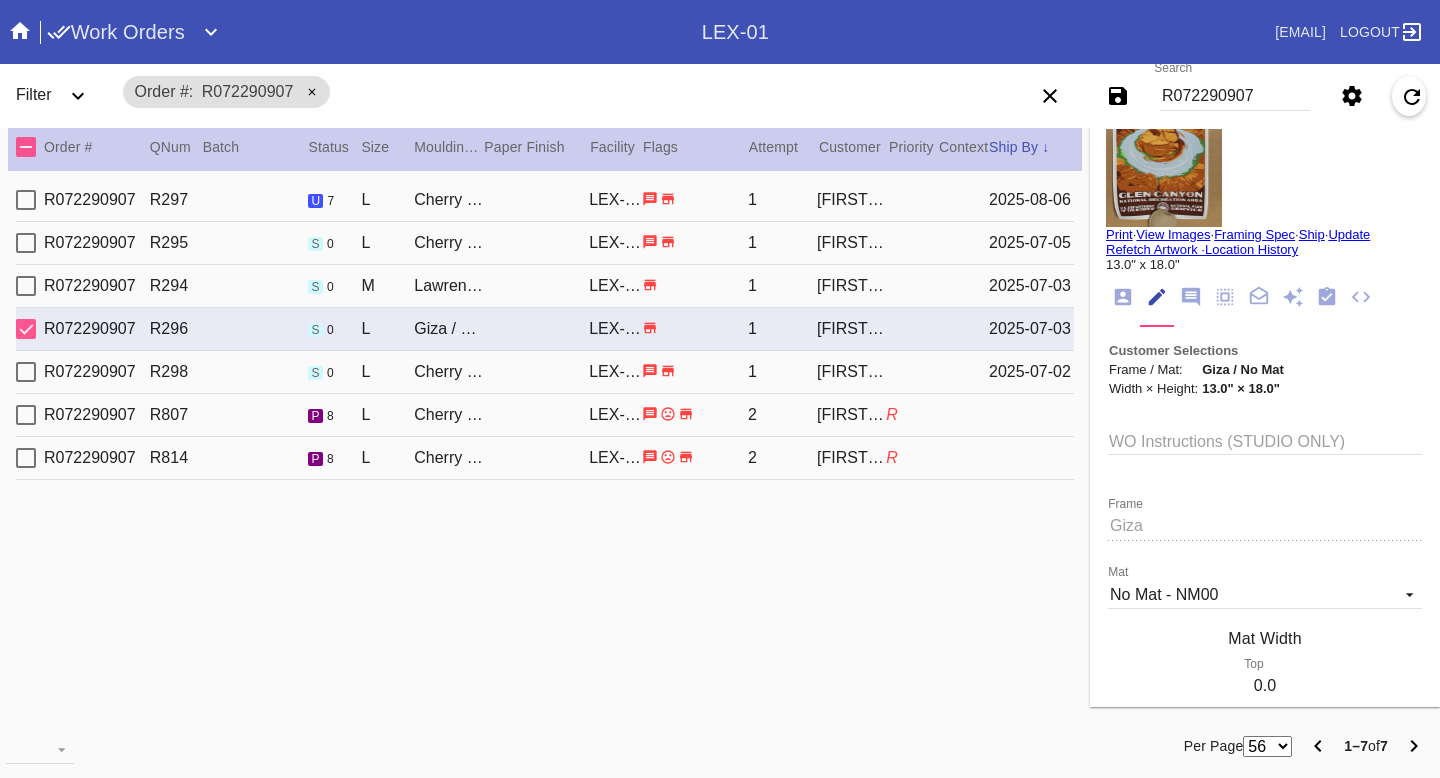 click on "Print" at bounding box center [1119, 234] 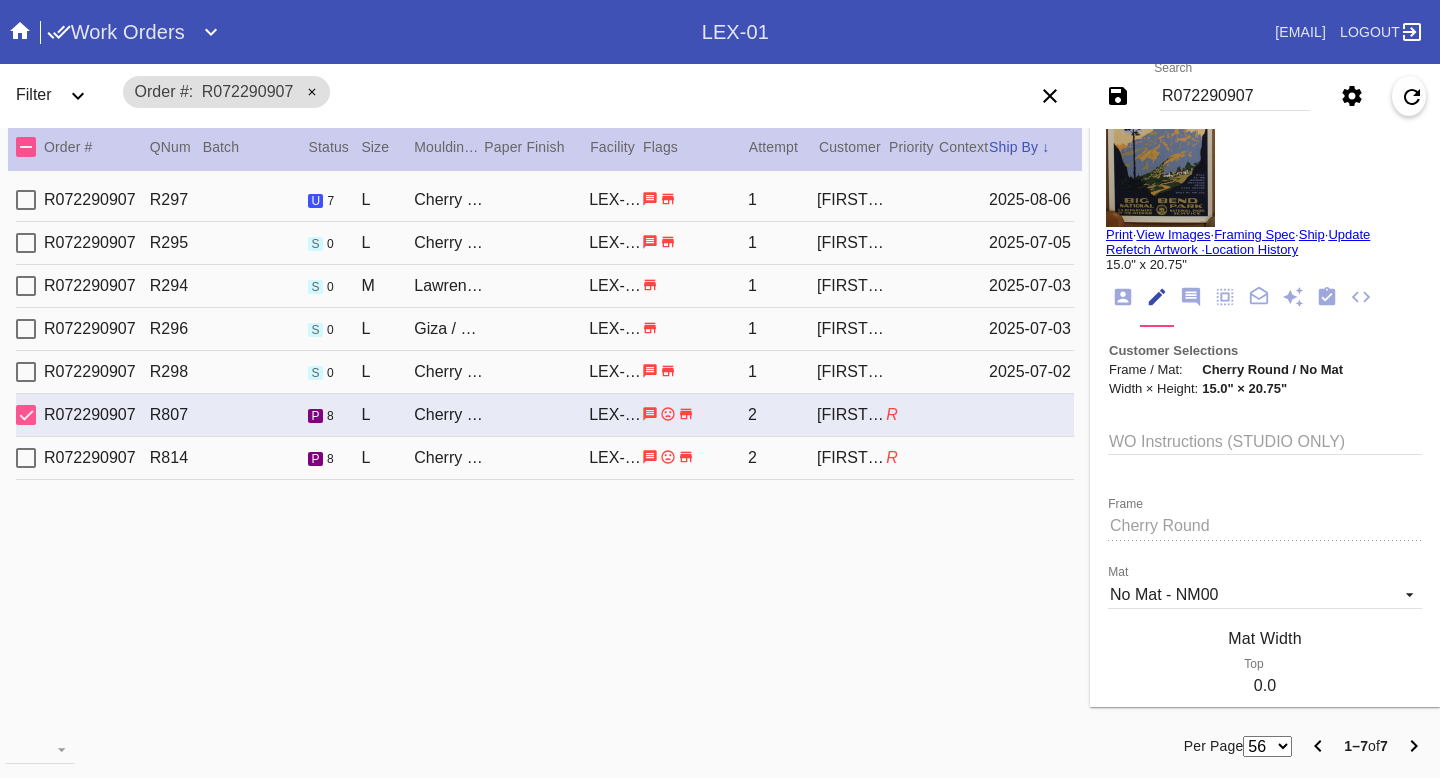 click on "Print" at bounding box center [1119, 234] 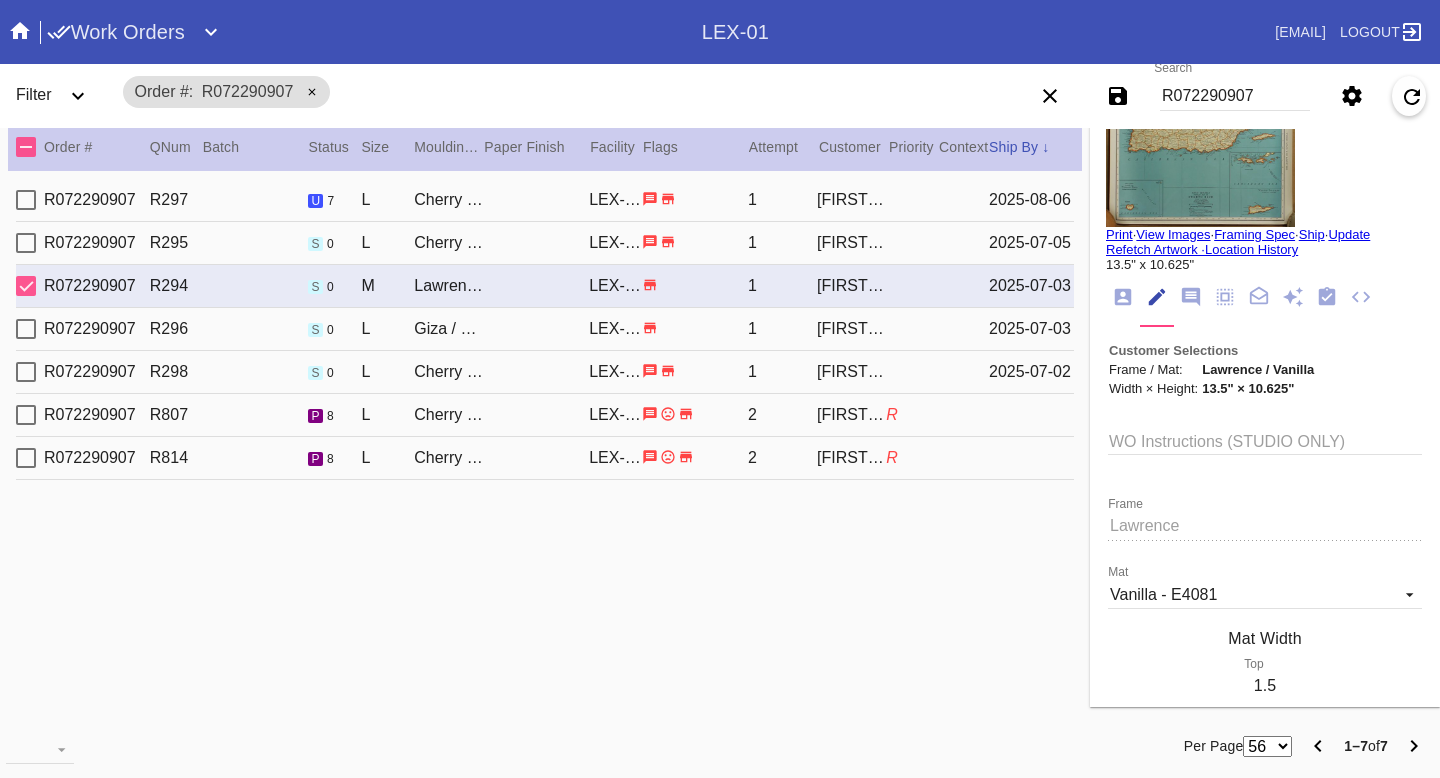 click on "R072290907 R296 s   0 L Giza / No Mat LEX-01 1 Paige Tyler
2025-07-03" at bounding box center [545, 329] 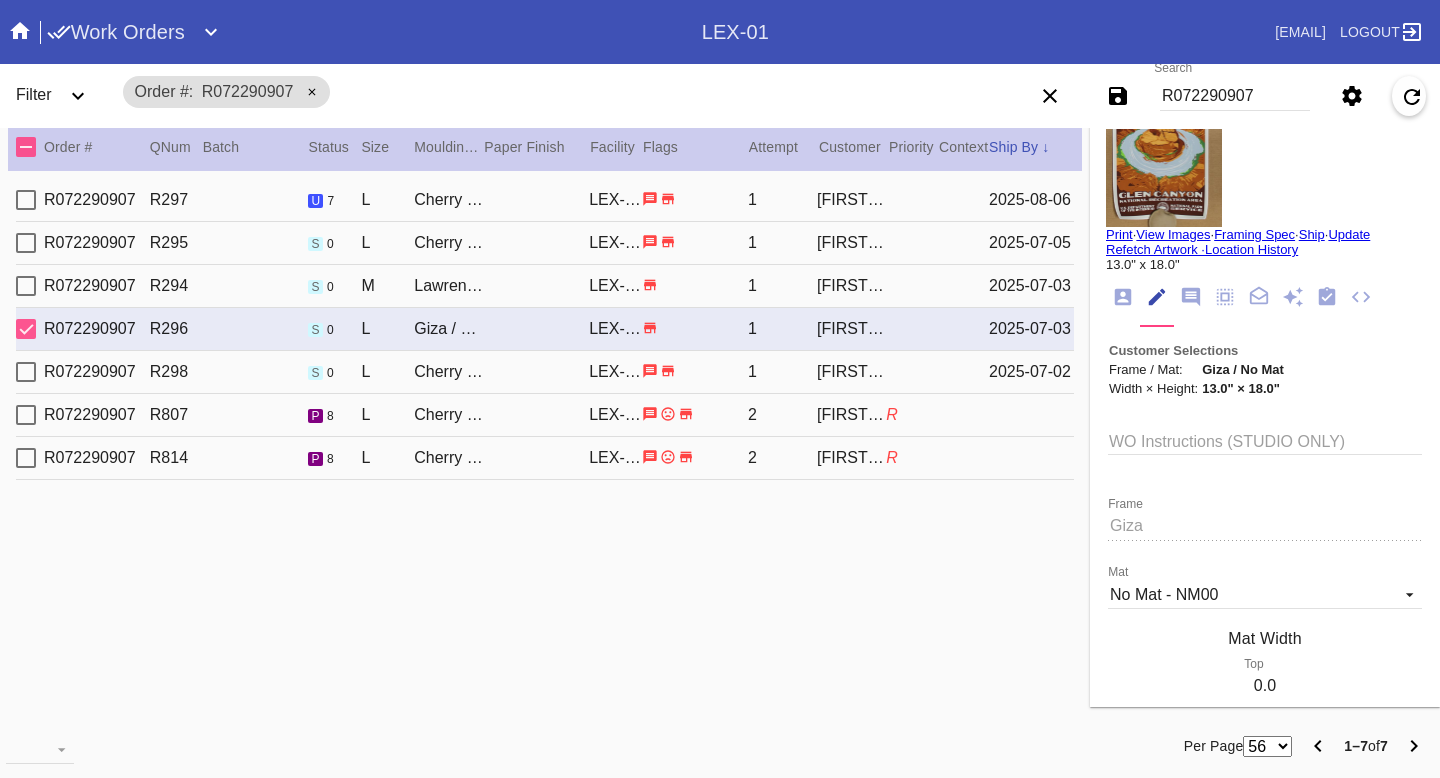 click on "R072290907 R294 s   0 M Lawrence / Vanilla LEX-01 1 Paige Tyler
2025-07-03" at bounding box center [545, 286] 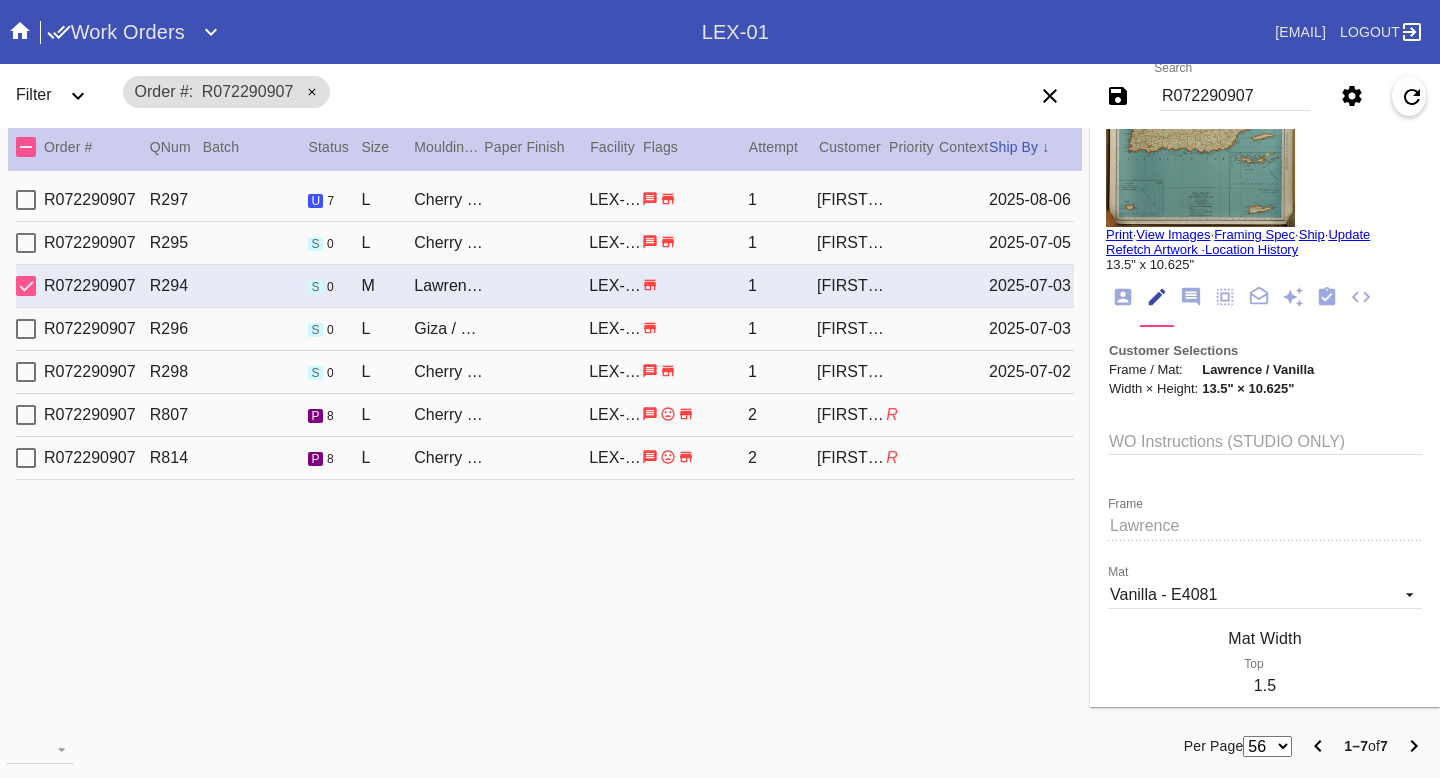 click on "R072290907 R298 s   0 L Cherry Round / No Mat LEX-01 1 Paige Tyler
2025-07-02" at bounding box center [545, 372] 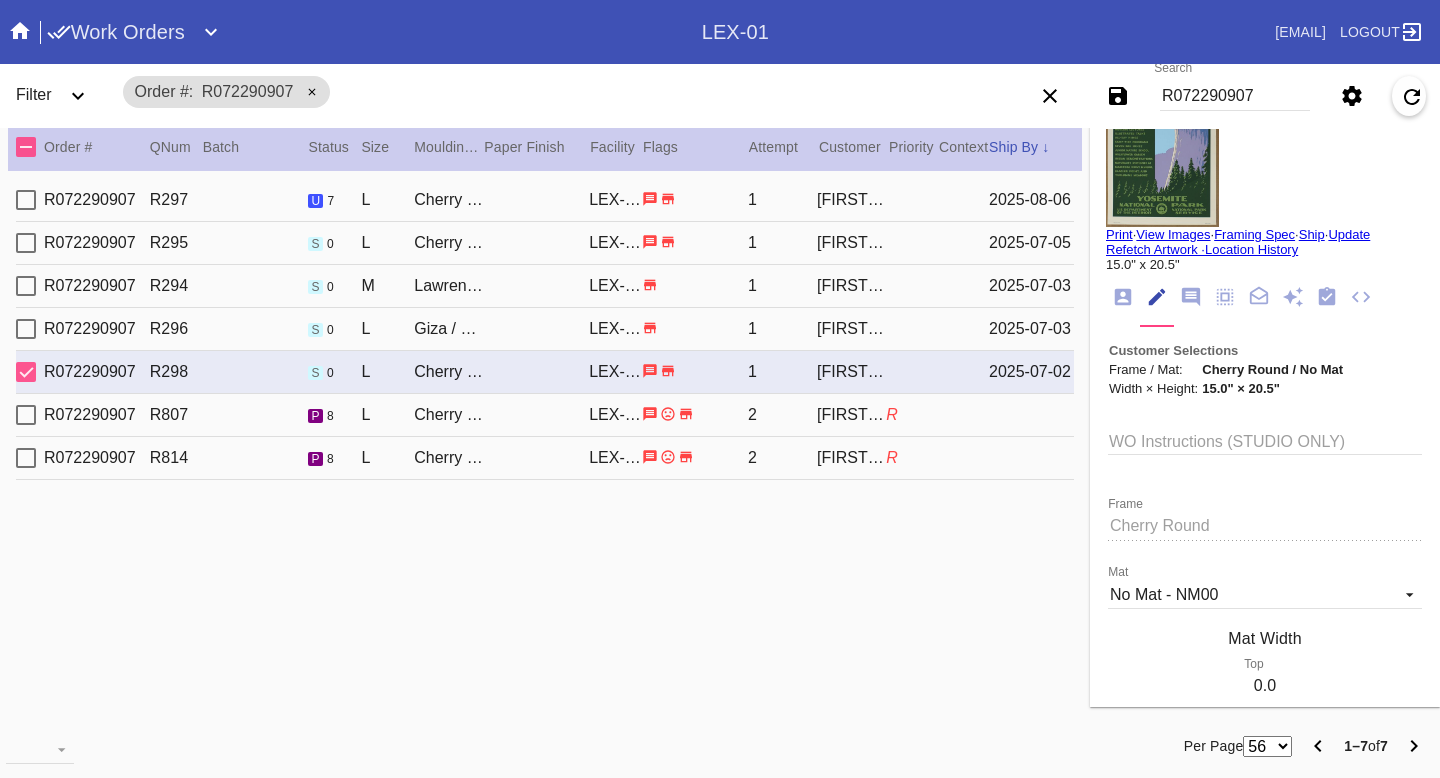 click on "R072290907 R295 s   0 L Cherry Round / No Mat LEX-01 1 Paige Tyler
2025-07-05" at bounding box center (545, 243) 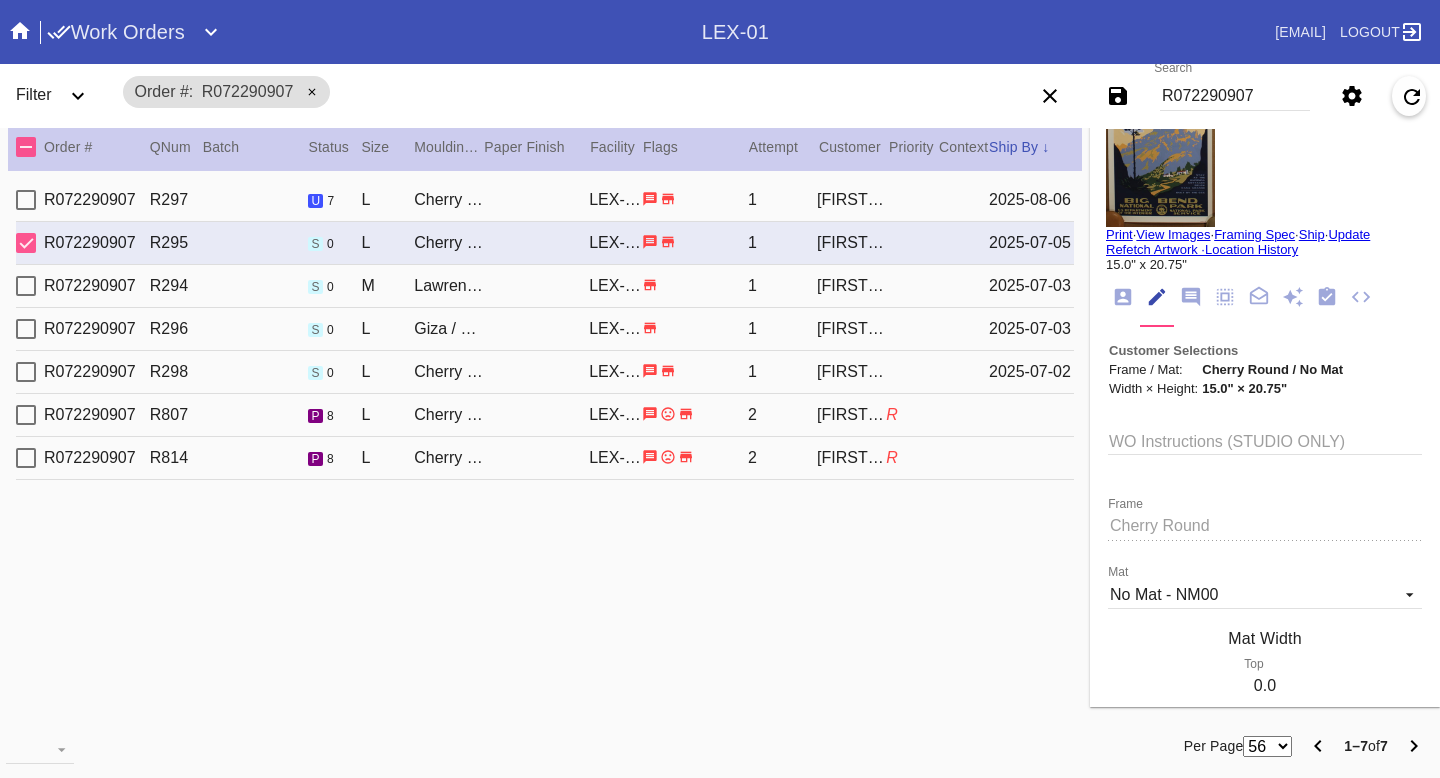 click on "Print" at bounding box center (1119, 234) 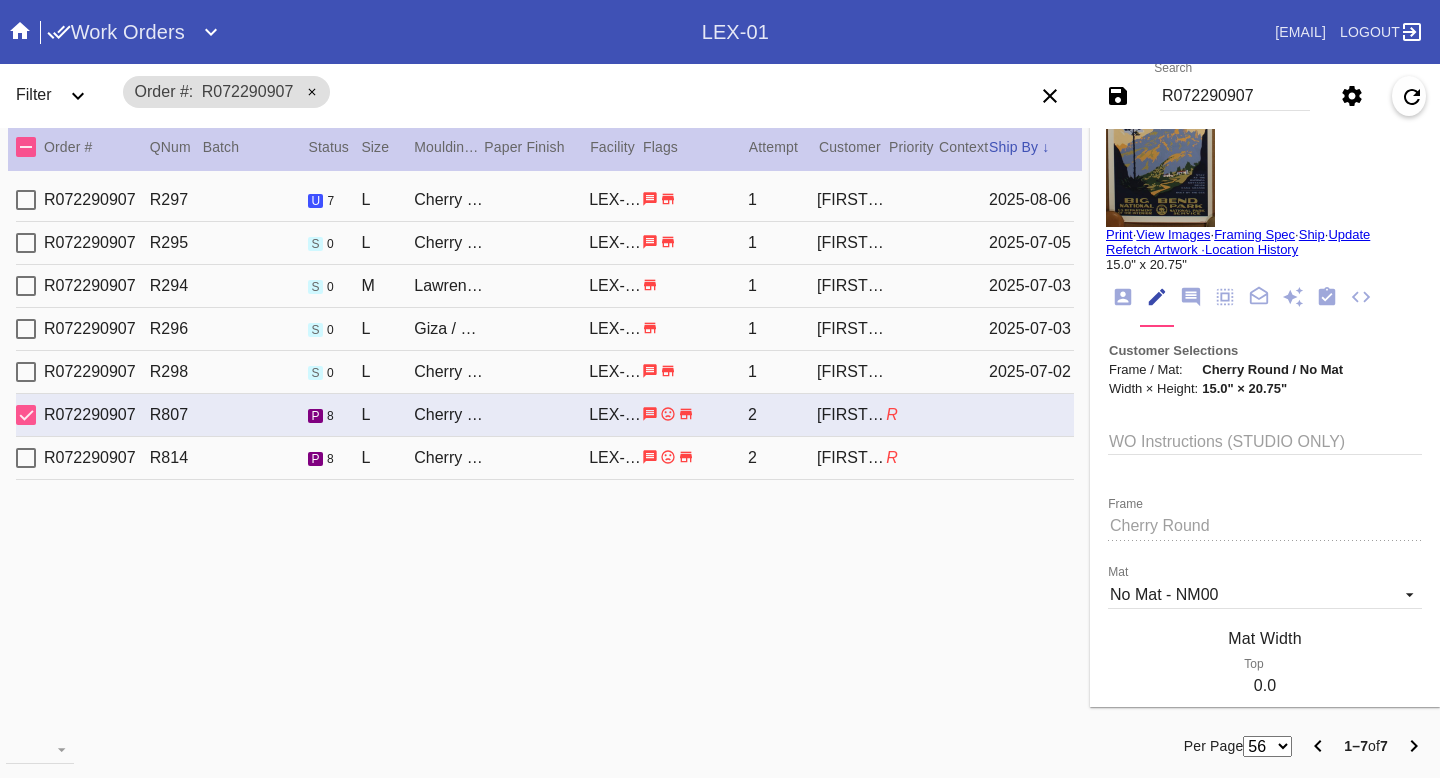 click on "R072290907 R814 p   8 L Cherry Round / No Mat LEX-01 2 Paige Tyler
R" at bounding box center (545, 458) 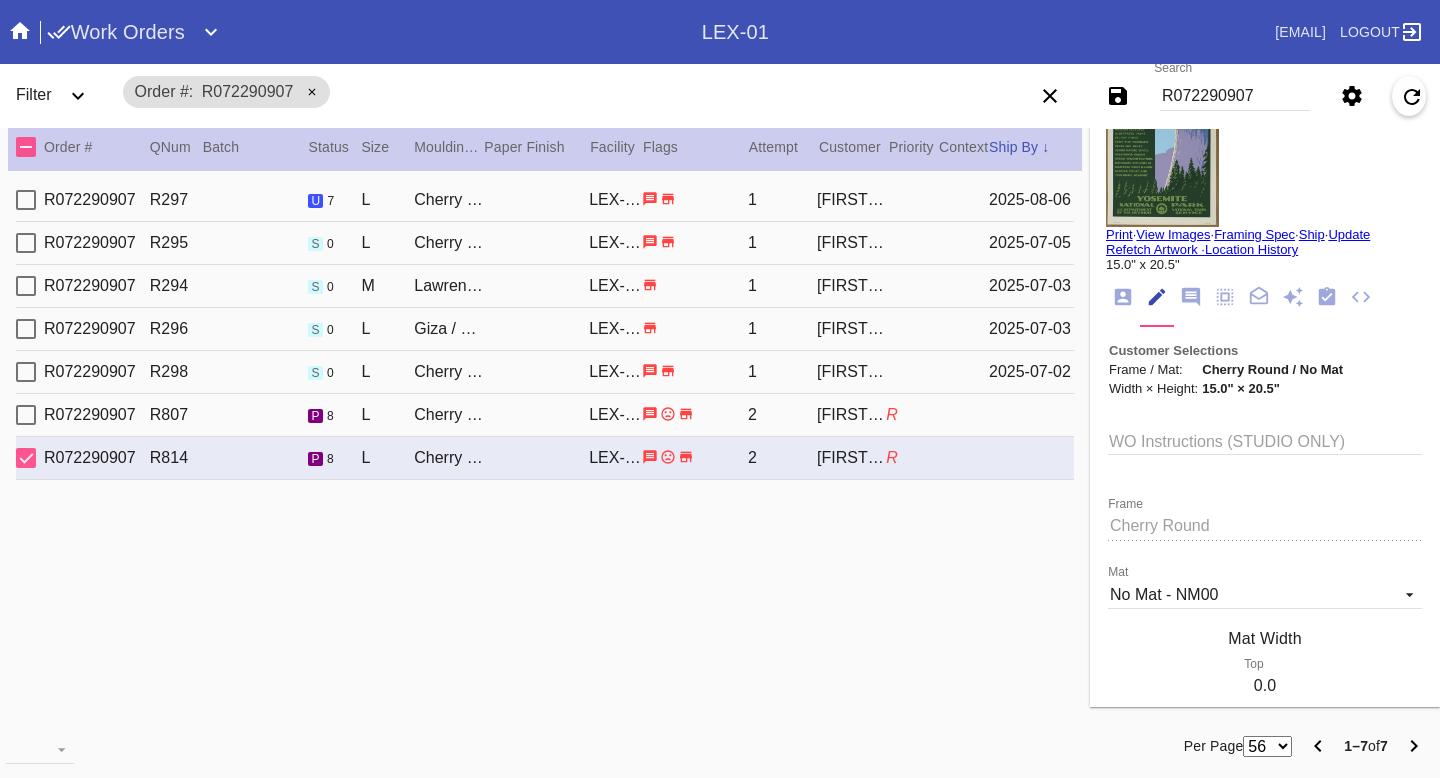 click on "R072290907 R807 p   8 L Cherry Round / No Mat LEX-01 2 Paige Tyler
R" at bounding box center (545, 415) 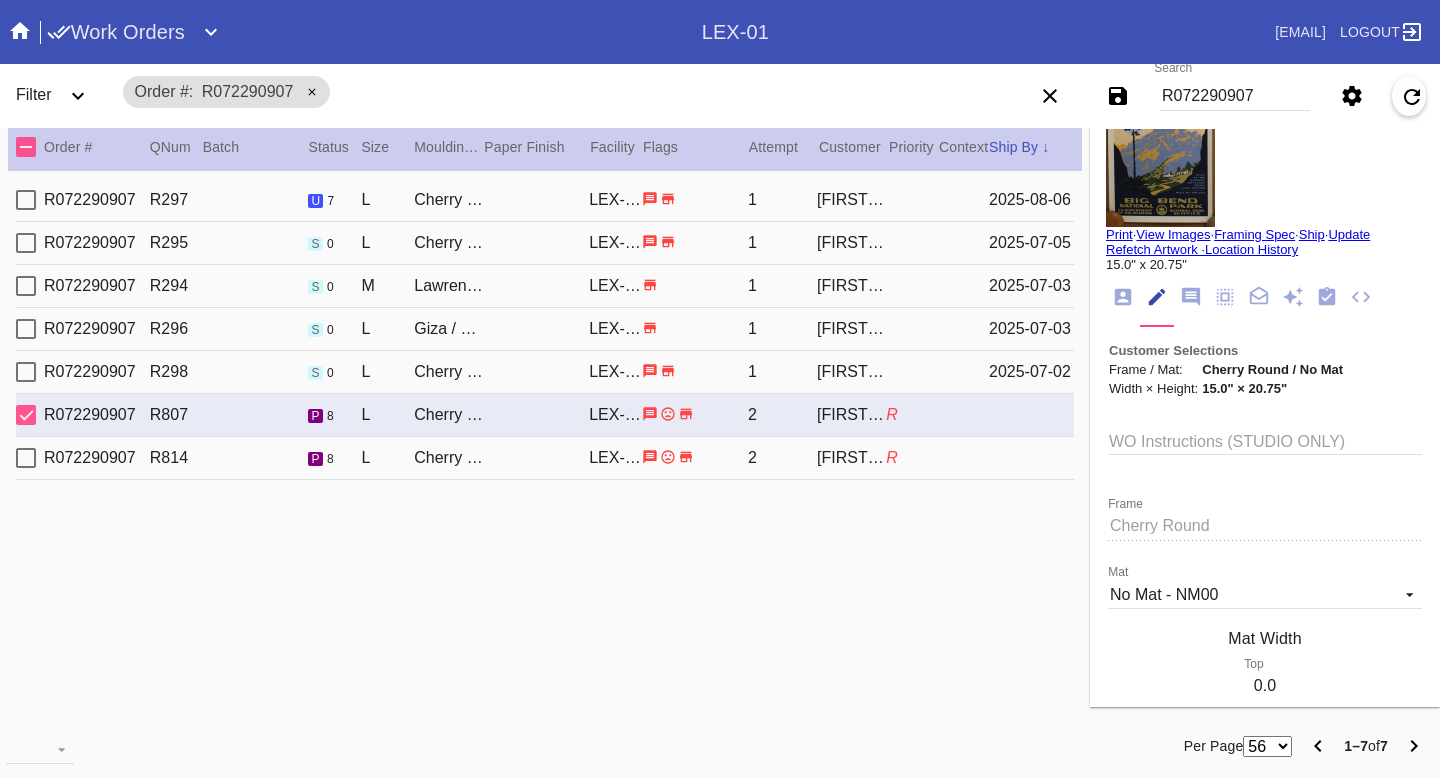 click on "Print" at bounding box center (1119, 234) 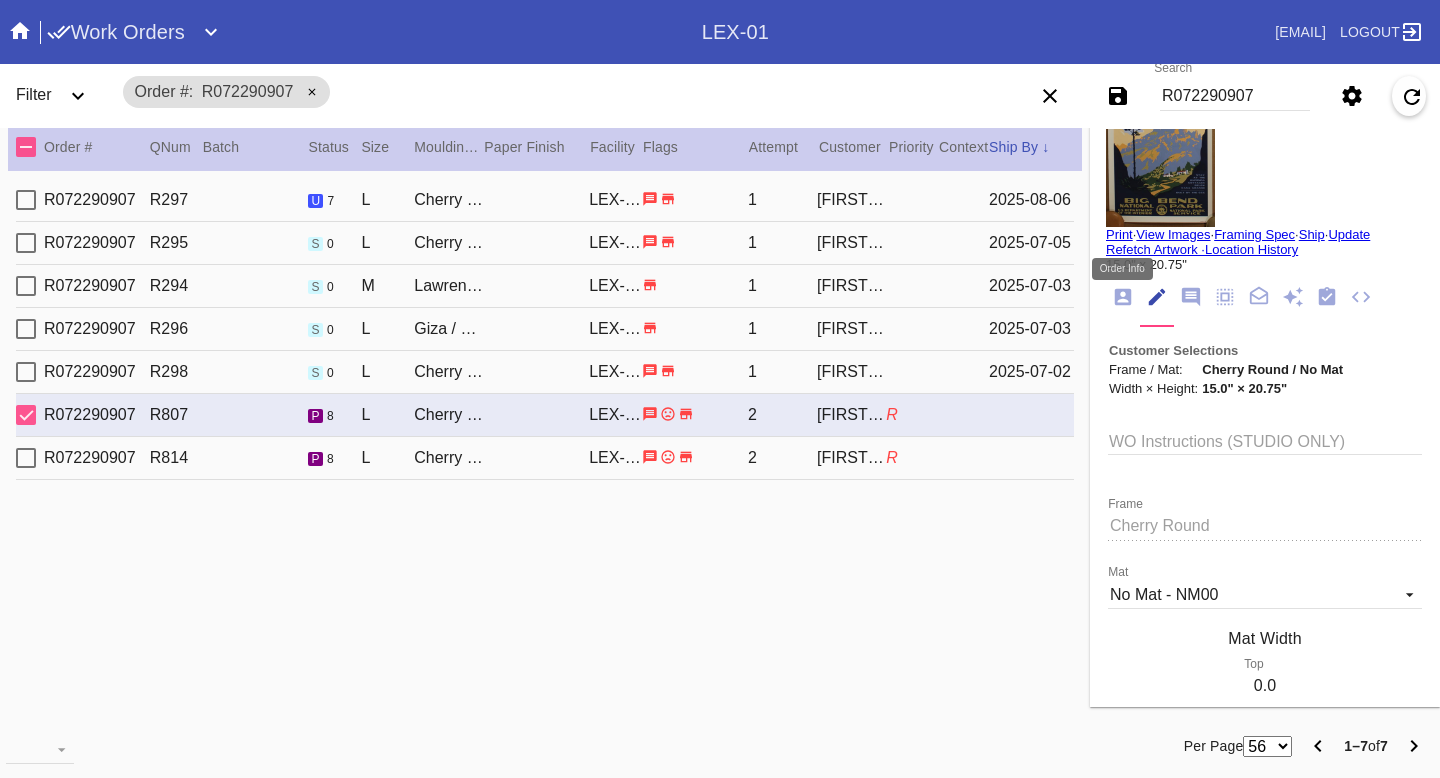 click 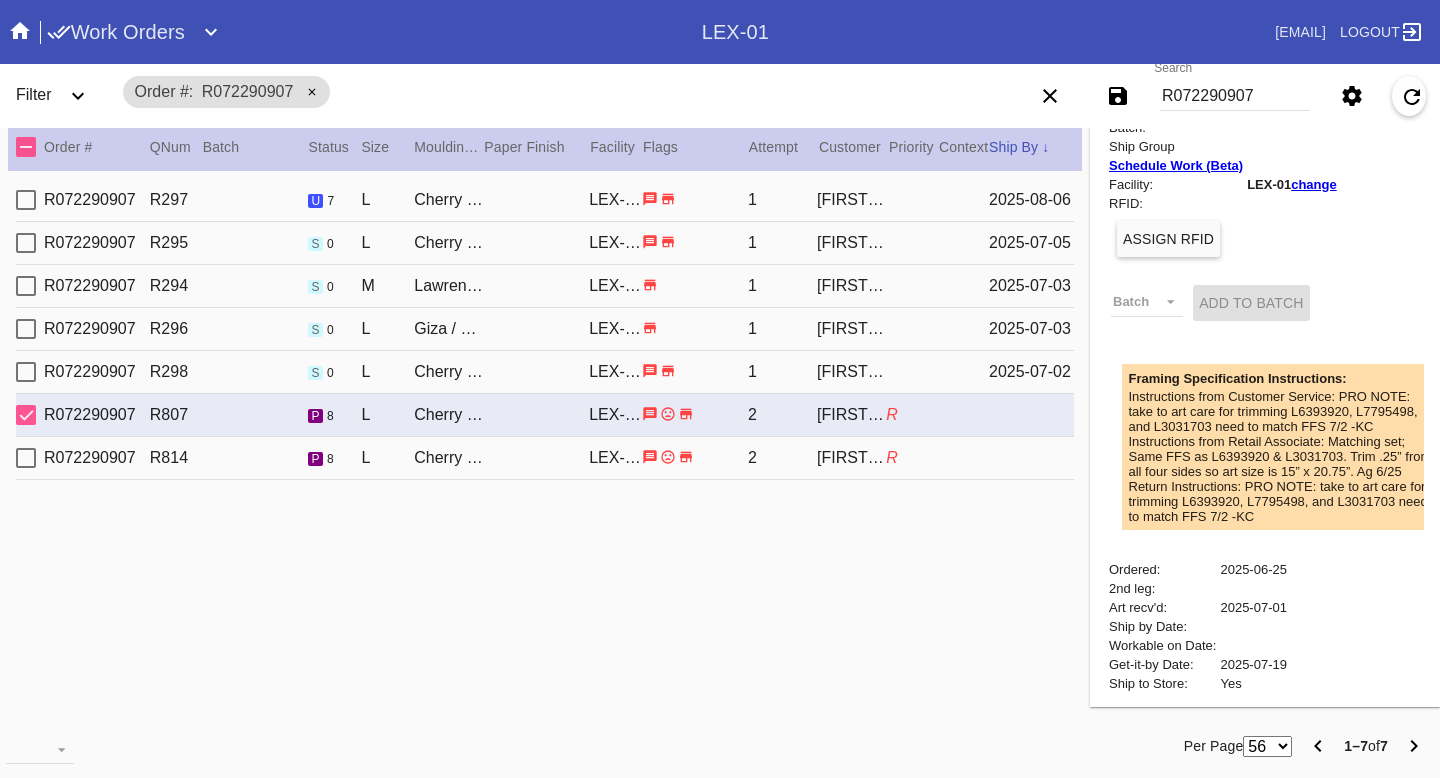 scroll, scrollTop: 0, scrollLeft: 0, axis: both 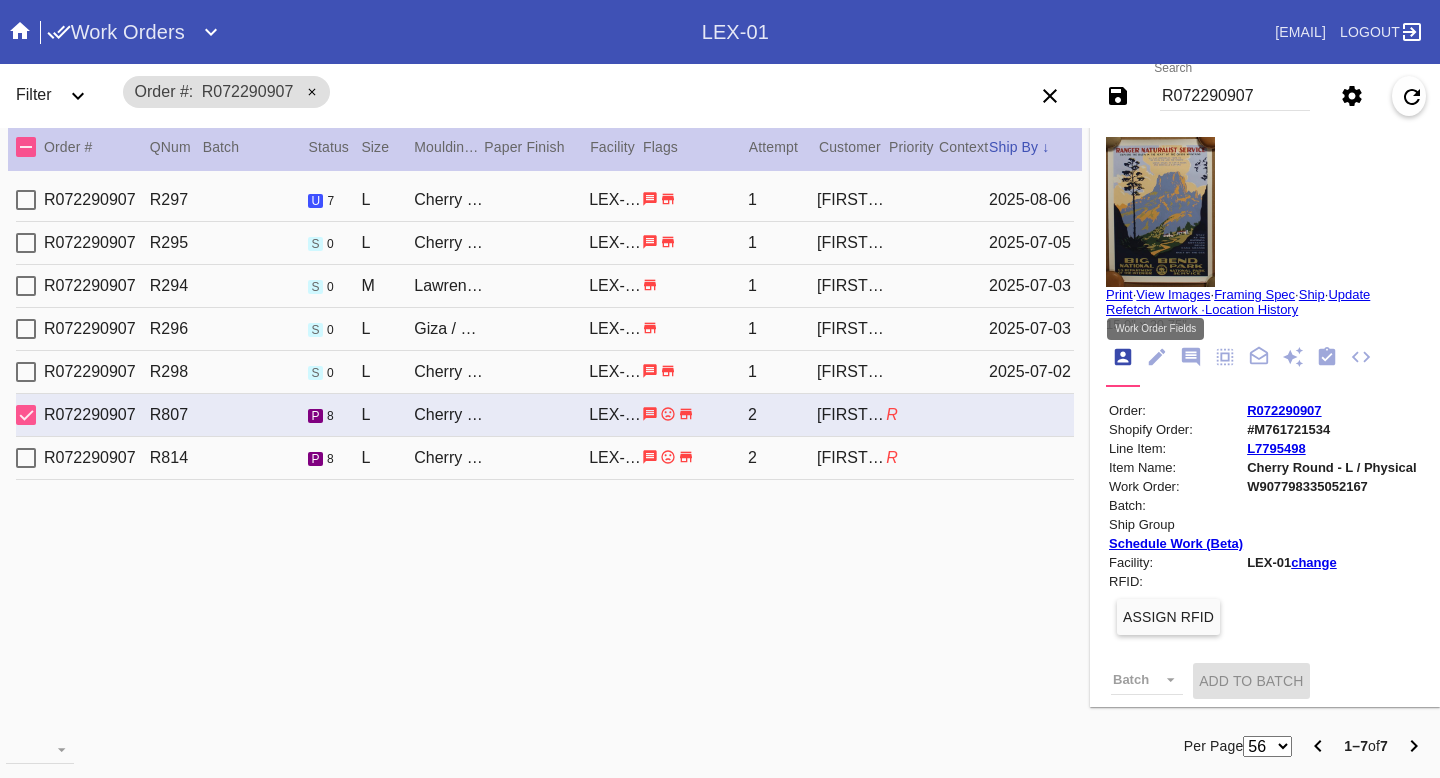 click 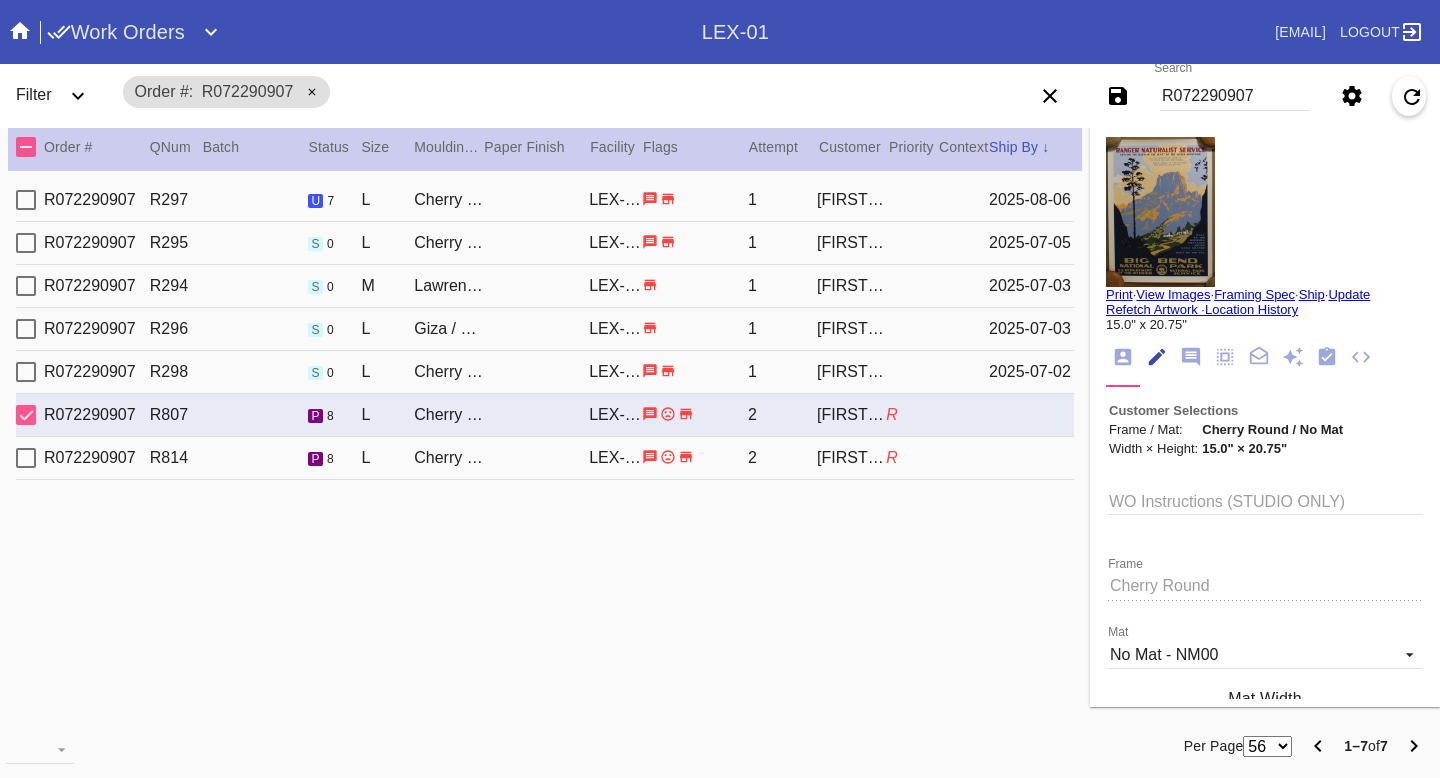scroll, scrollTop: 73, scrollLeft: 0, axis: vertical 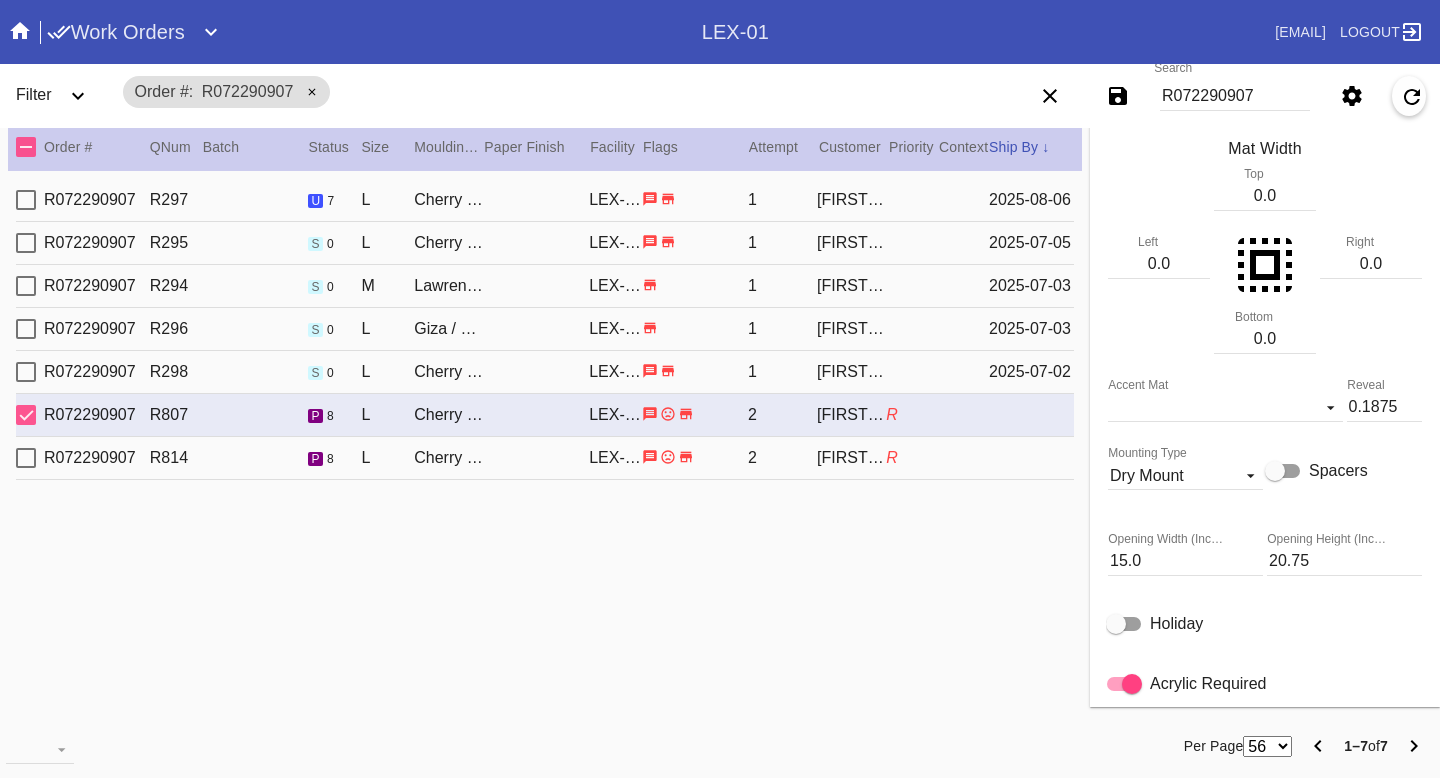 click on "20.75" at bounding box center [1344, 561] 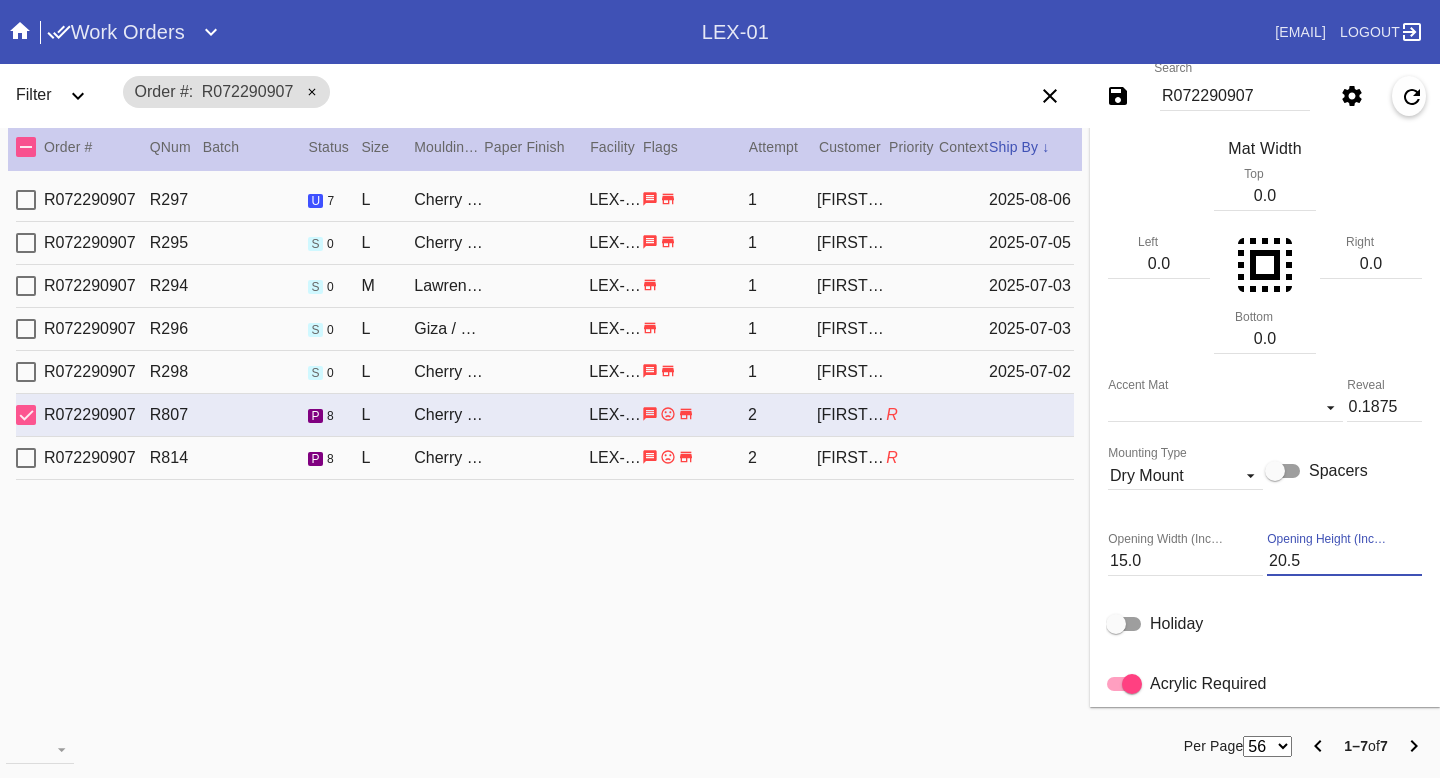 click on "WO Instructions (STUDIO ONLY) Frame Mat No Mat - NM00 Acrylic - ACRY01 Black with Black Core, novacore - 5089 Black - BL42 Black - Linen - 5560 Black Oversized - BLOV-1 Blue Floral Mat - FL01 Blue - Linen - 11-076 Blush - BW9571C Bottle Blue - BW334 Brazilian White, novacore - E4346 Brulée - E4770 Burgundy - BW038 Burgundy Mini Stripe - MSBG Burgundy Mini Stripe - Horizontal - MSBG-H Burgundy Mini Stripe Horizontal - Oversized - MSBG-OS-H Burgundy Mini Stripe - Oversized - MSBG-OS Cake - E4203 Camel - Linen - 5561 Canvas - CV62 Chai - 11-080 Chocolate - 11-065 Cool Gray - BW802 Cool White - 8 Ply - 229502 Corner Garden Landscape - KV02-L Cream - Linen - 5632 Dark Green - E4804P Dark Olive - 11-071 Denim - 11-074 Designer's Choice Mat - DC52 Digital White - BW8701 Digital White Oversized - BW8701O Dove White - BW222 Dove White Oversized - BW222O Dusty Blue - 11-073 Fabric White - SRM3567 Fabric White Oversized - SRM3567O Fern - 11-063 Float Mounting (+$25) - Float Flour White - E4065 Forest Green - E4084 Top" at bounding box center (1265, 748) 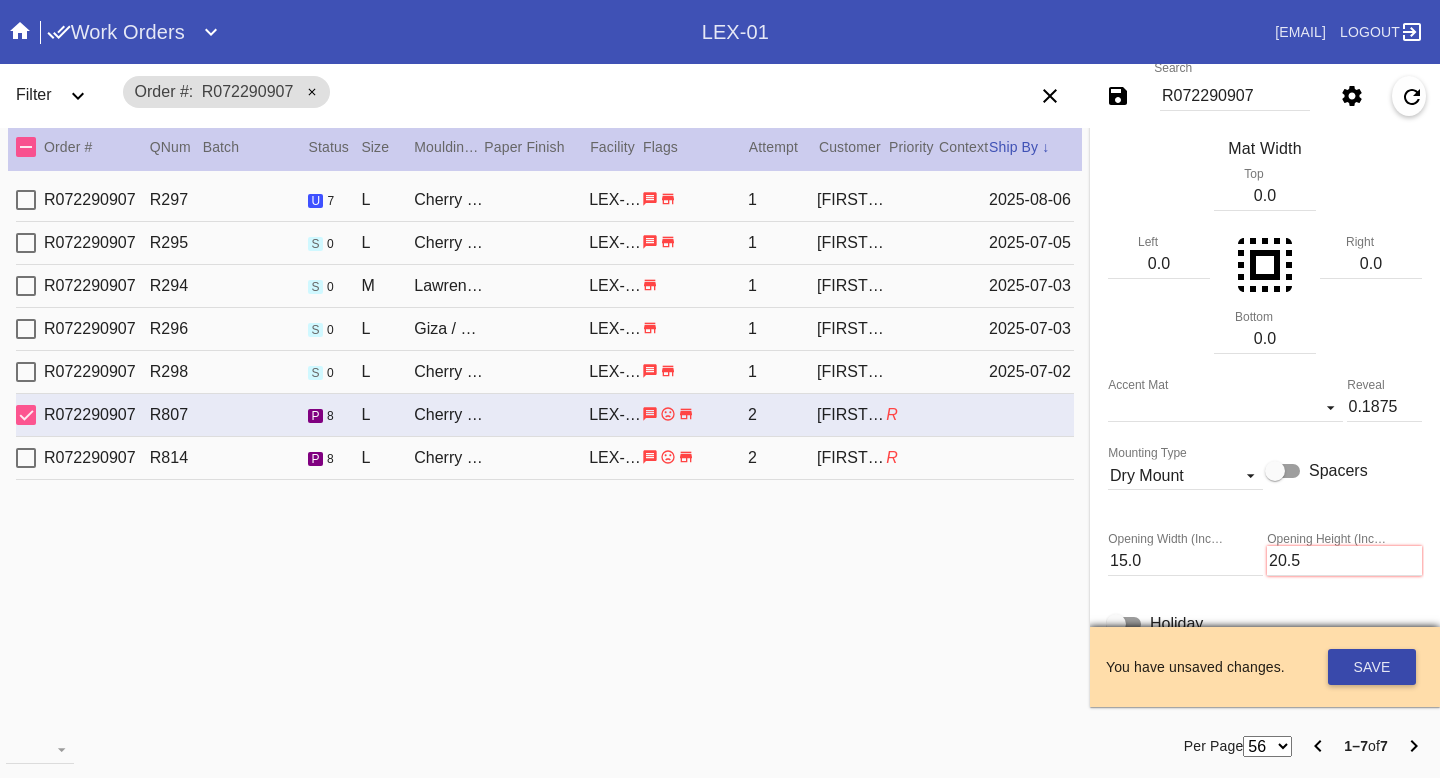 click on "Save" at bounding box center (1372, 667) 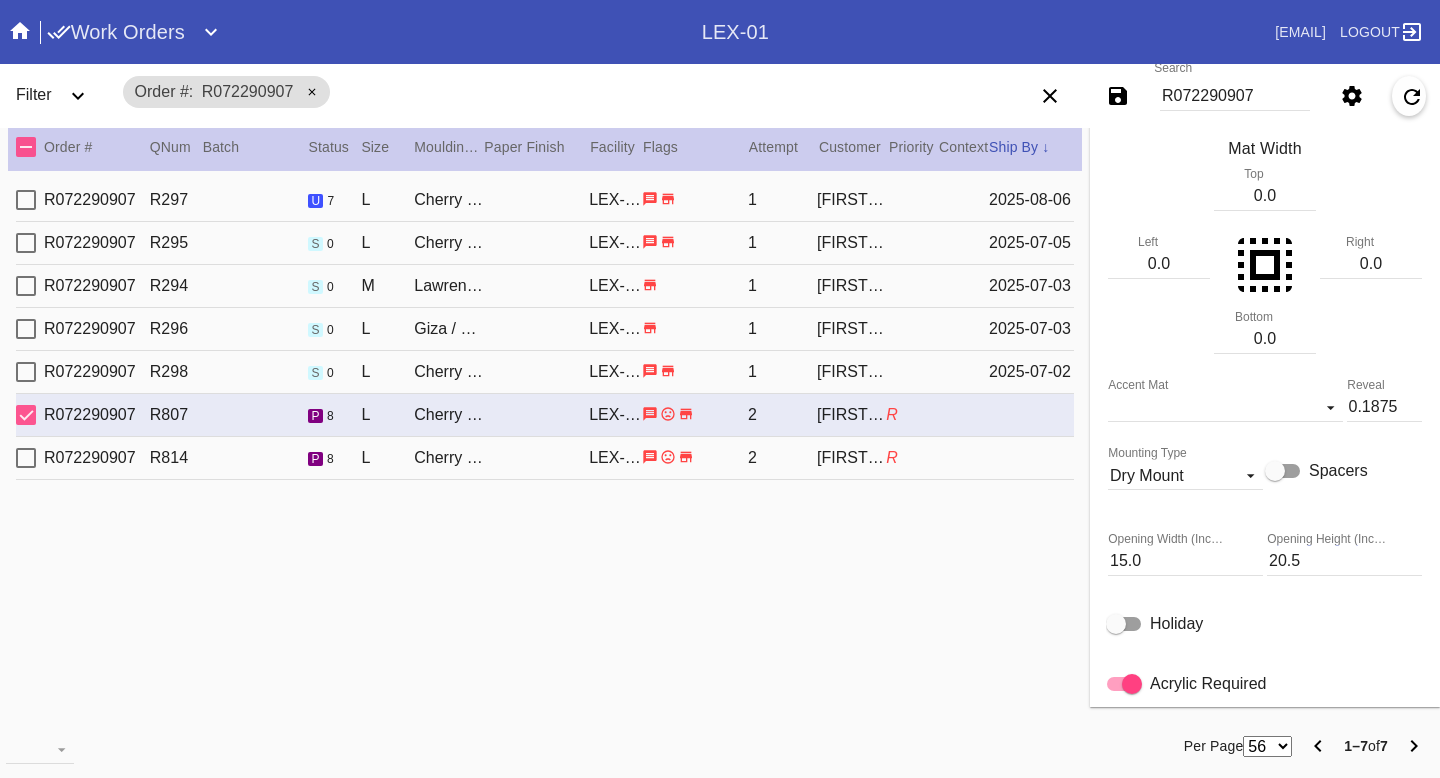 scroll, scrollTop: 0, scrollLeft: 0, axis: both 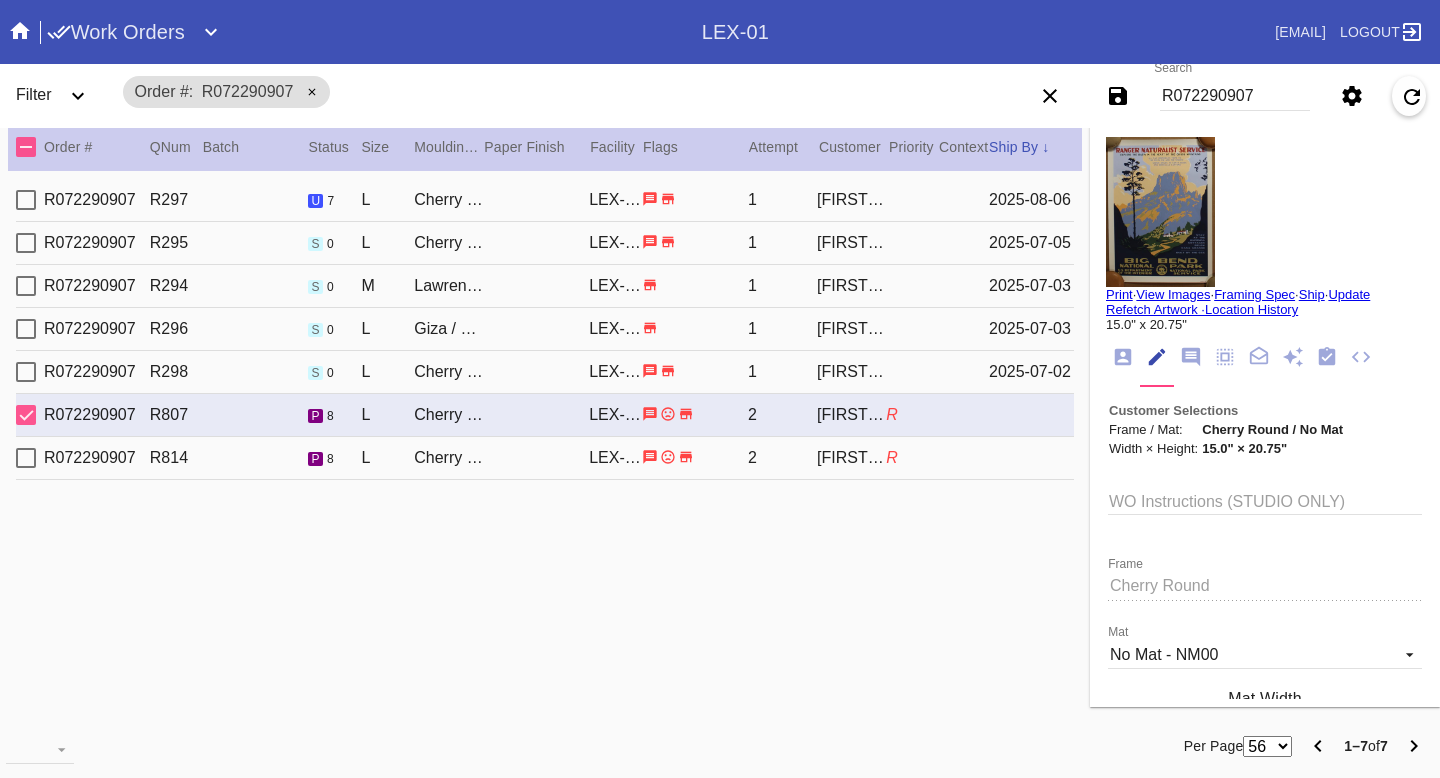 click on "Paige Tyler" at bounding box center [851, 200] 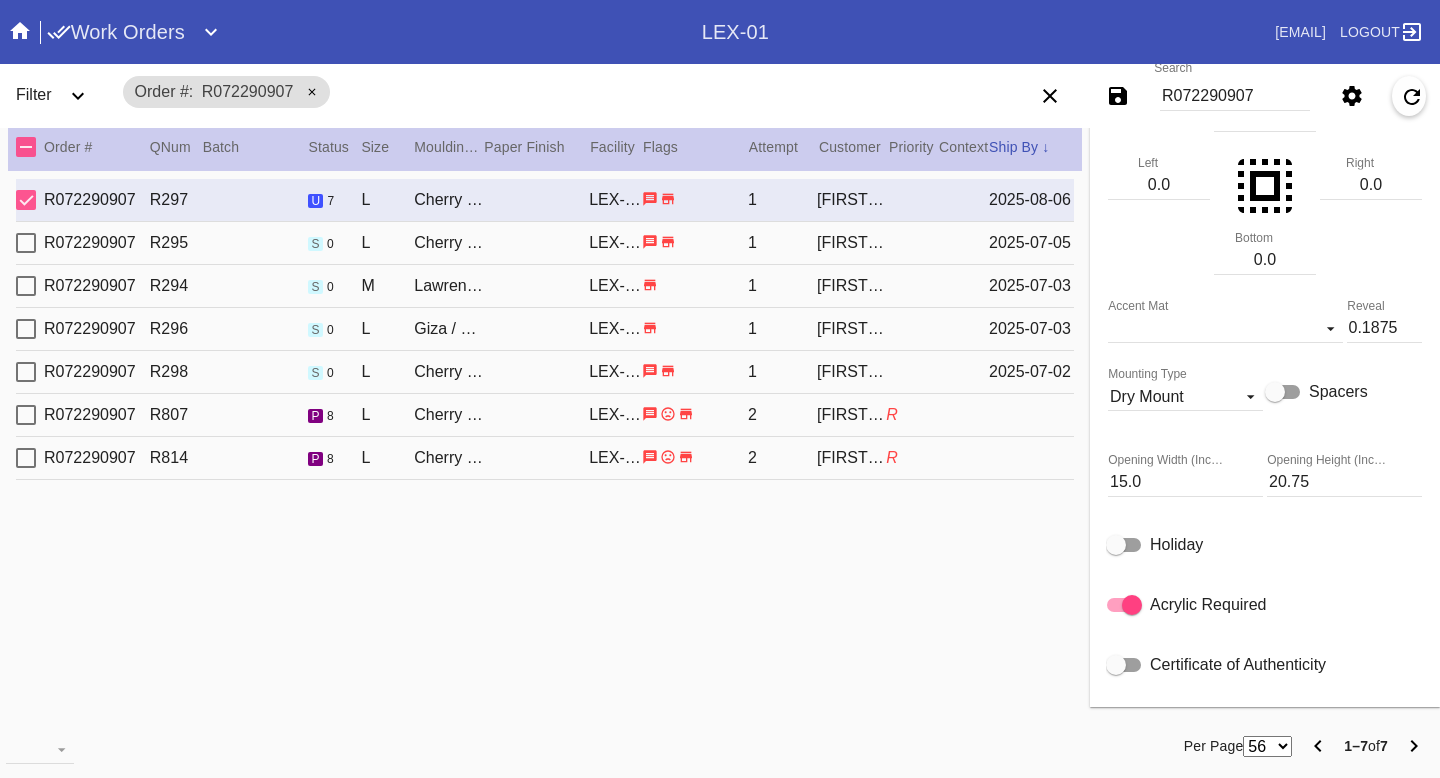 scroll, scrollTop: 661, scrollLeft: 0, axis: vertical 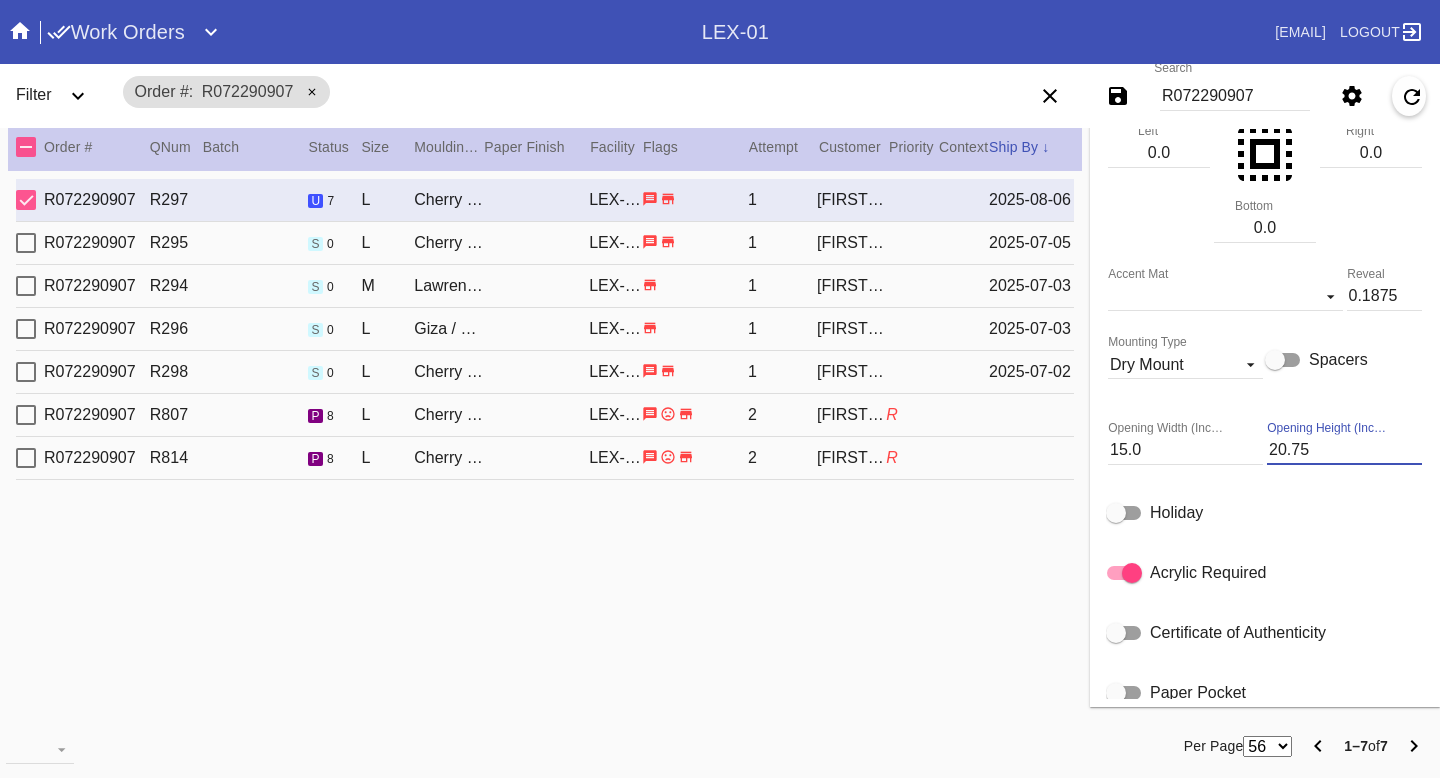 click on "20.75" at bounding box center [1344, 450] 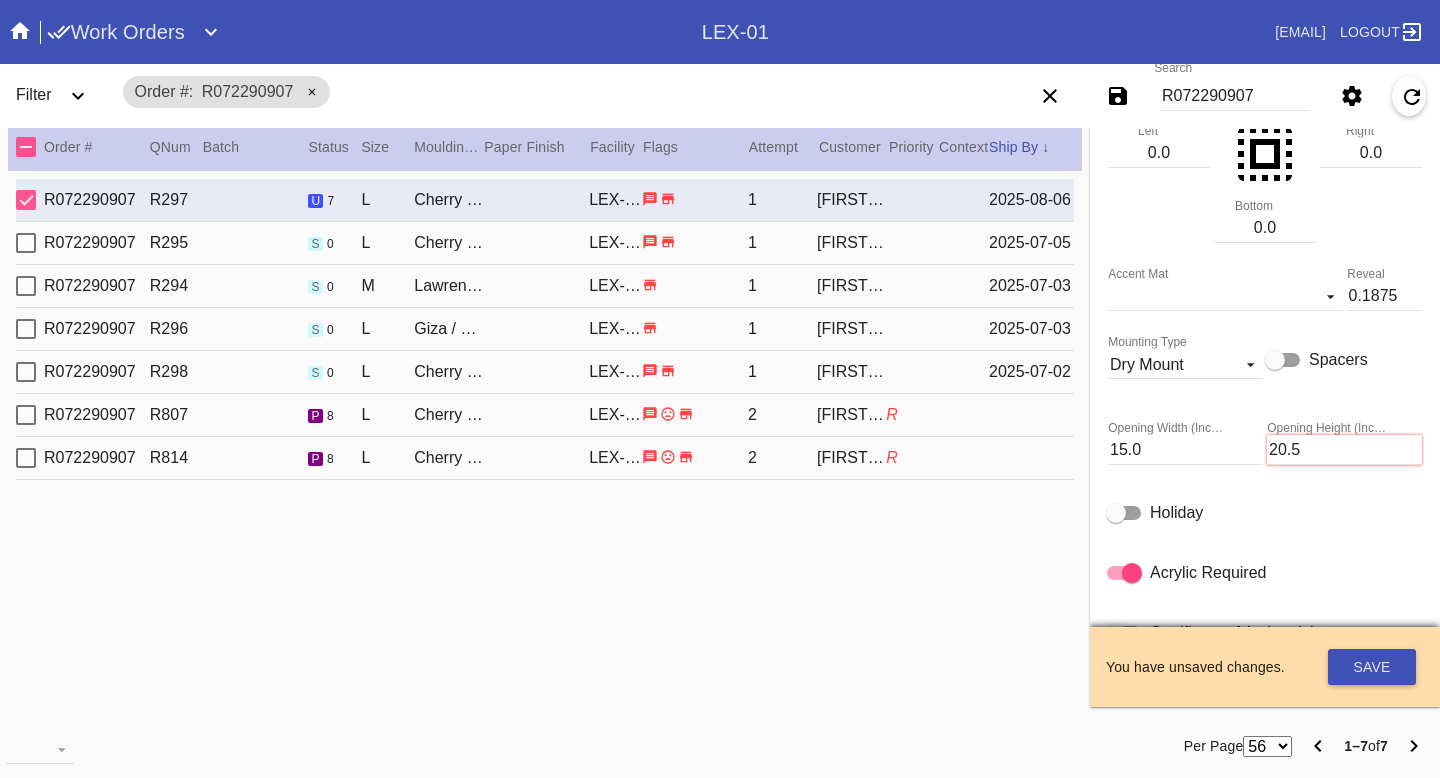 click on "WO Instructions (STUDIO ONLY) Frame Mat No Mat - NM00 Acrylic - ACRY01 Black with Black Core, novacore - 5089 Black - BL42 Black - Linen - 5560 Black Oversized - BLOV-1 Blue Floral Mat - FL01 Blue - Linen - 11-076 Blush - BW9571C Bottle Blue - BW334 Brazilian White, novacore - E4346 Brulée - E4770 Burgundy - BW038 Burgundy Mini Stripe - MSBG Burgundy Mini Stripe - Horizontal - MSBG-H Burgundy Mini Stripe Horizontal - Oversized - MSBG-OS-H Burgundy Mini Stripe - Oversized - MSBG-OS Cake - E4203 Camel - Linen - 5561 Canvas - CV62 Chai - 11-080 Chocolate - 11-065 Cool Gray - BW802 Cool White - 8 Ply - 229502 Corner Garden Landscape - KV02-L Cream - Linen - 5632 Dark Green - E4804P Dark Olive - 11-071 Denim - 11-074 Designer's Choice Mat - DC52 Digital White - BW8701 Digital White Oversized - BW8701O Dove White - BW222 Dove White Oversized - BW222O Dusty Blue - 11-073 Fabric White - SRM3567 Fabric White Oversized - SRM3567O Fern - 11-063 Float Mounting (+$25) - Float Flour White - E4065 Forest Green - E4084 Top" at bounding box center [1265, 650] 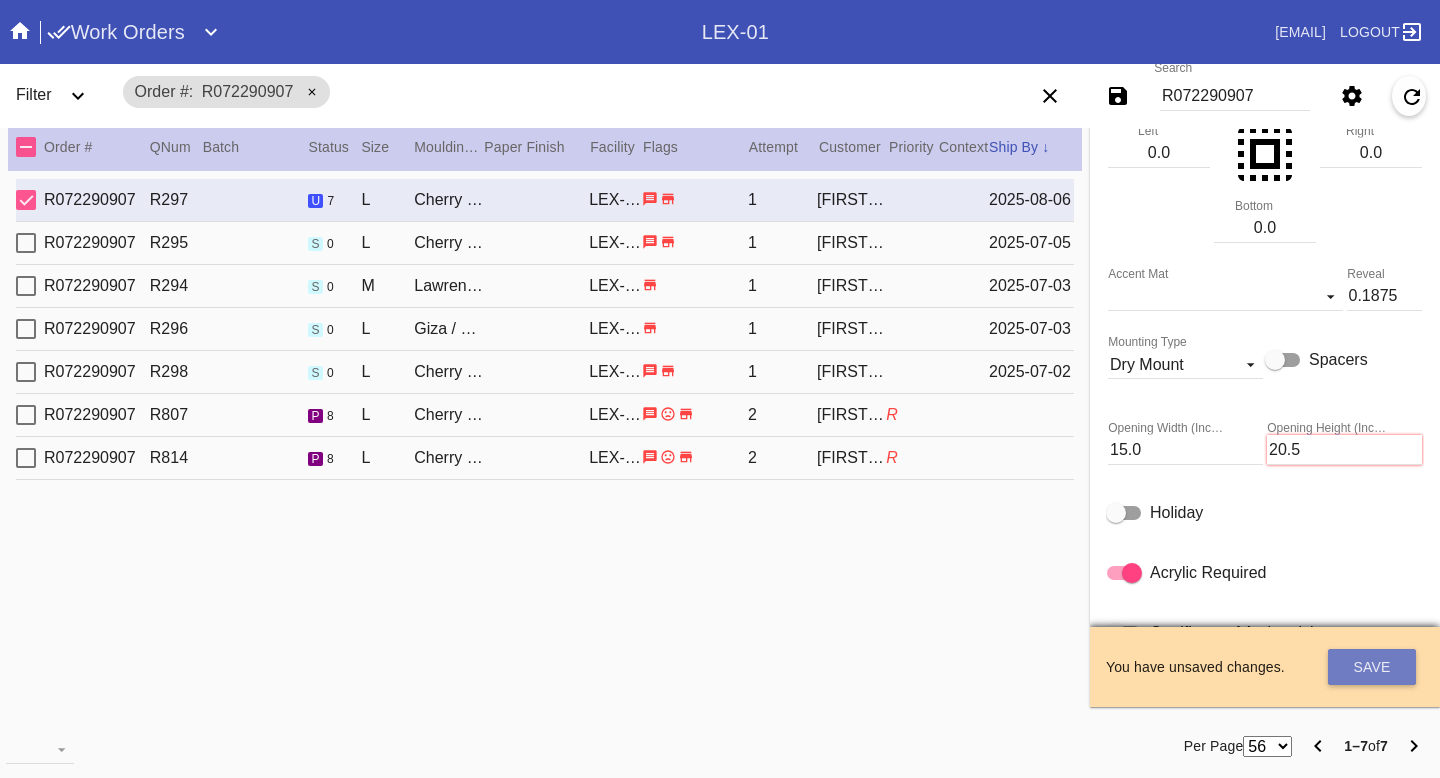 click on "Save" at bounding box center (1372, 667) 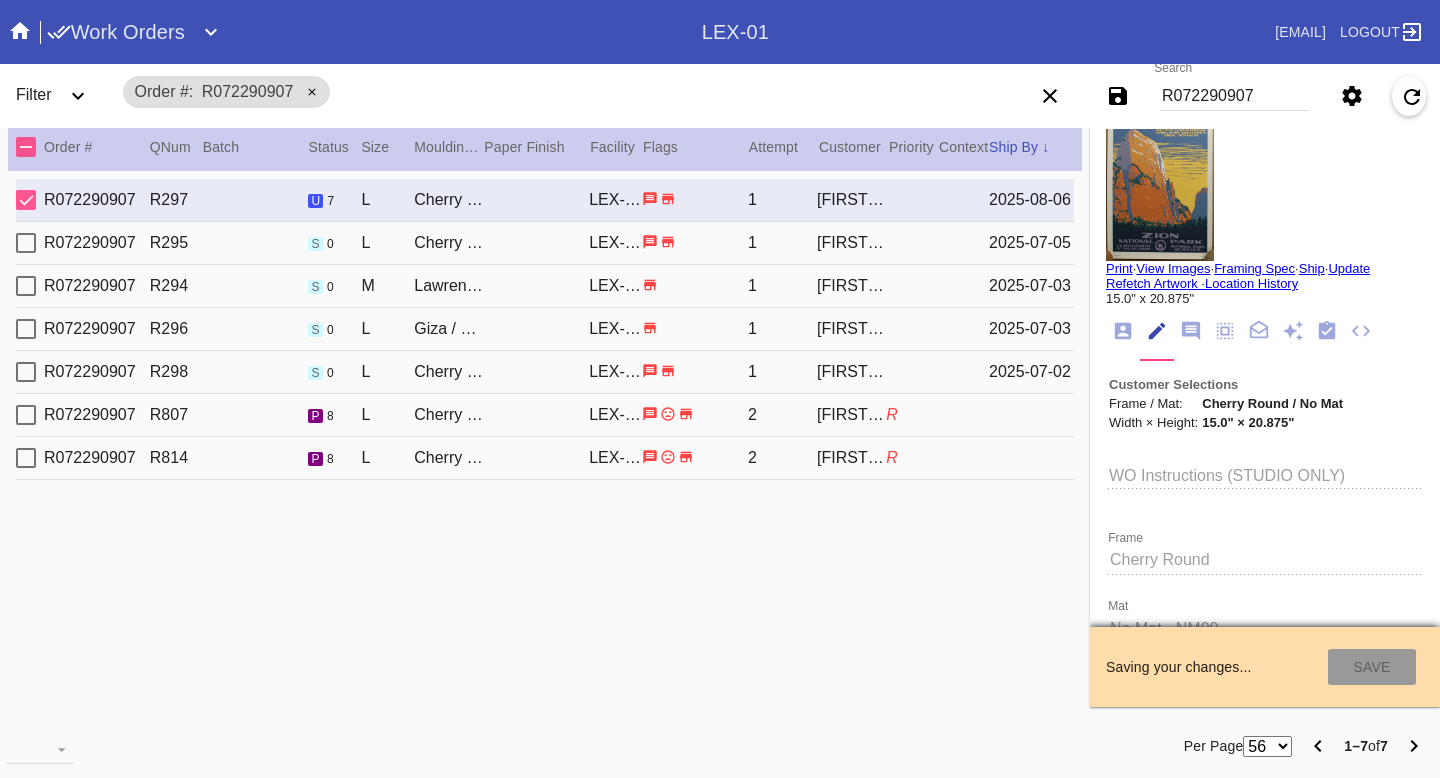 scroll, scrollTop: 0, scrollLeft: 0, axis: both 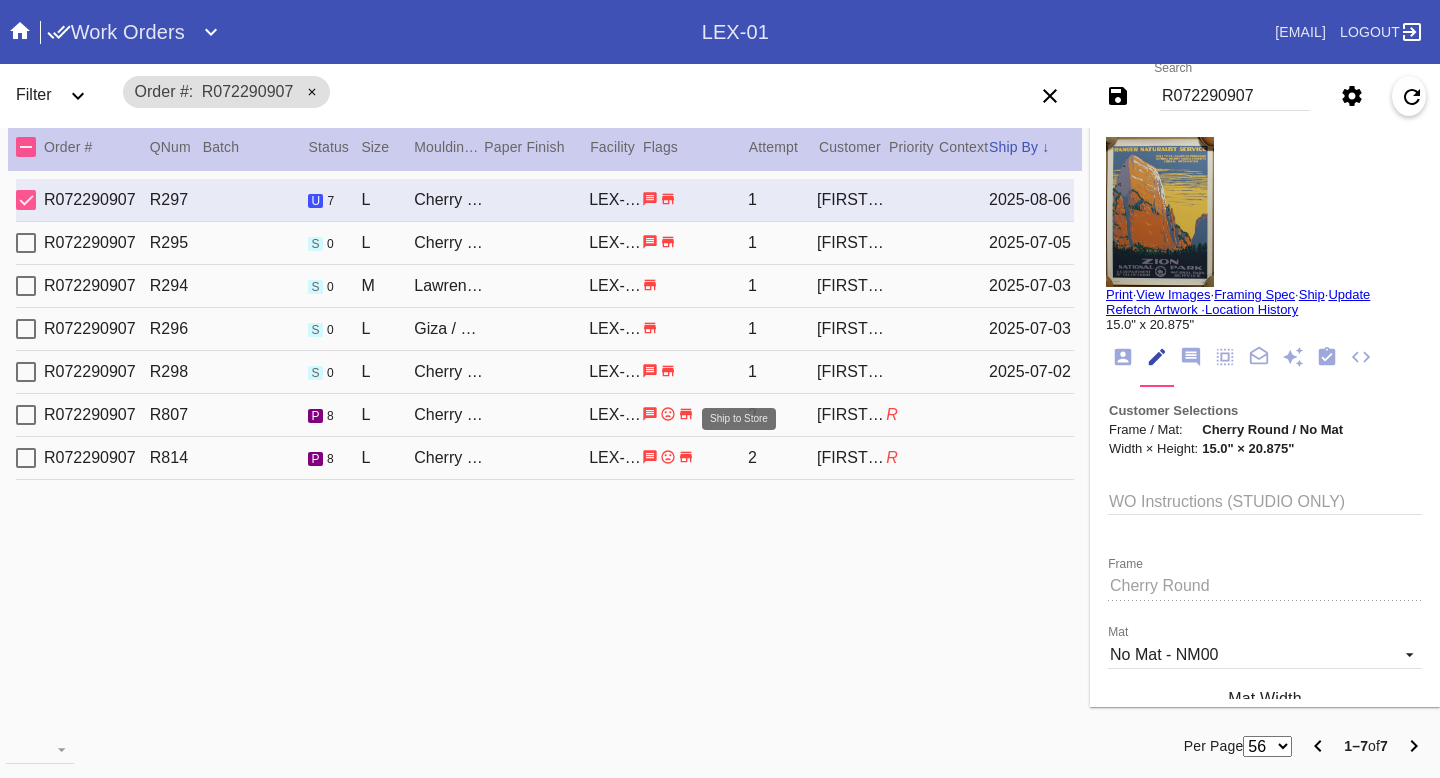 click 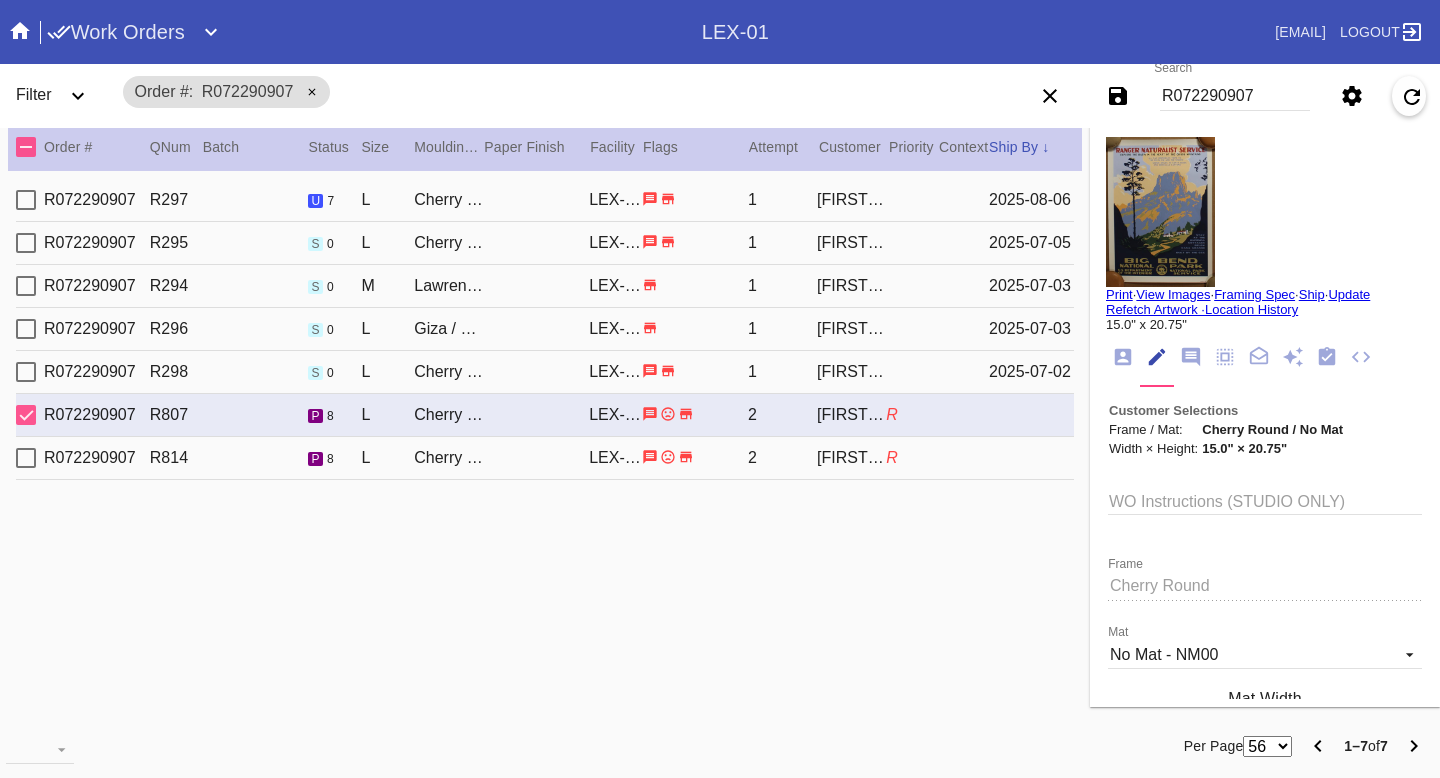click at bounding box center [26, 200] 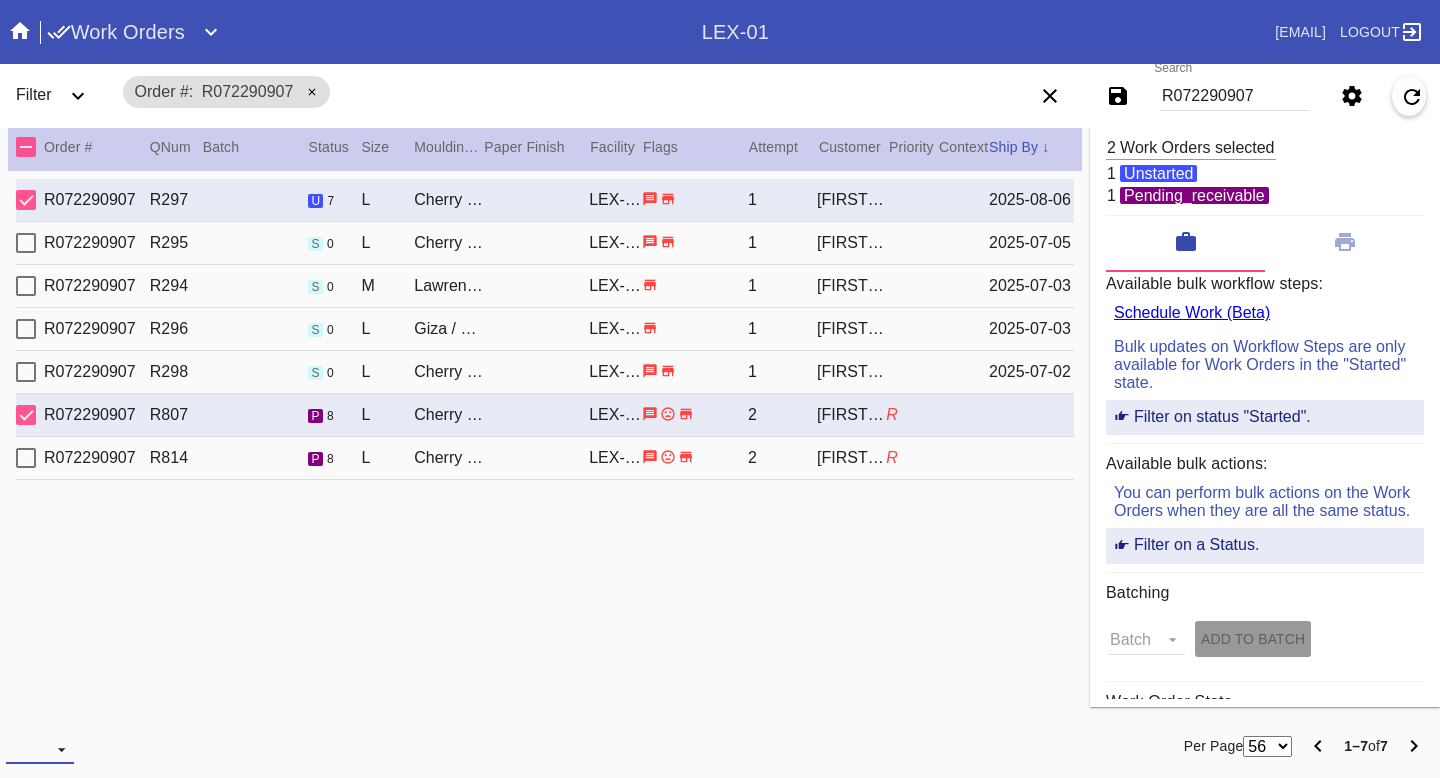 click on "Download... Export Selected Items Print Work Orders Frame Labels Frame Labels v2 Mat Labels Moulding Plate Labels Acrylic Labels Foam Labels Foam Data Story Pockets Mini Story Pockets OMGA Data GUNNAR Data FastCAM Data" at bounding box center (40, 749) 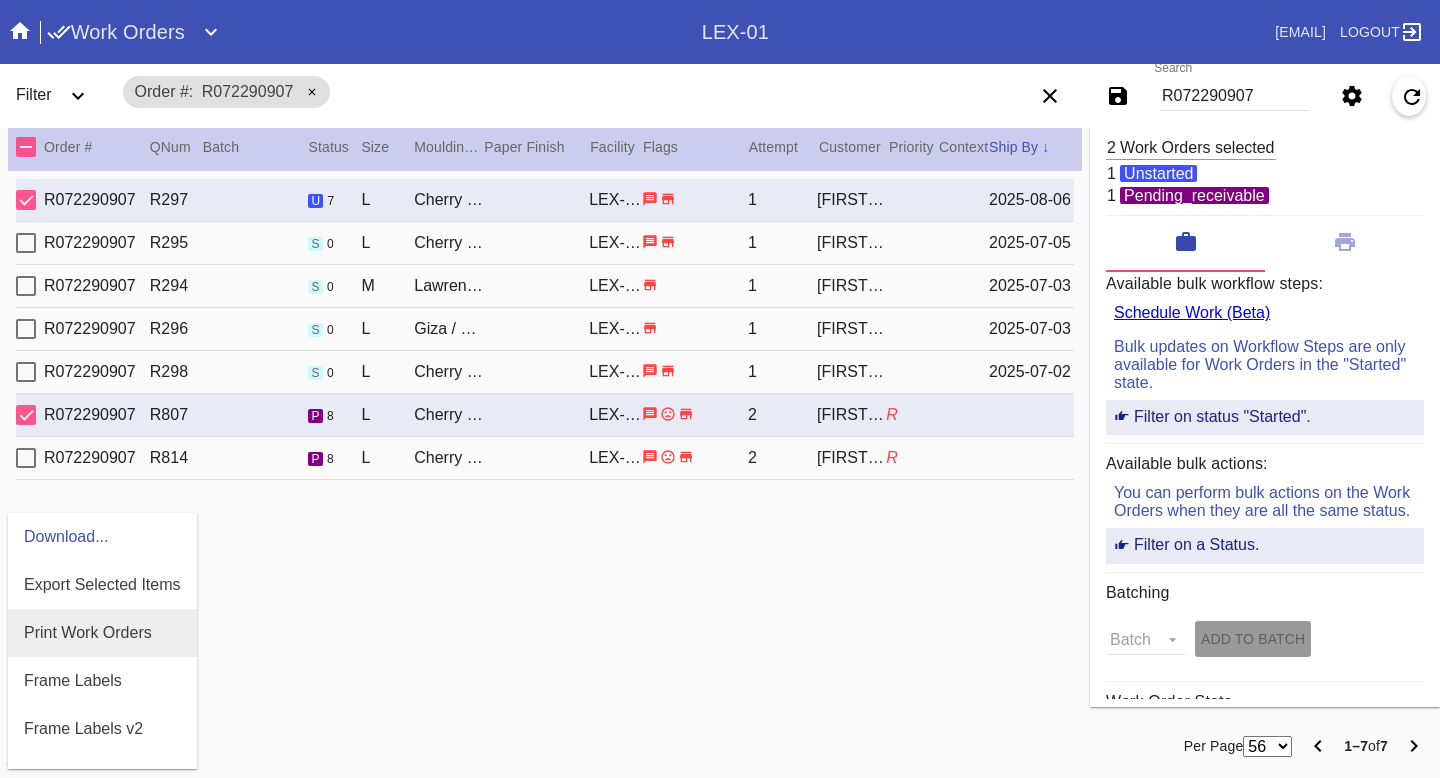 click on "Print Work Orders" at bounding box center [88, 633] 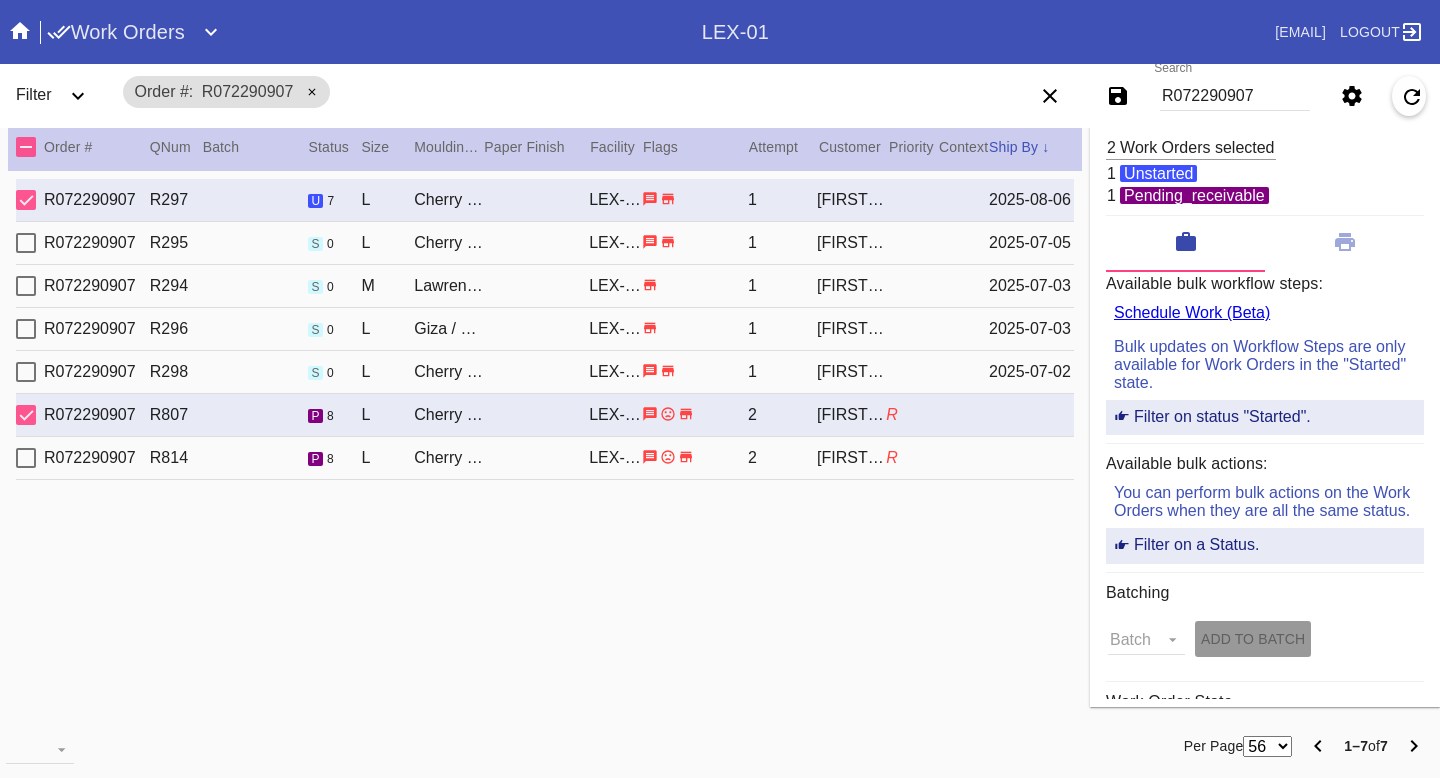 click on "R072290907 R807 p   8 L Cherry Round / No Mat LEX-01 2 Paige Tyler
R" at bounding box center (545, 415) 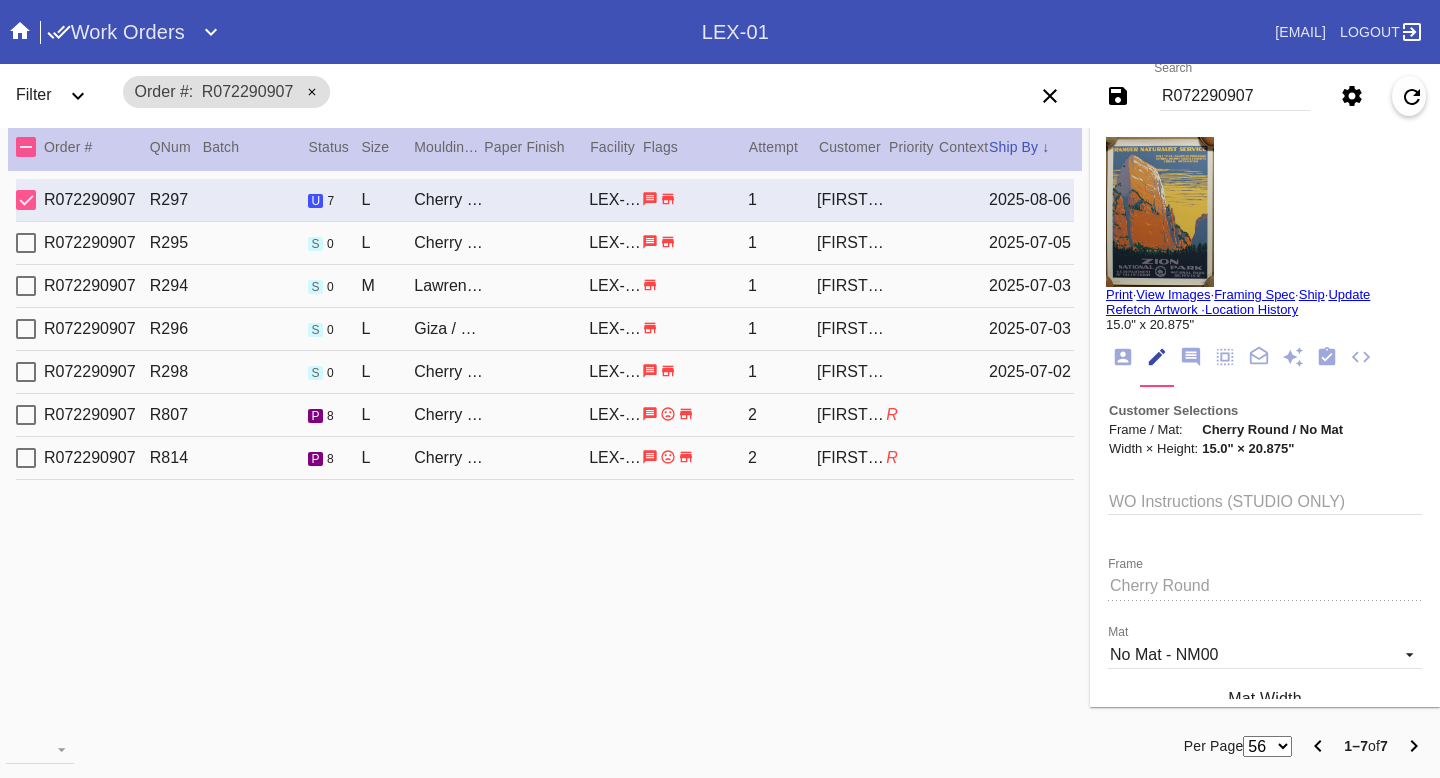 click on "R072290907 R297 u   7 L Cherry Round / No Mat LEX-01 1 Paige Tyler
2025-08-06" at bounding box center [545, 200] 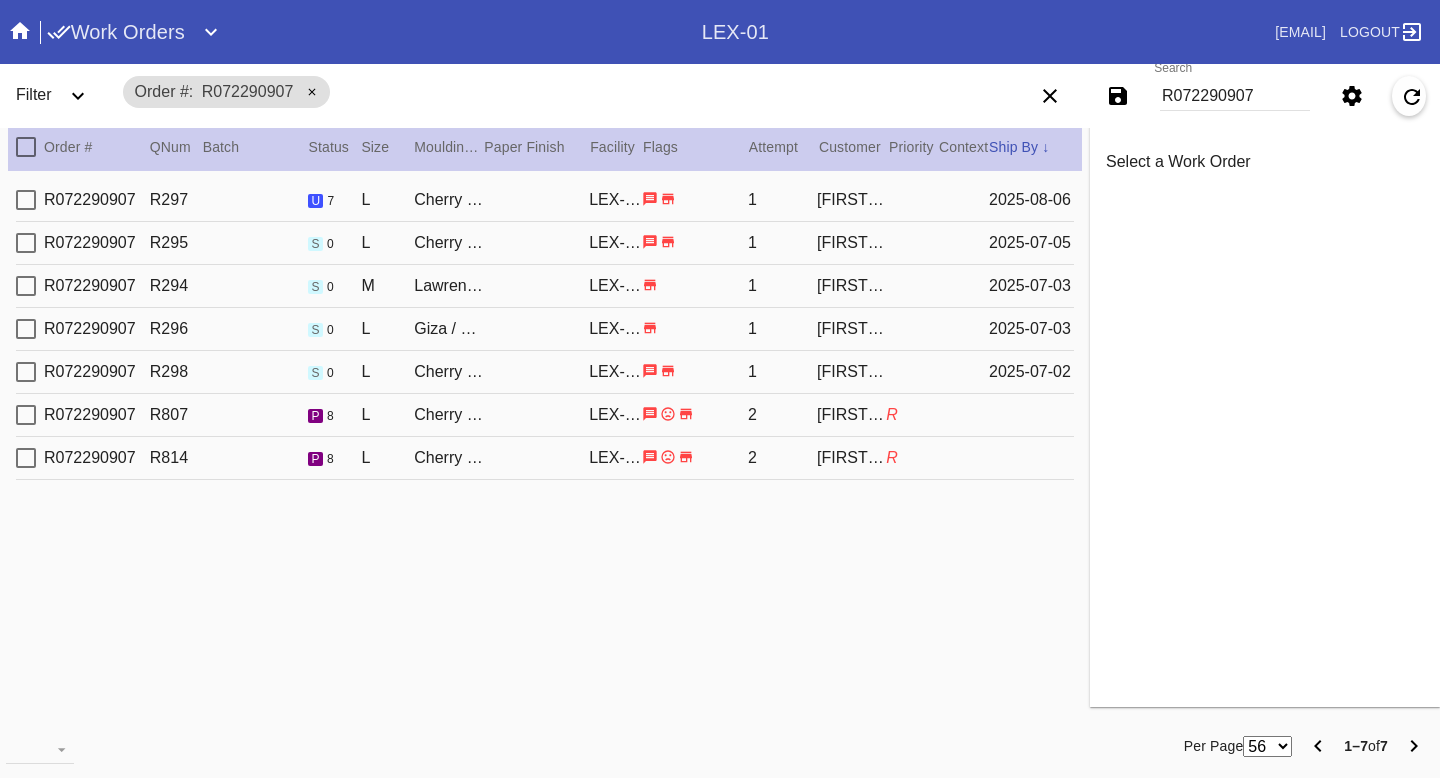 click on "R072290907 R296 s   0 L Giza / No Mat LEX-01 1 Paige Tyler
2025-07-03" at bounding box center [545, 329] 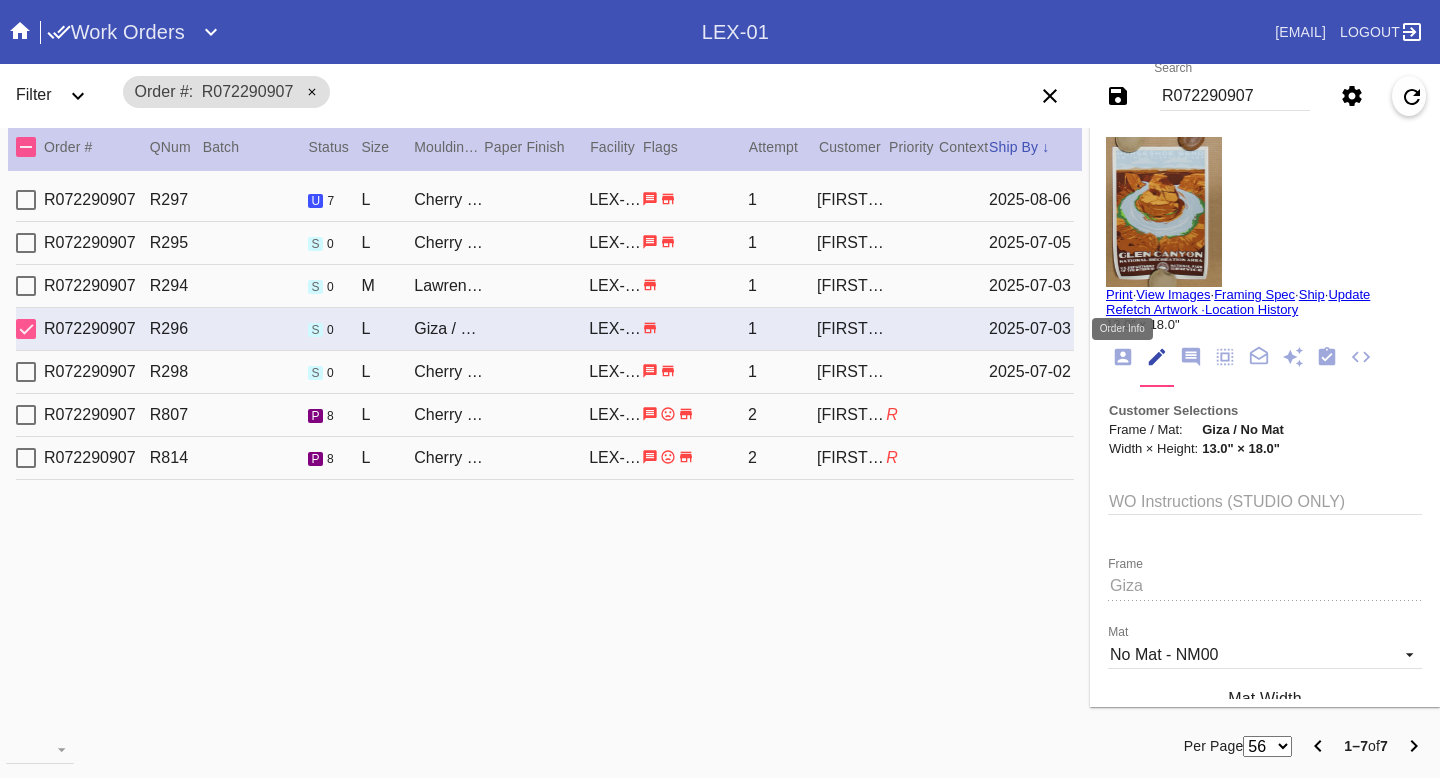 click 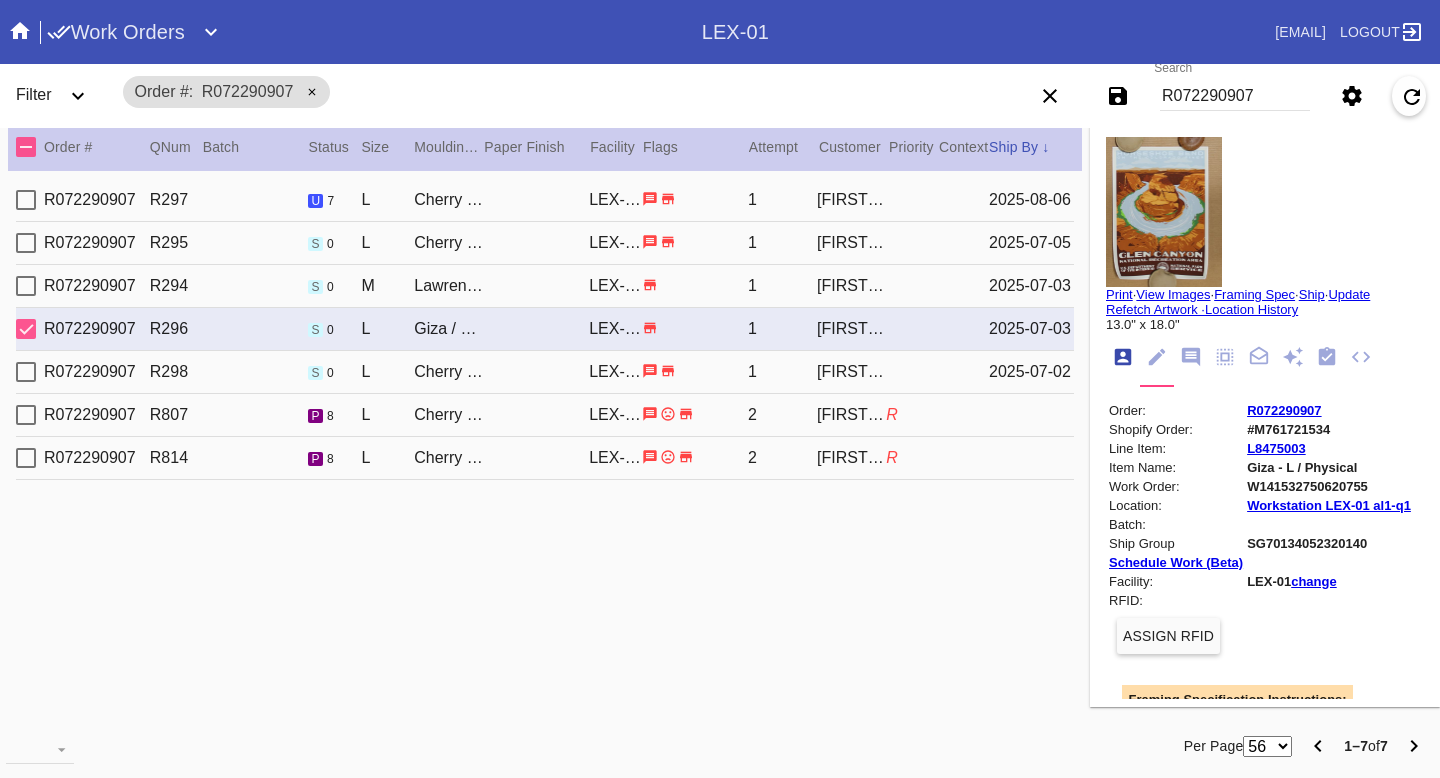scroll, scrollTop: 24, scrollLeft: 0, axis: vertical 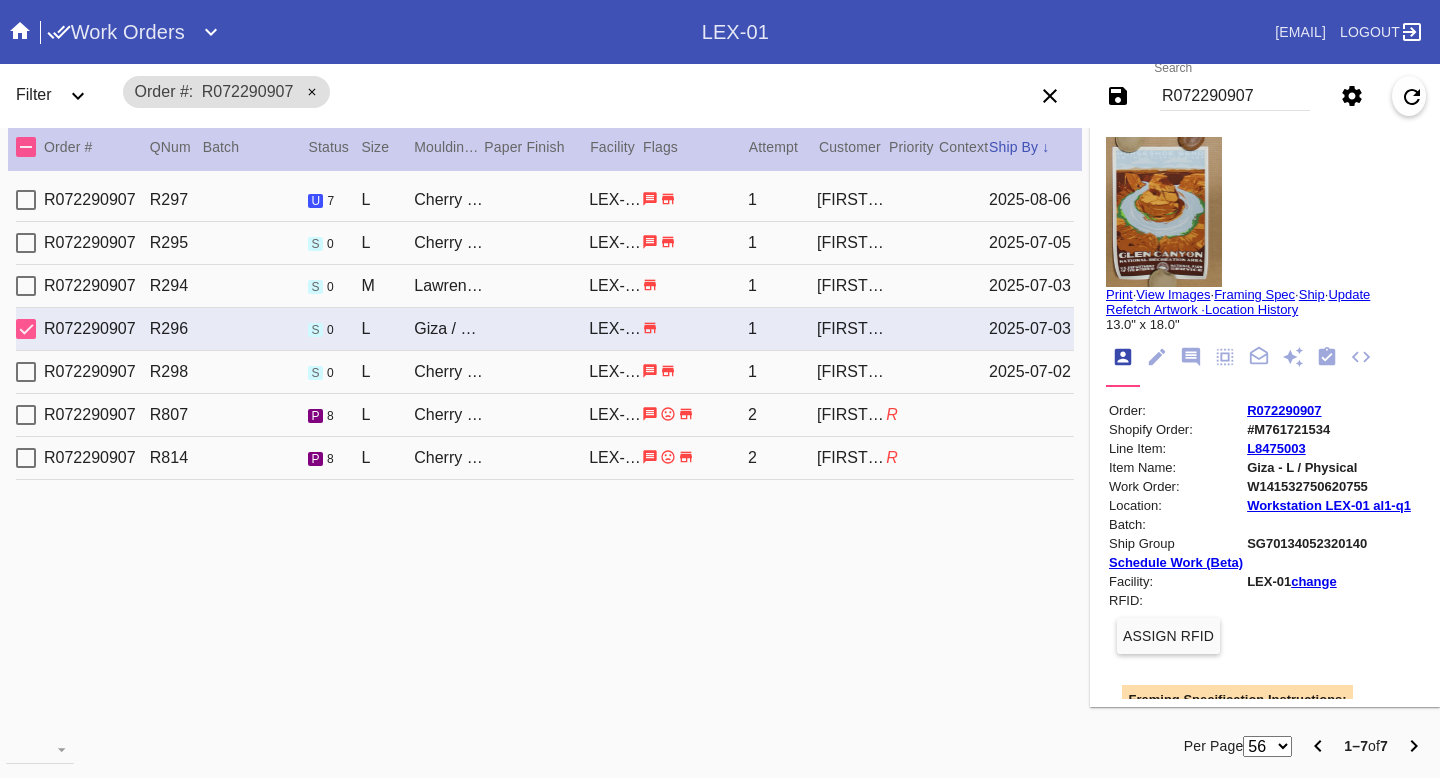 click on "R072290907 R814 p   8 L Cherry Round / No Mat LEX-01 2 Paige Tyler
R" at bounding box center (545, 458) 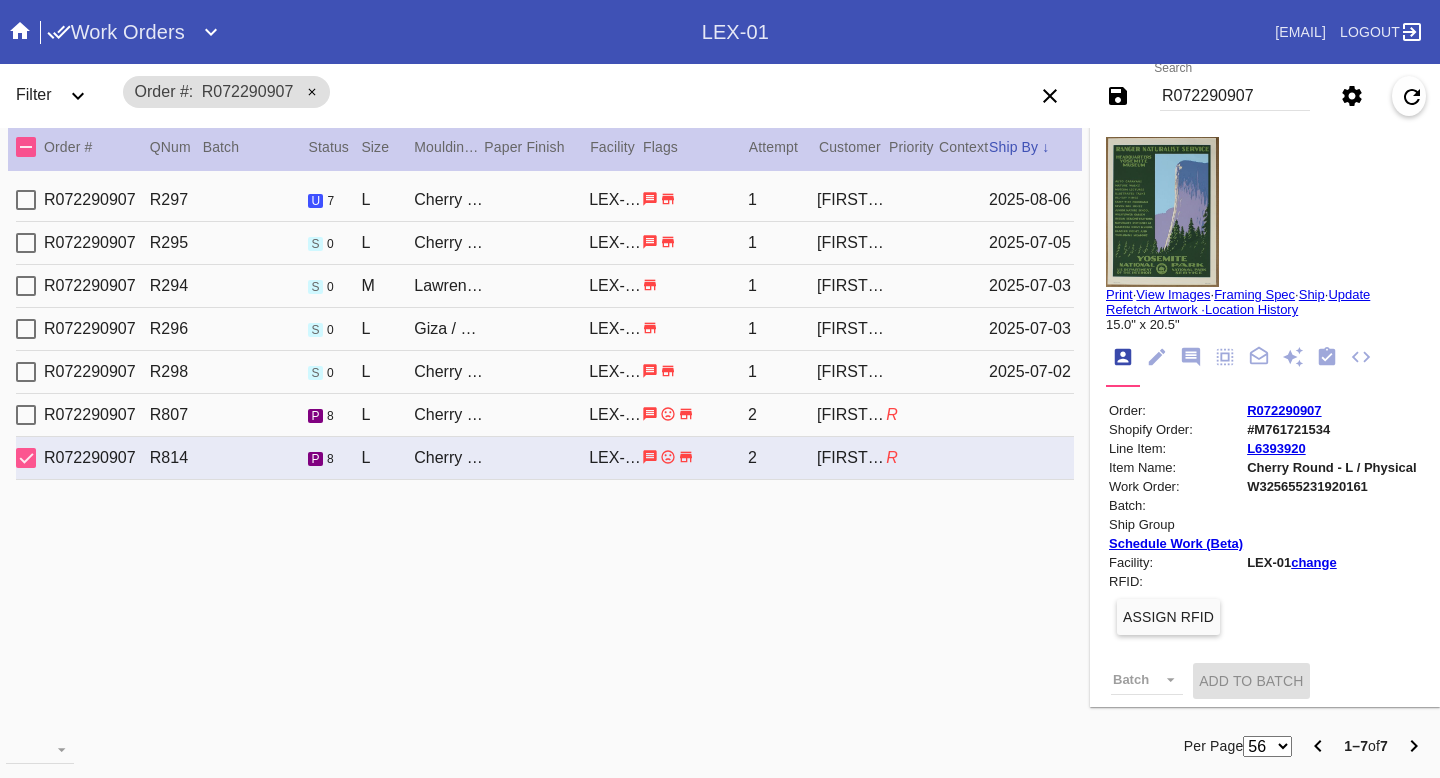 click on "R072290907 R297 u   7 L Cherry Round / No Mat LEX-01 1 Paige Tyler
2025-08-06" at bounding box center [545, 200] 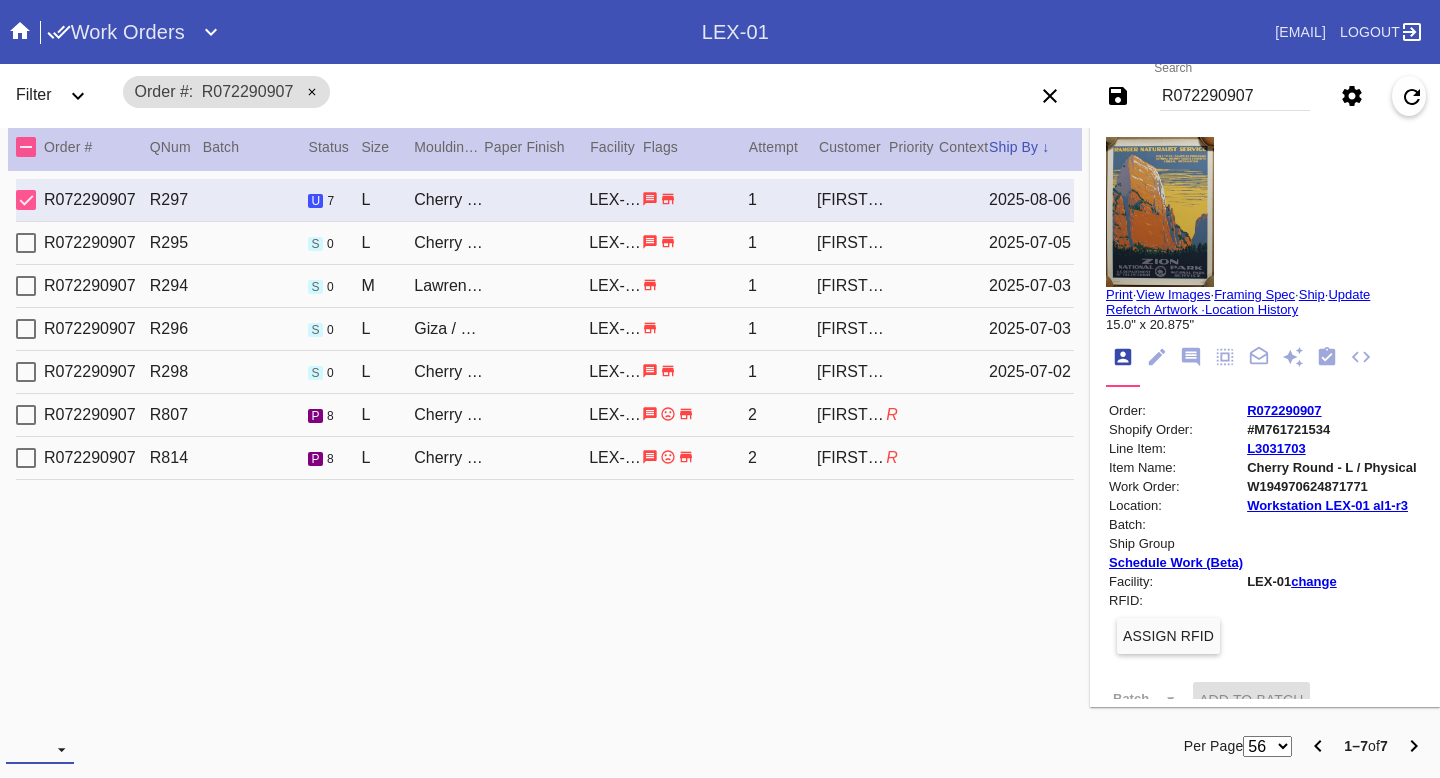 click at bounding box center (40, 749) 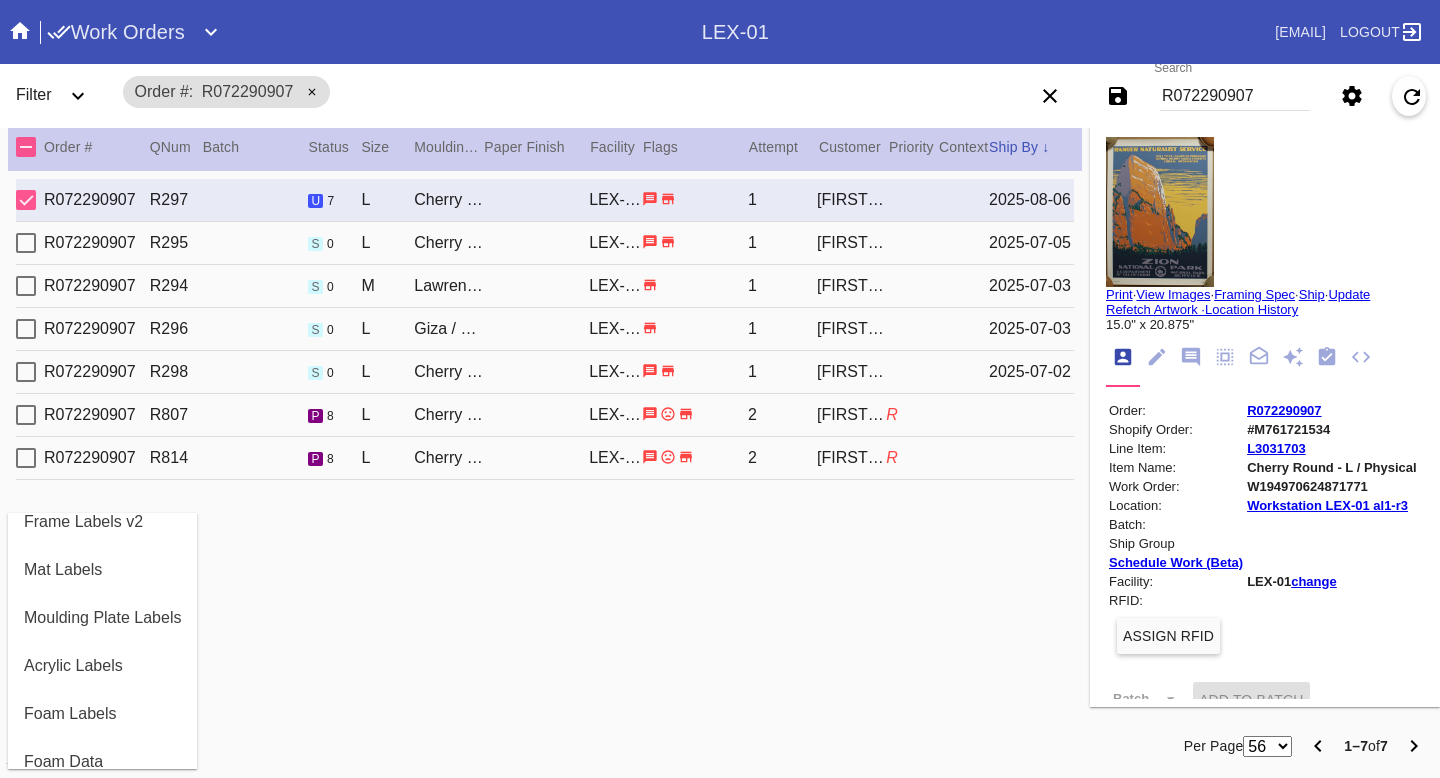 scroll, scrollTop: 215, scrollLeft: 0, axis: vertical 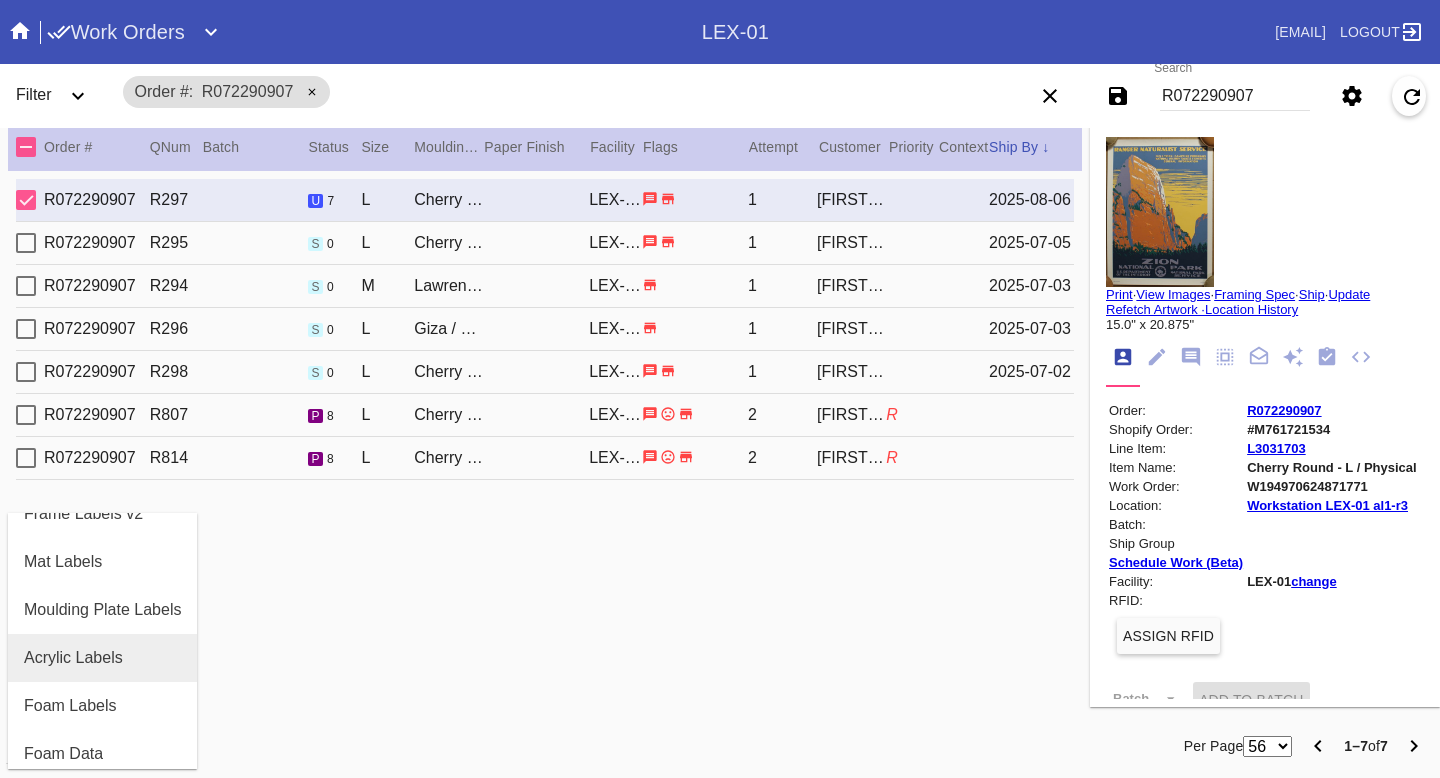 click on "Acrylic Labels" at bounding box center [73, 658] 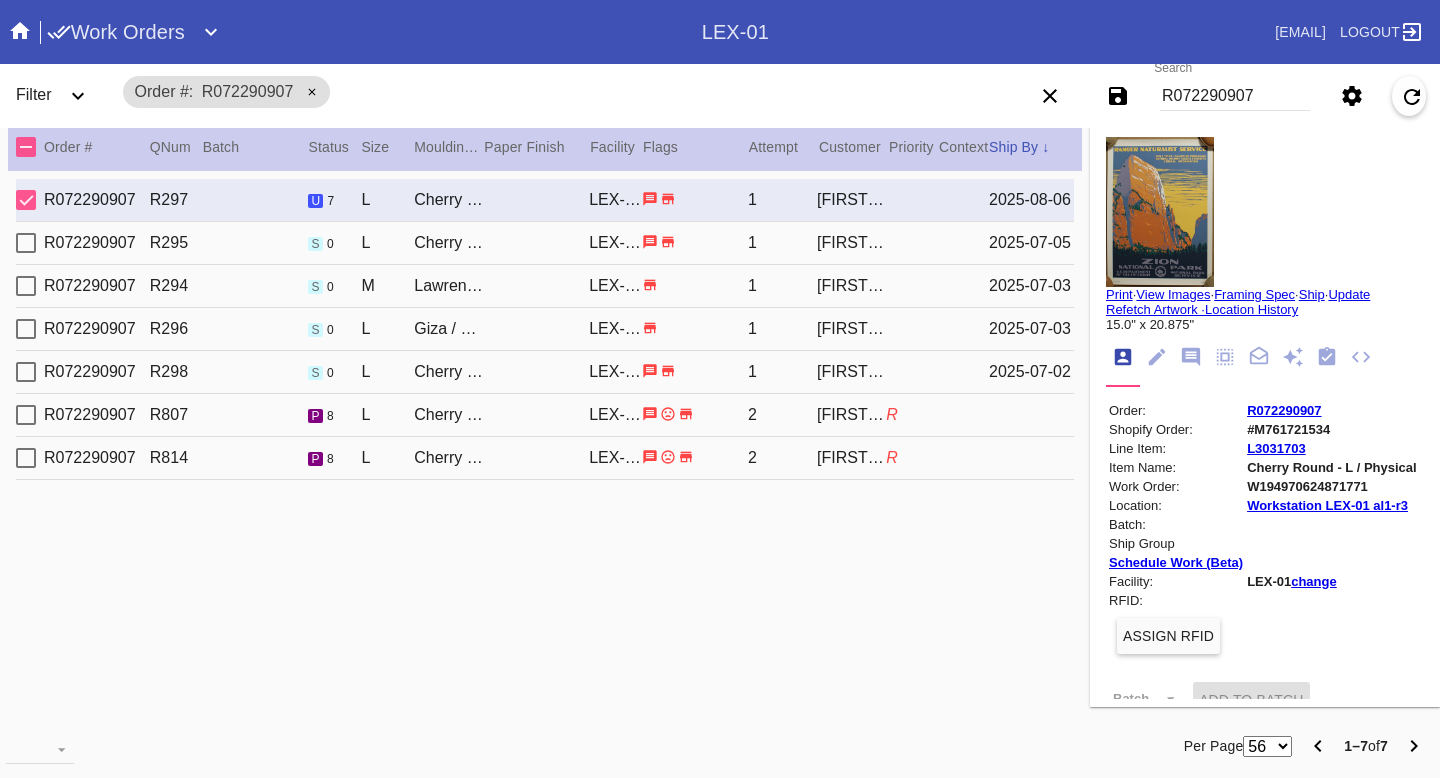 click on "R072290907 R294 s   0 M Lawrence / Vanilla LEX-01 1 Paige Tyler
2025-07-03" at bounding box center [545, 286] 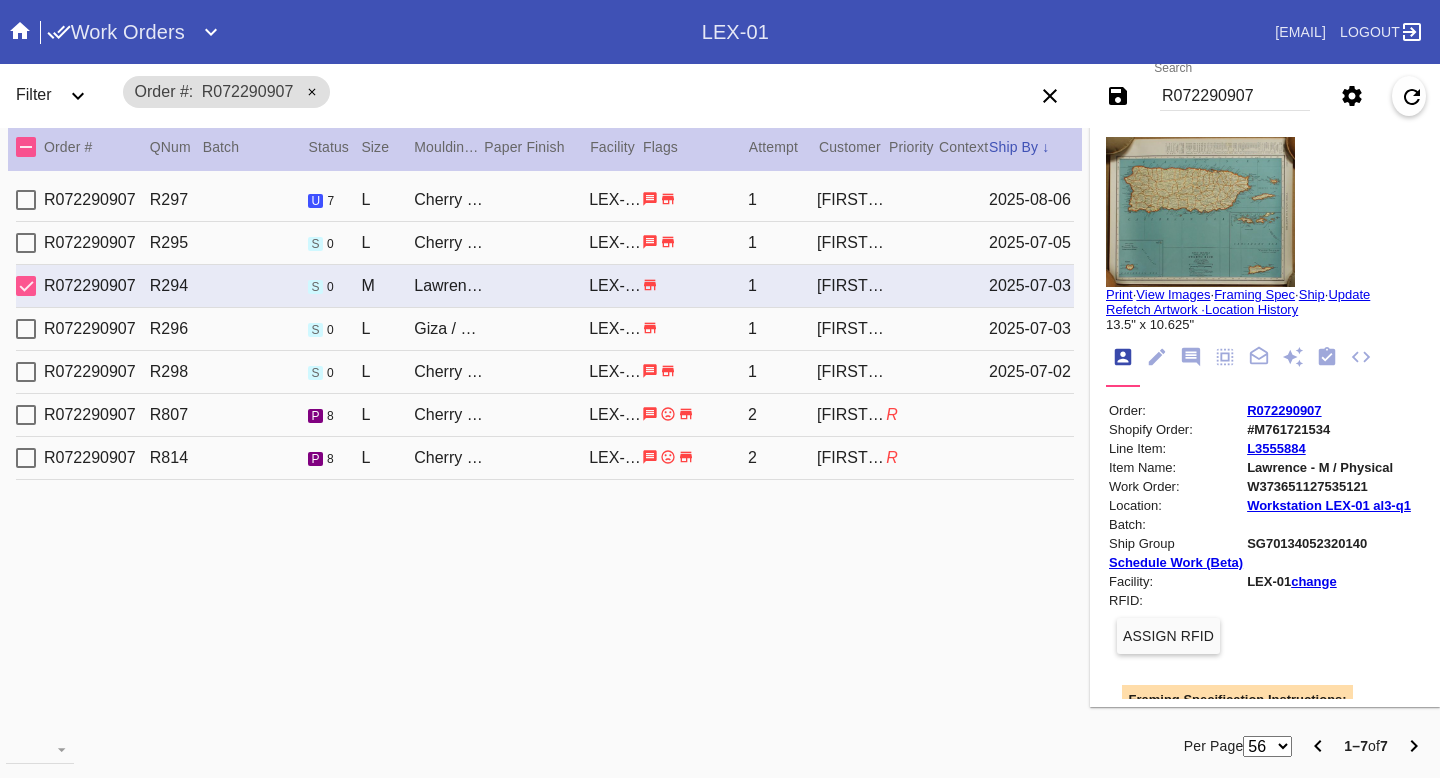 click on "Paige Tyler" at bounding box center (851, 329) 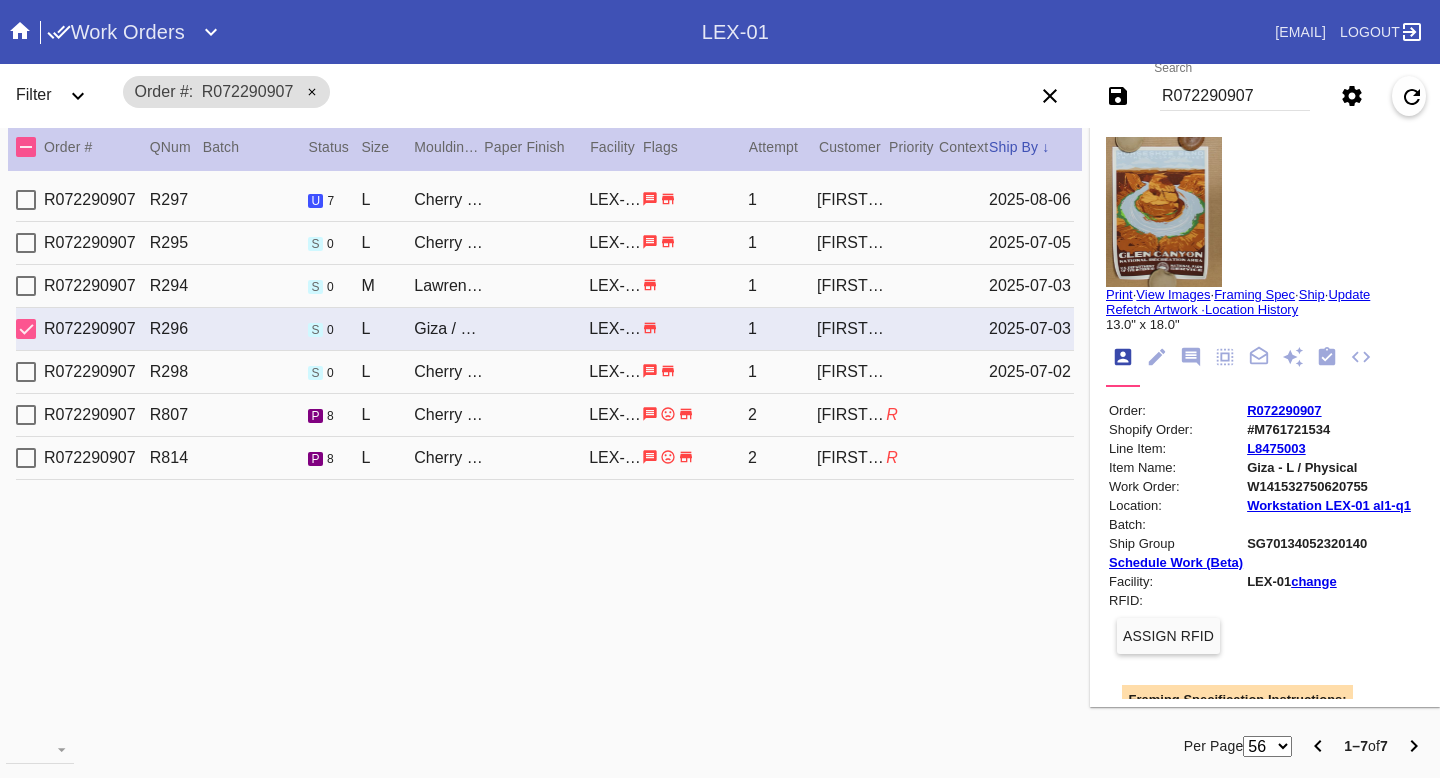scroll, scrollTop: 549, scrollLeft: 0, axis: vertical 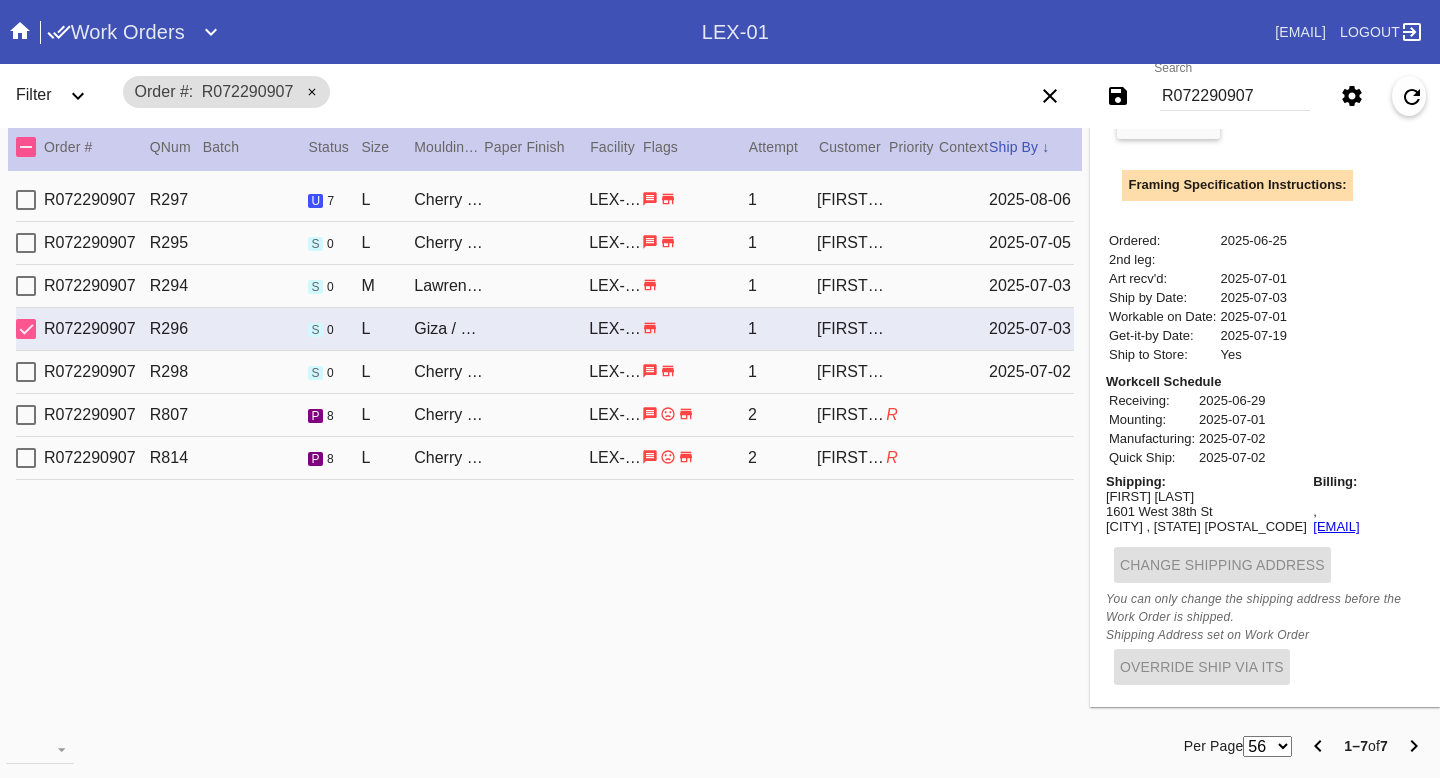 click on "R072290907 R297 u   7 L Cherry Round / No Mat LEX-01 1 Paige Tyler
2025-08-06" at bounding box center (545, 200) 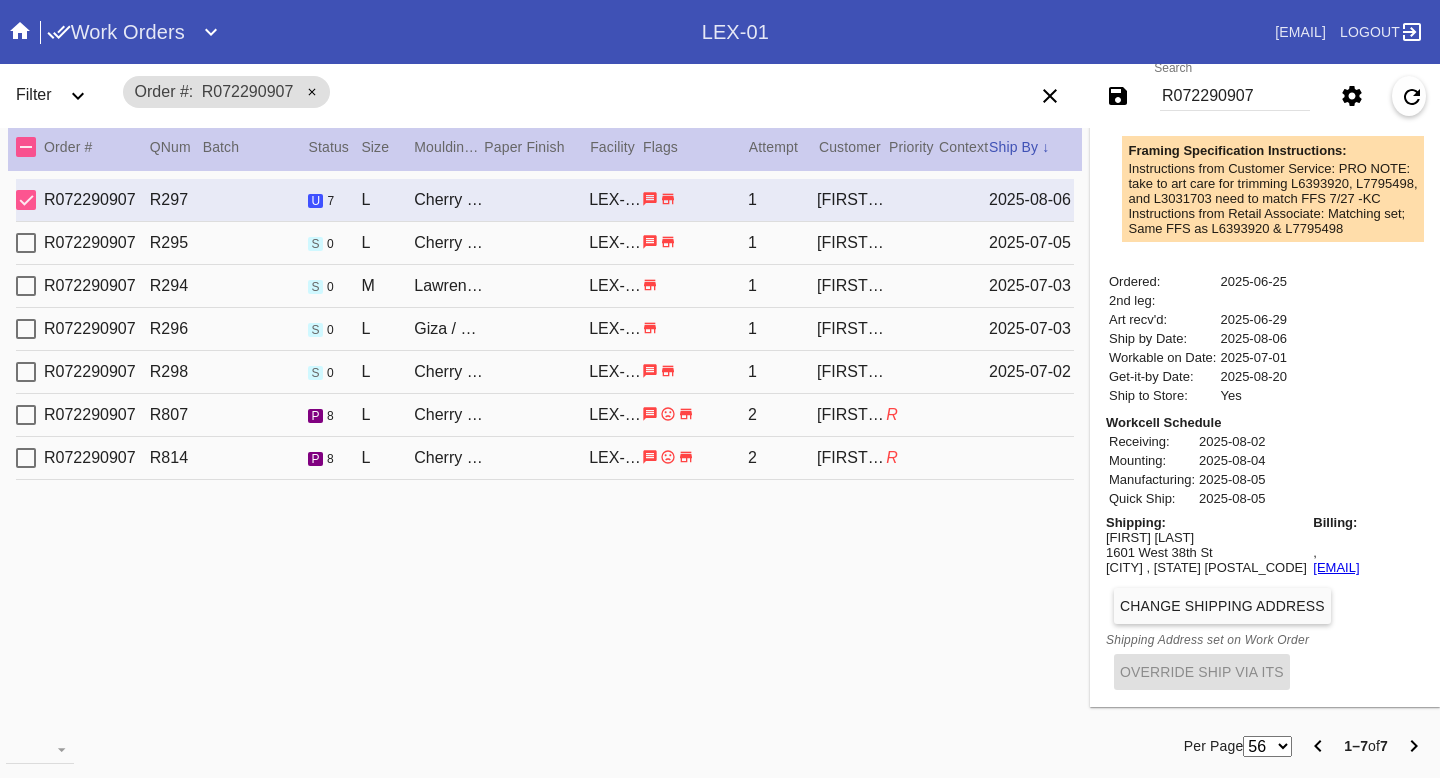 click on "R072290907 R807 p   8 L Cherry Round / No Mat LEX-01 2 Paige Tyler
R" at bounding box center (545, 415) 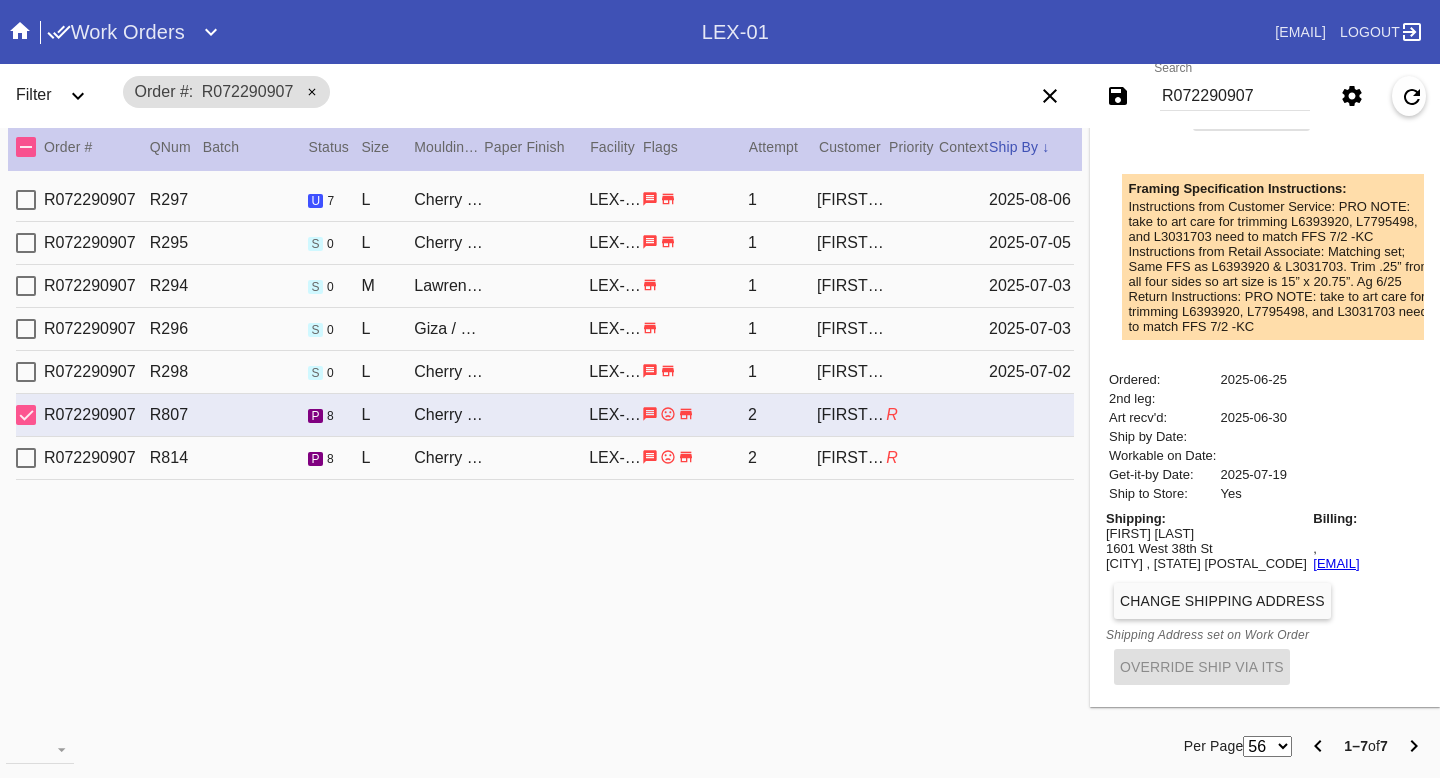scroll, scrollTop: 0, scrollLeft: 0, axis: both 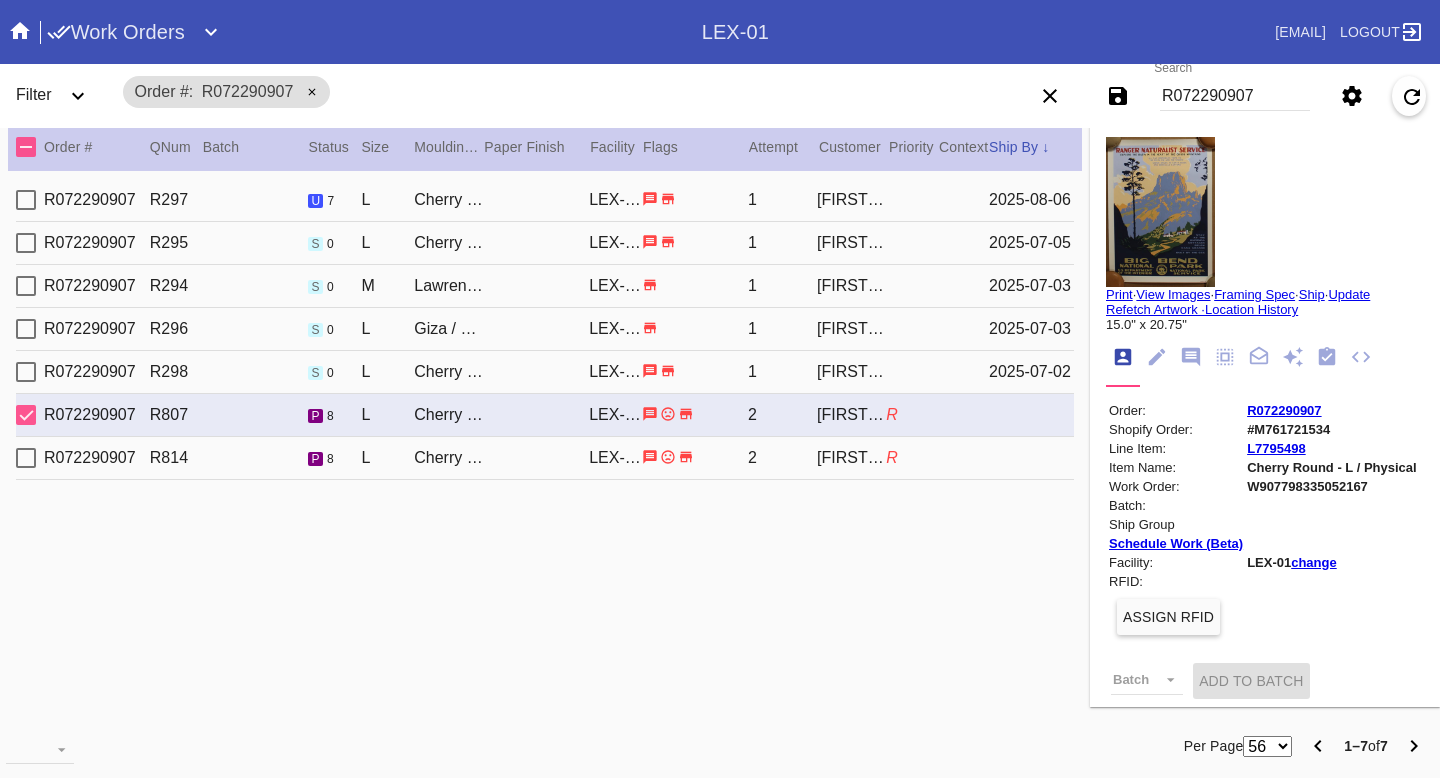 click at bounding box center (26, 200) 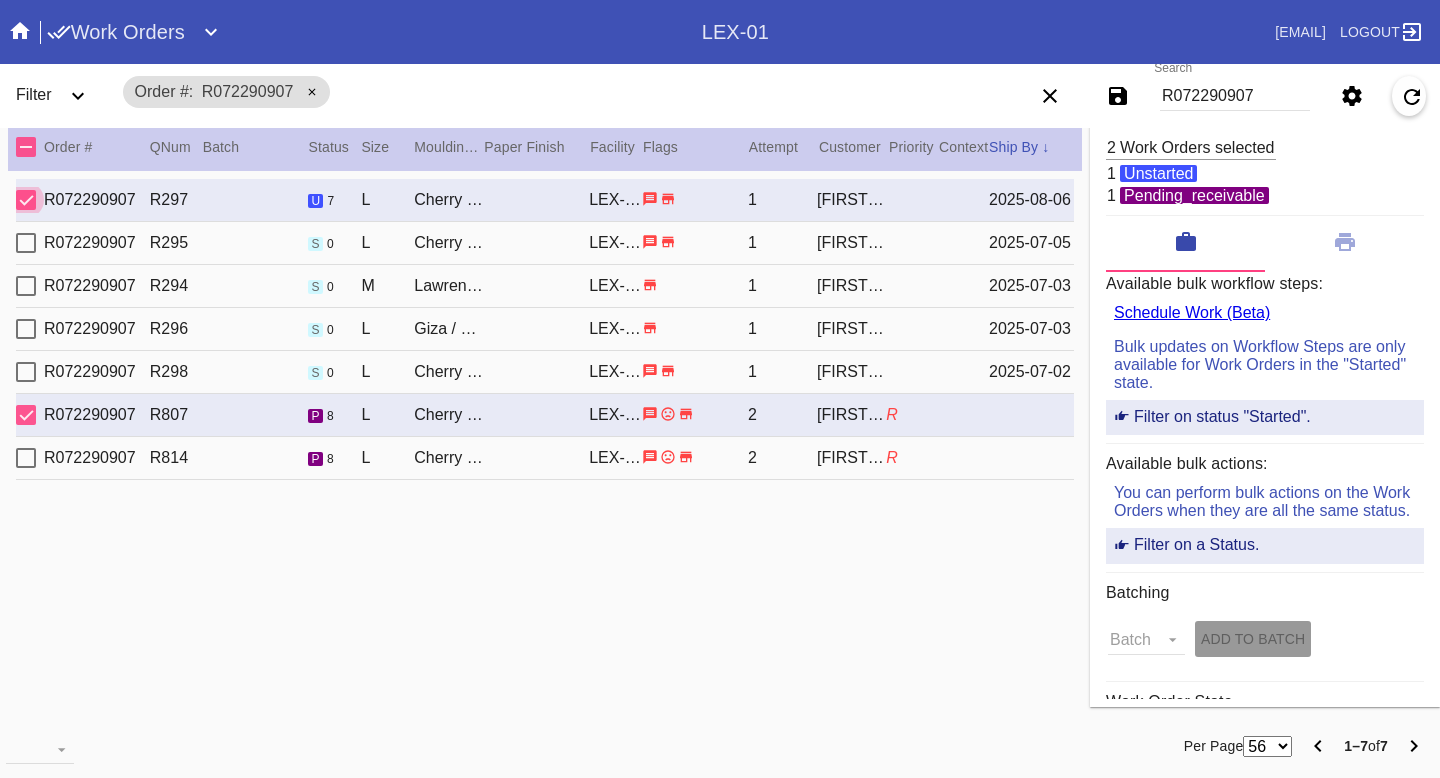 click on "R072290907 R807 p   8 L Cherry Round / No Mat LEX-01 2 Paige Tyler
R" at bounding box center (545, 415) 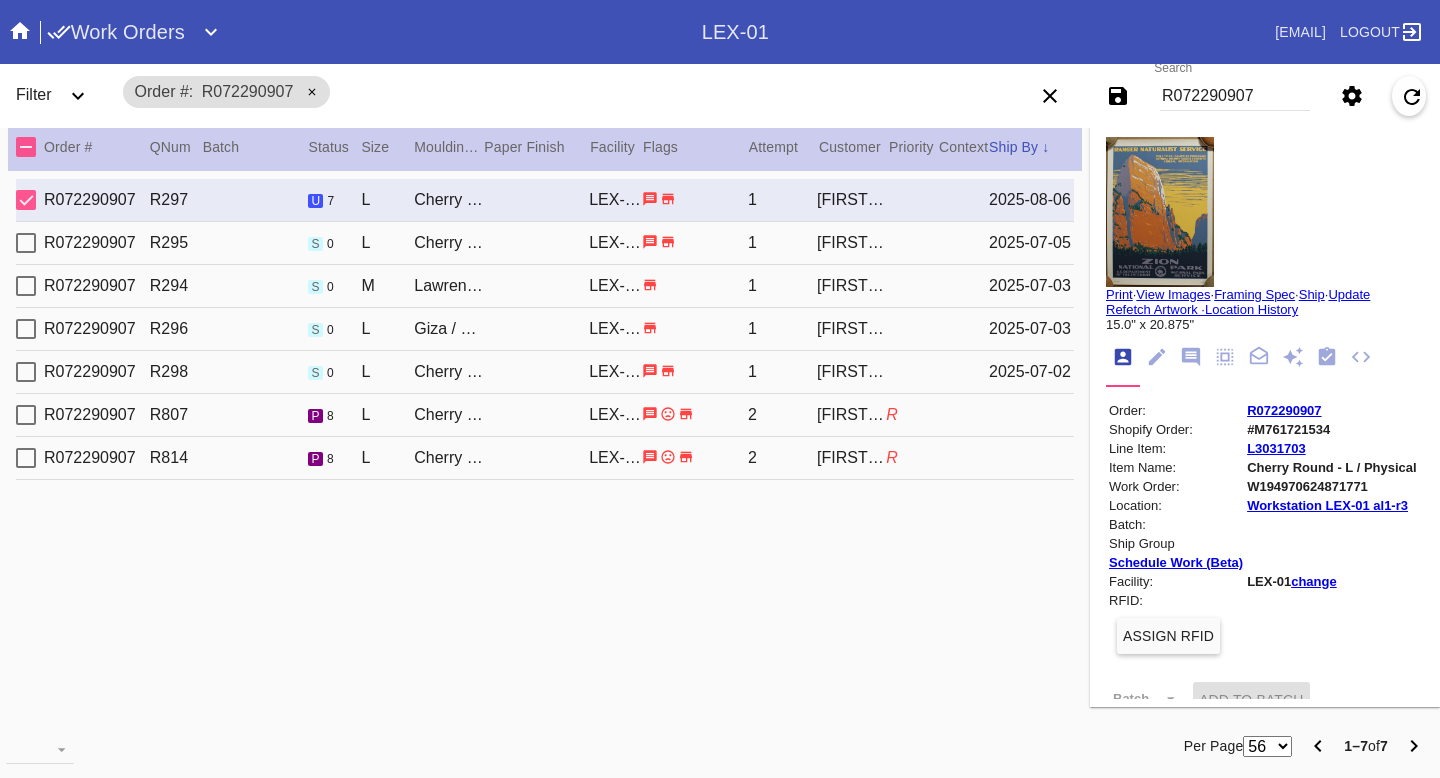 click on "R072290907 R807 p   8 L Cherry Round / No Mat LEX-01 2 Paige Tyler
R" at bounding box center (545, 415) 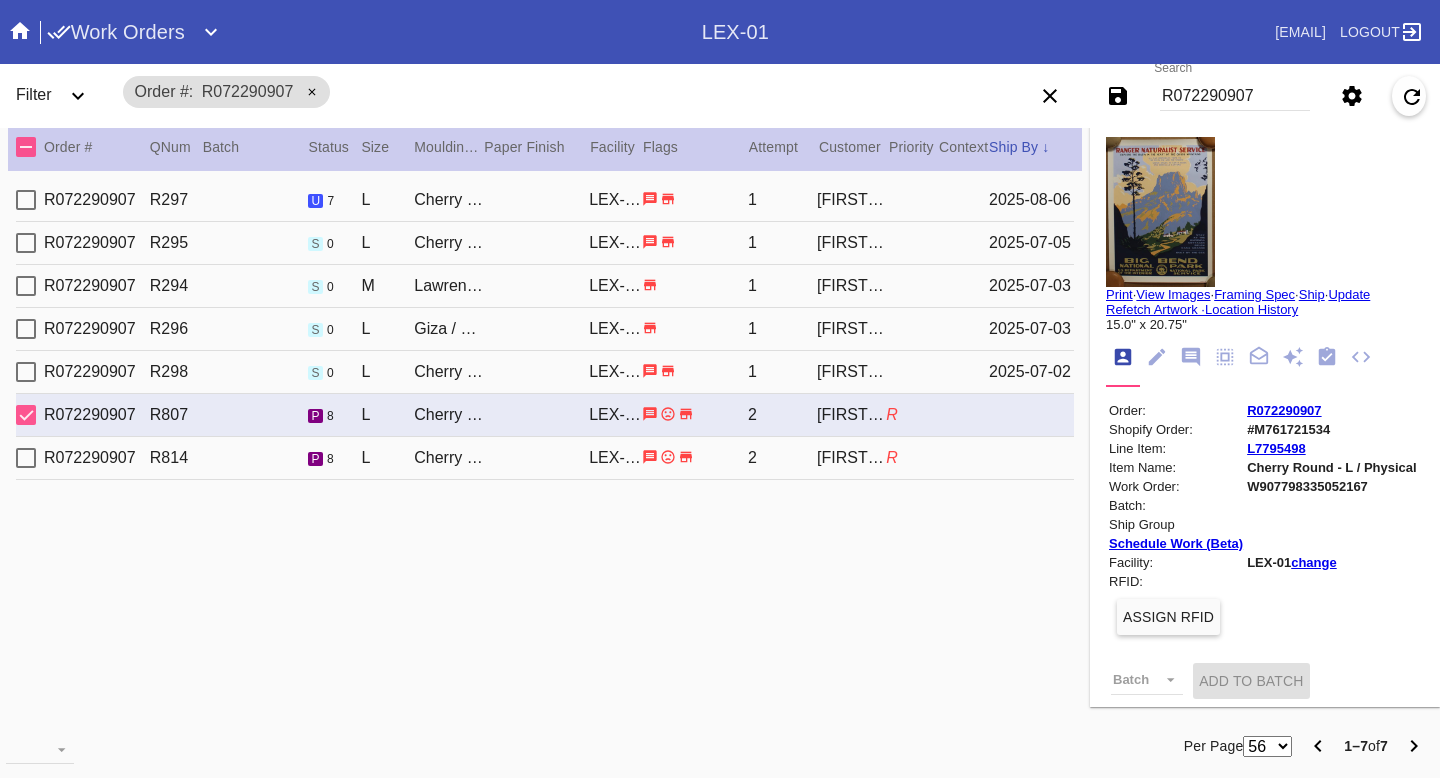 click on "W907798335052167" at bounding box center [1332, 486] 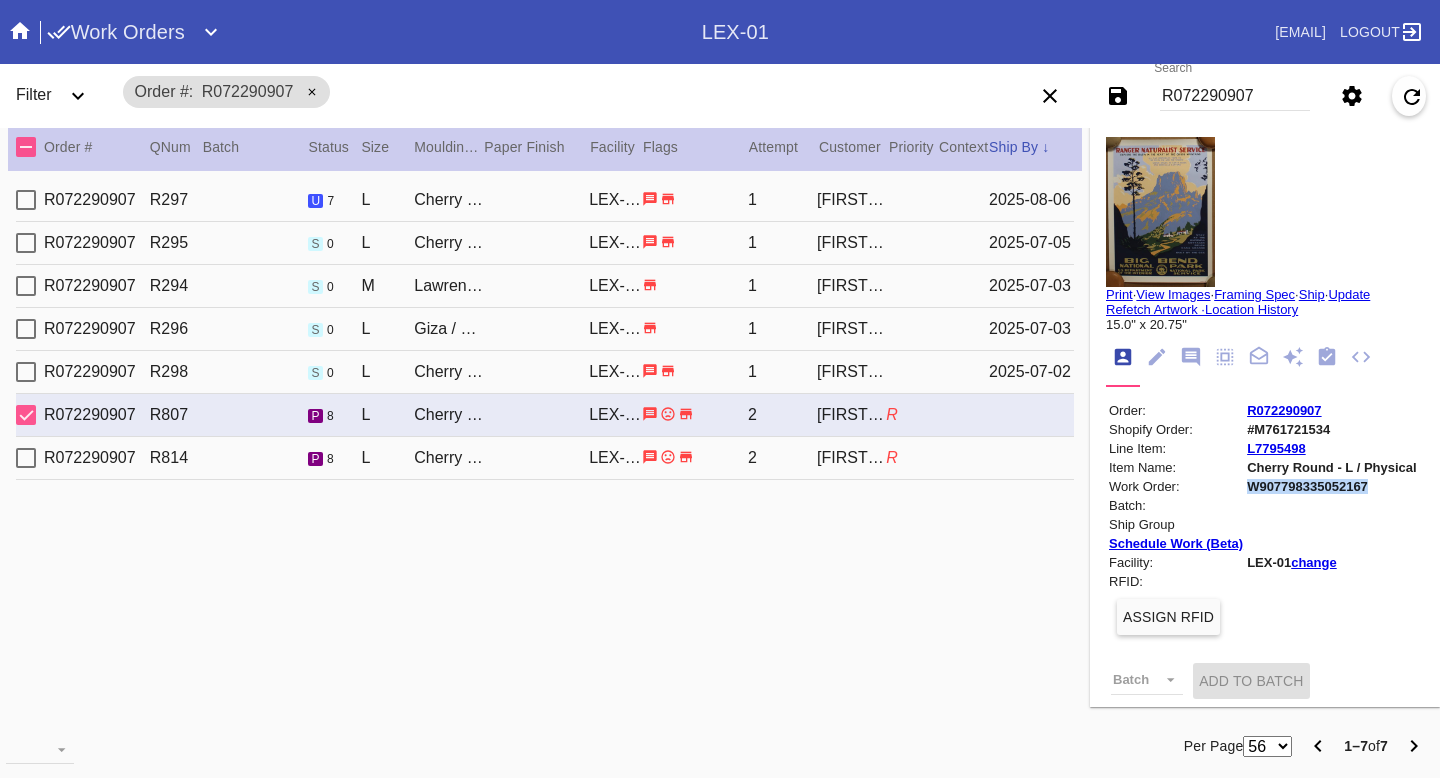 click on "W907798335052167" at bounding box center (1332, 486) 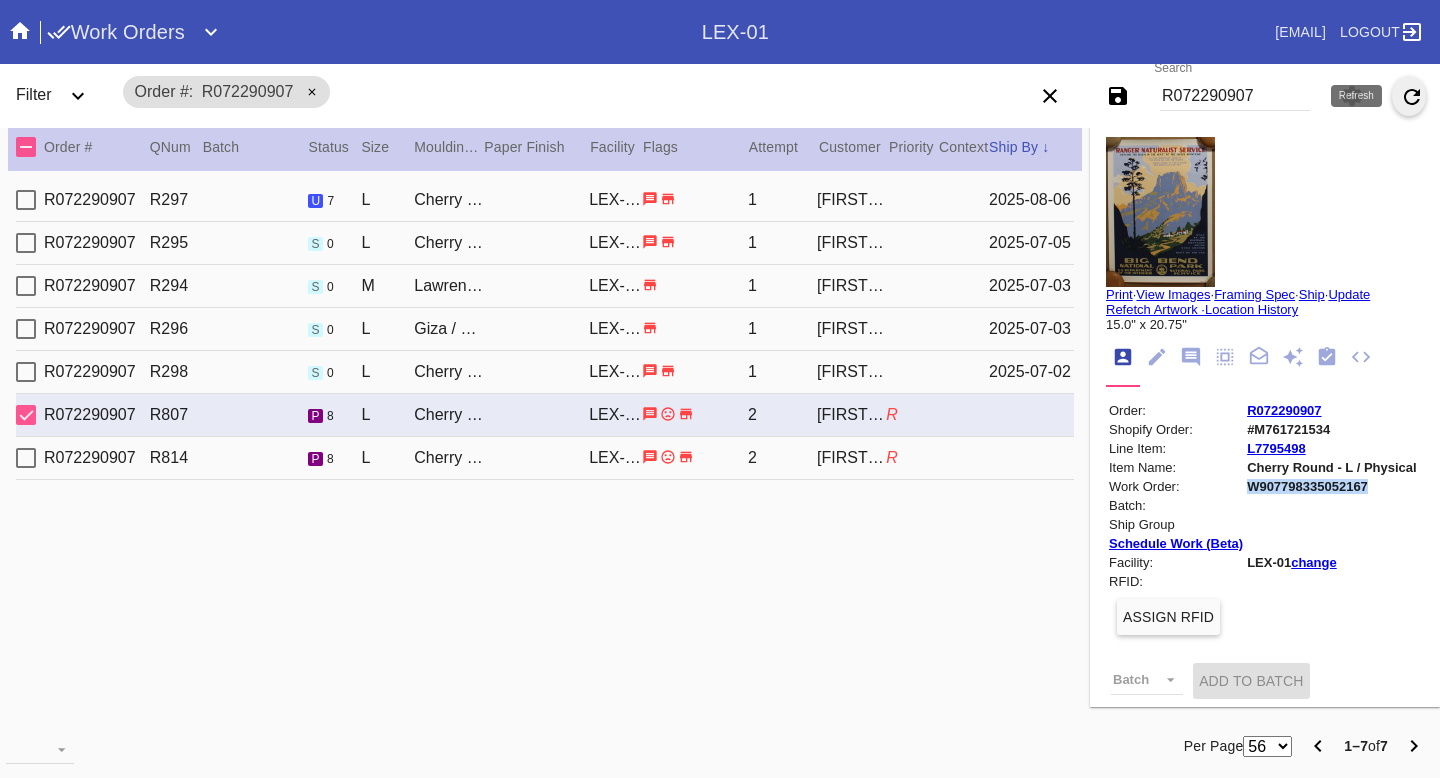 click 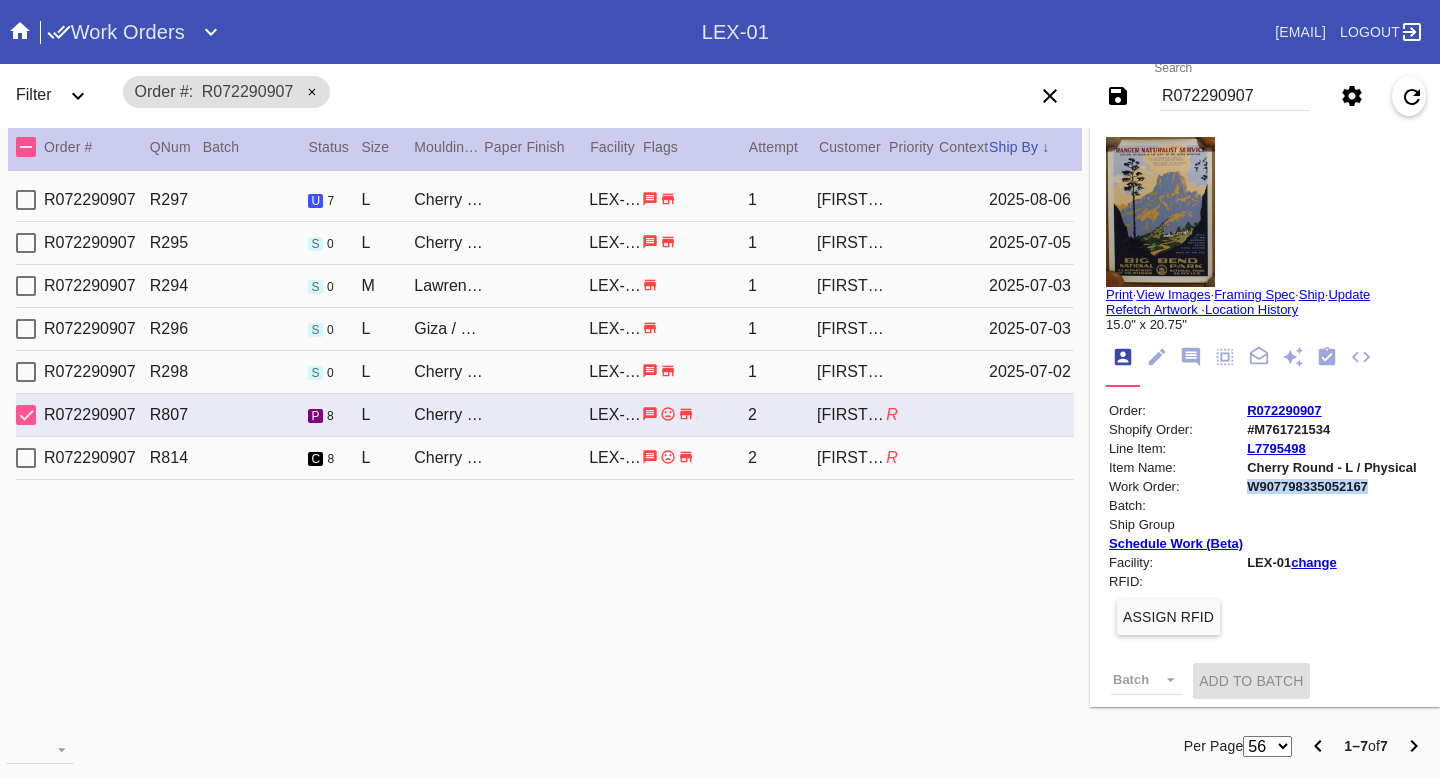 copy on "W907798335052167" 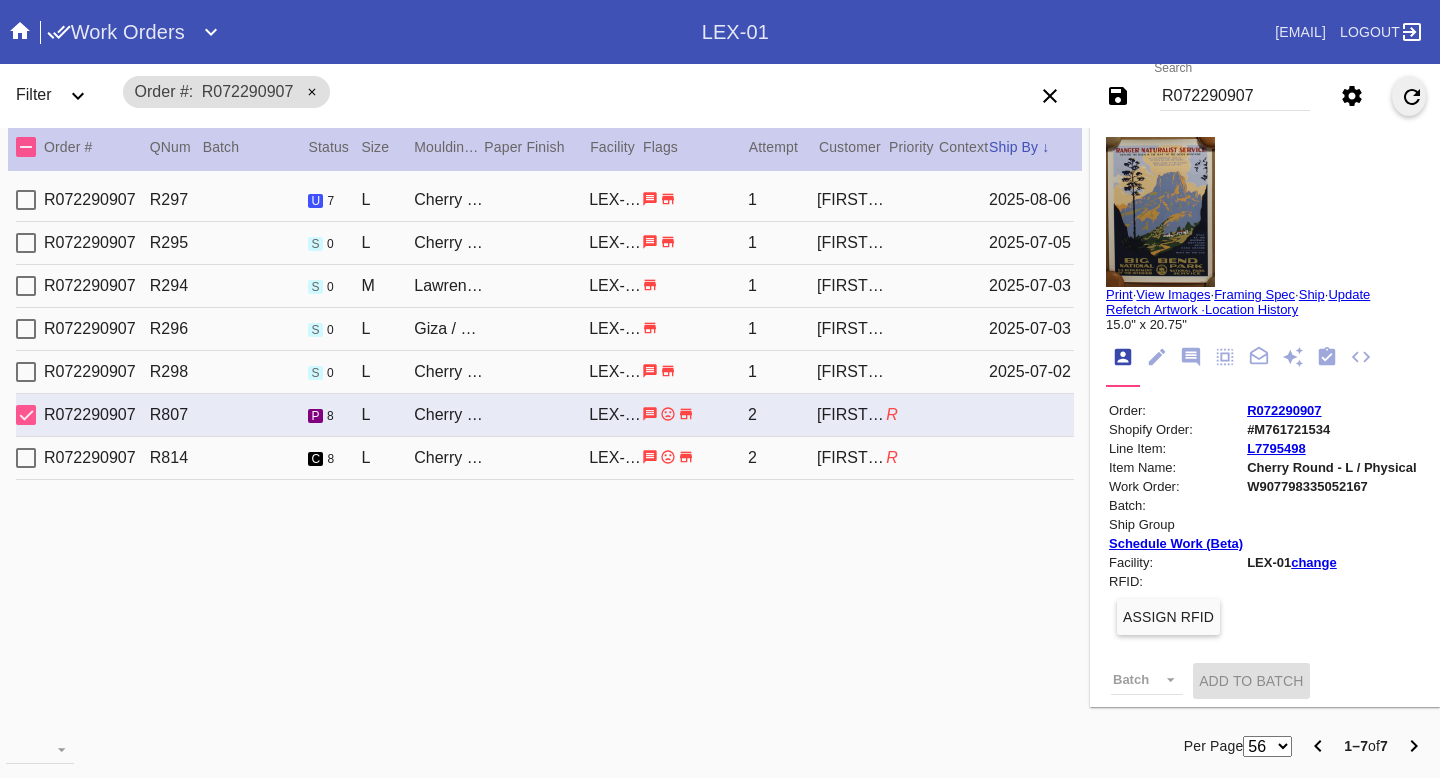 click on "R072290907 R297 u   7 L Cherry Round / No Mat LEX-01 1 Paige Tyler
2025-08-06" at bounding box center (545, 200) 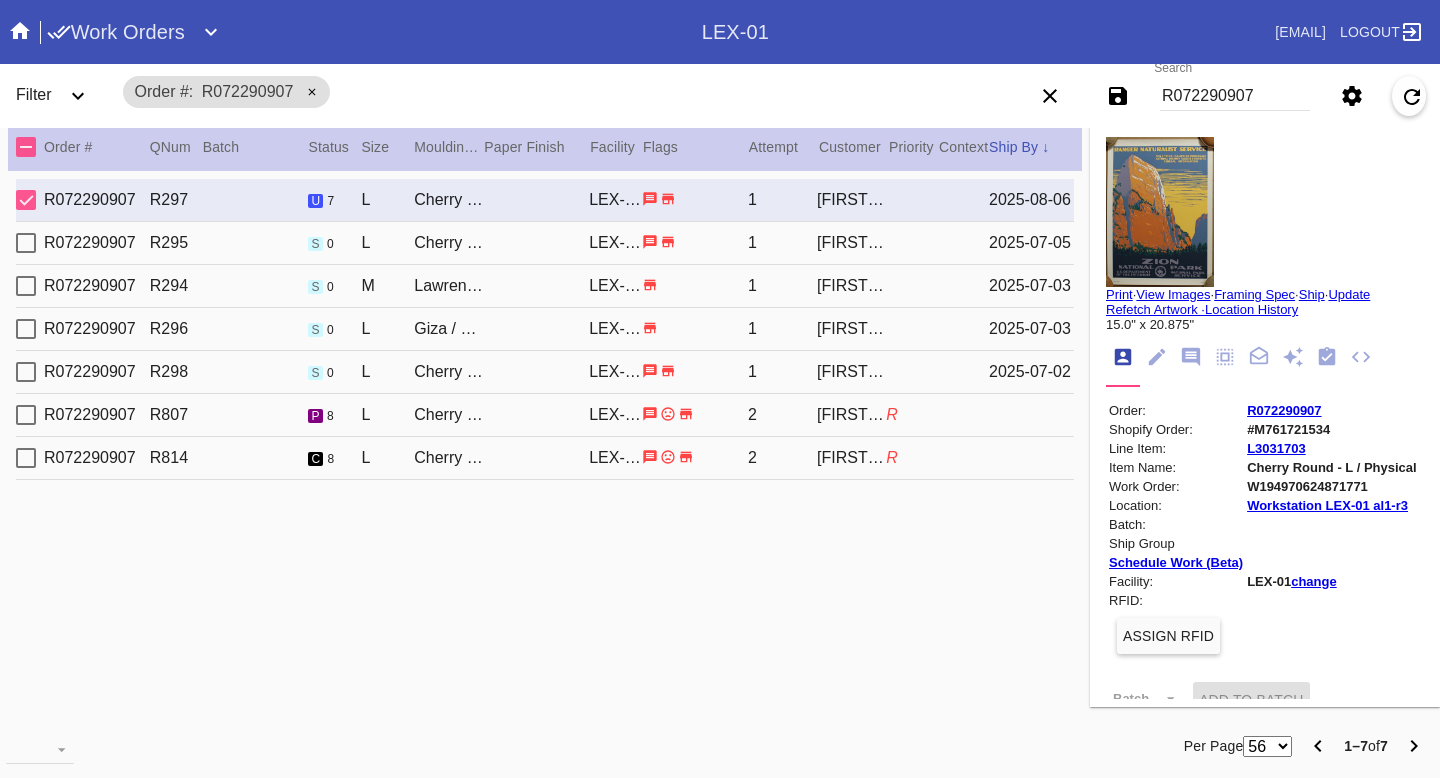 click on "W194970624871771" at bounding box center [1332, 486] 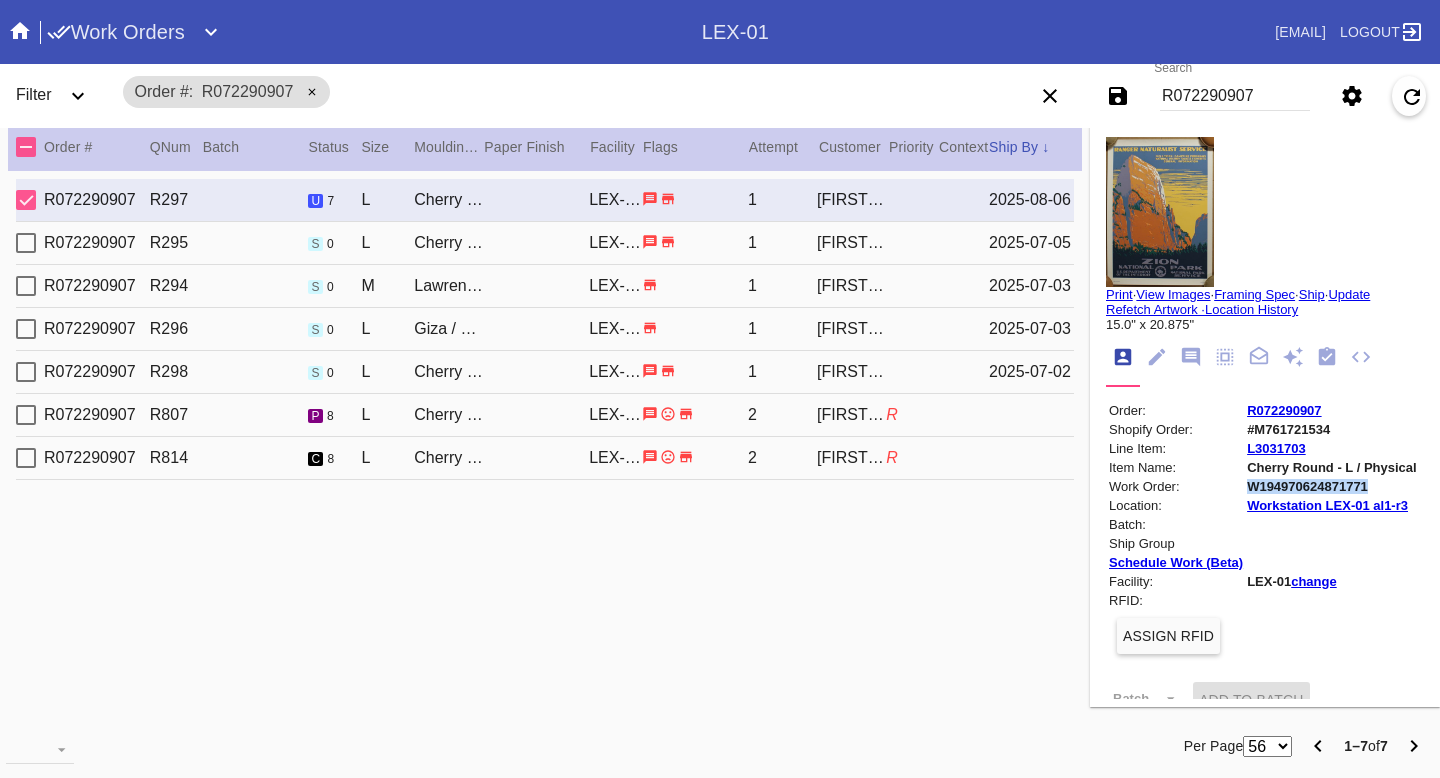 click on "W194970624871771" at bounding box center (1332, 486) 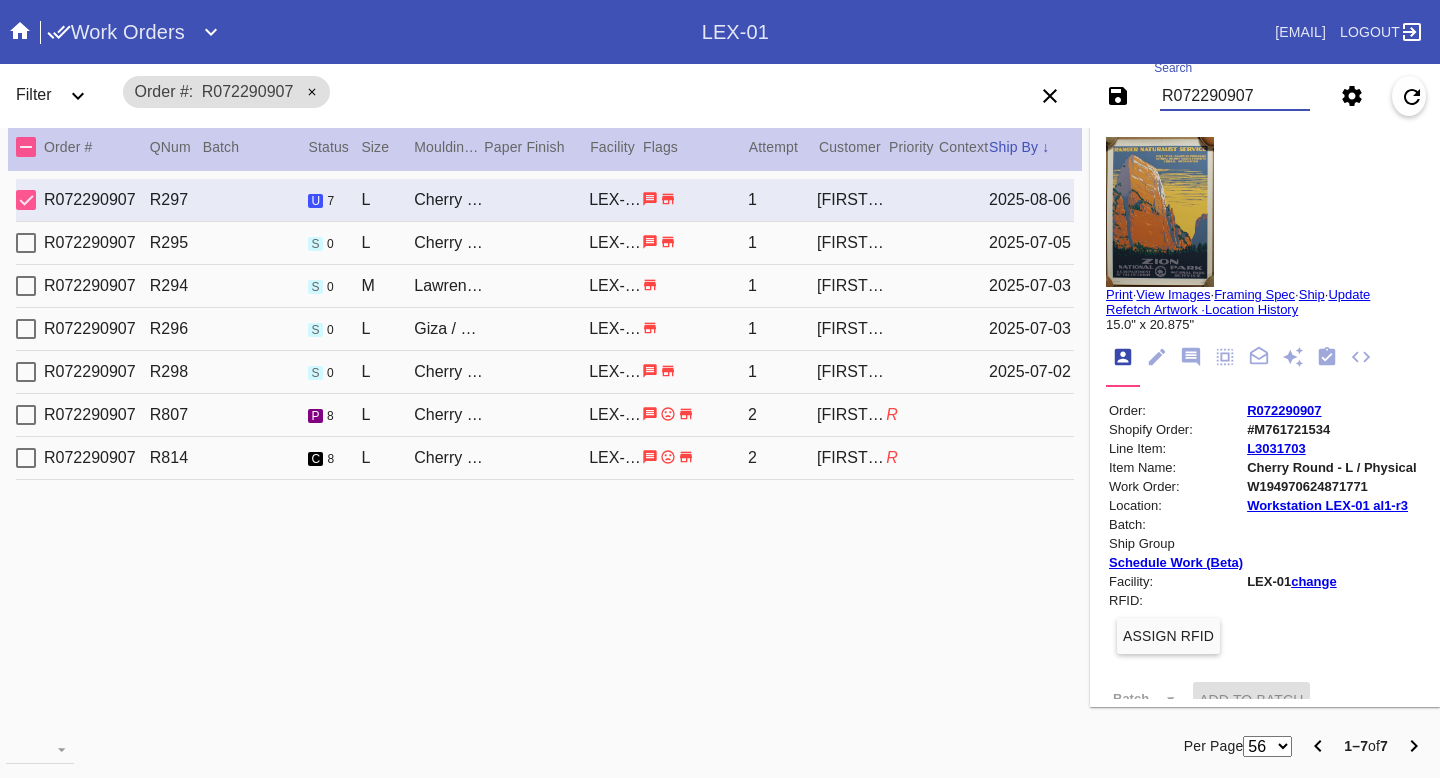 click on "R072290907" at bounding box center [1235, 96] 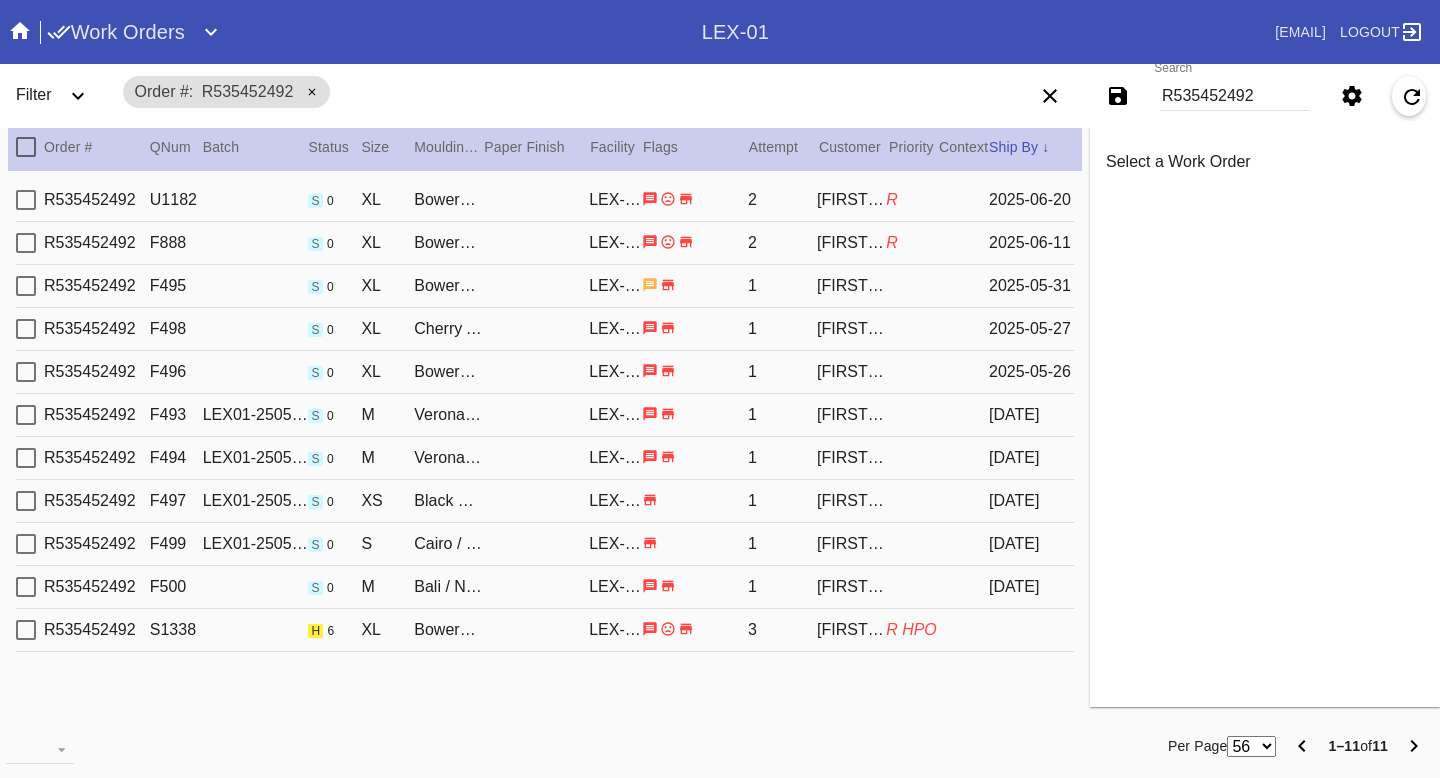 click on "R535452492 S1338 h   6 XL Bowery / No Mat LEX-01 3 Lindsay Jackson
R
HPO" at bounding box center [545, 630] 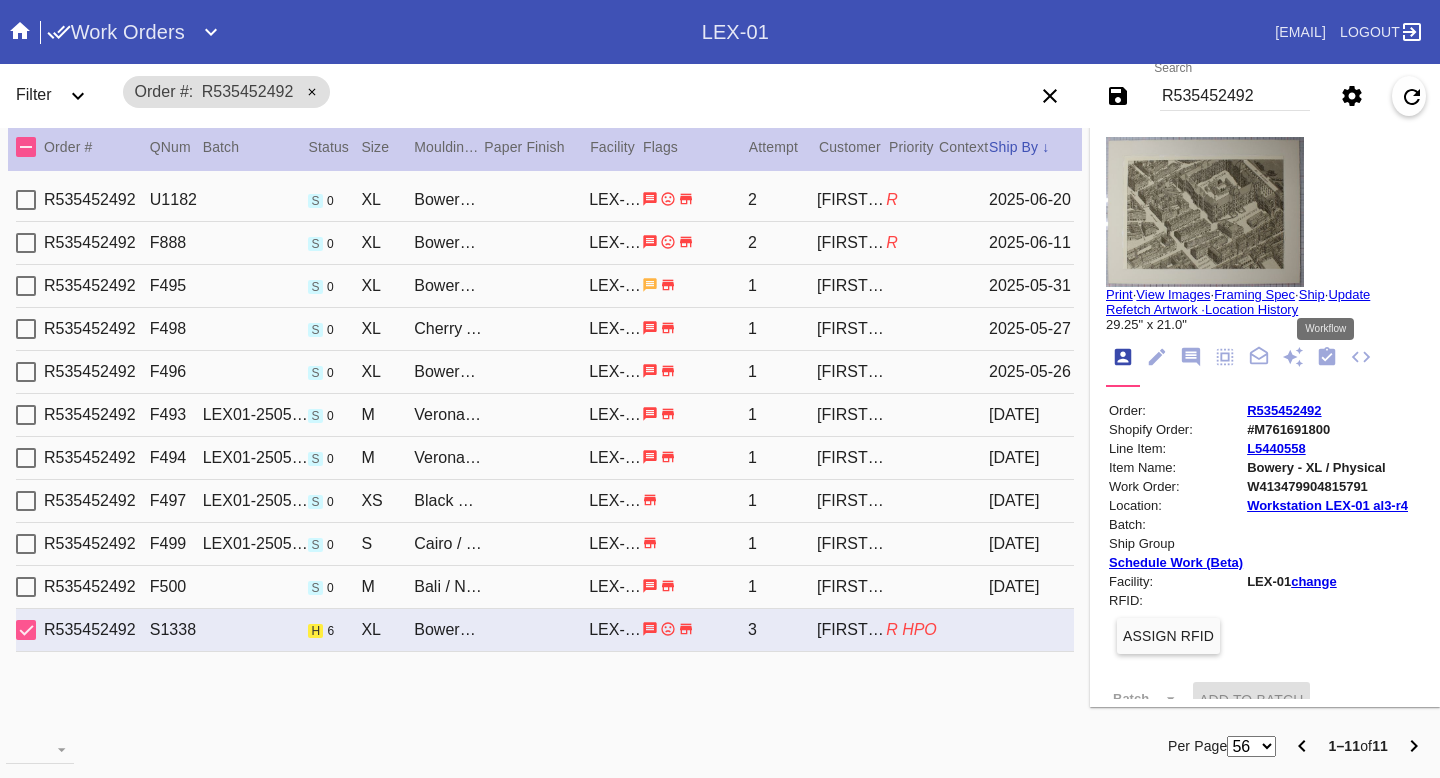 click 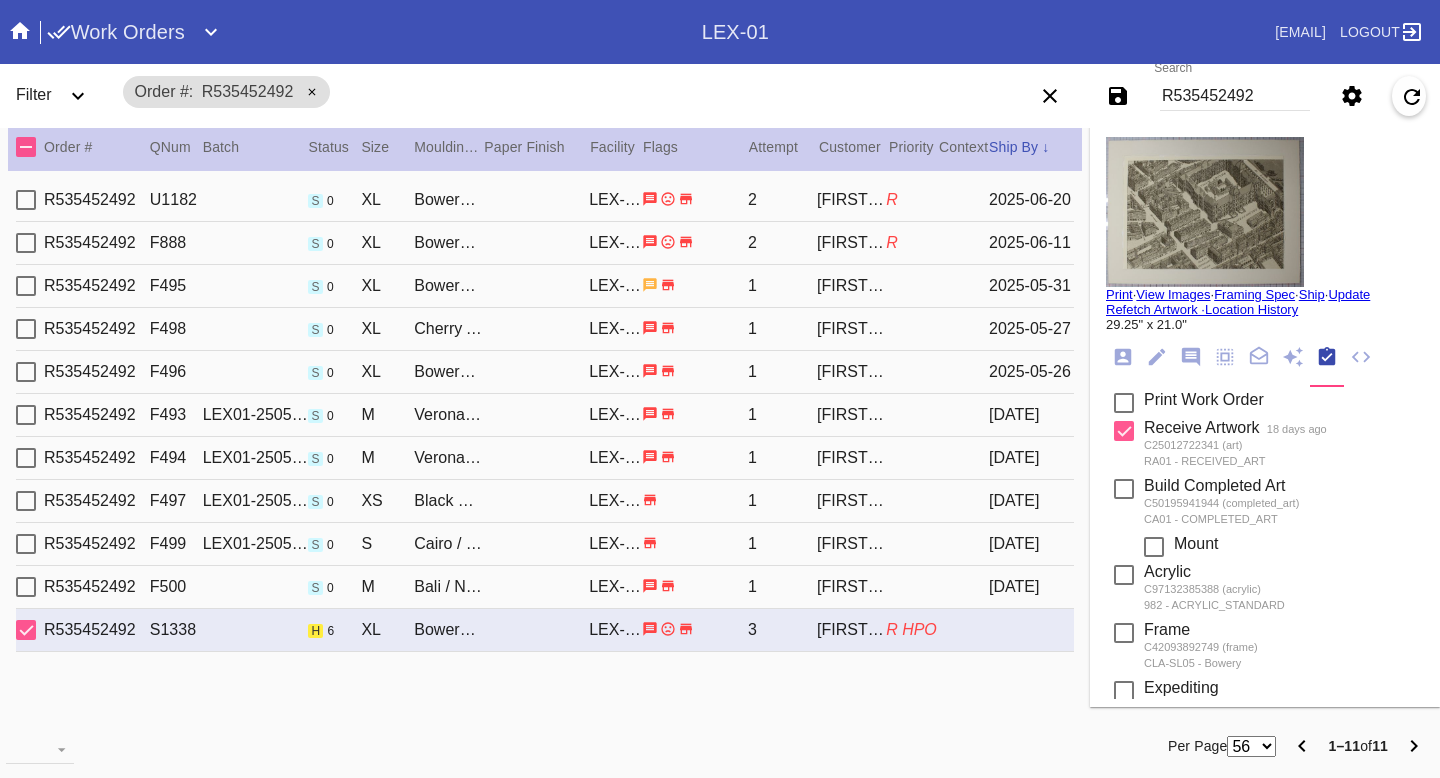 scroll, scrollTop: 164, scrollLeft: 0, axis: vertical 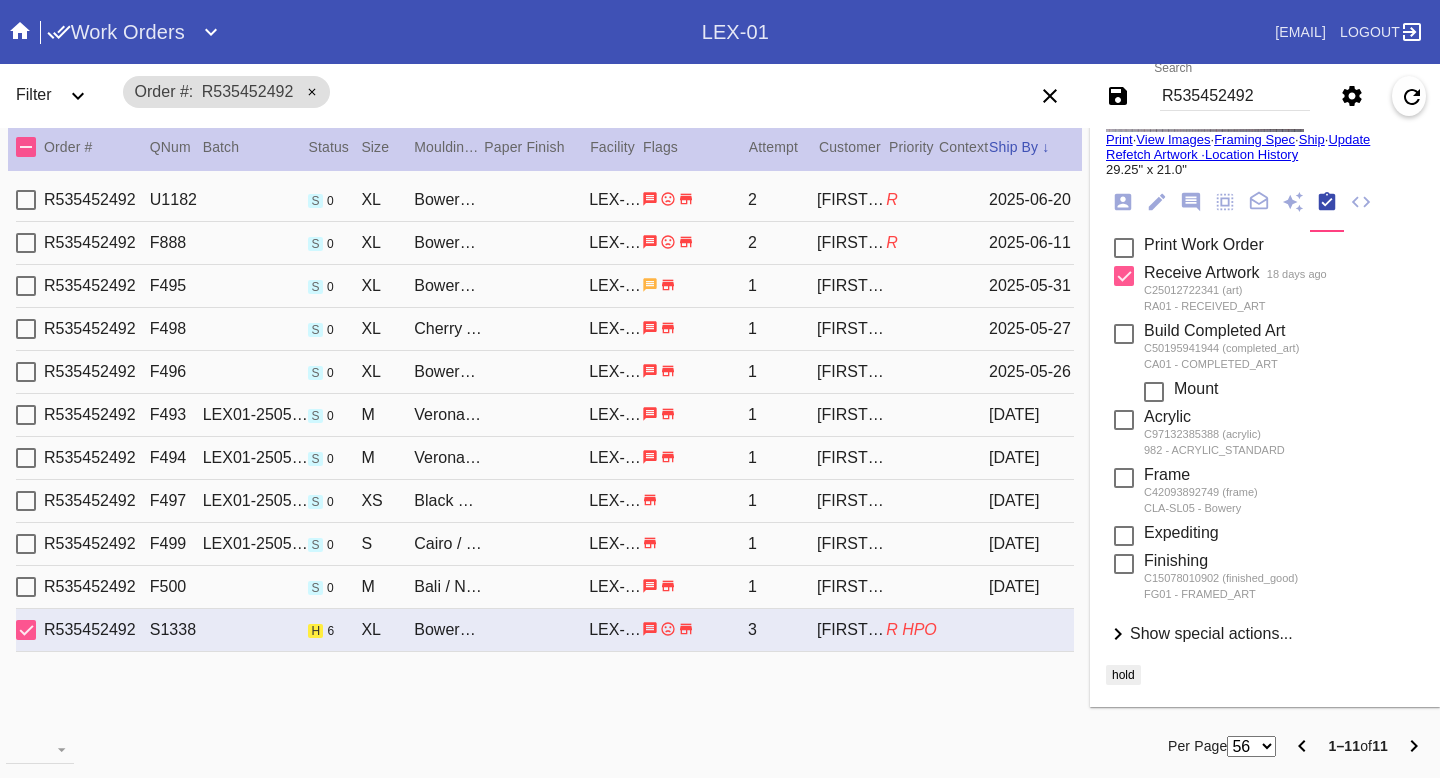click on "Show special actions..." at bounding box center (1211, 633) 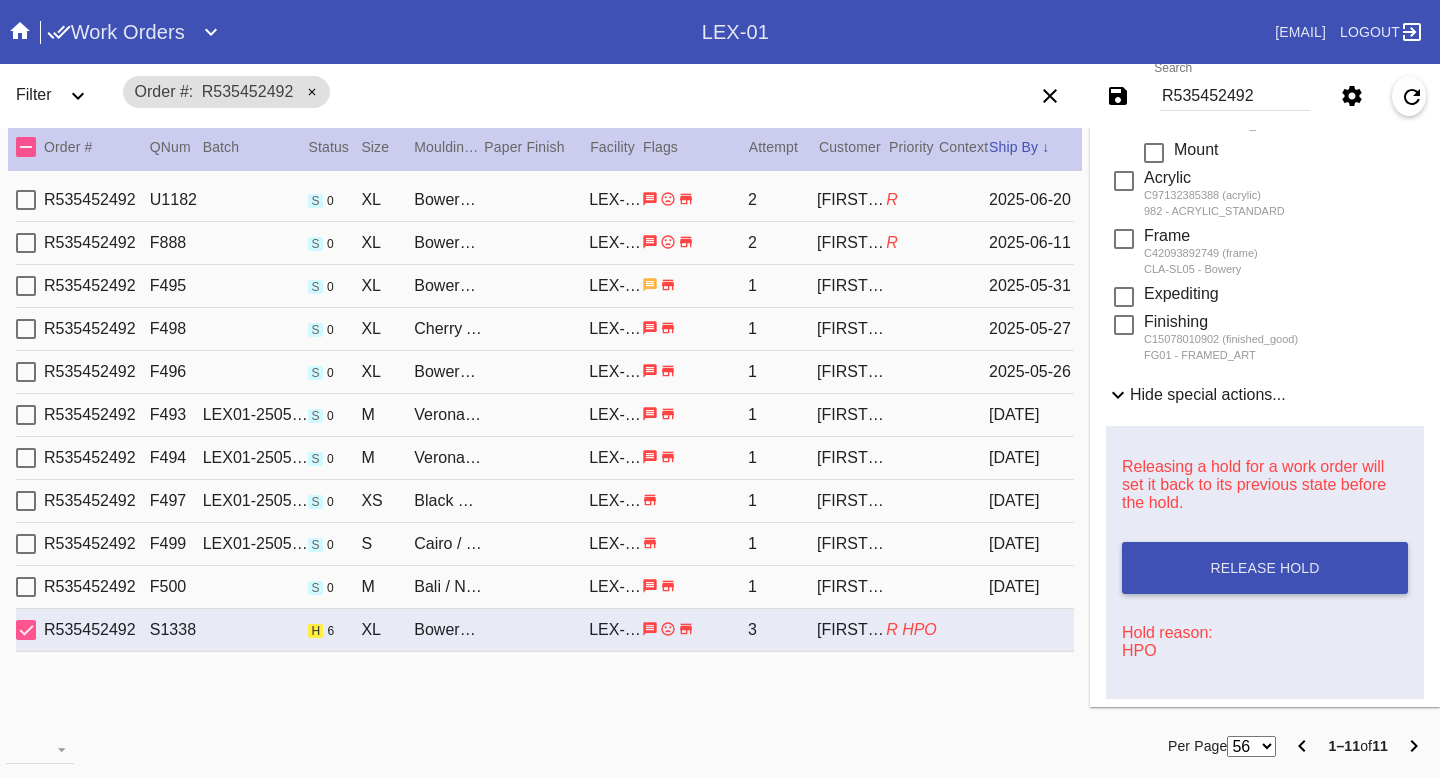scroll, scrollTop: 622, scrollLeft: 0, axis: vertical 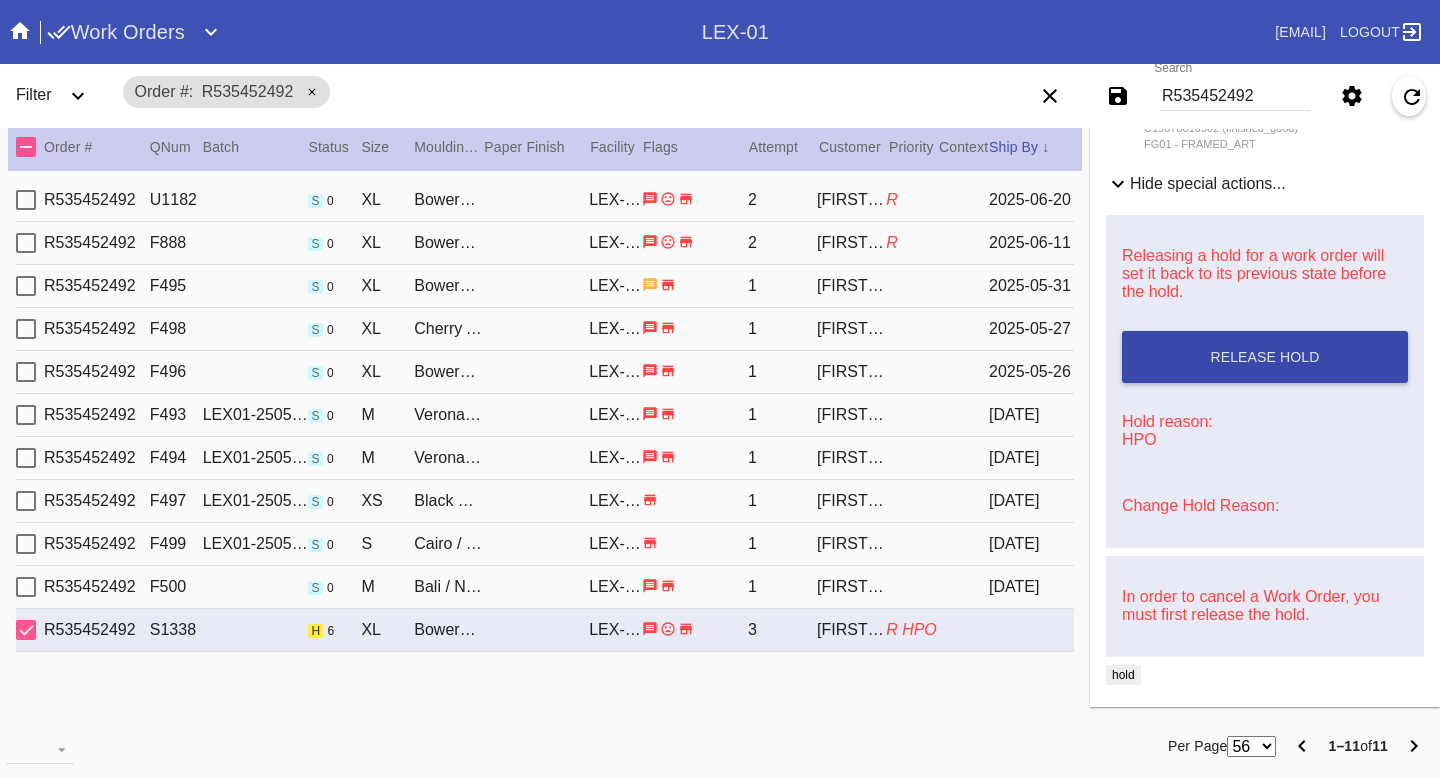click on "Release Hold" at bounding box center [1264, 357] 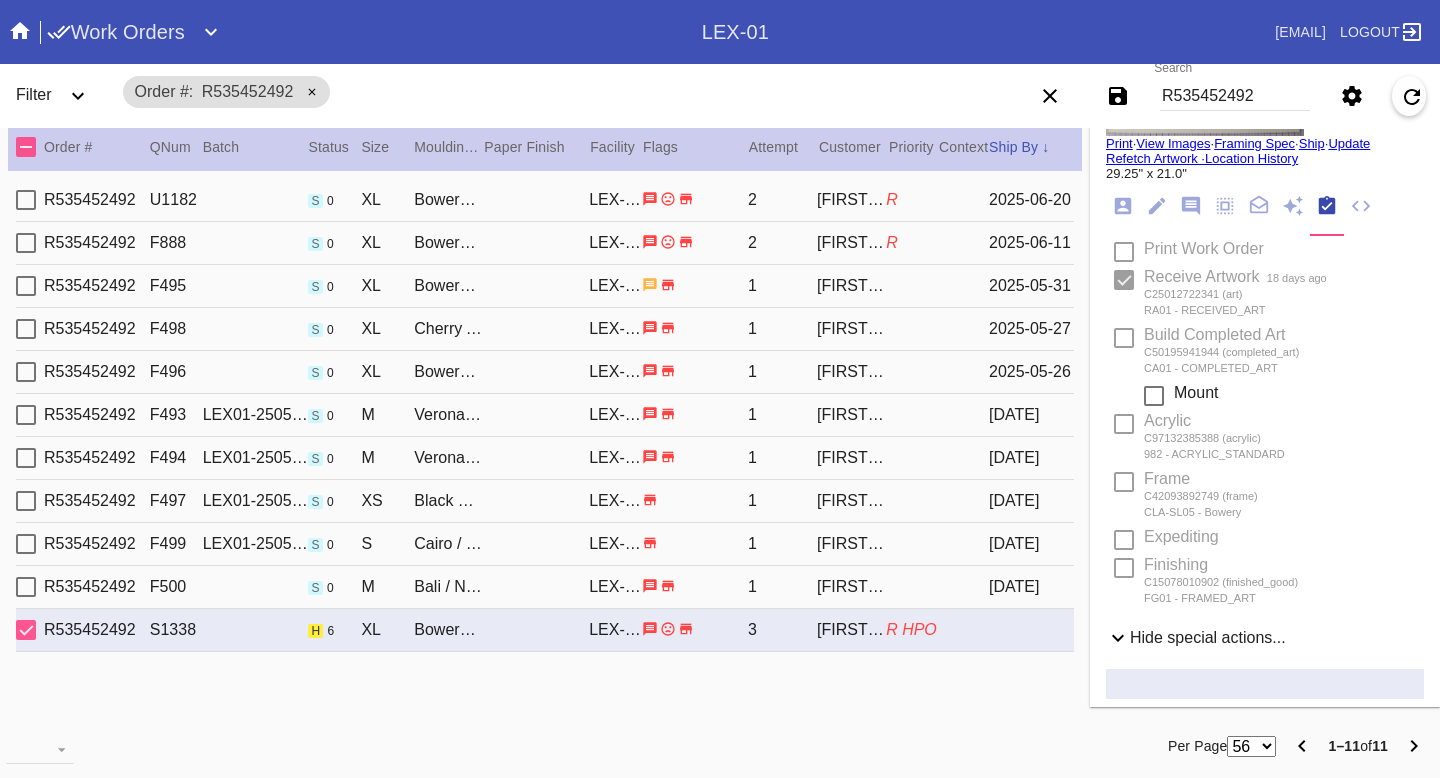 scroll, scrollTop: 0, scrollLeft: 0, axis: both 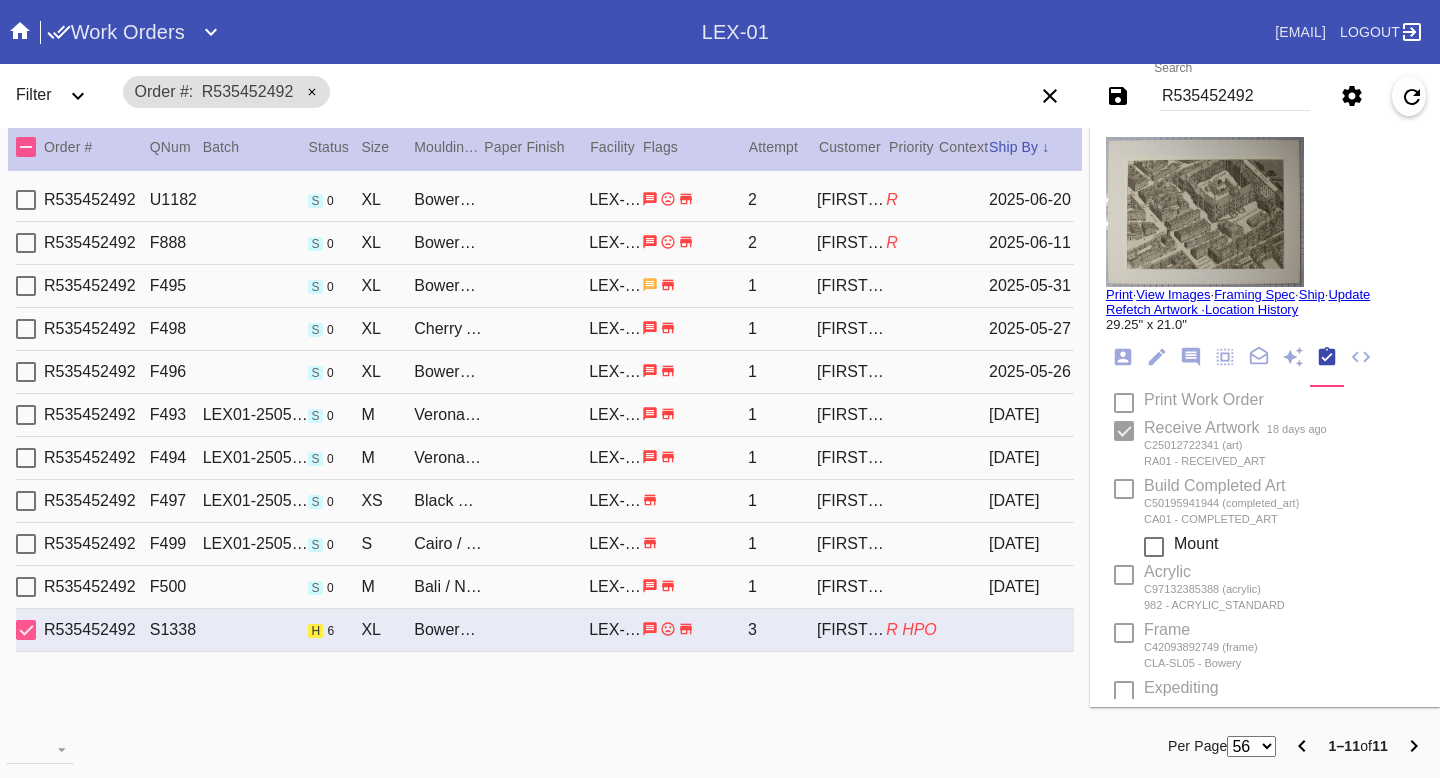click 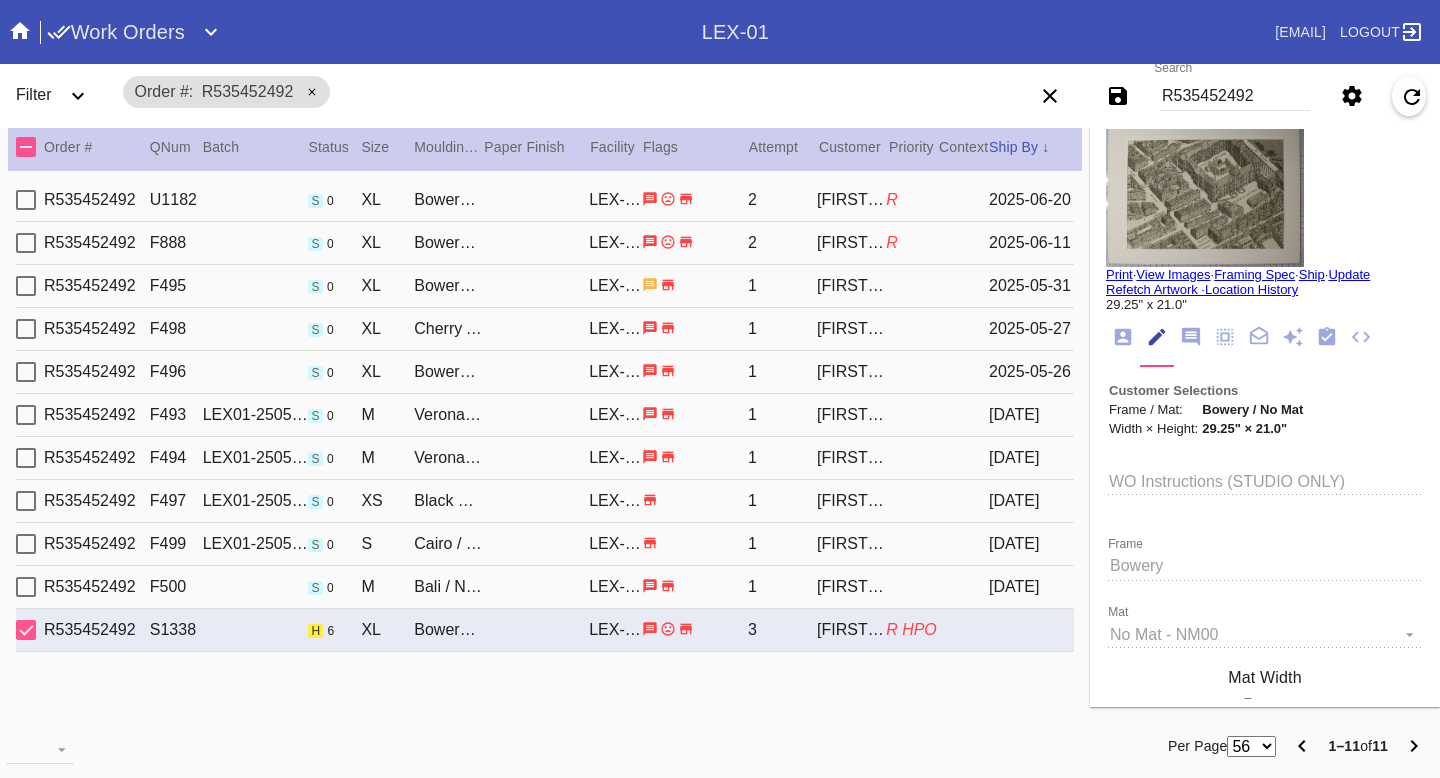 scroll, scrollTop: 0, scrollLeft: 0, axis: both 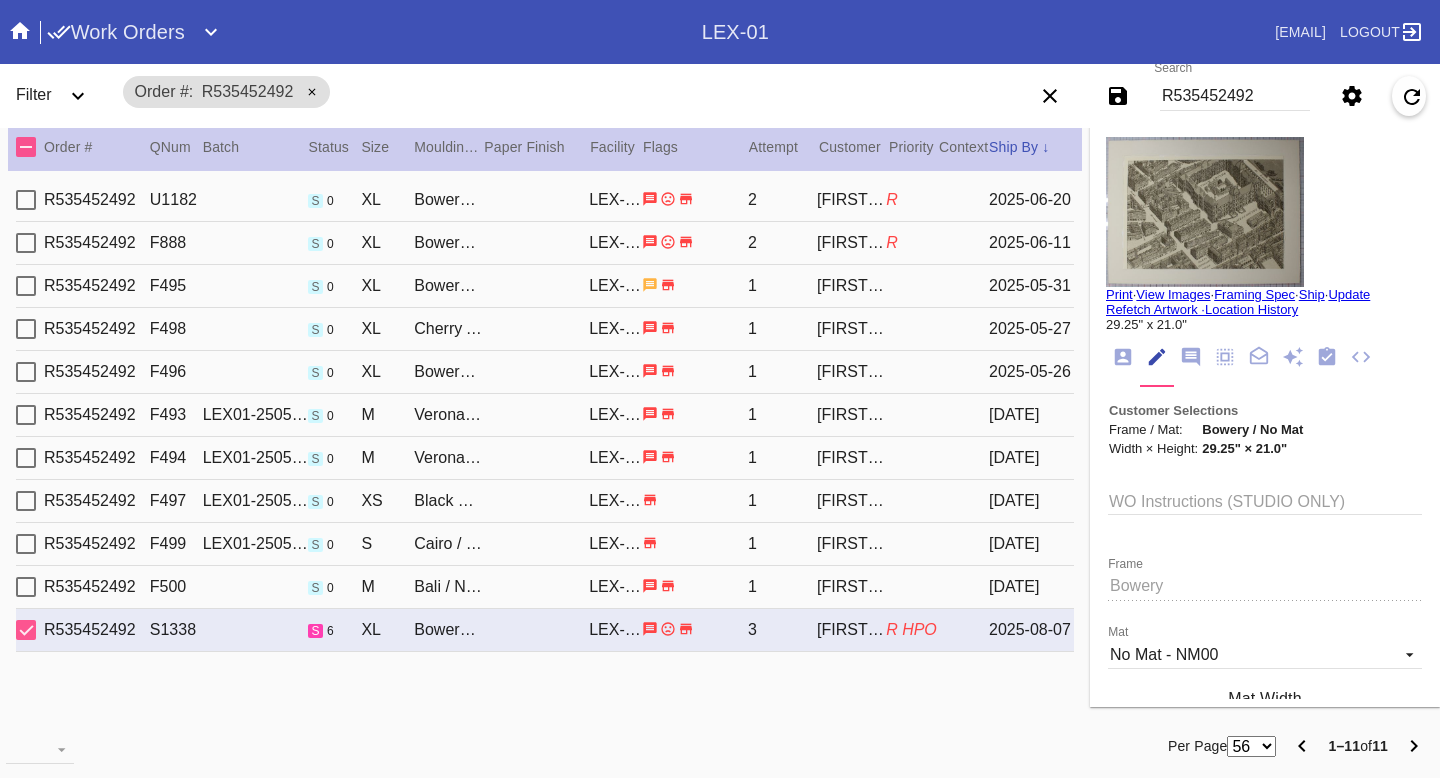 click 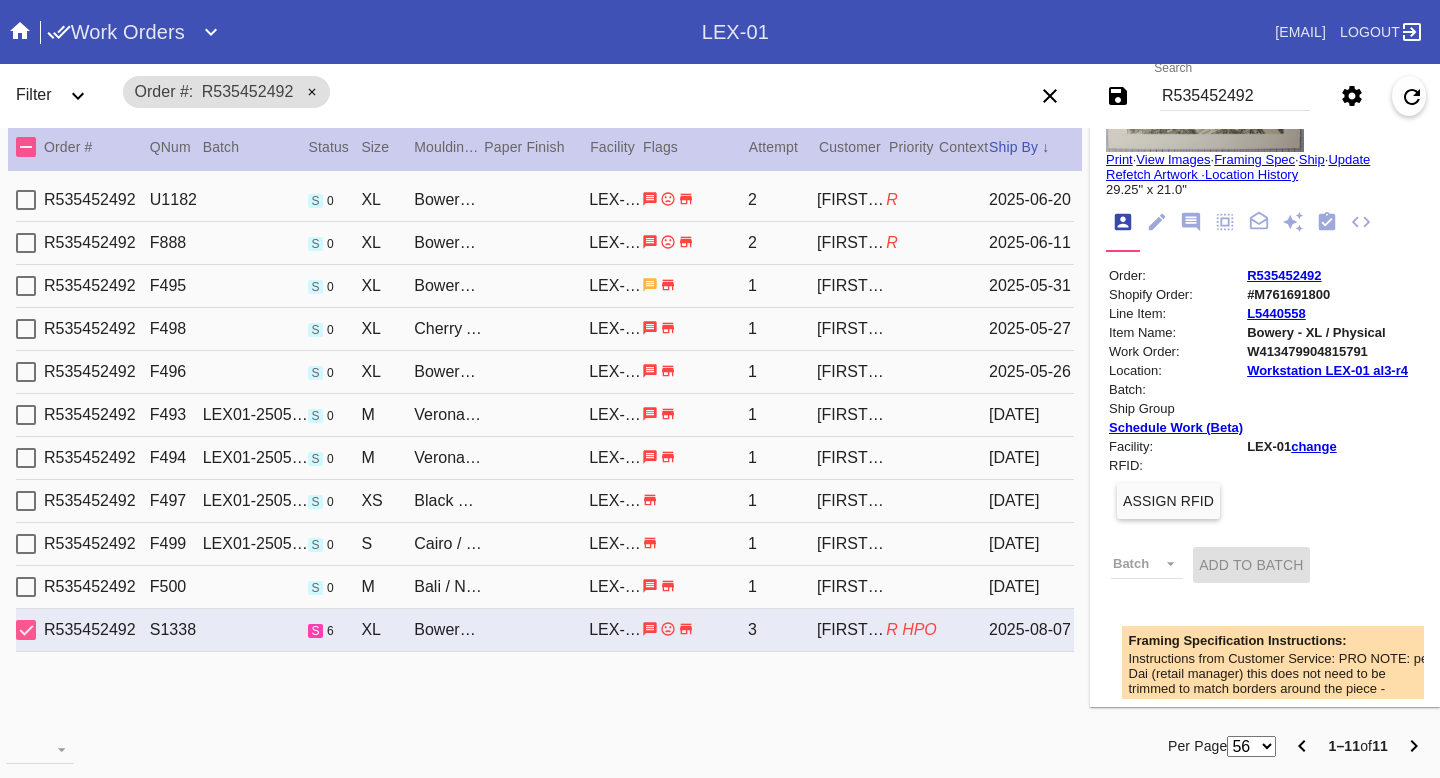 scroll, scrollTop: 0, scrollLeft: 0, axis: both 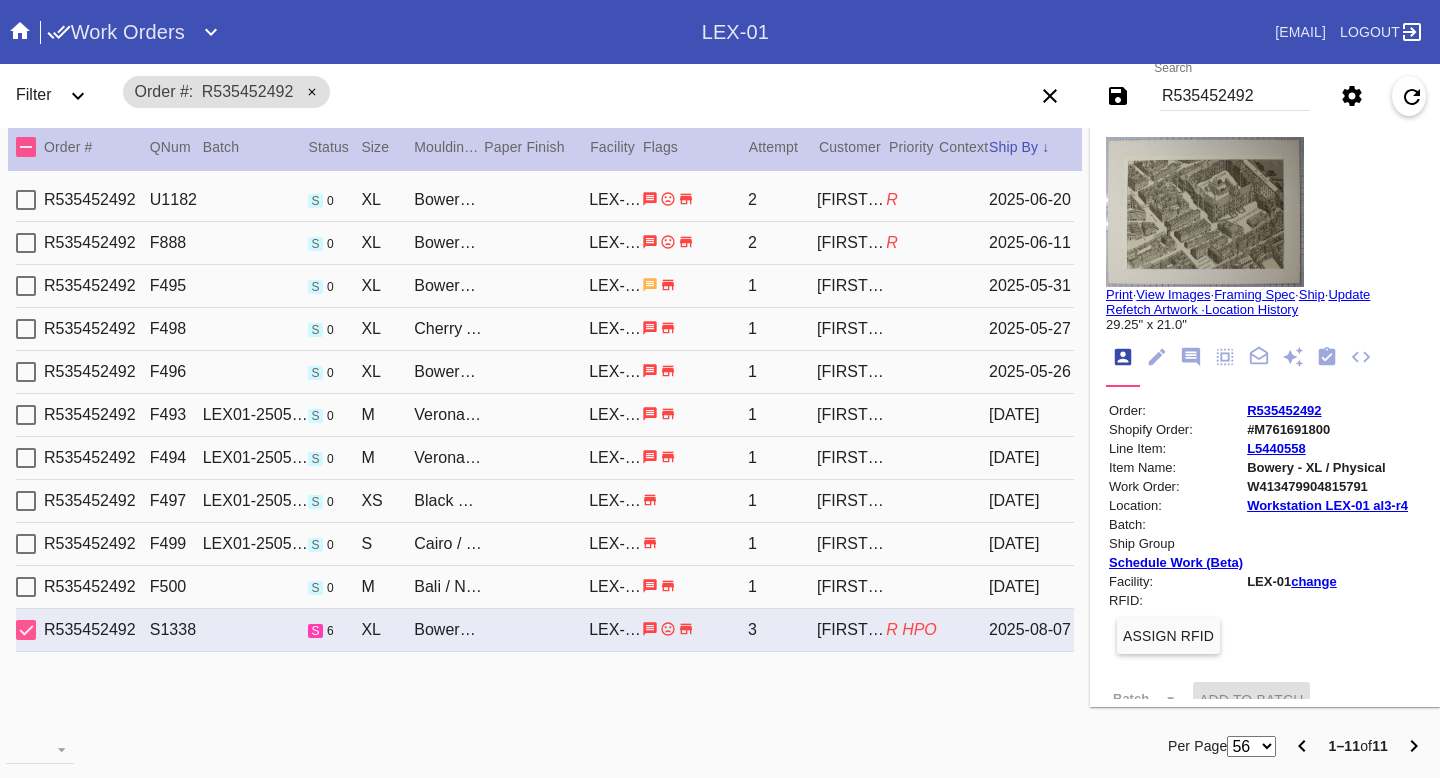 click on "Print" at bounding box center (1119, 294) 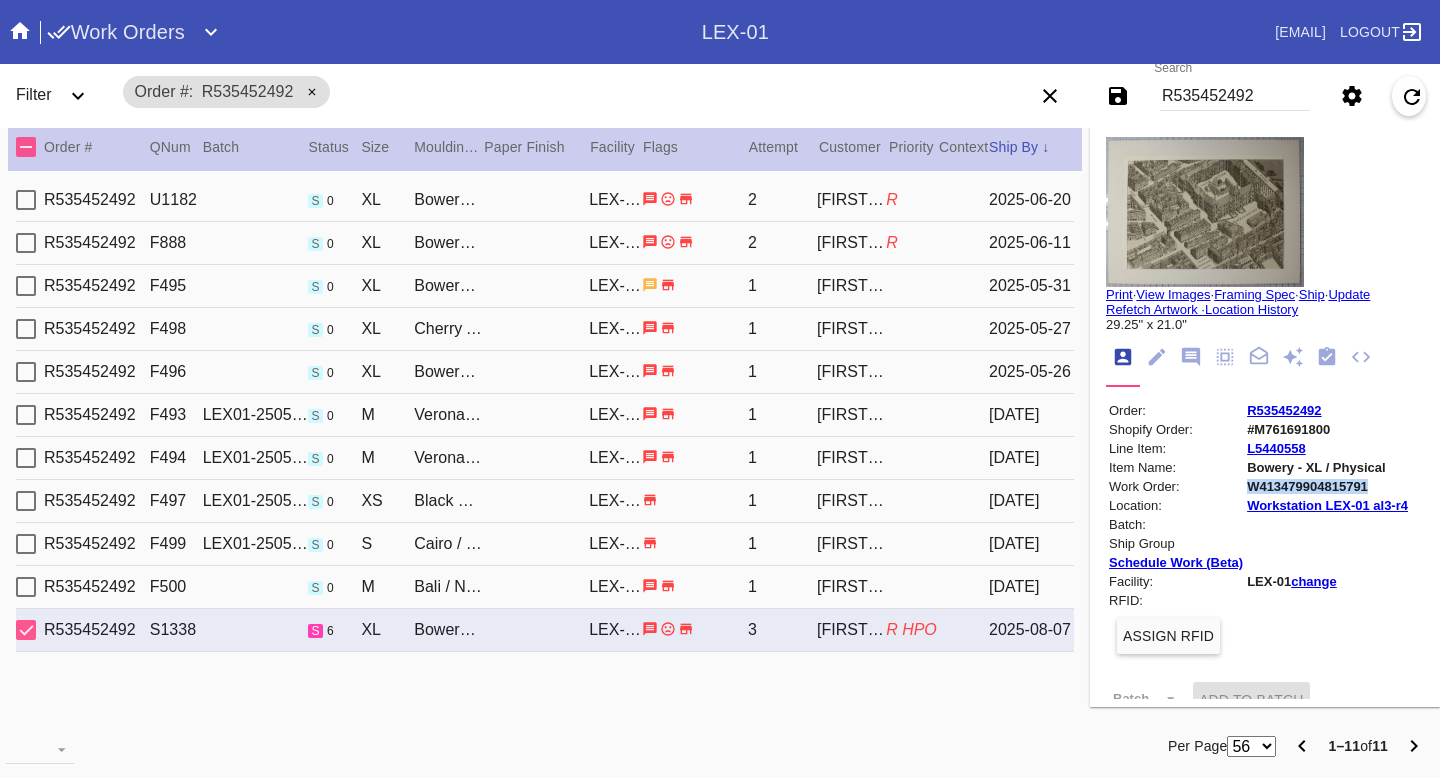 click on "W413479904815791" at bounding box center [1327, 486] 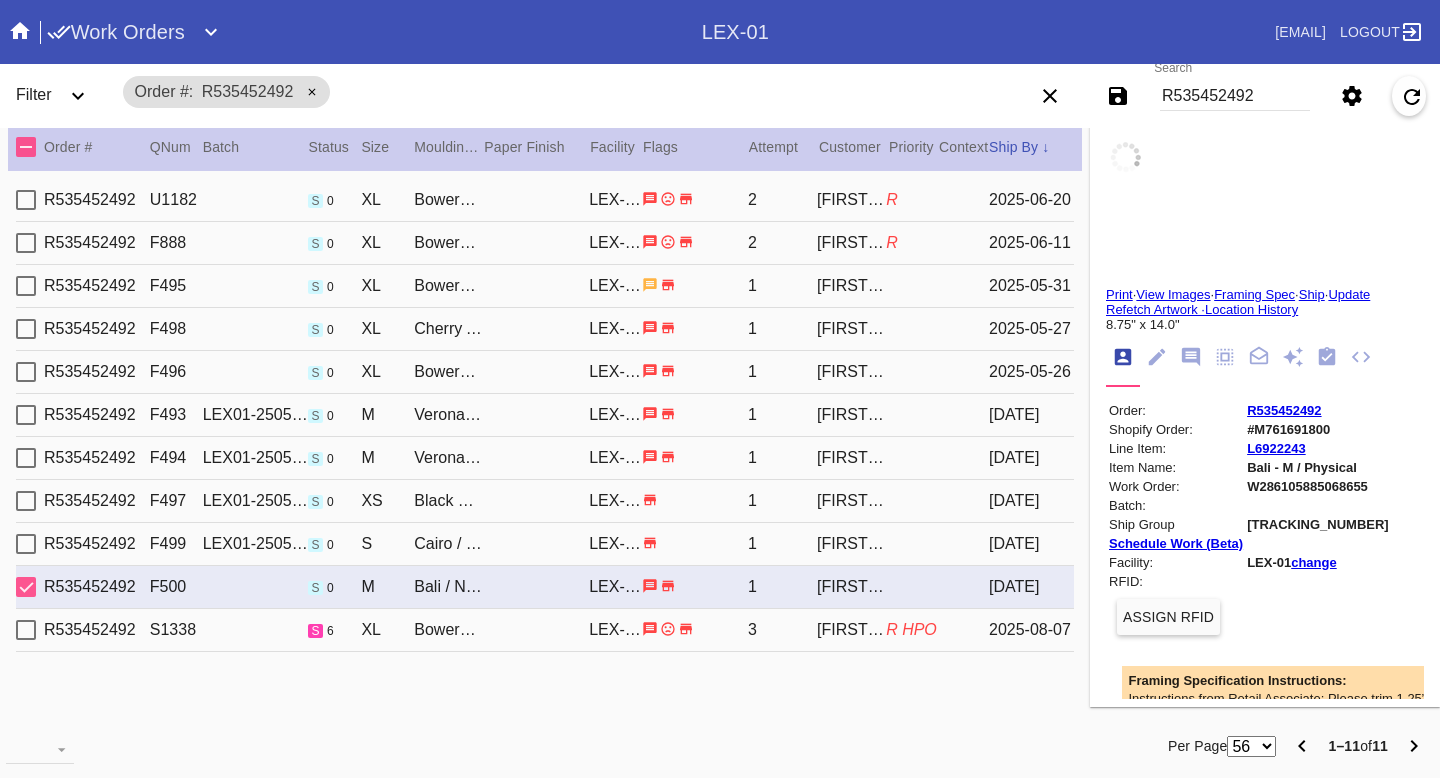 click on "Lindsay Jackson" at bounding box center [851, 630] 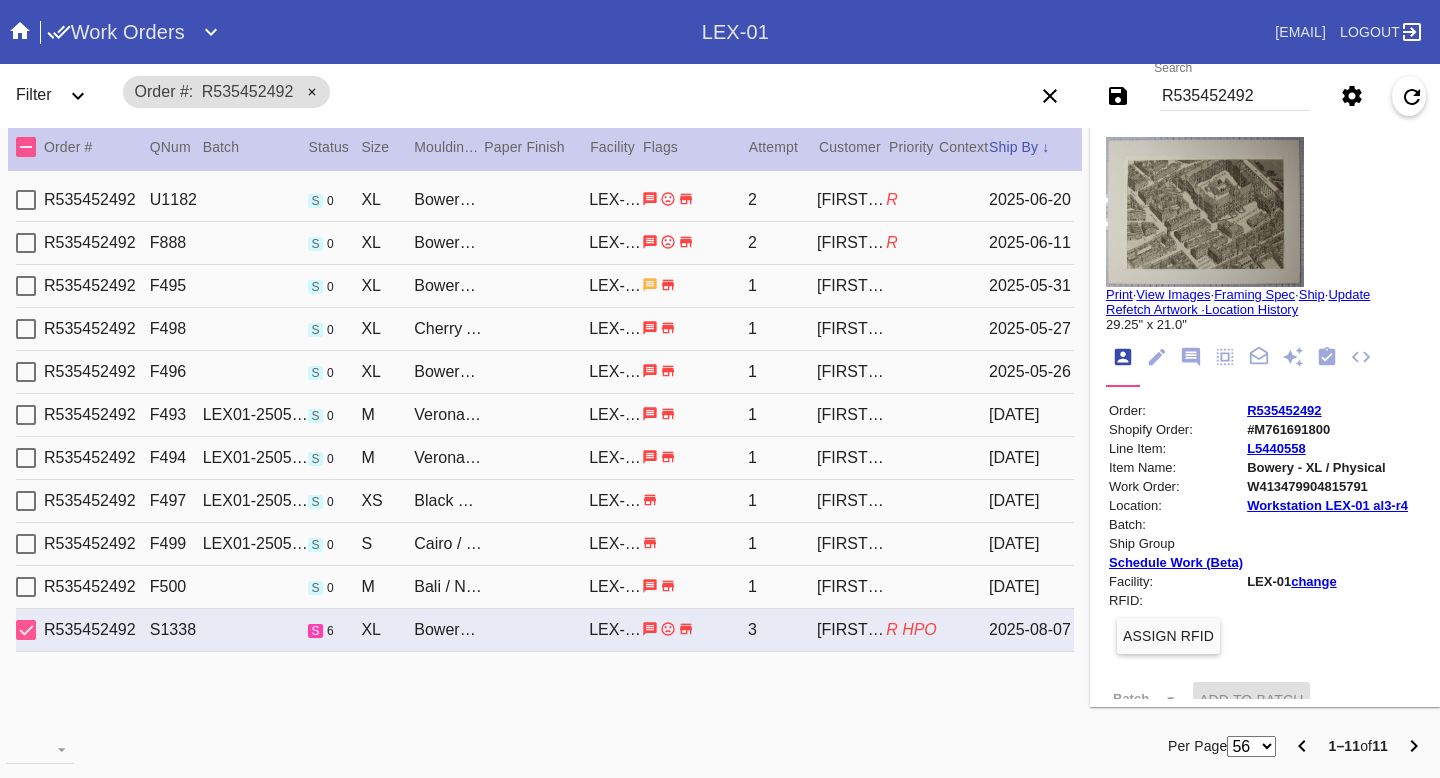 click on "R535452492" at bounding box center [1235, 96] 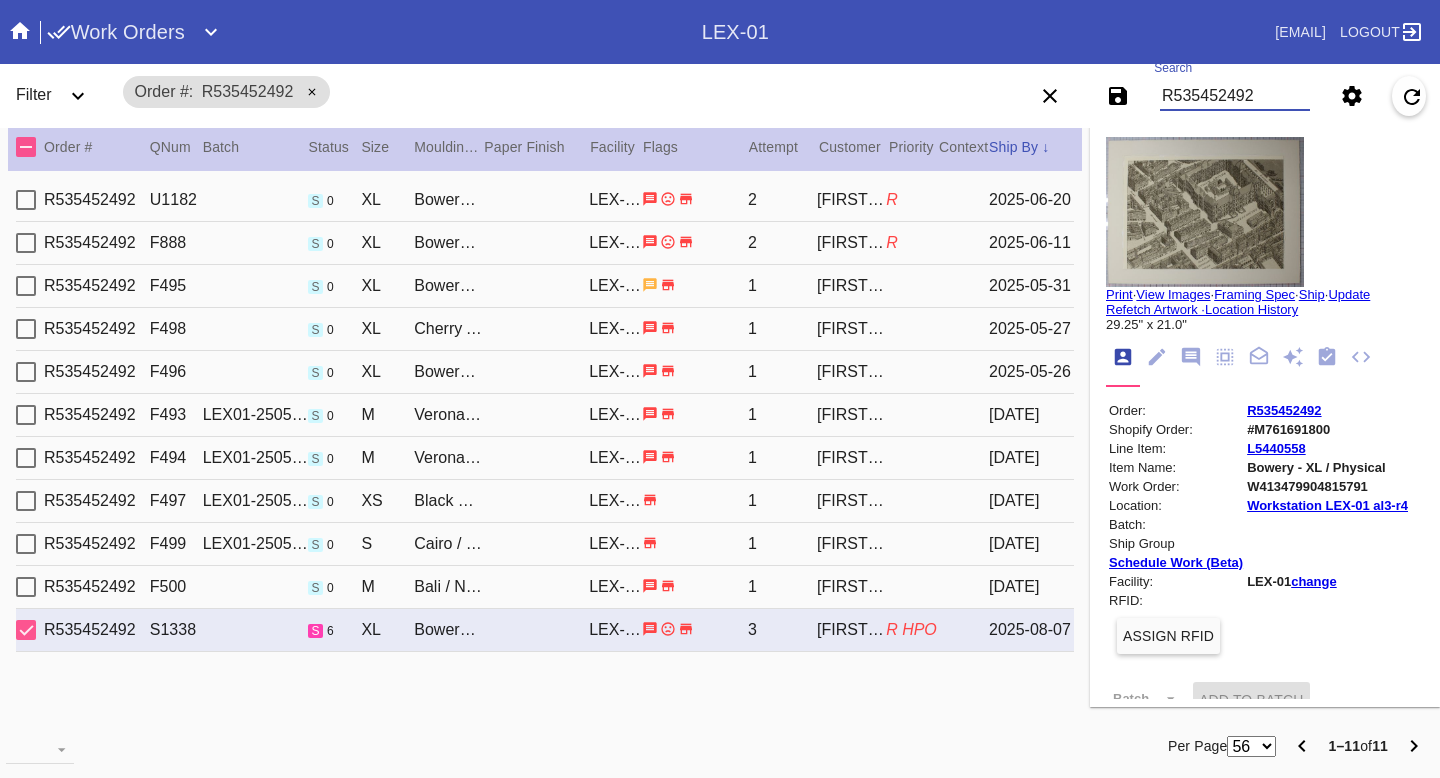 click on "R535452492" at bounding box center [1235, 96] 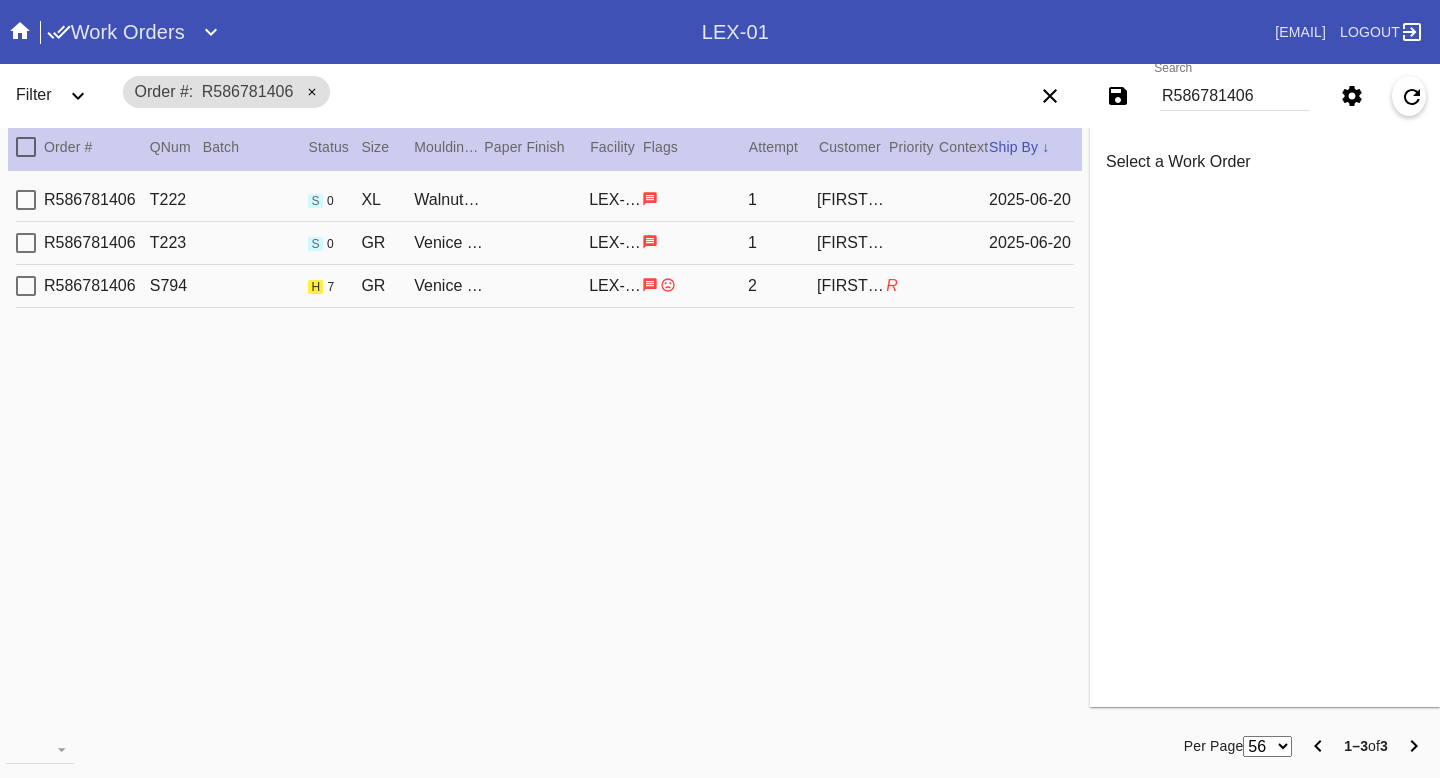 click on "2" at bounding box center (782, 286) 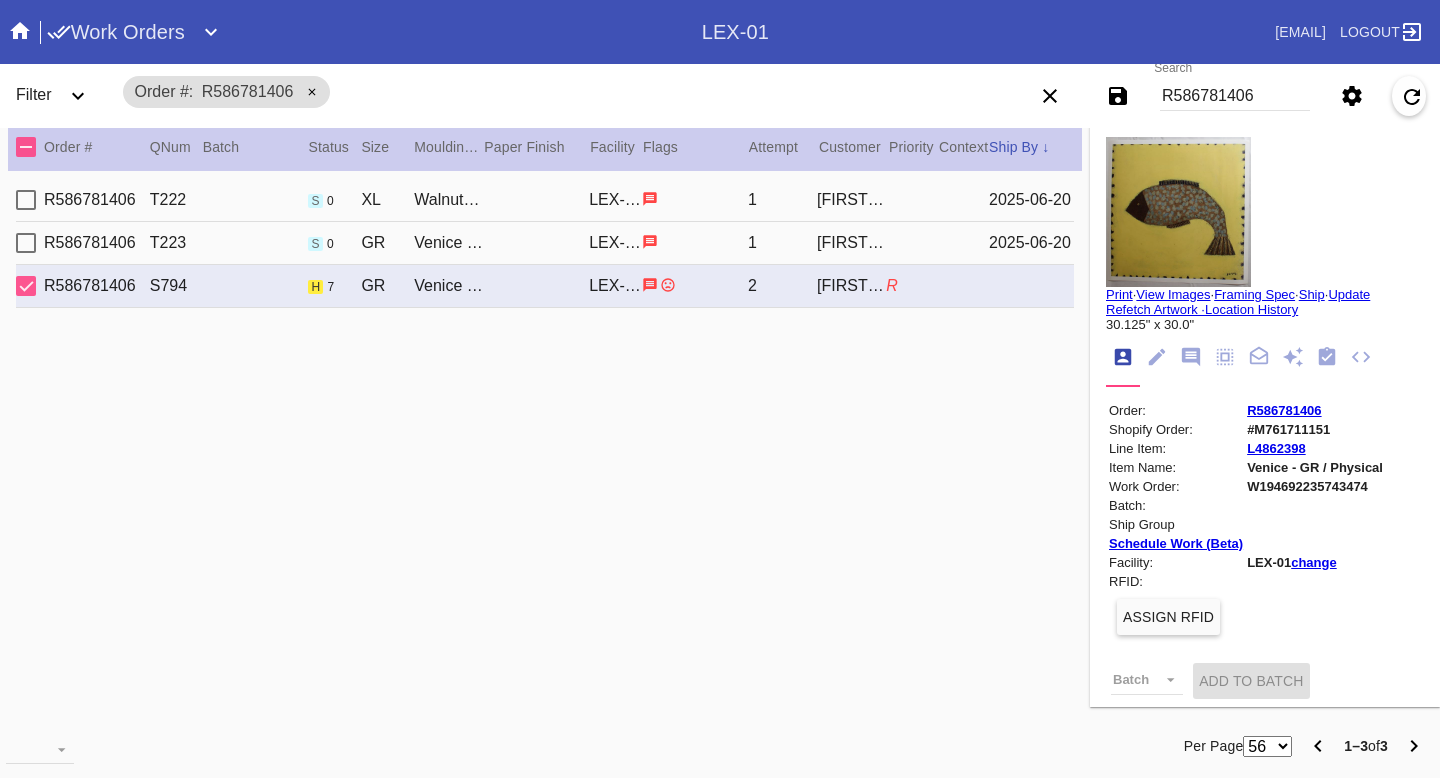 click 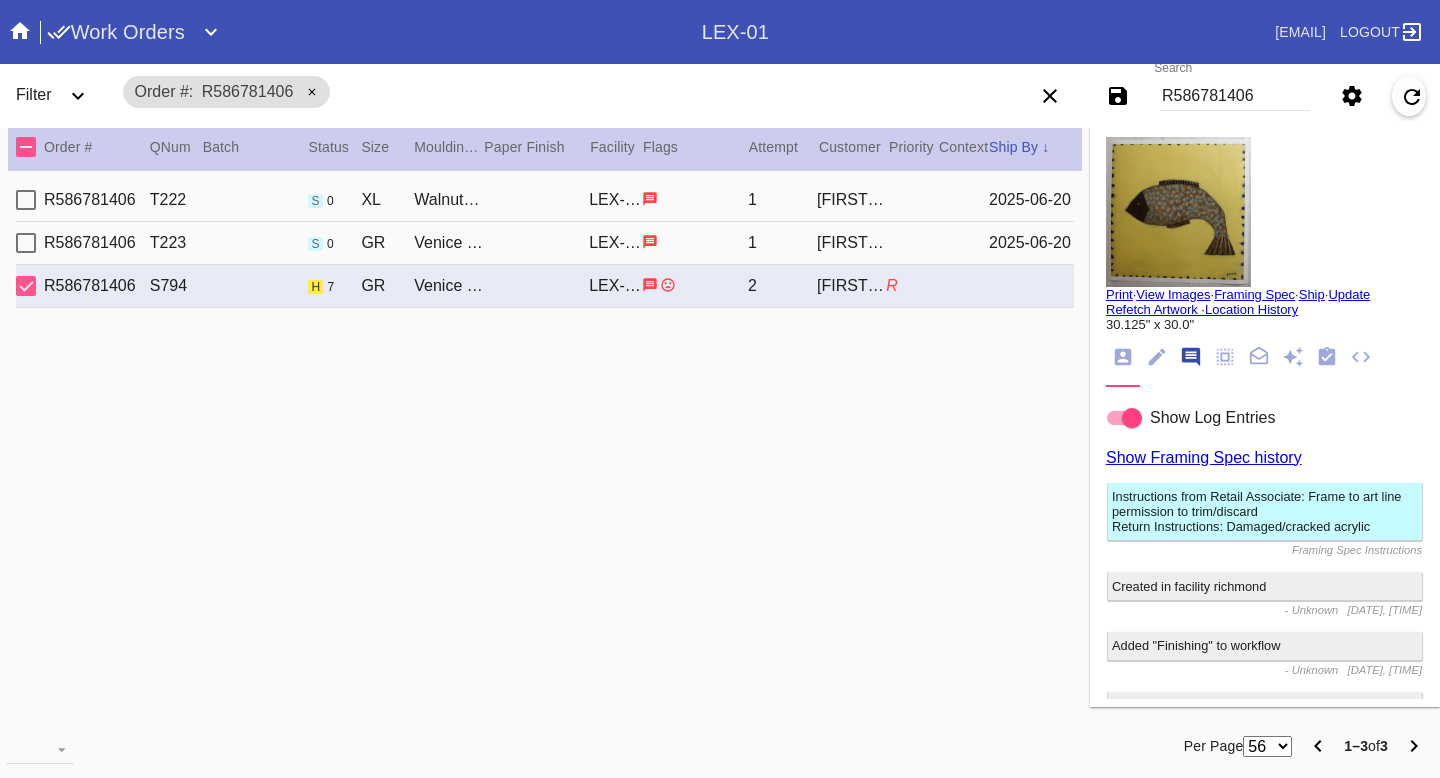 scroll, scrollTop: 123, scrollLeft: 0, axis: vertical 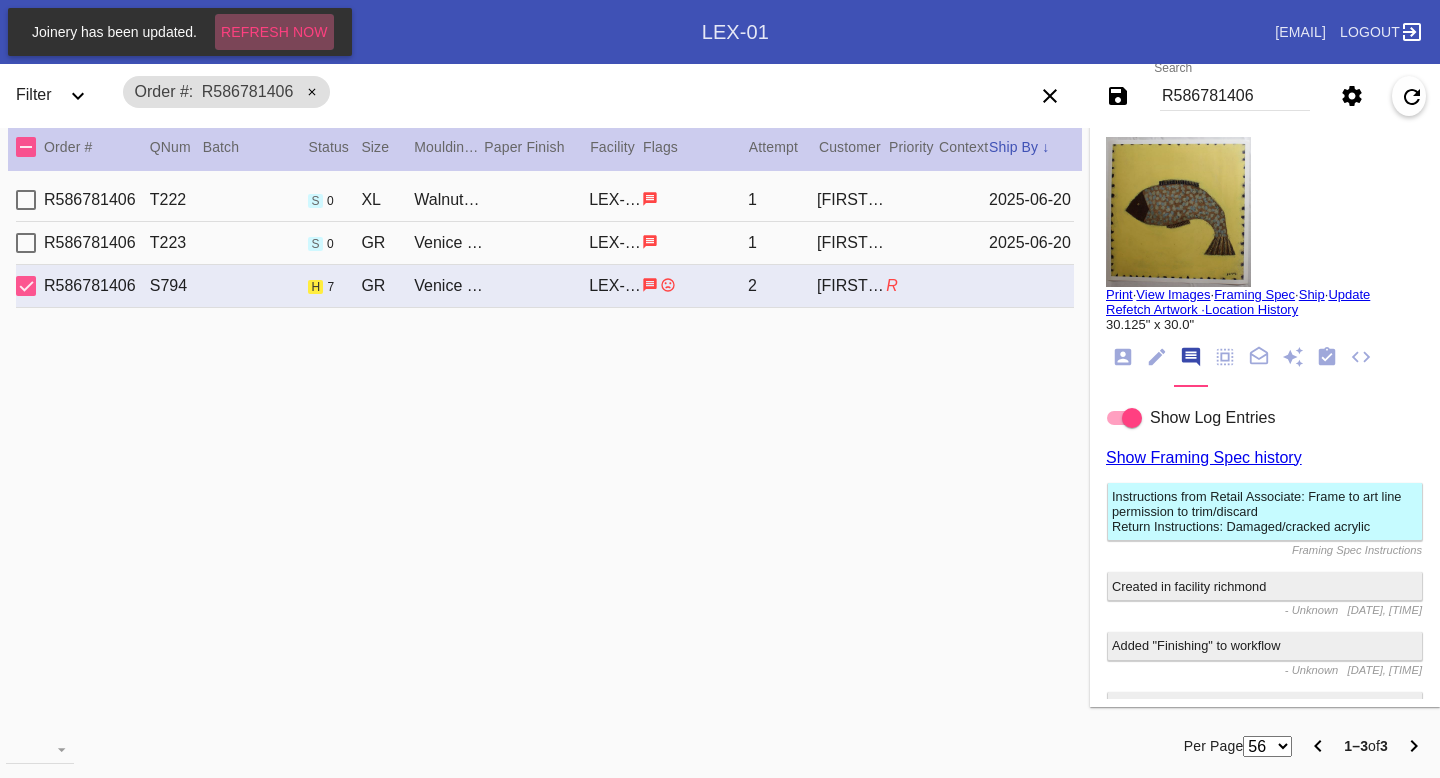 click on "Refresh Now" at bounding box center (274, 32) 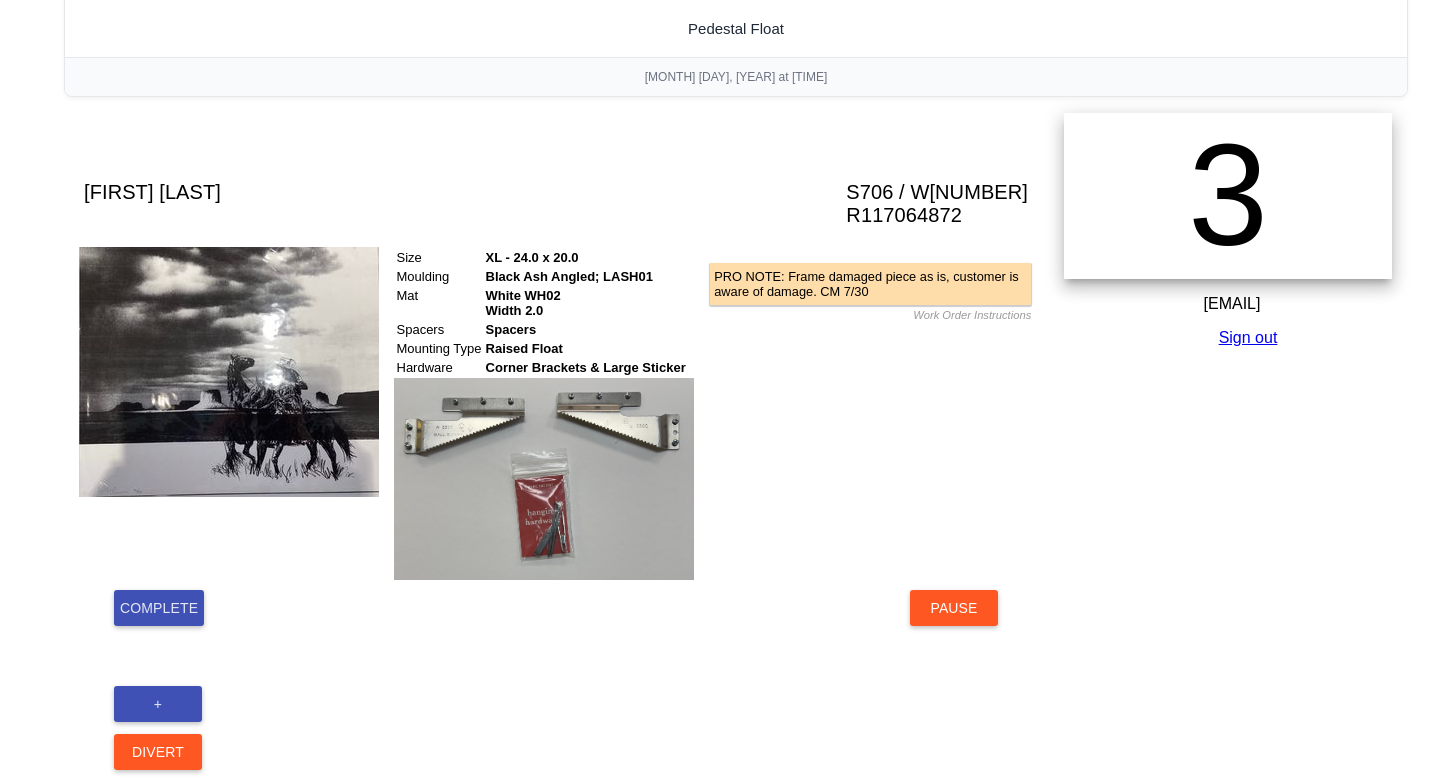 scroll, scrollTop: 153, scrollLeft: 0, axis: vertical 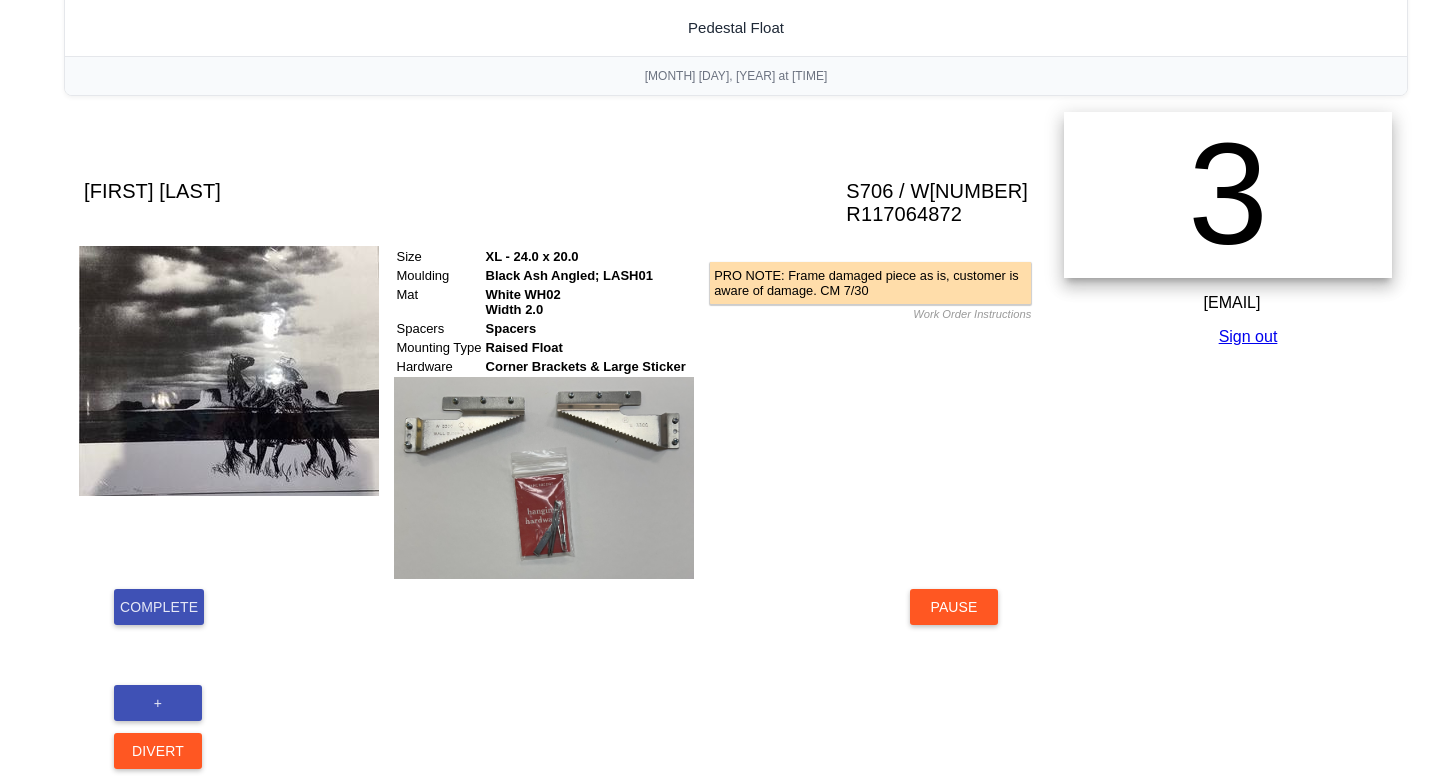 click on "Complete" at bounding box center (159, 607) 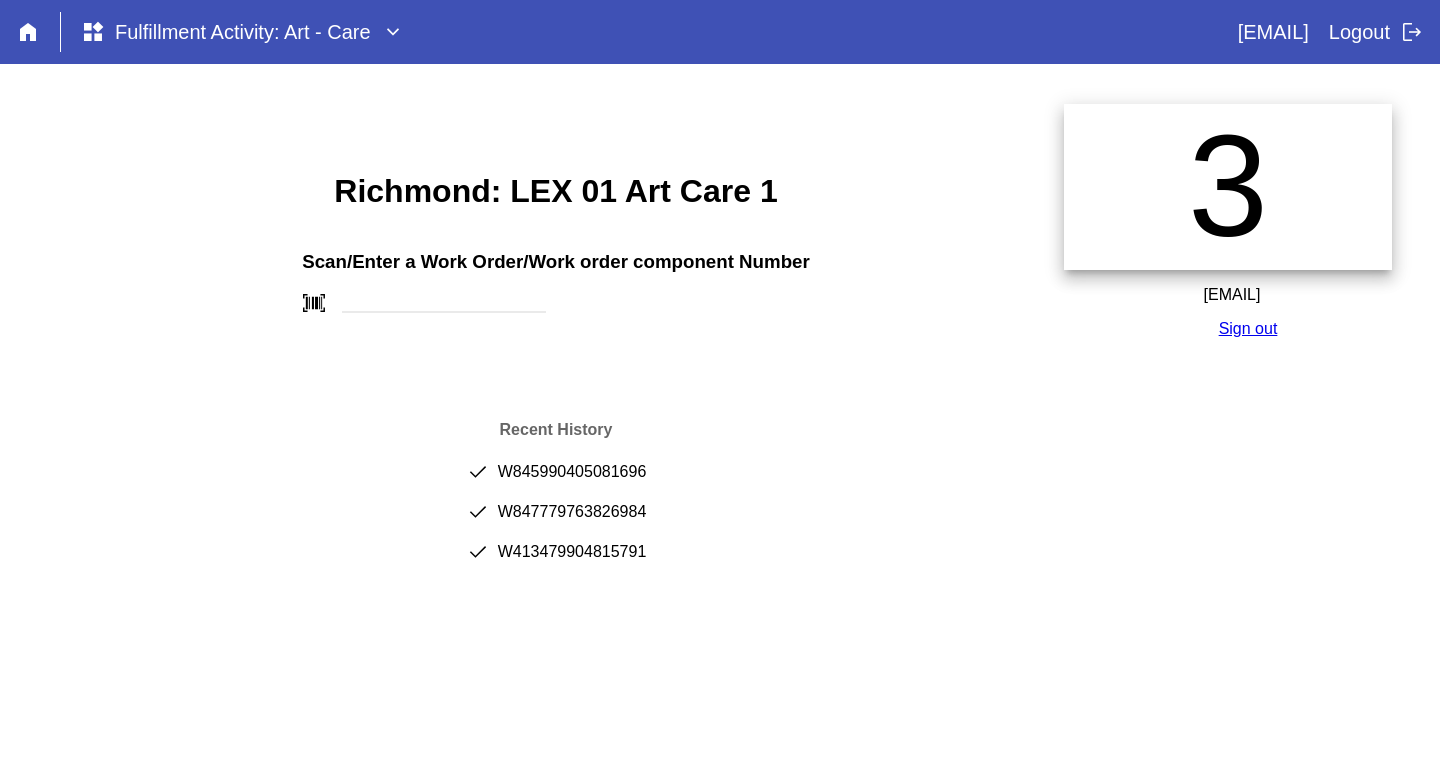 scroll, scrollTop: 0, scrollLeft: 0, axis: both 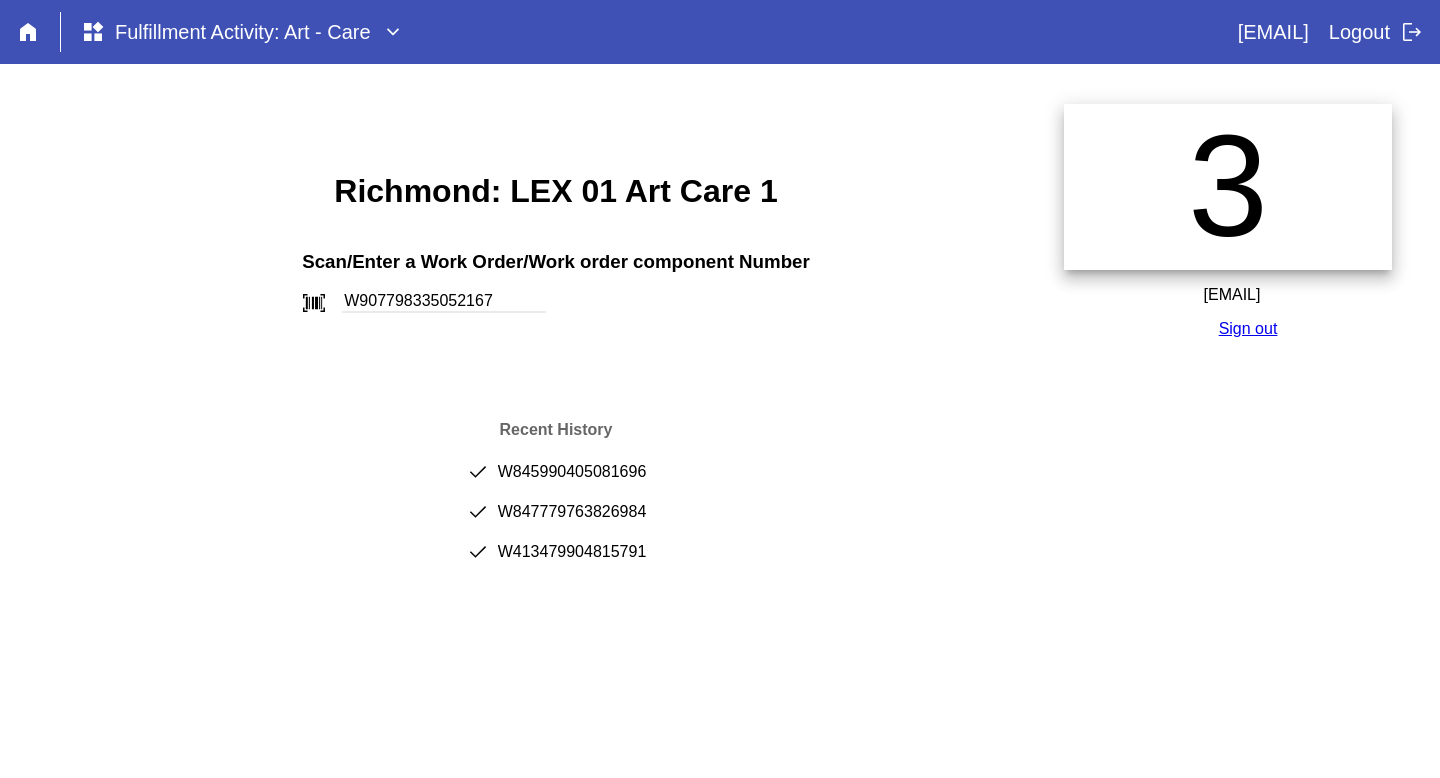 type on "W907798335052167" 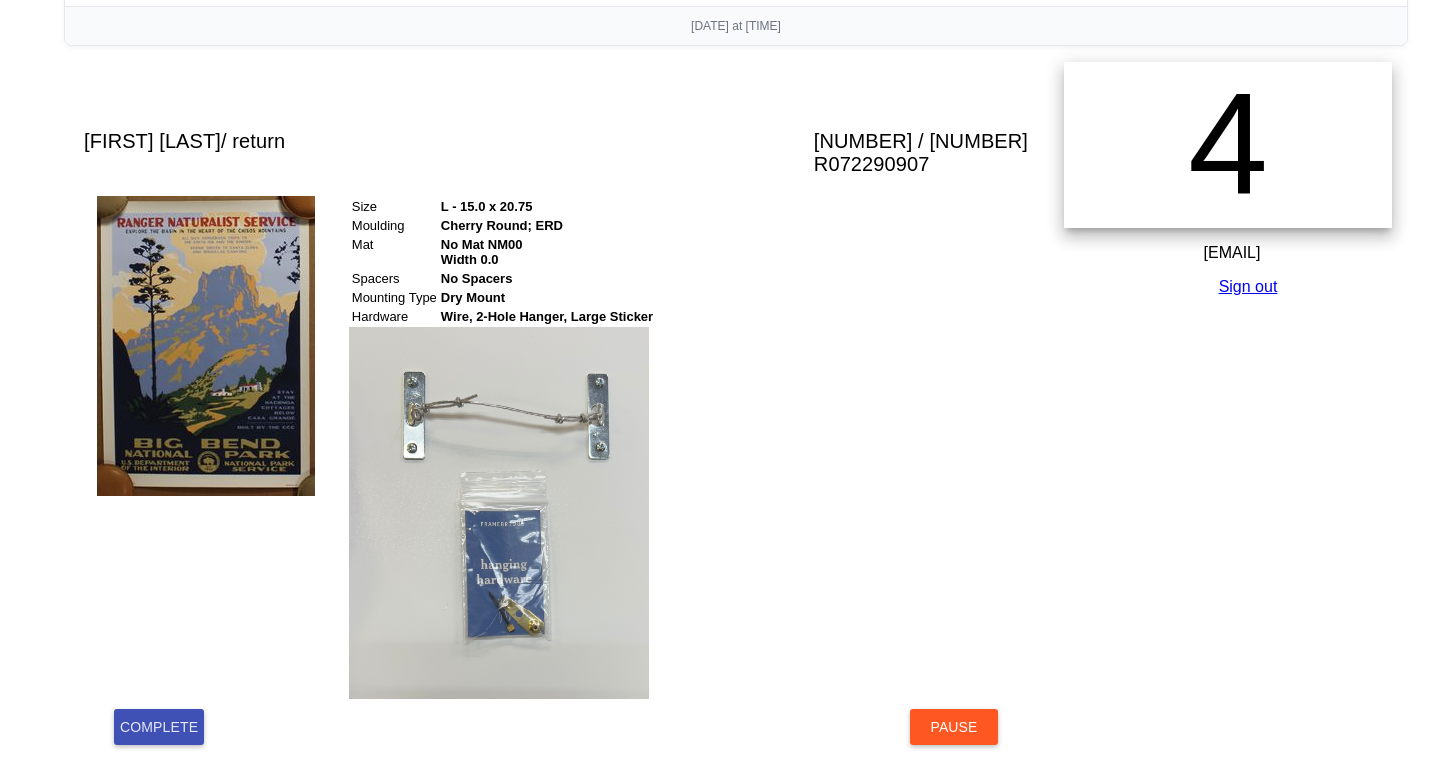 scroll, scrollTop: 242, scrollLeft: 0, axis: vertical 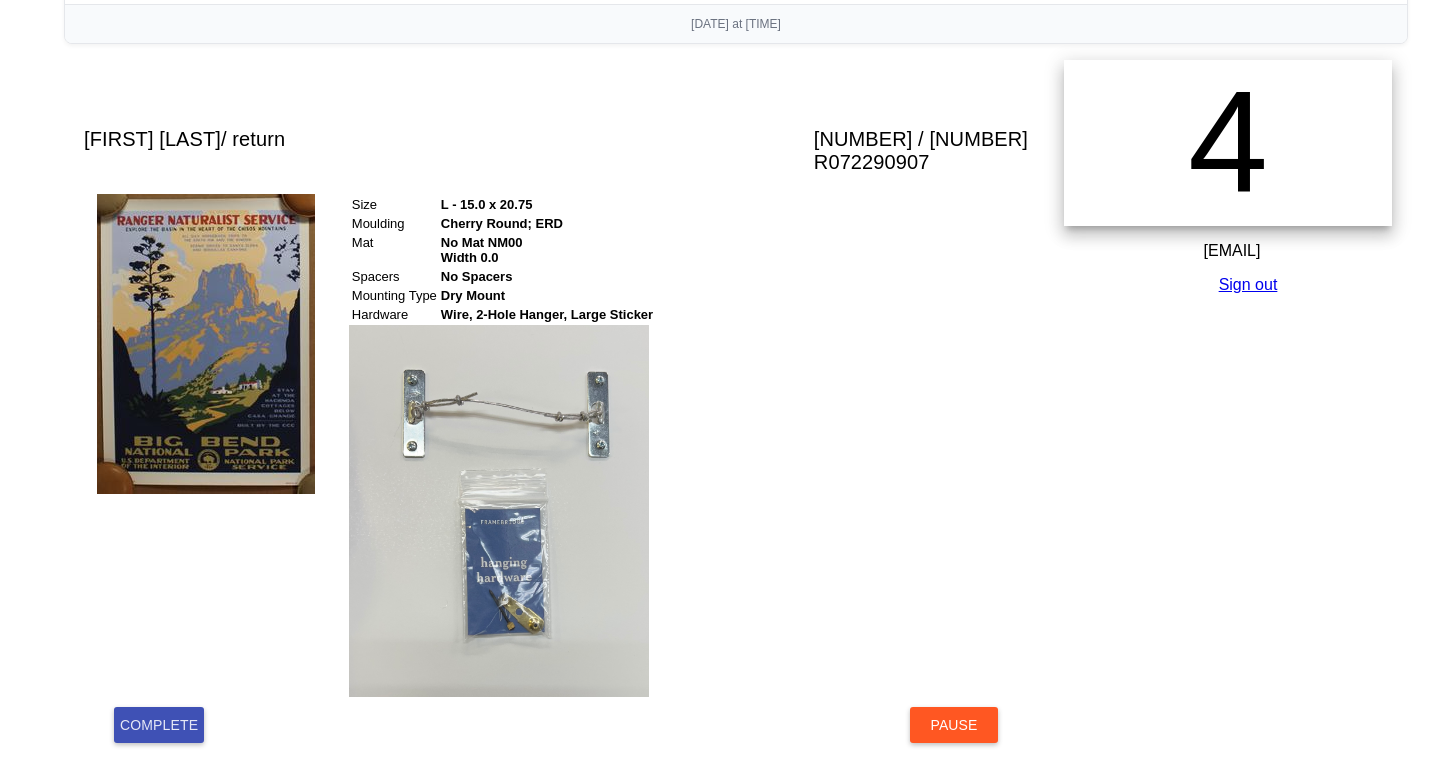 click on "Complete" at bounding box center (159, 725) 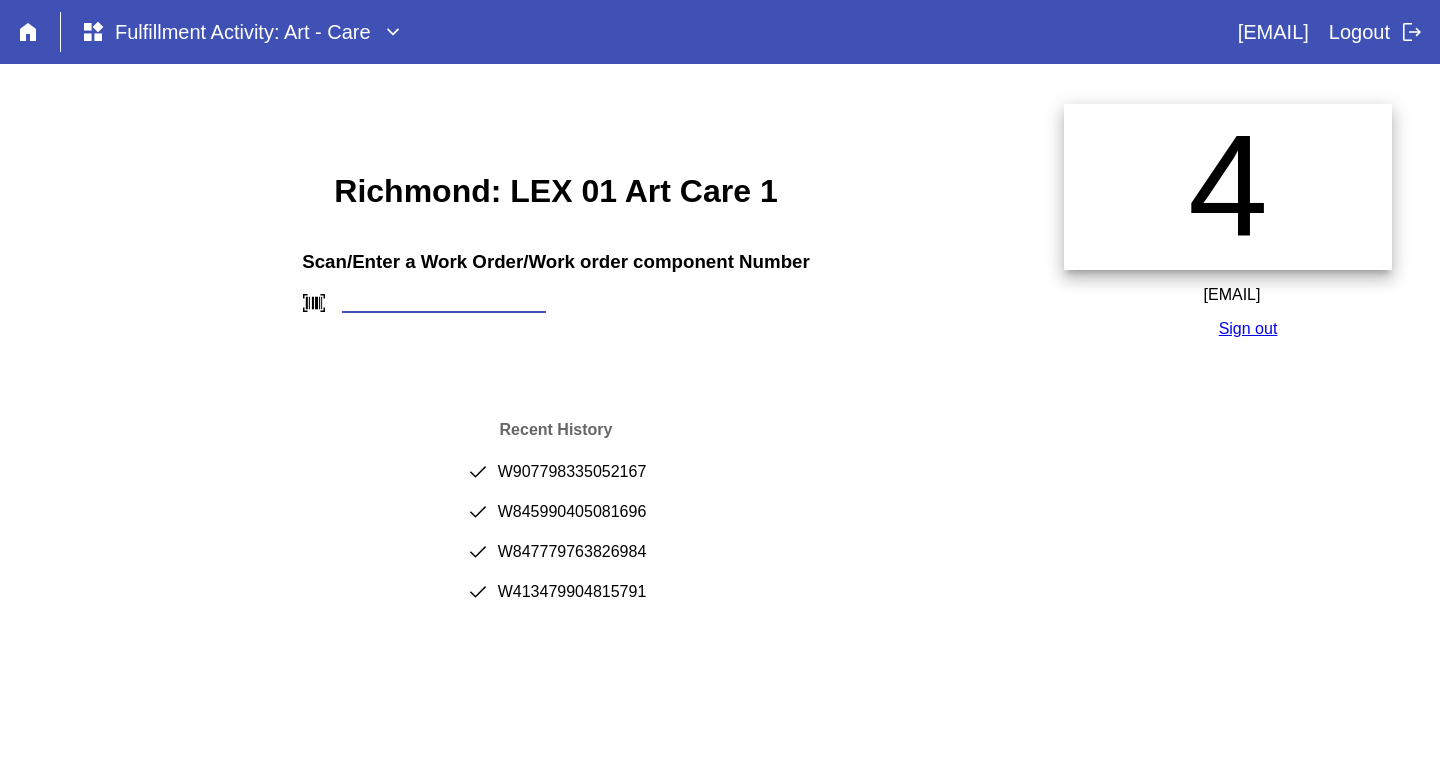 scroll, scrollTop: 0, scrollLeft: 0, axis: both 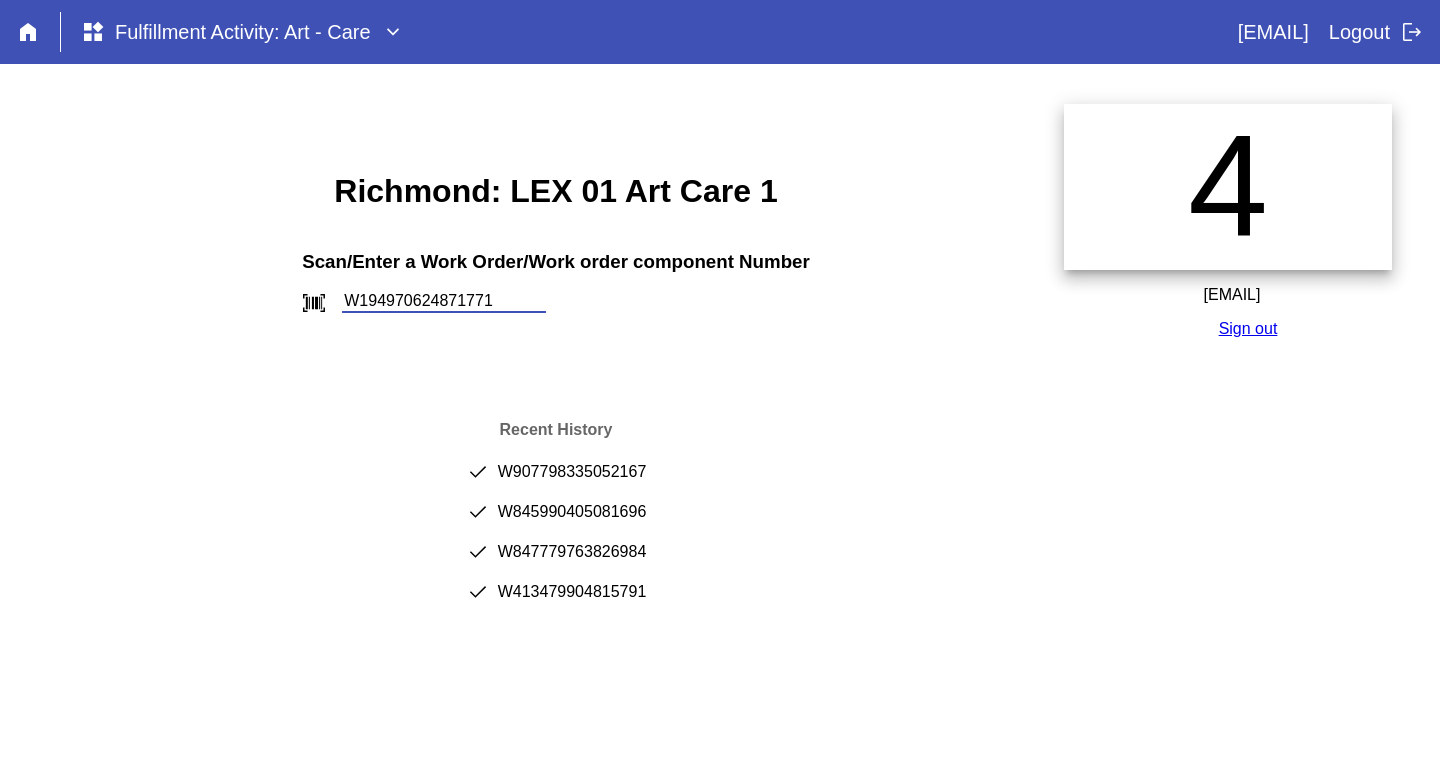type on "W194970624871771" 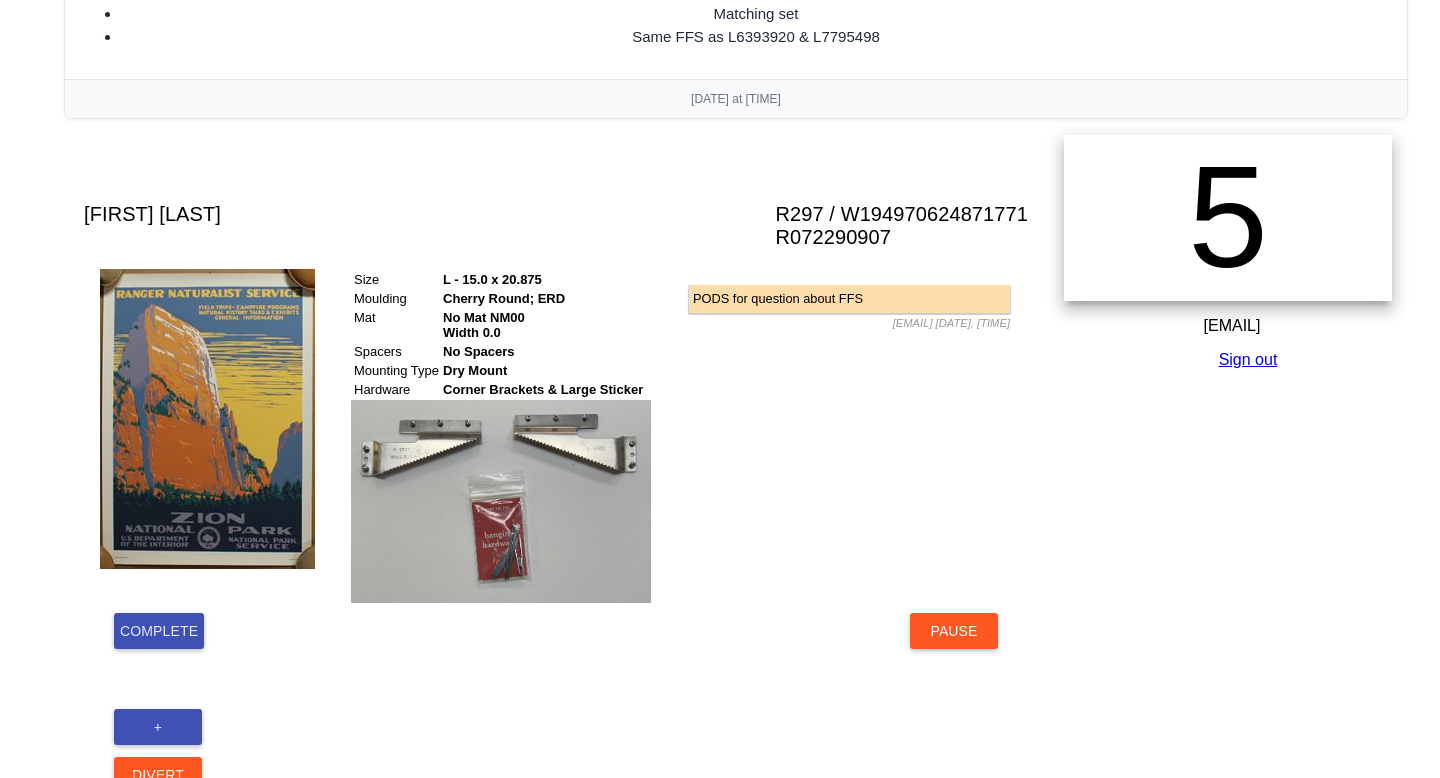 scroll, scrollTop: 201, scrollLeft: 0, axis: vertical 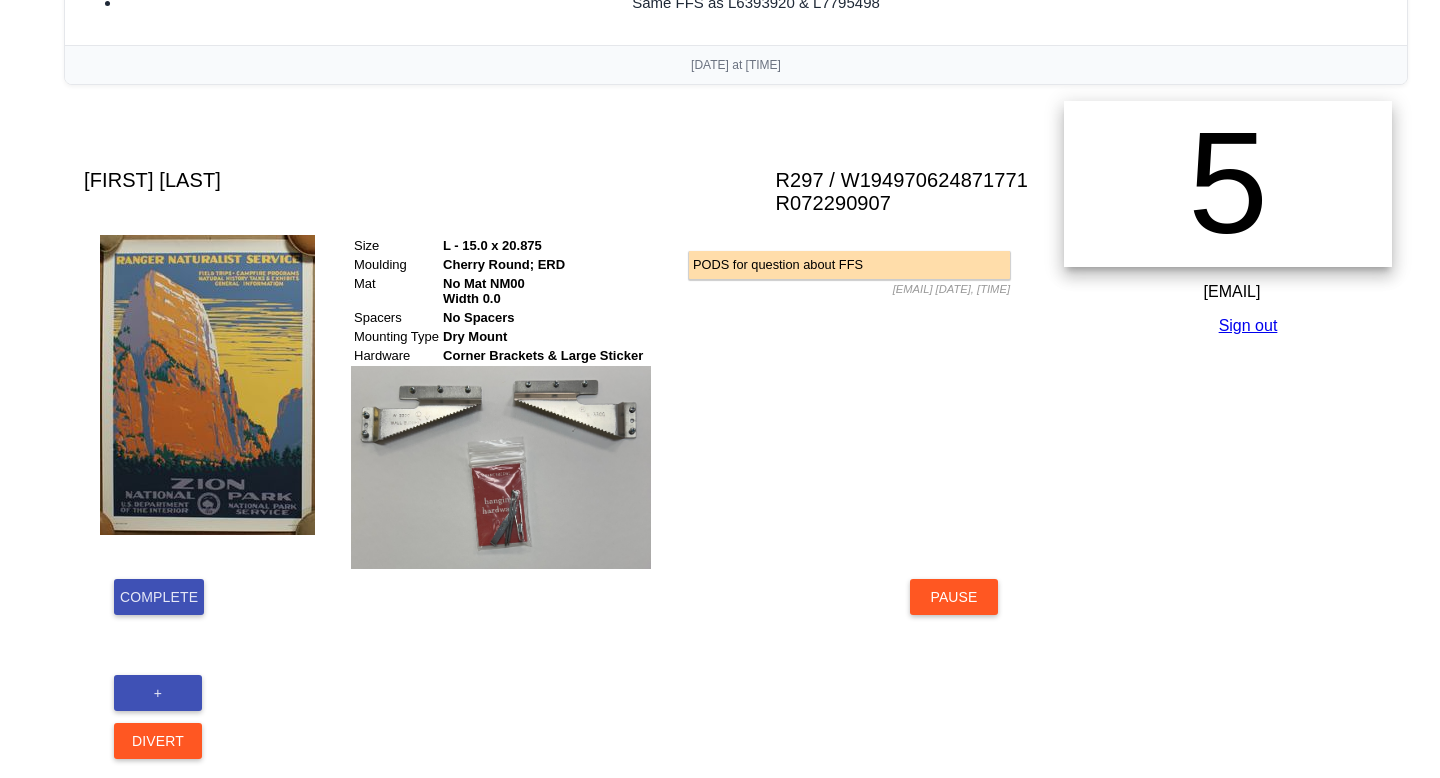 click on "Complete" at bounding box center [159, 597] 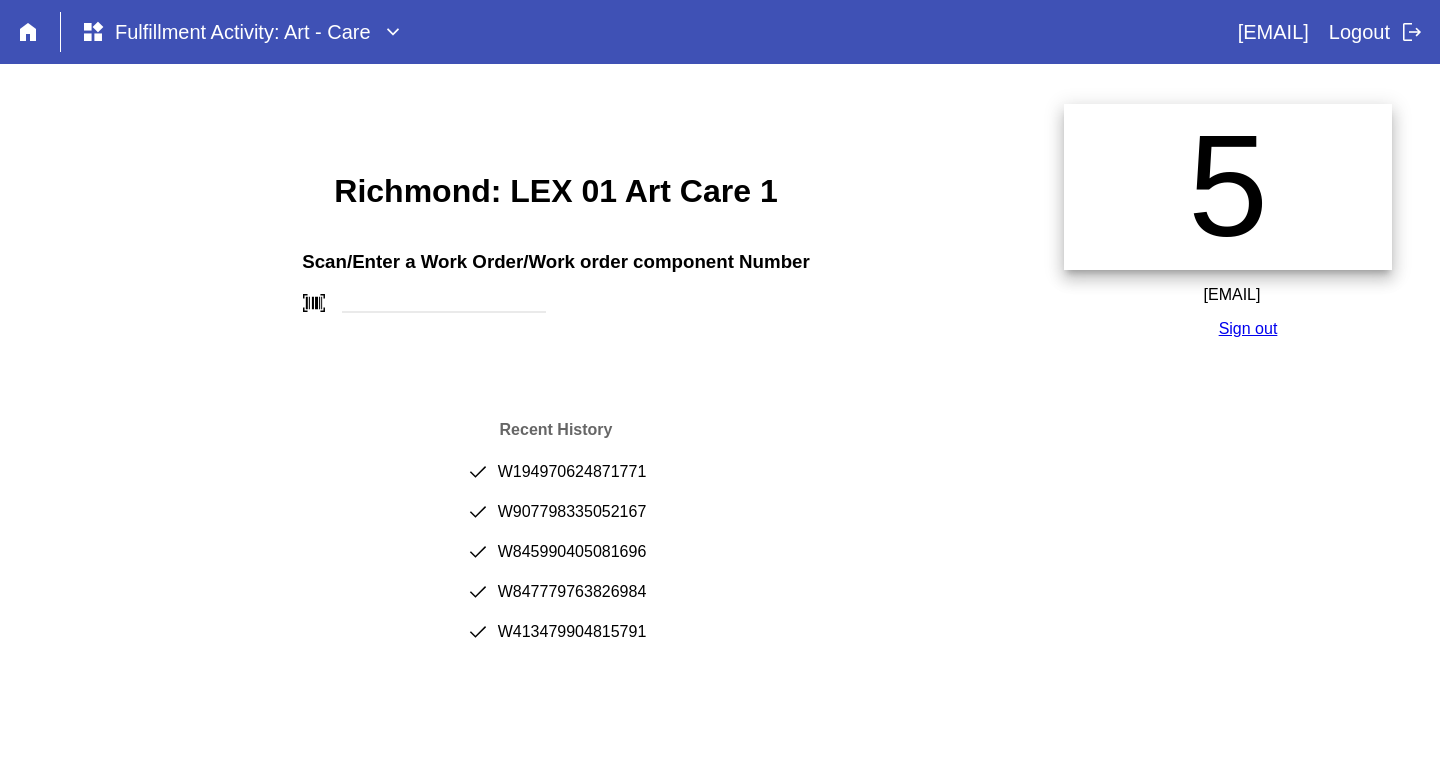 scroll, scrollTop: 0, scrollLeft: 0, axis: both 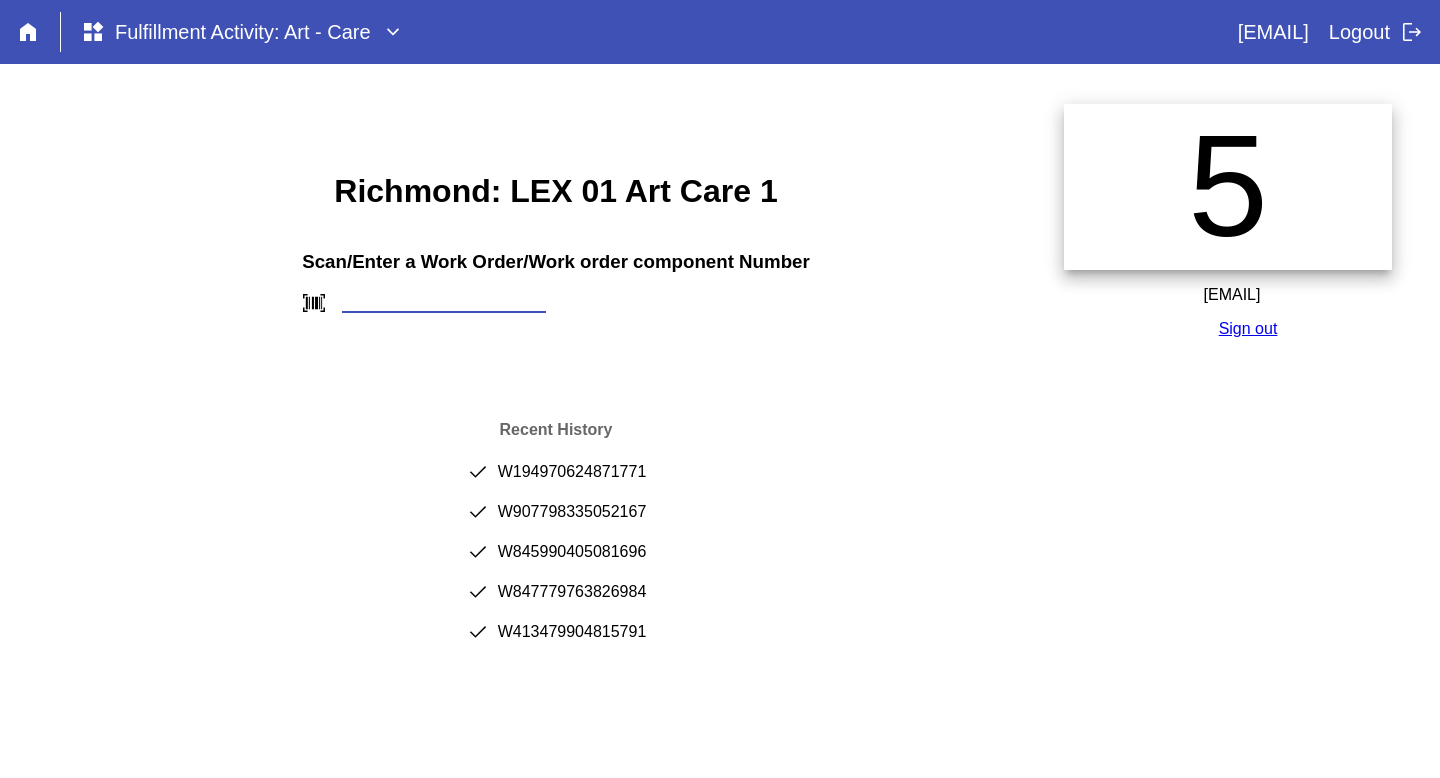 paste on "W413479904815791" 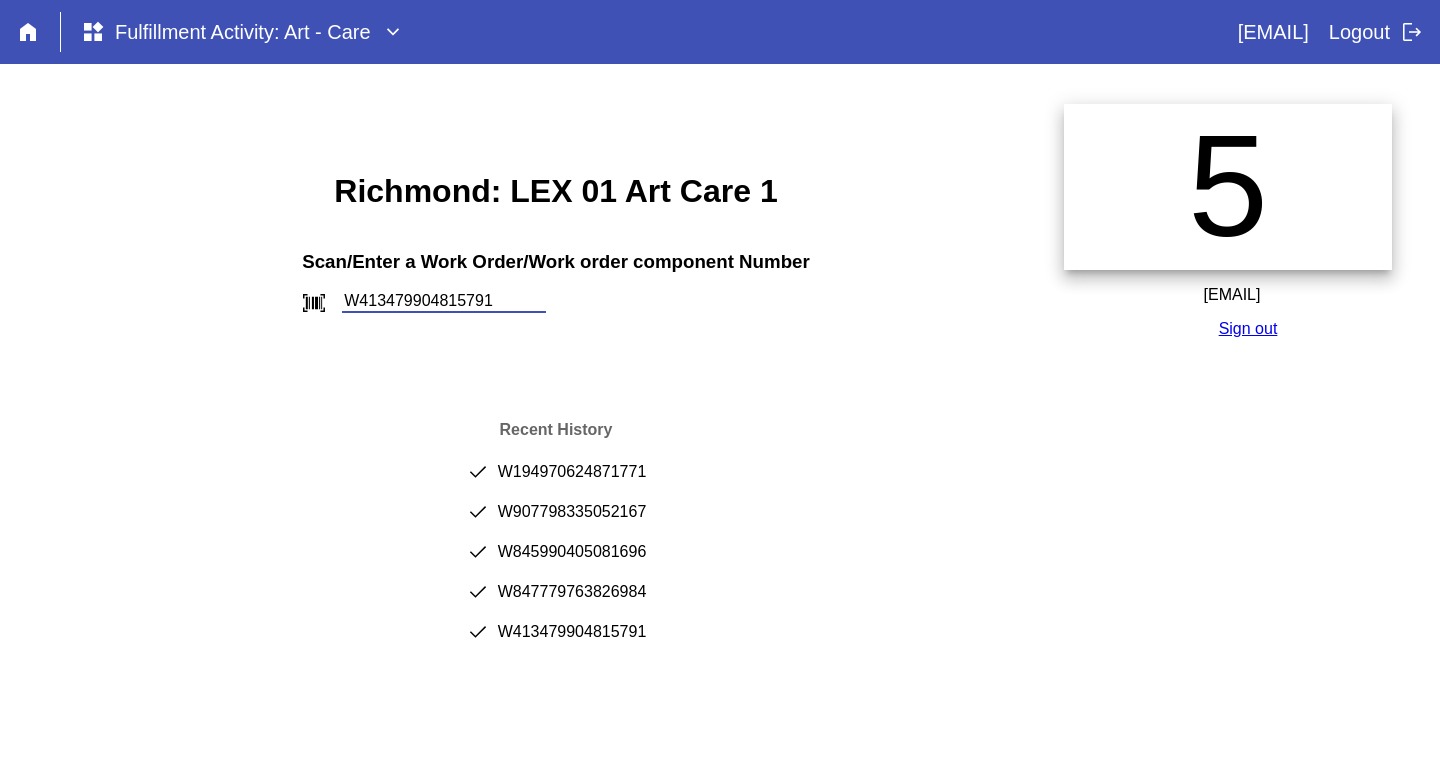 type on "W413479904815791" 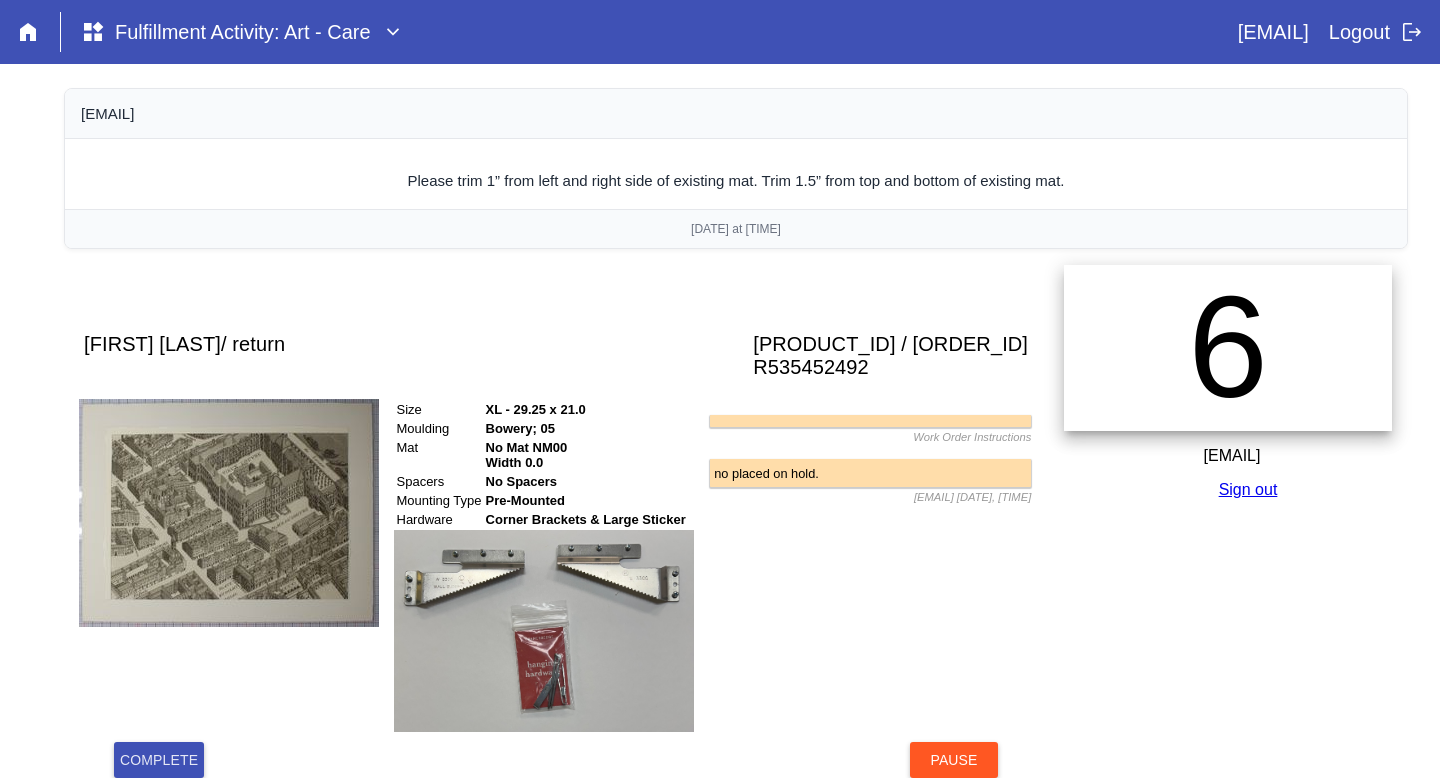 scroll, scrollTop: 218, scrollLeft: 0, axis: vertical 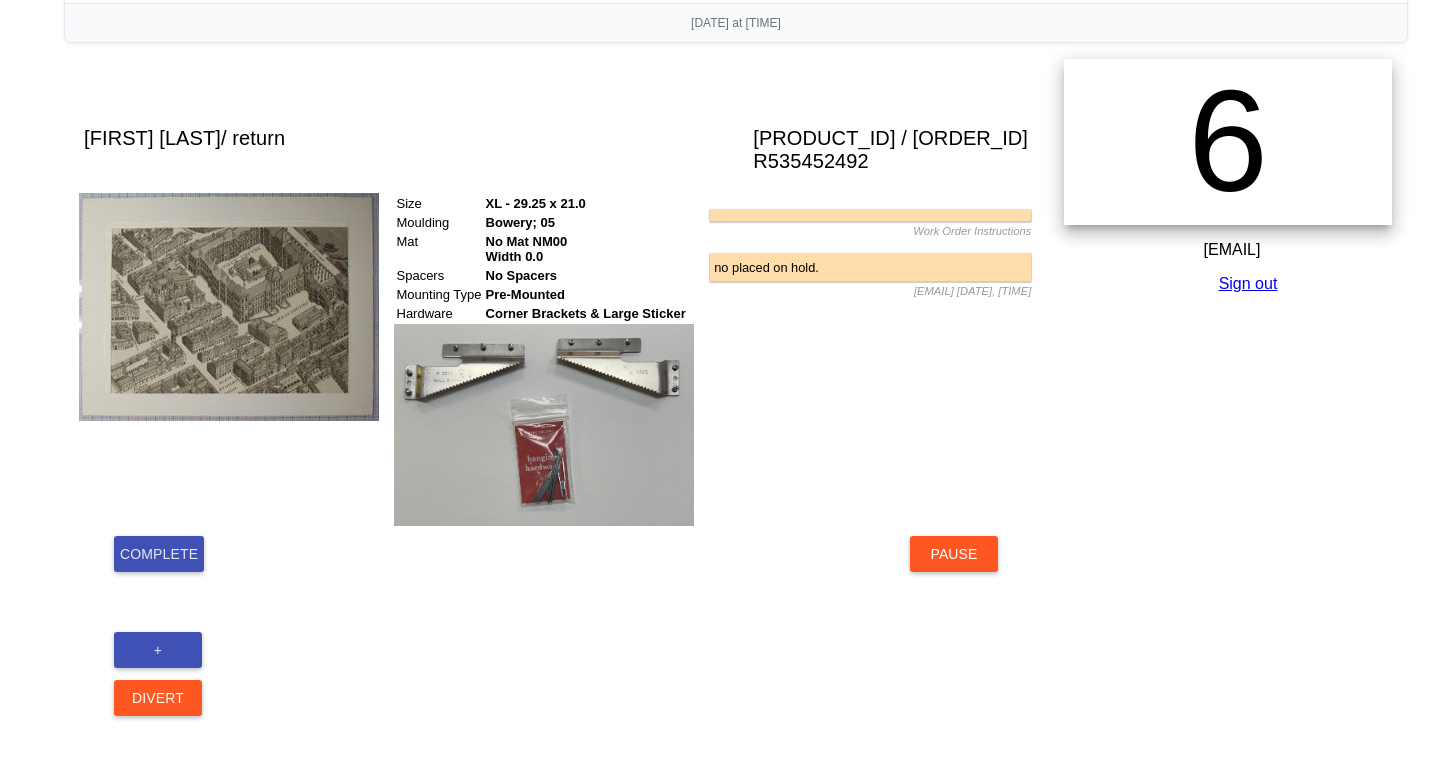 click on "Complete" at bounding box center (159, 554) 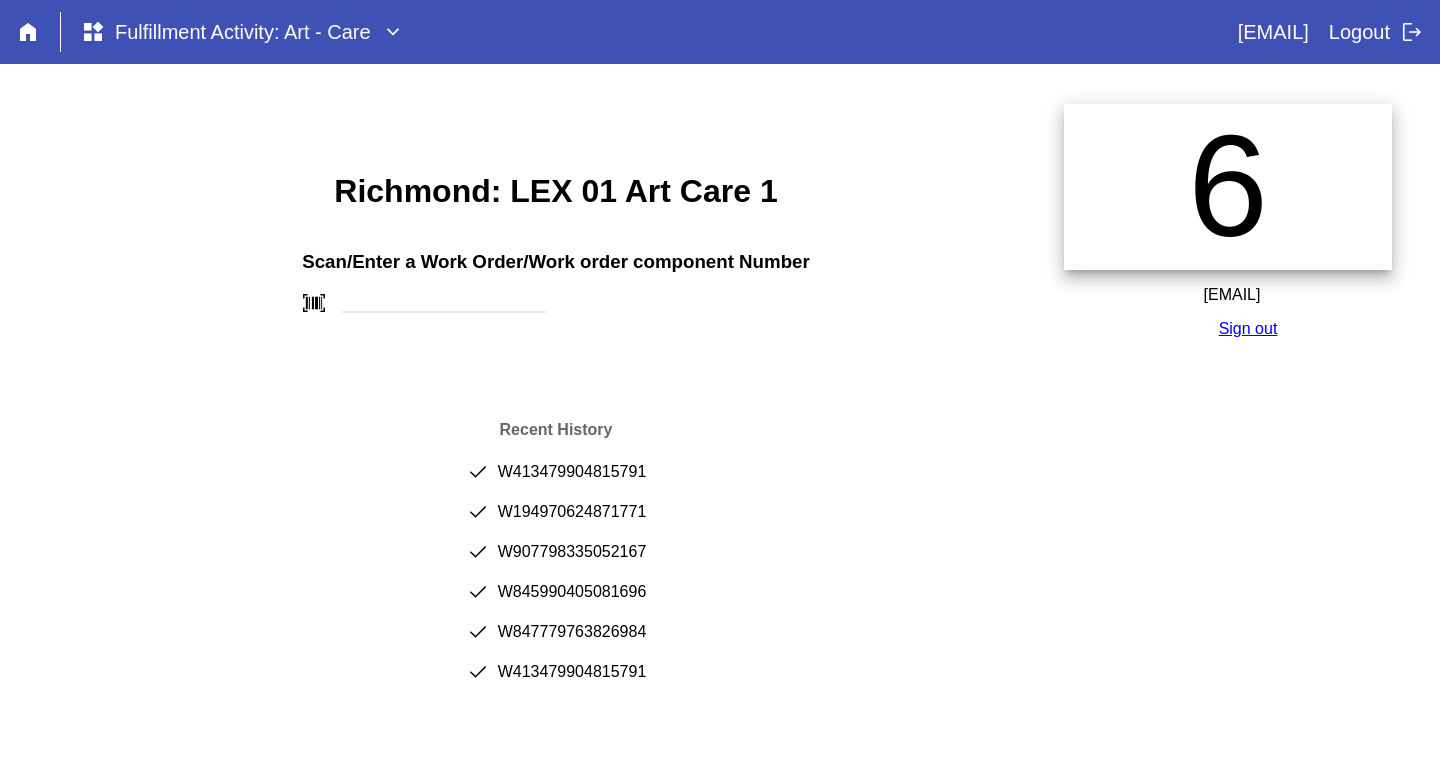 scroll, scrollTop: 0, scrollLeft: 0, axis: both 